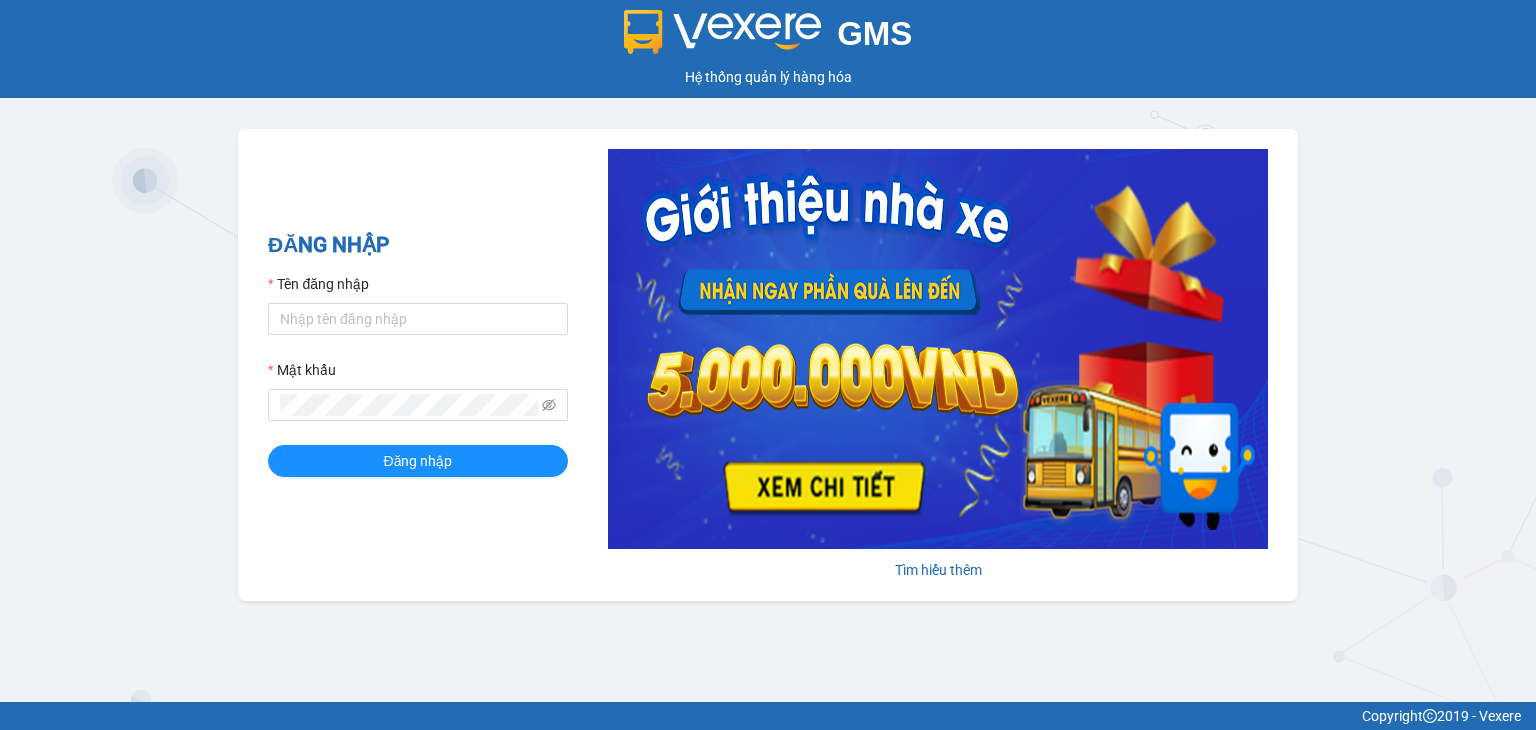 scroll, scrollTop: 0, scrollLeft: 0, axis: both 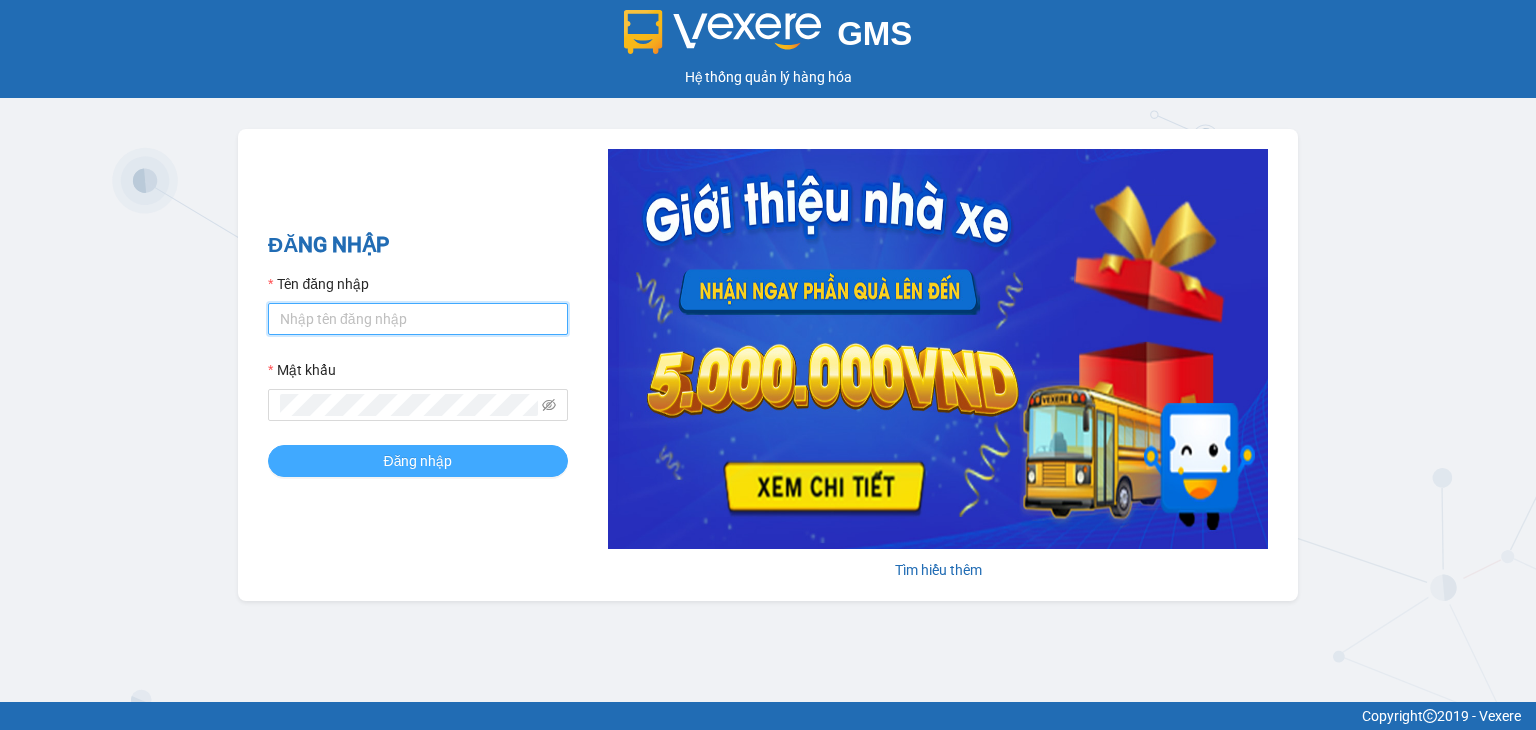 type on "an.cohai" 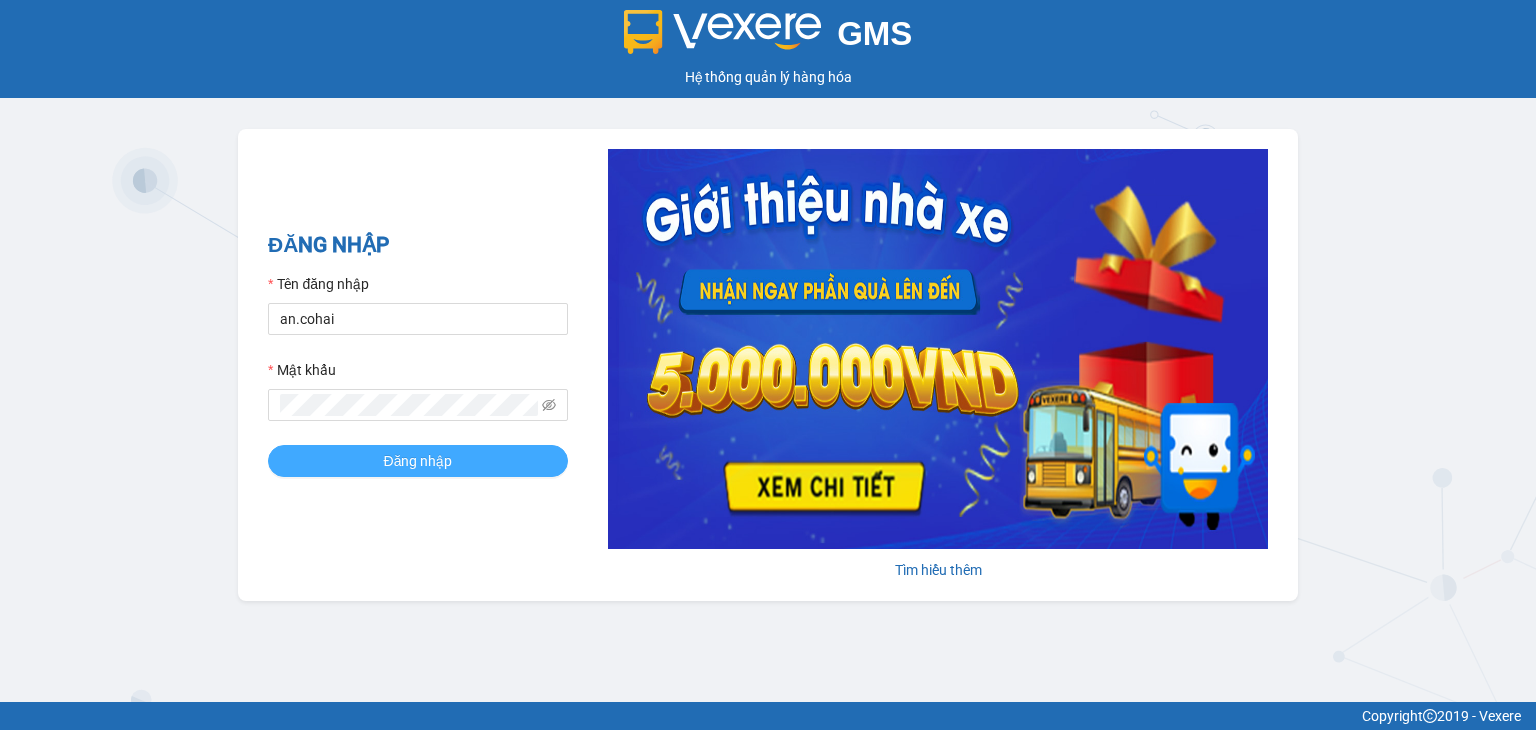 click on "Đăng nhập" at bounding box center [418, 461] 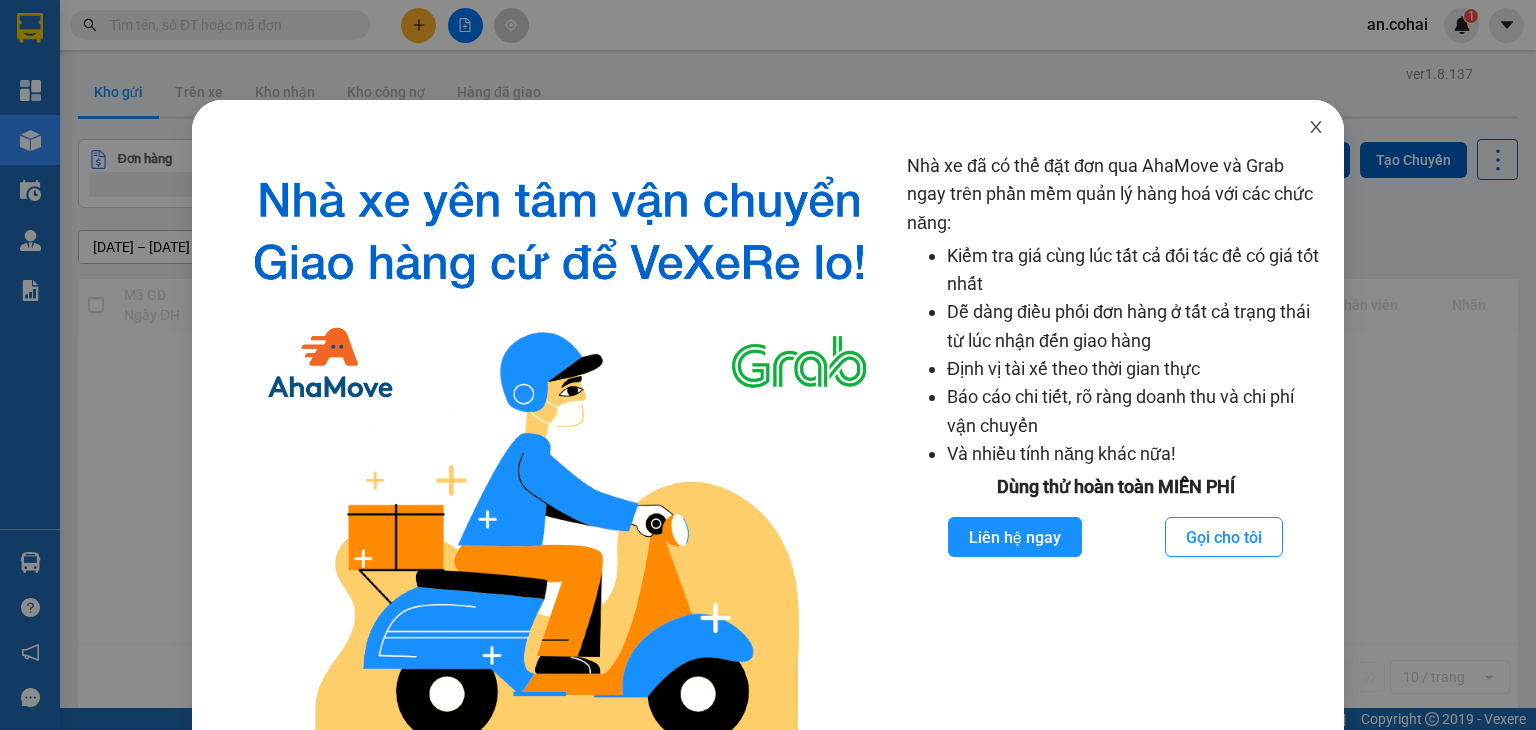 click 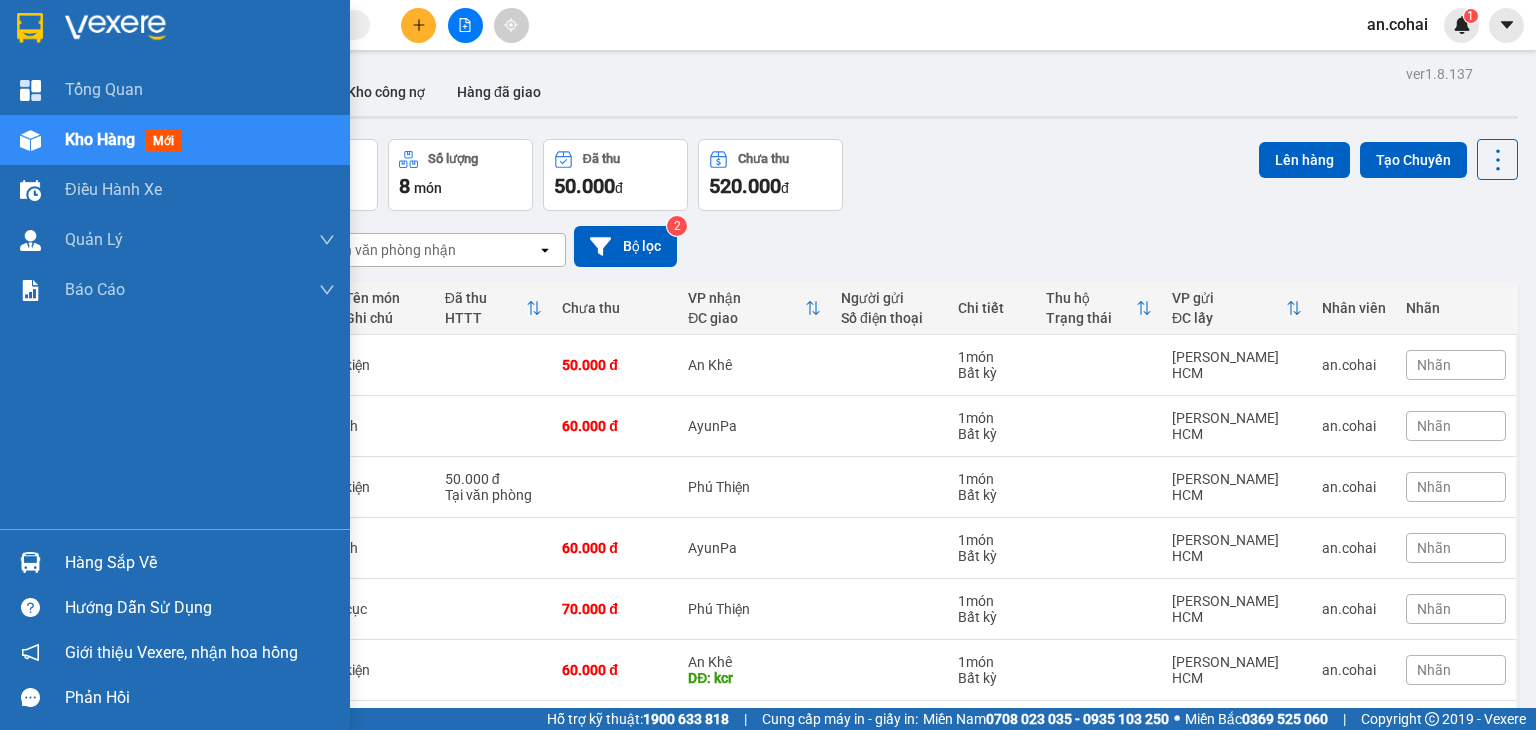 click on "Hàng sắp về" at bounding box center (200, 563) 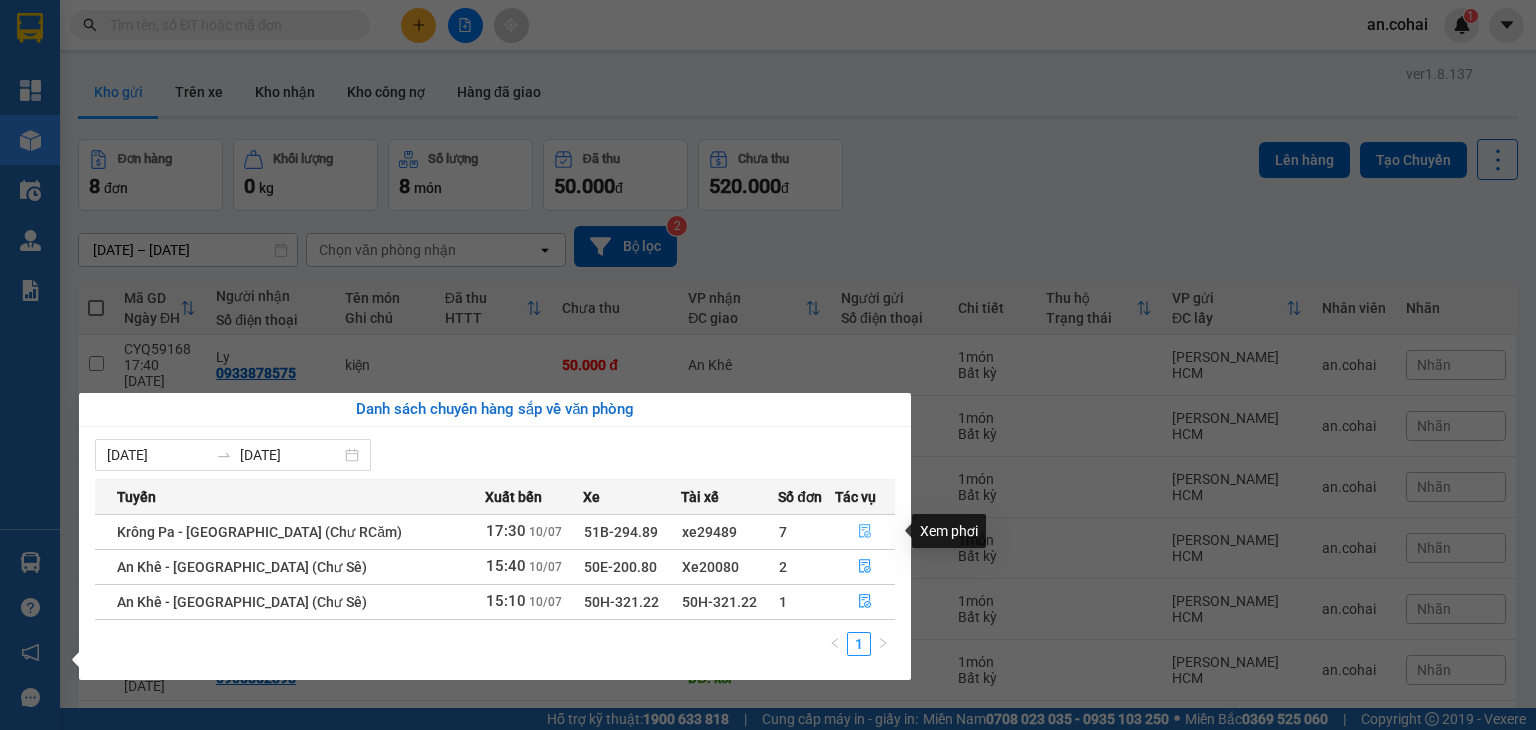 click 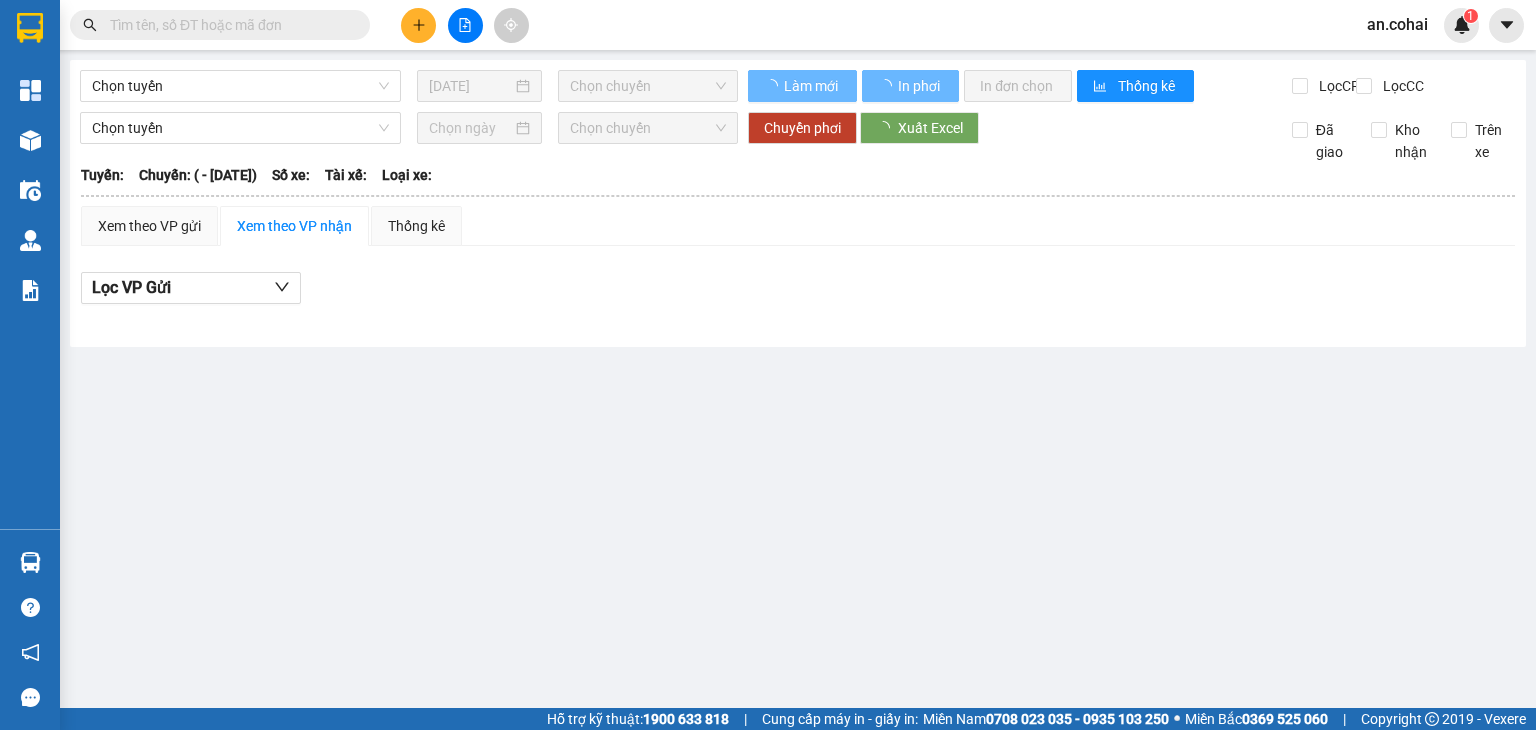 type on "[DATE]" 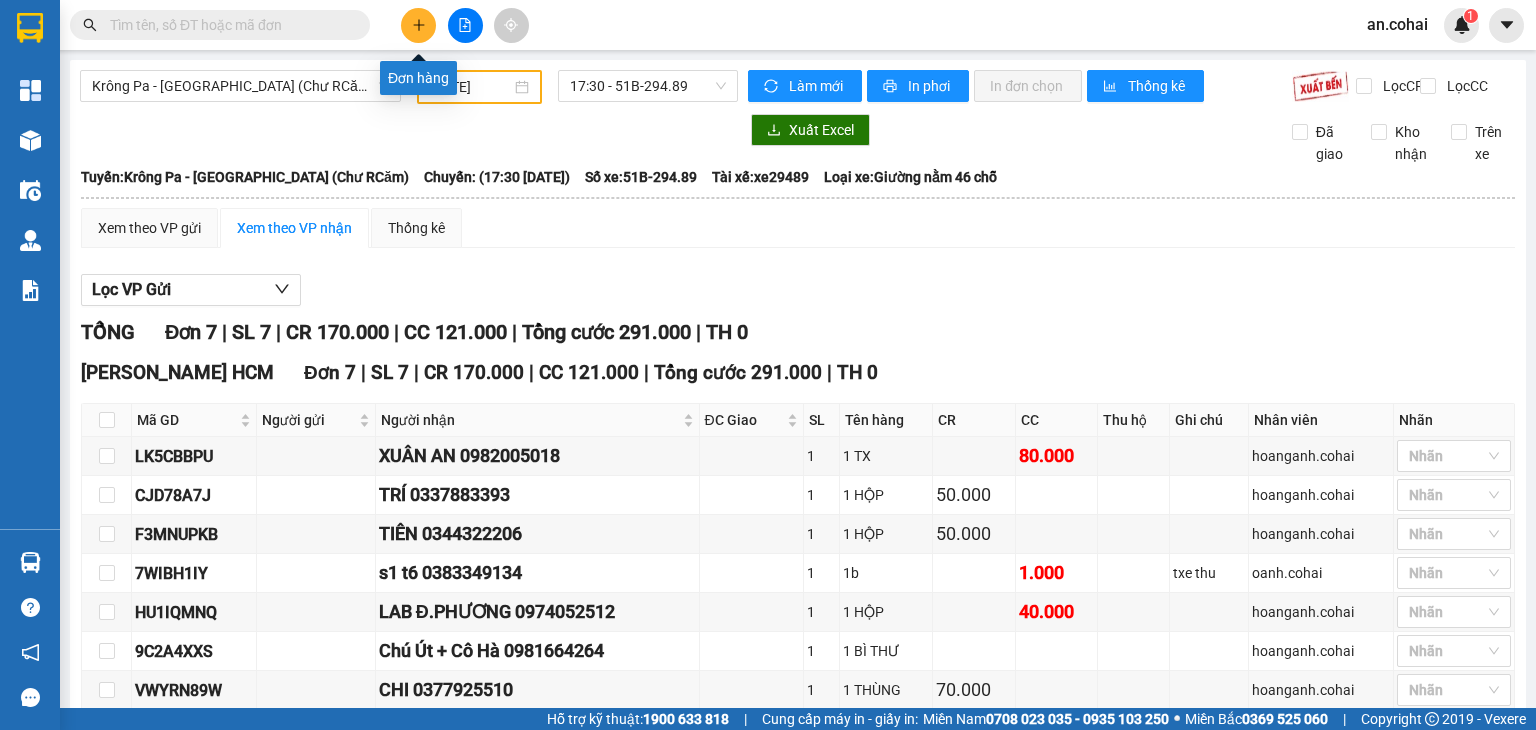 click at bounding box center [418, 25] 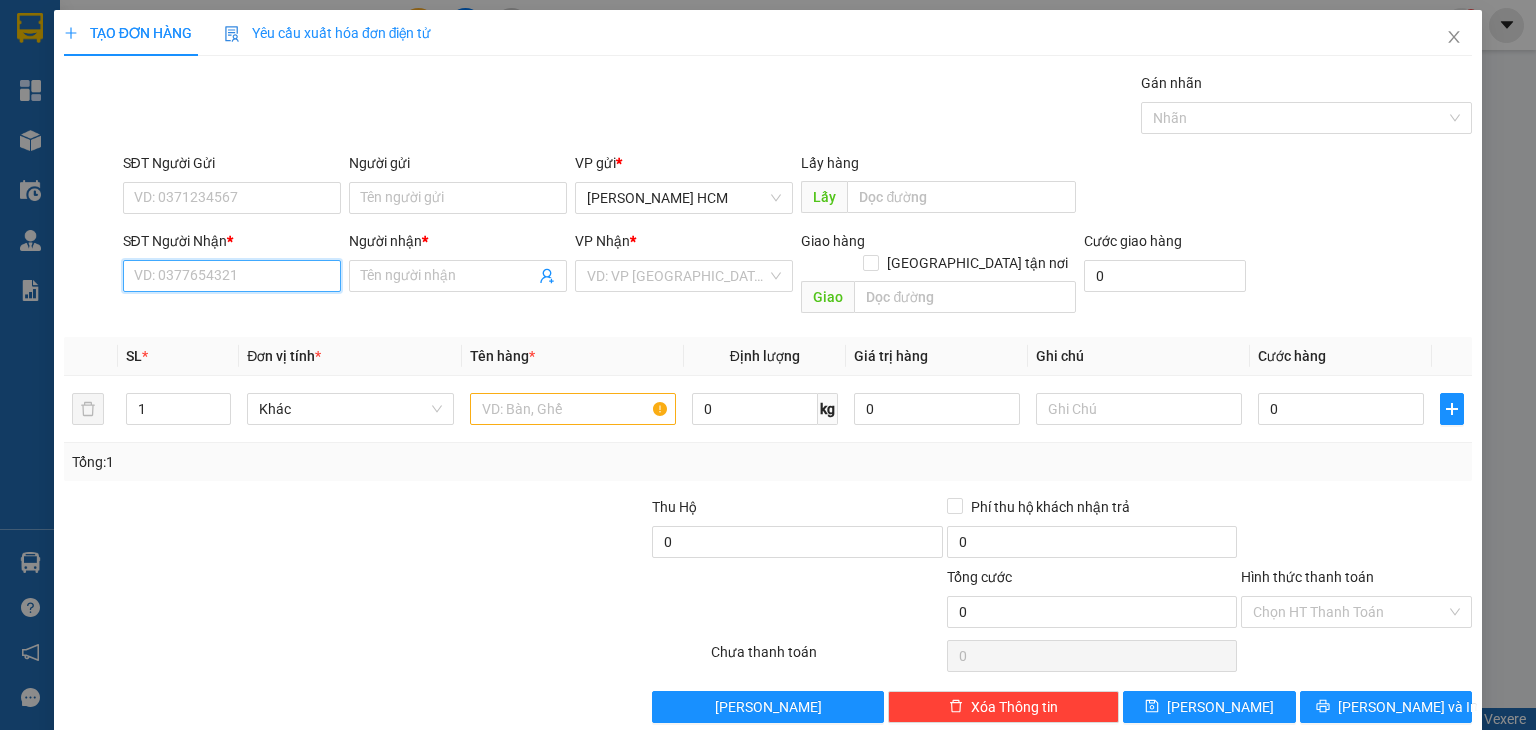 click on "SĐT Người Nhận  *" at bounding box center [232, 276] 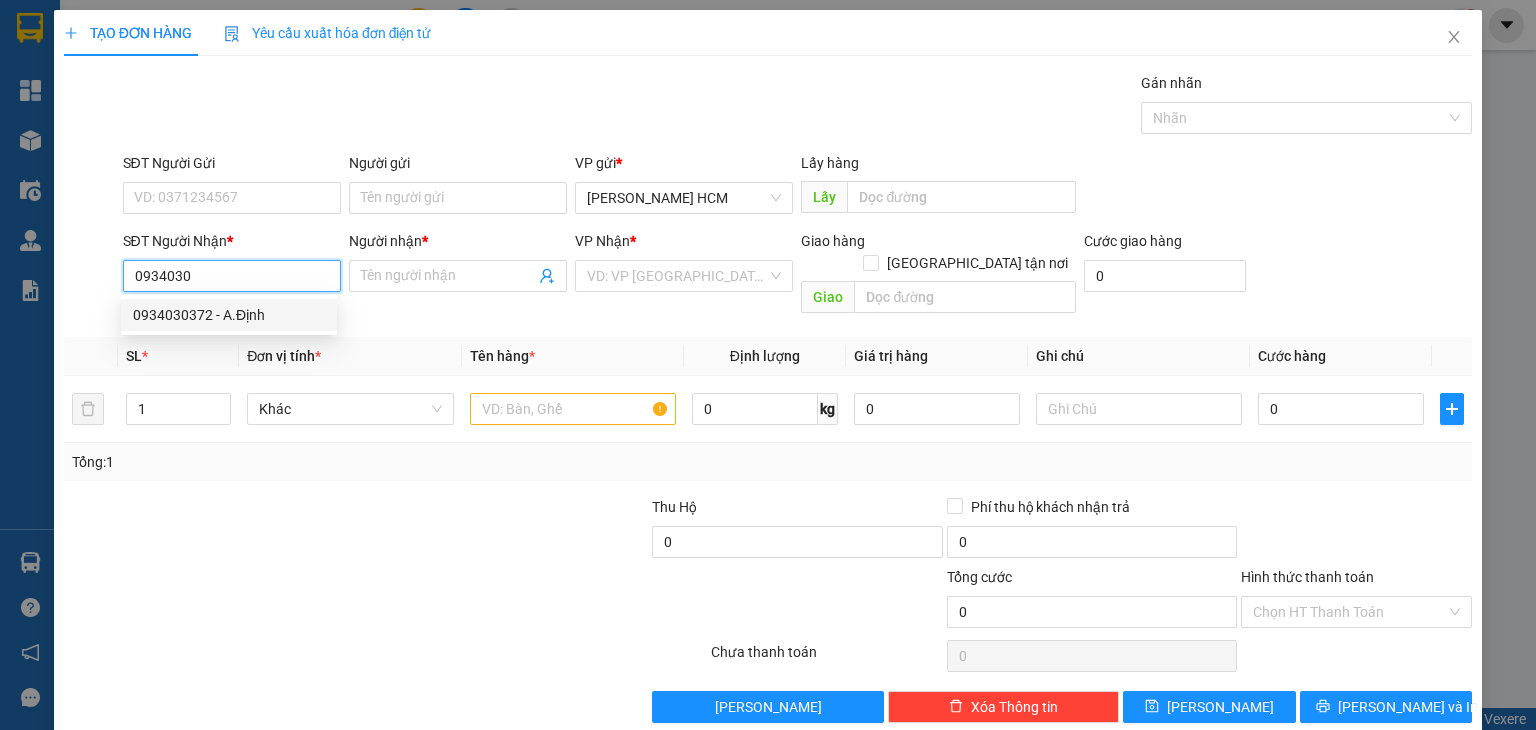 click on "0934030372 - A.Định" at bounding box center (229, 315) 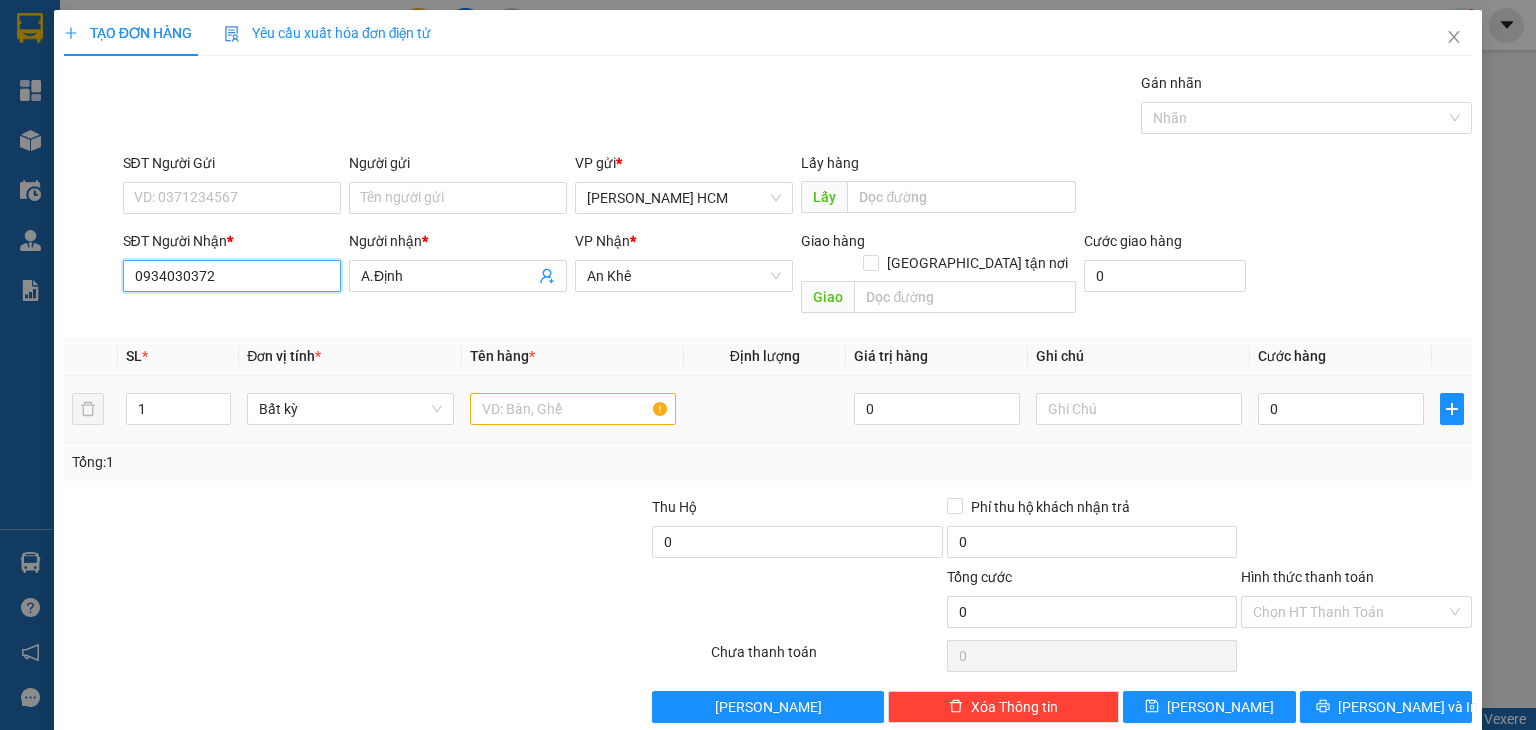 type on "0934030372" 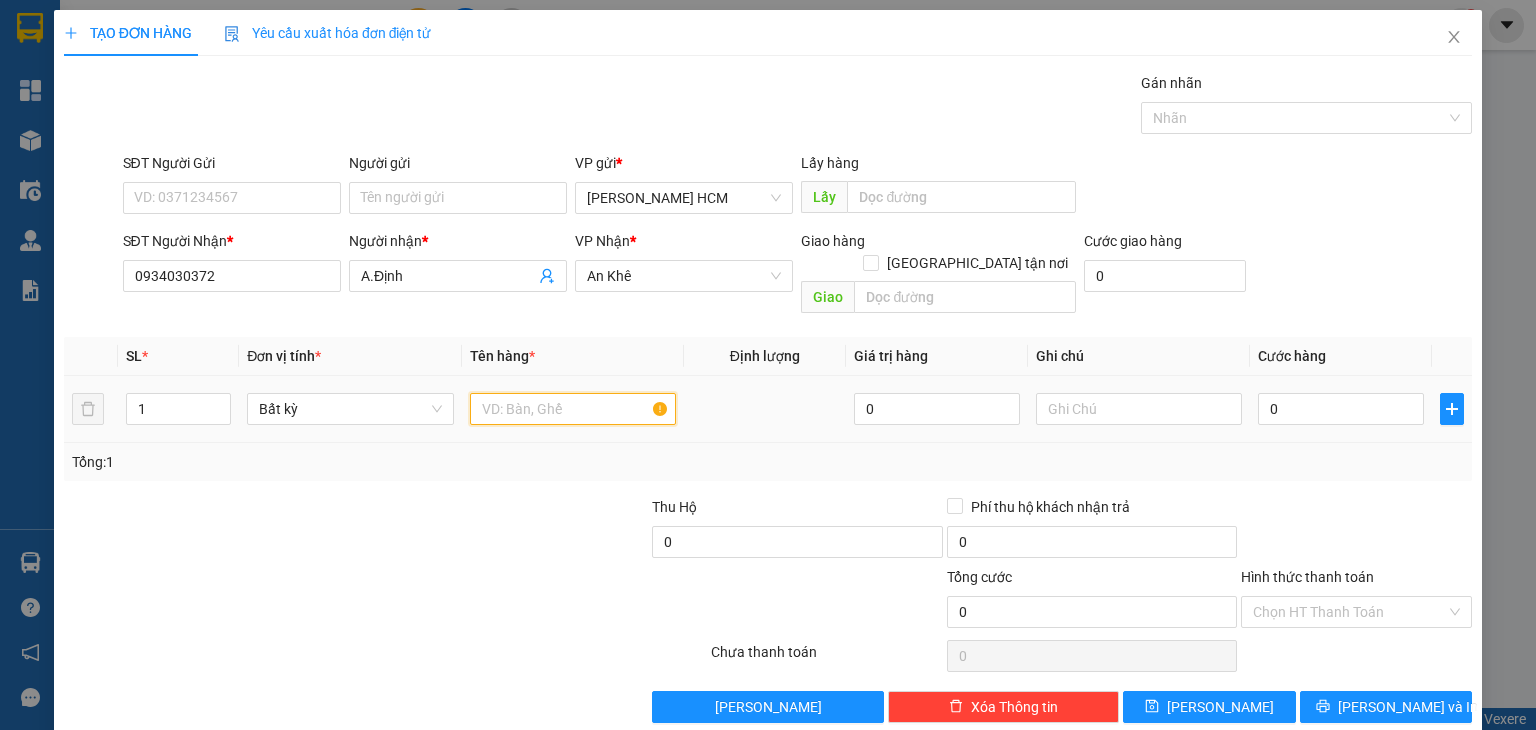 click at bounding box center [573, 409] 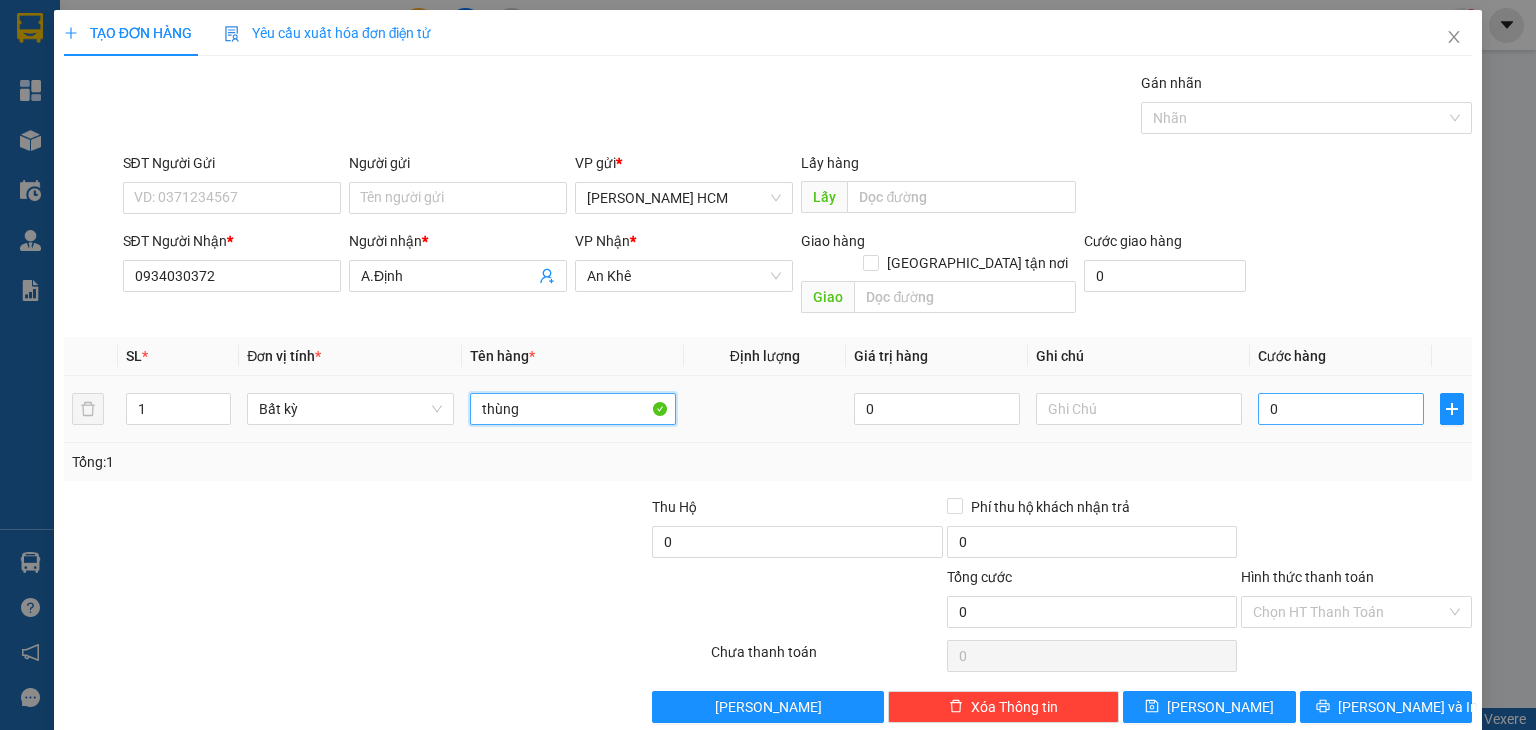 type on "thùng" 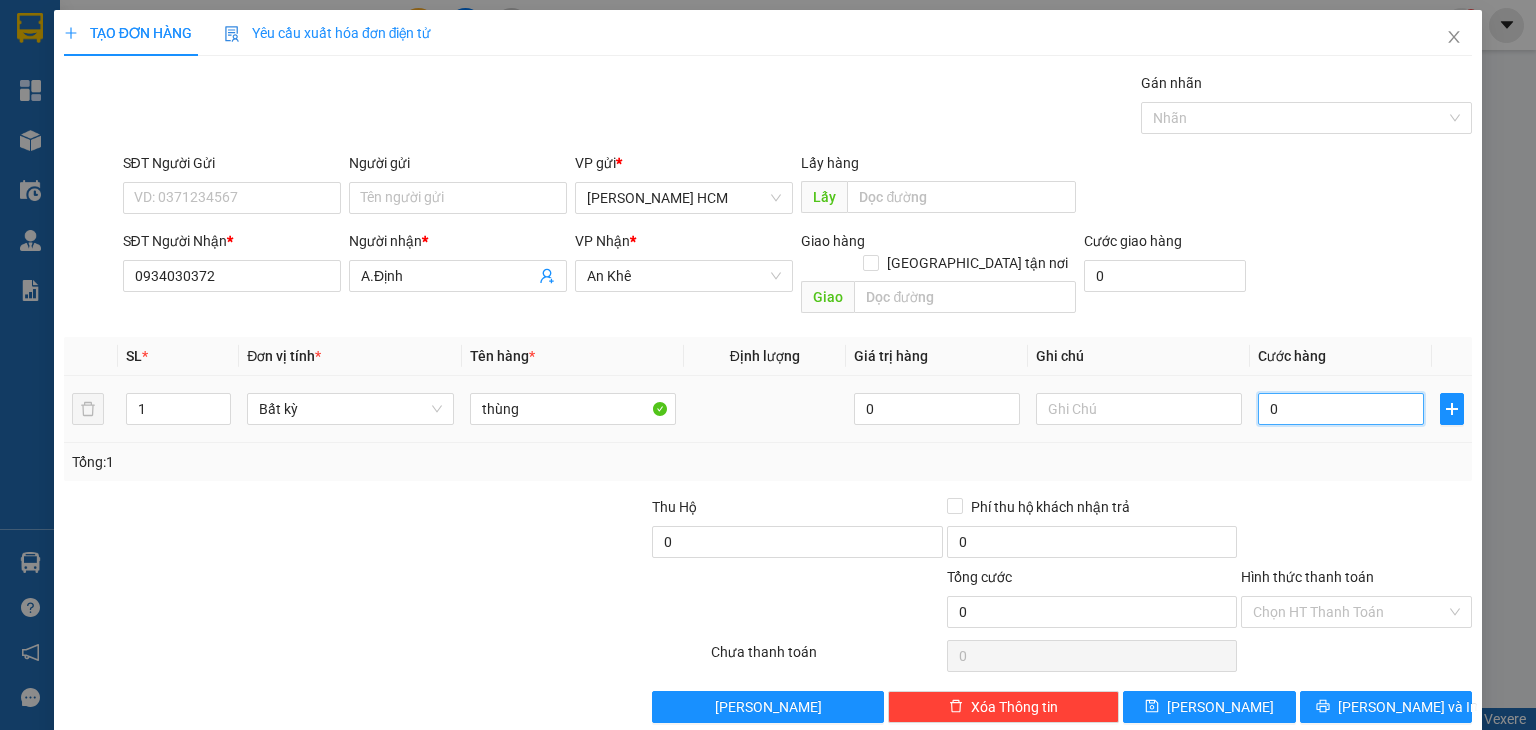 click on "0" at bounding box center [1341, 409] 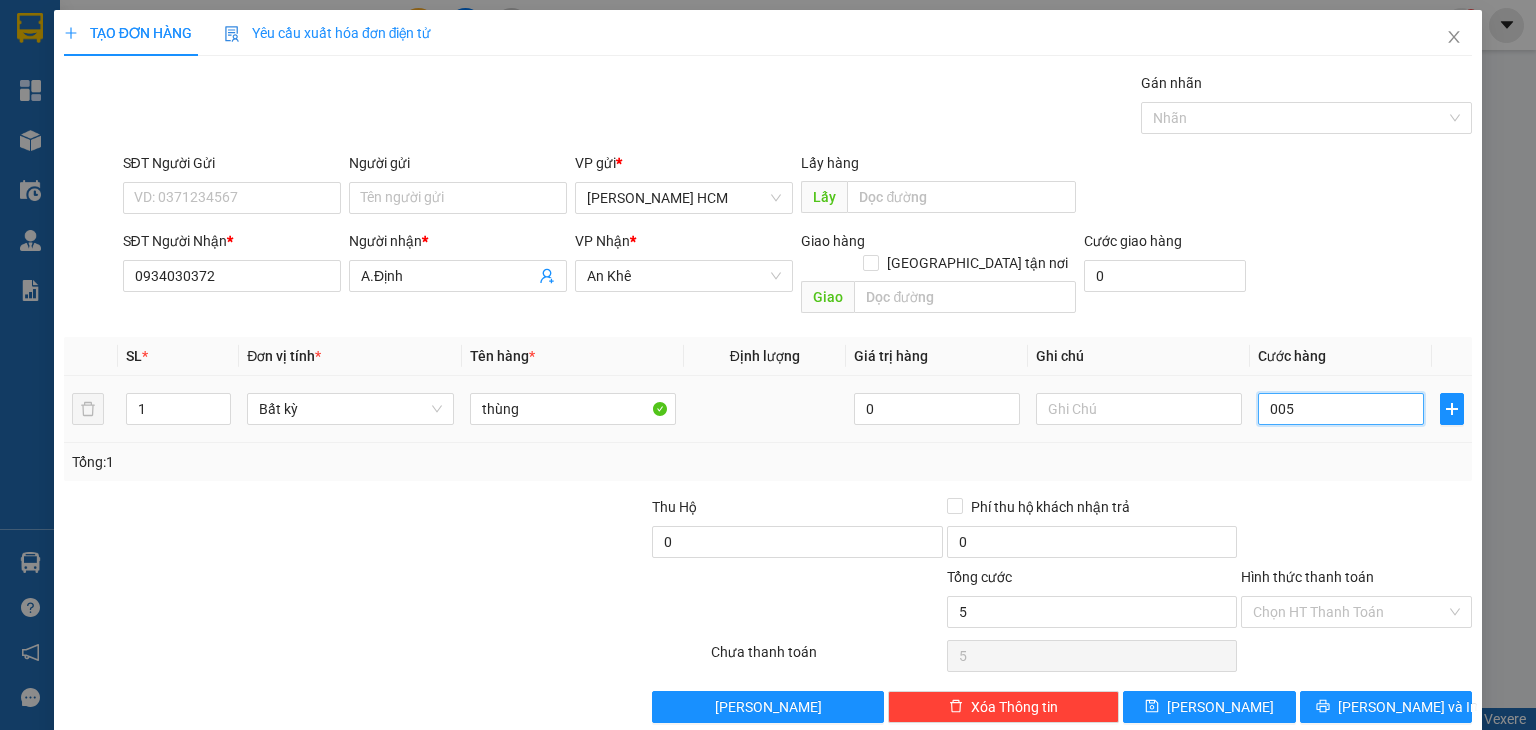 type on "0.050" 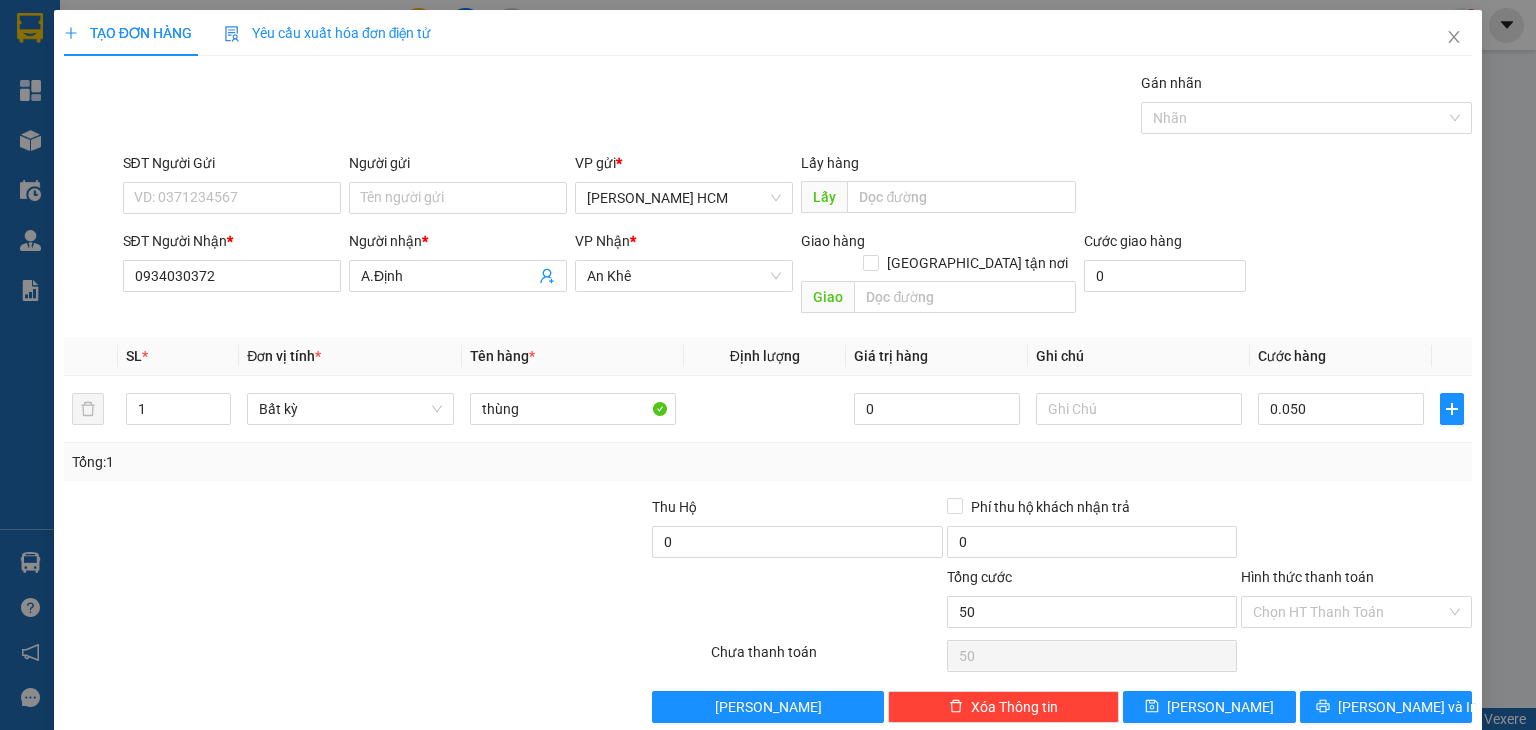 type on "50.000" 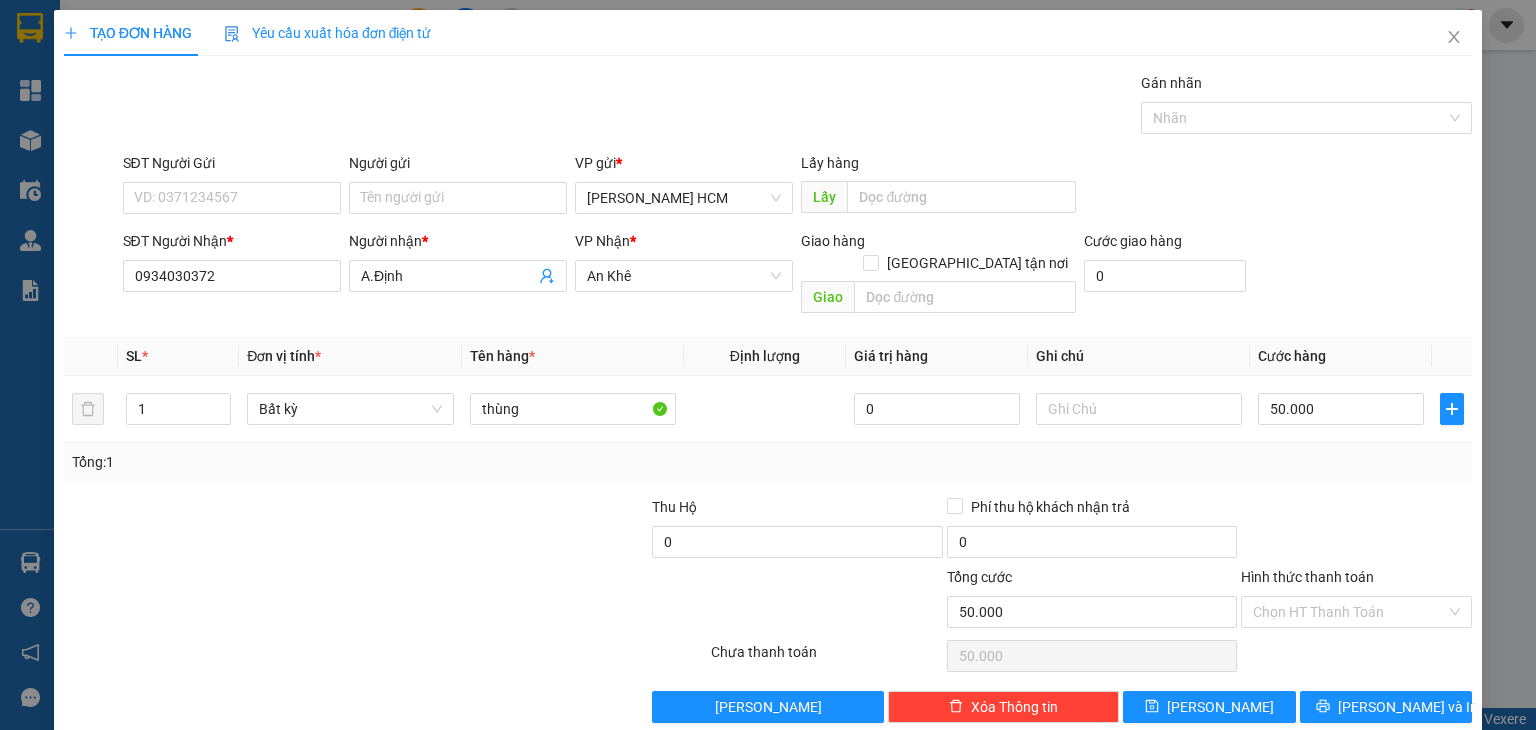 click at bounding box center [1356, 531] 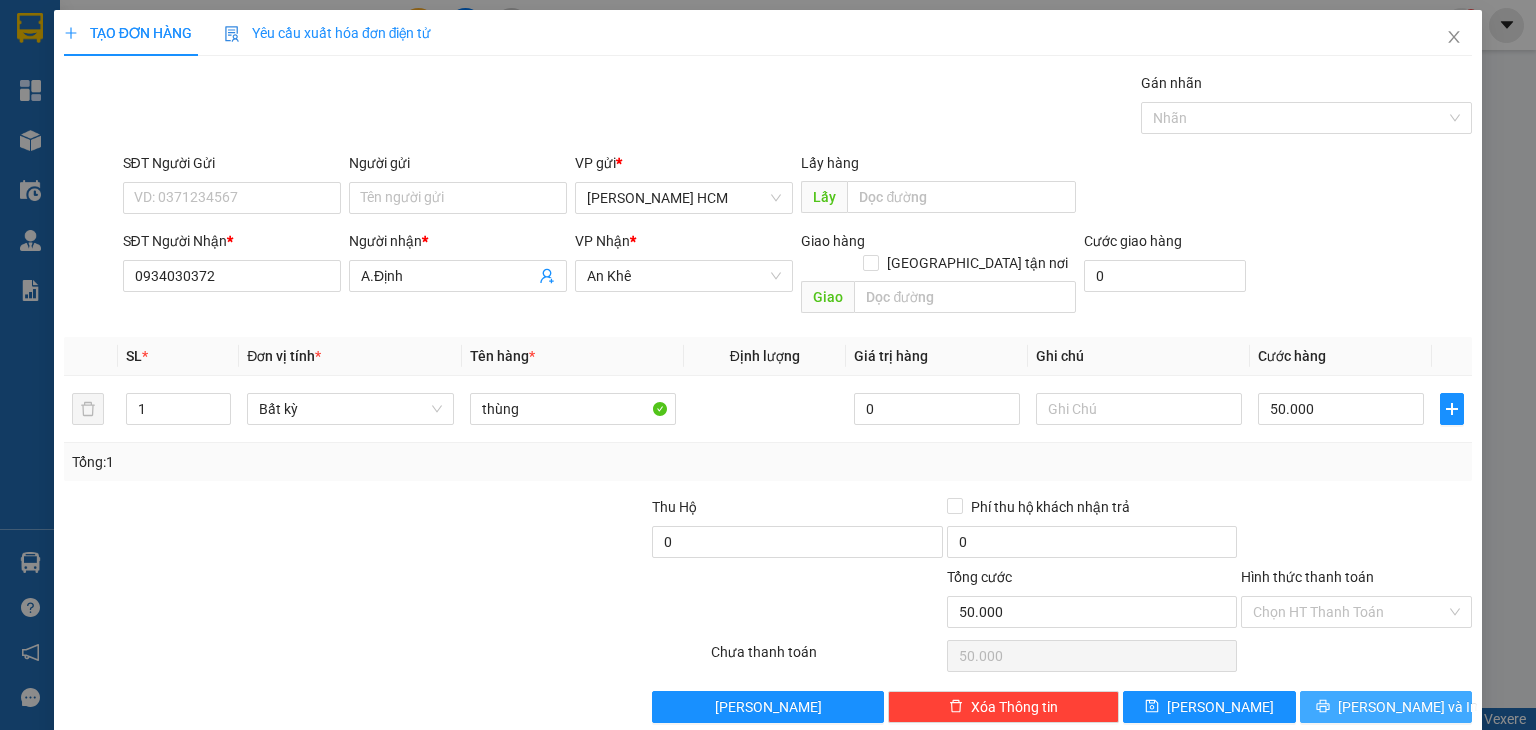 drag, startPoint x: 1379, startPoint y: 674, endPoint x: 1365, endPoint y: 662, distance: 18.439089 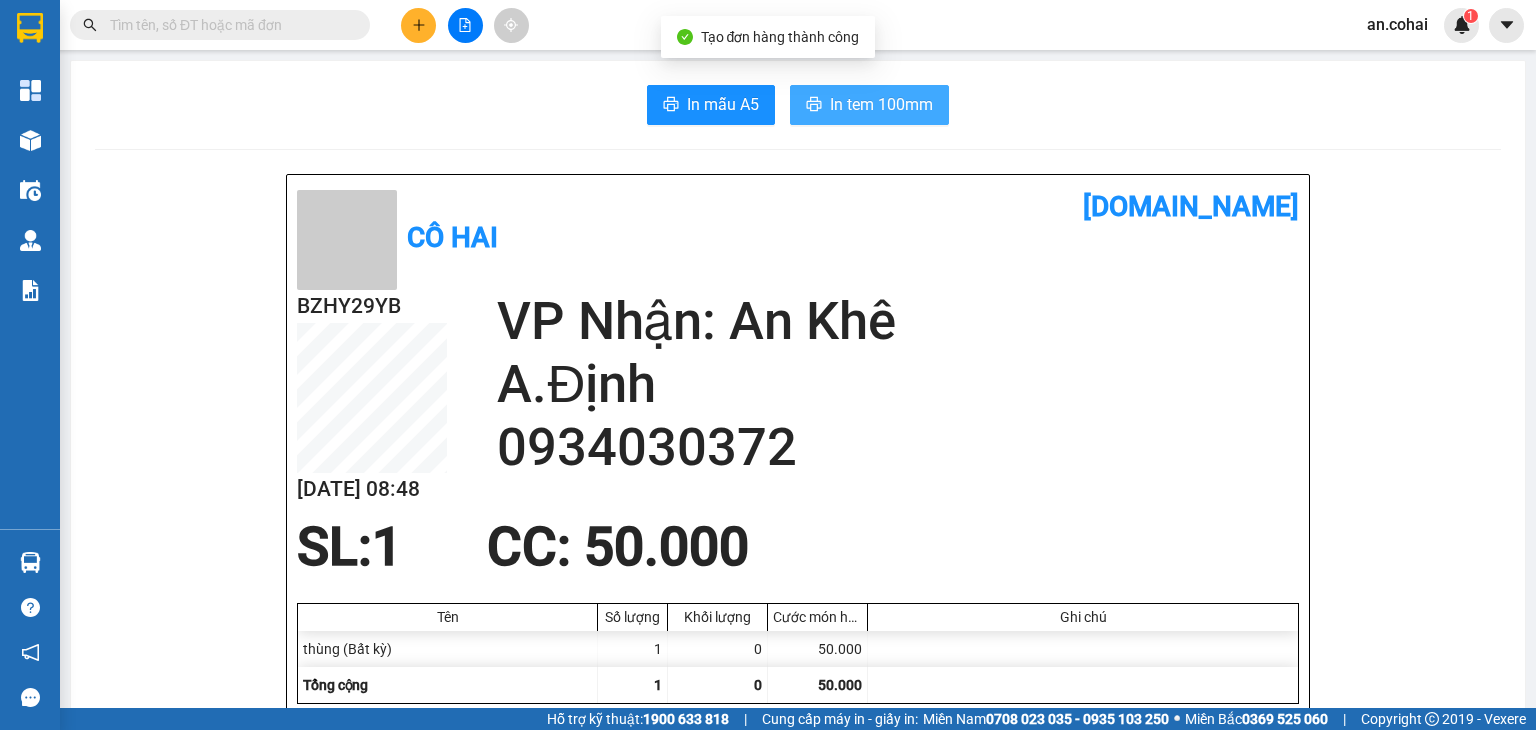 click on "In tem 100mm" at bounding box center (881, 104) 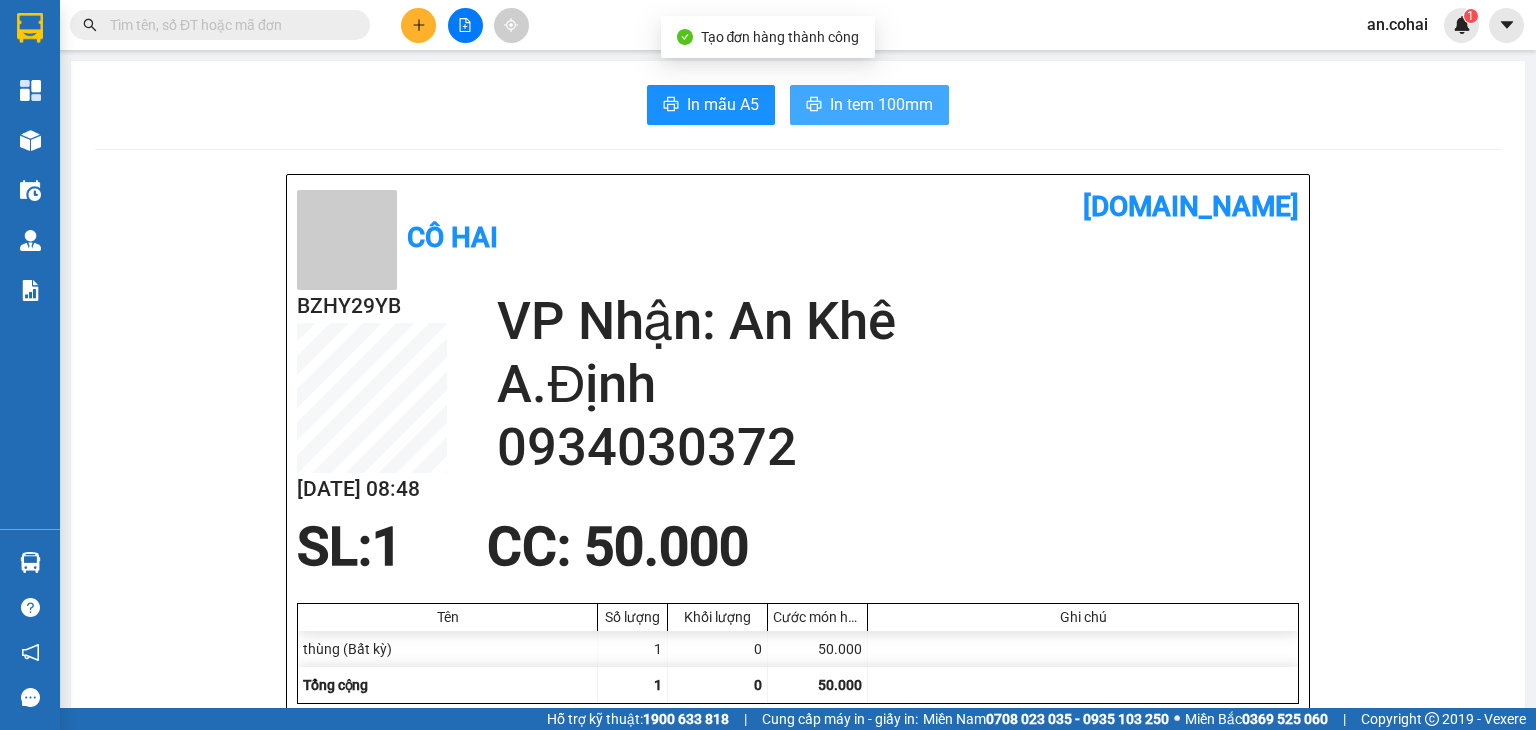 scroll, scrollTop: 0, scrollLeft: 0, axis: both 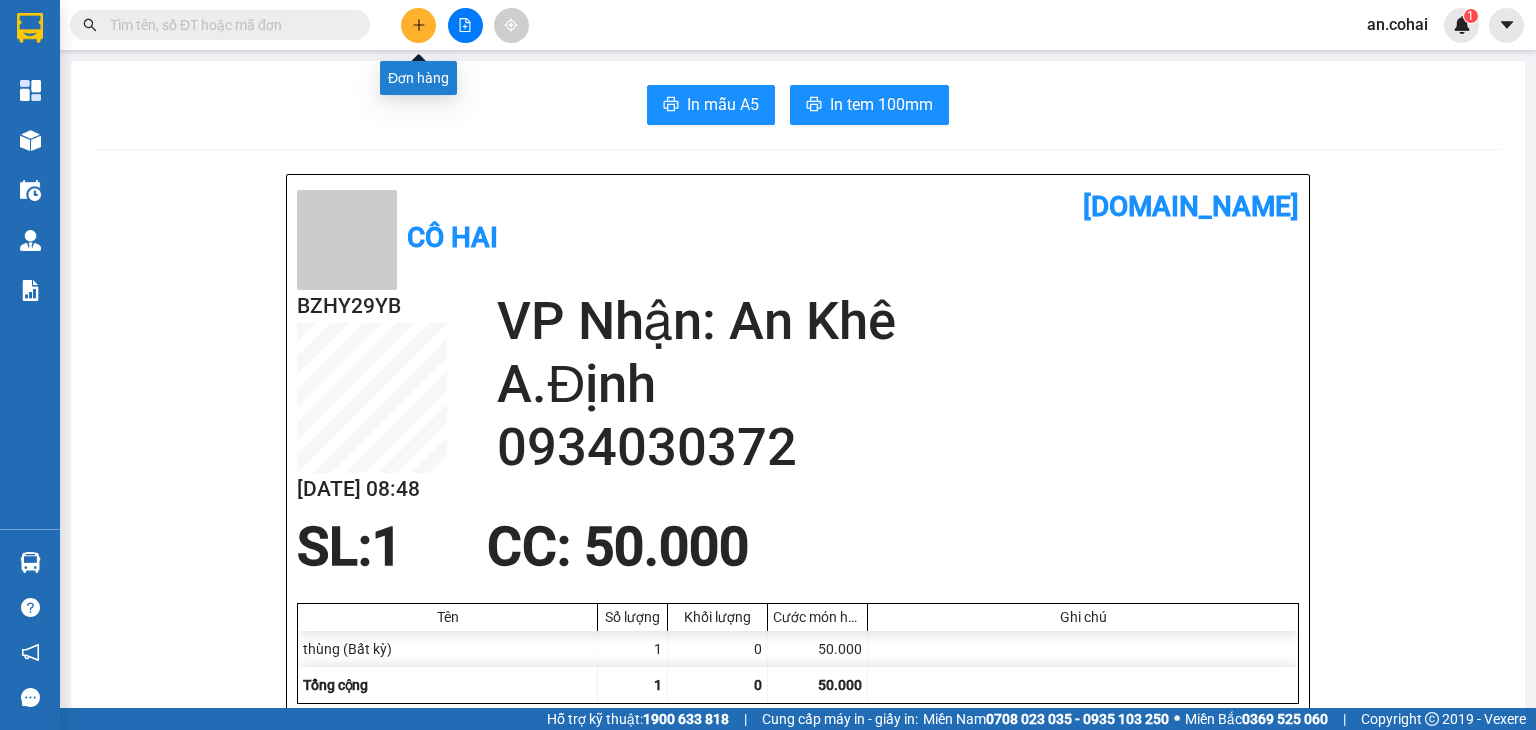 click at bounding box center (418, 25) 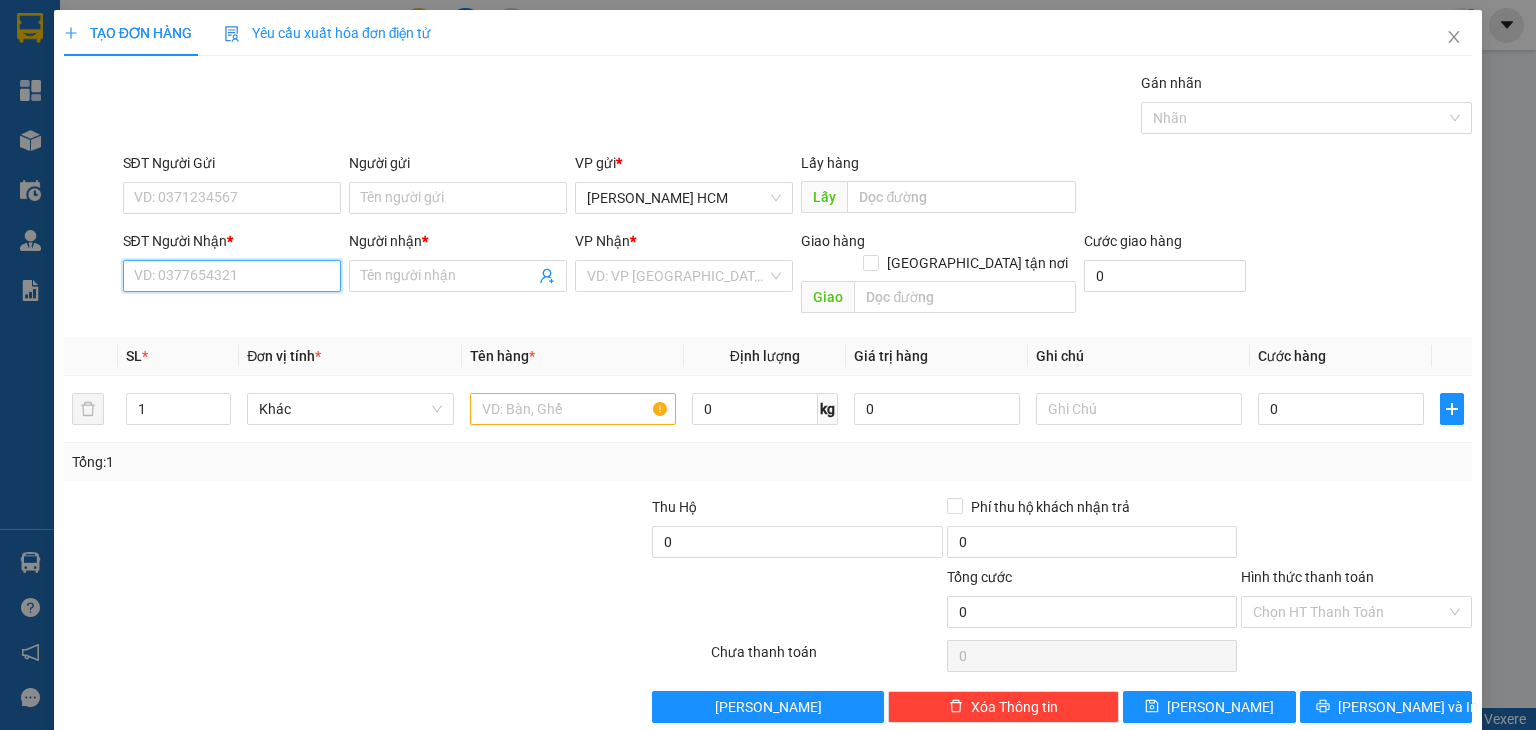 click on "SĐT Người Nhận  *" at bounding box center (232, 276) 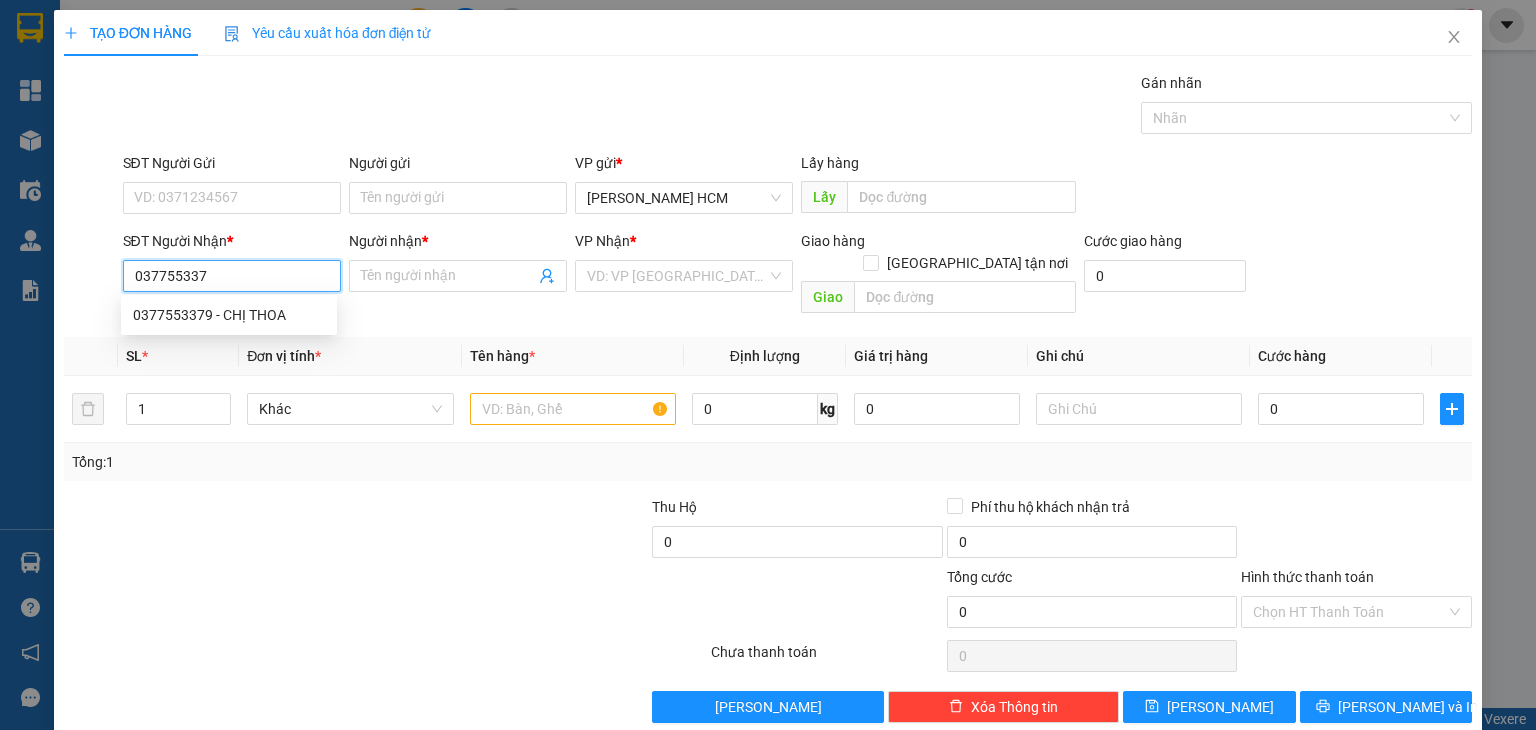 type on "0377553379" 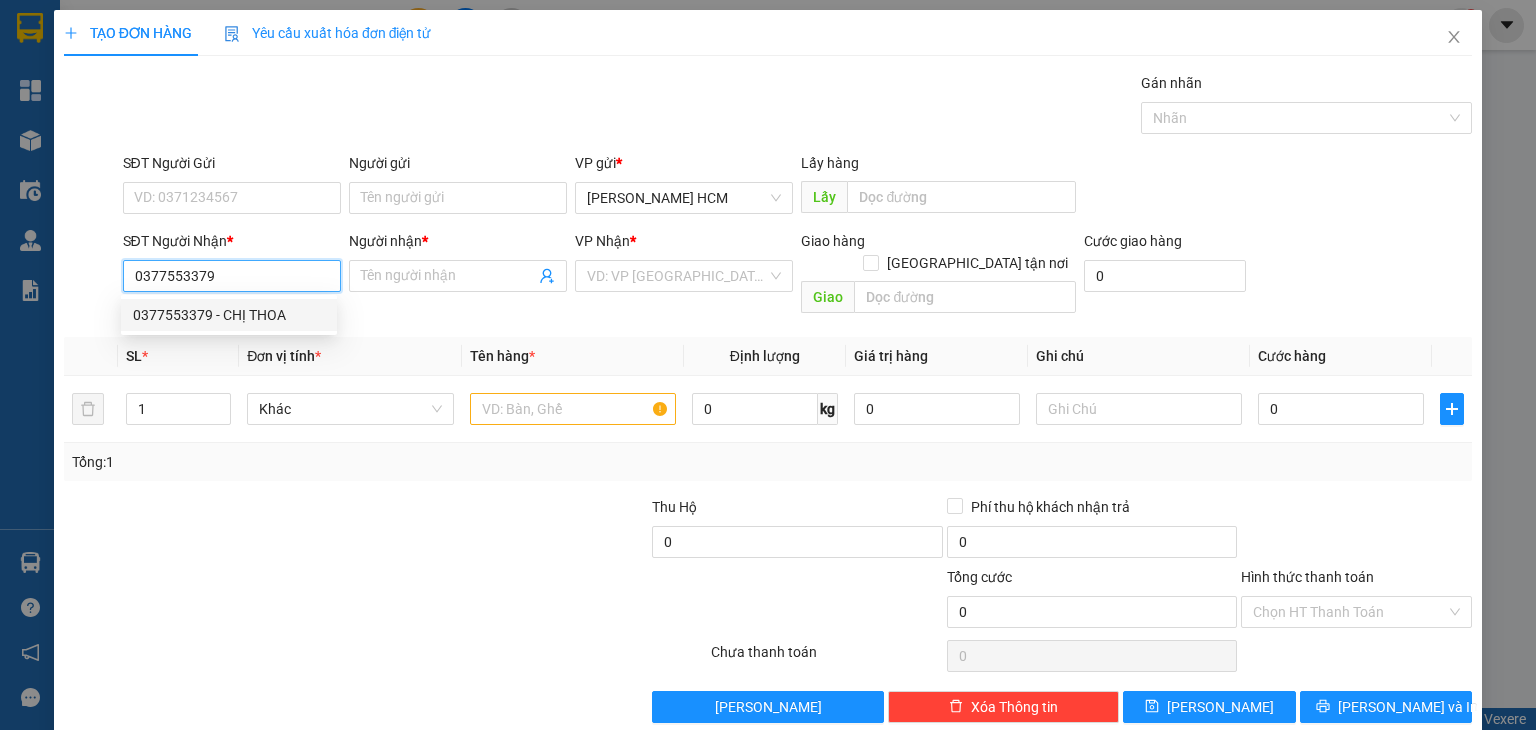 click on "0377553379 - CHỊ THOA" at bounding box center [229, 315] 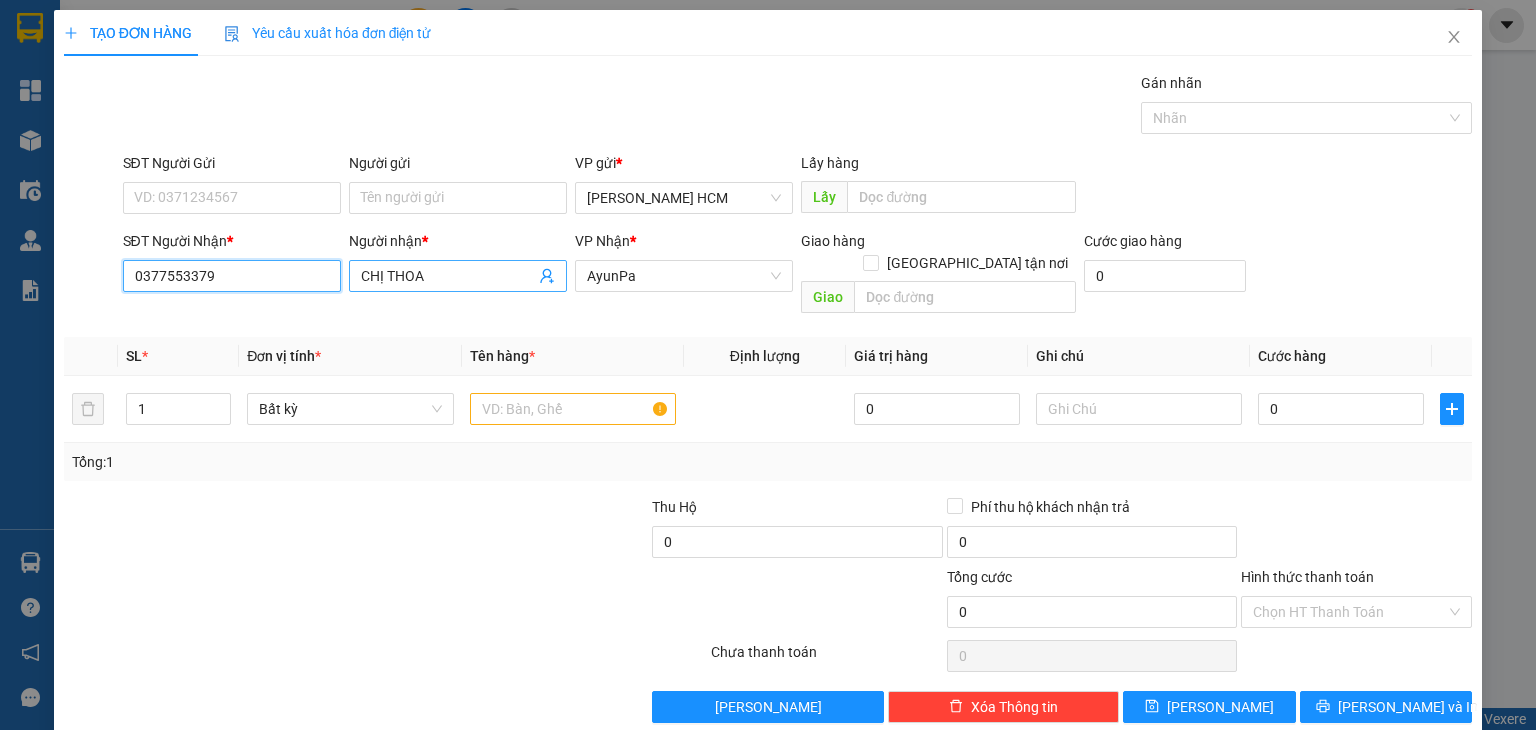type on "0377553379" 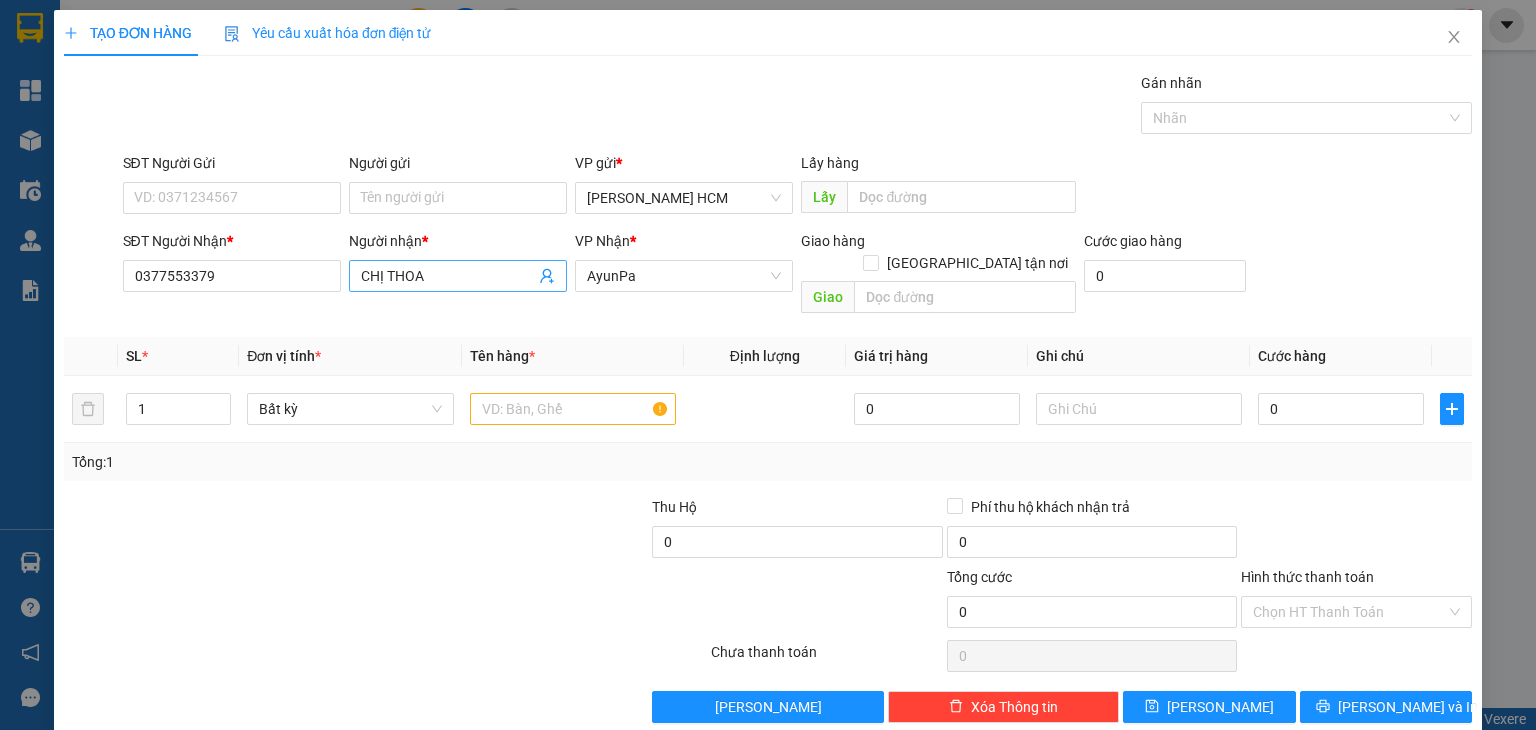 click on "CHỊ THOA" at bounding box center [458, 276] 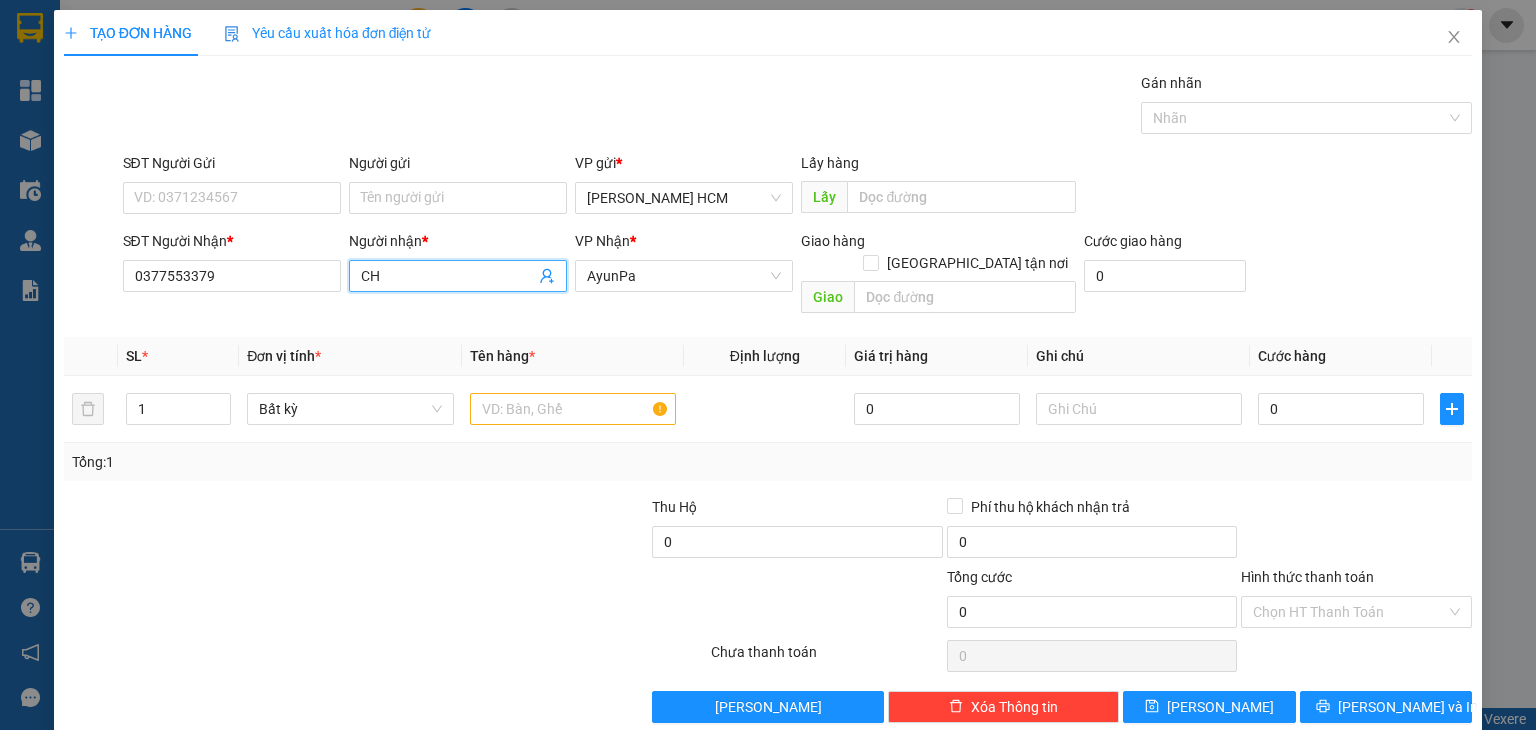 type on "C" 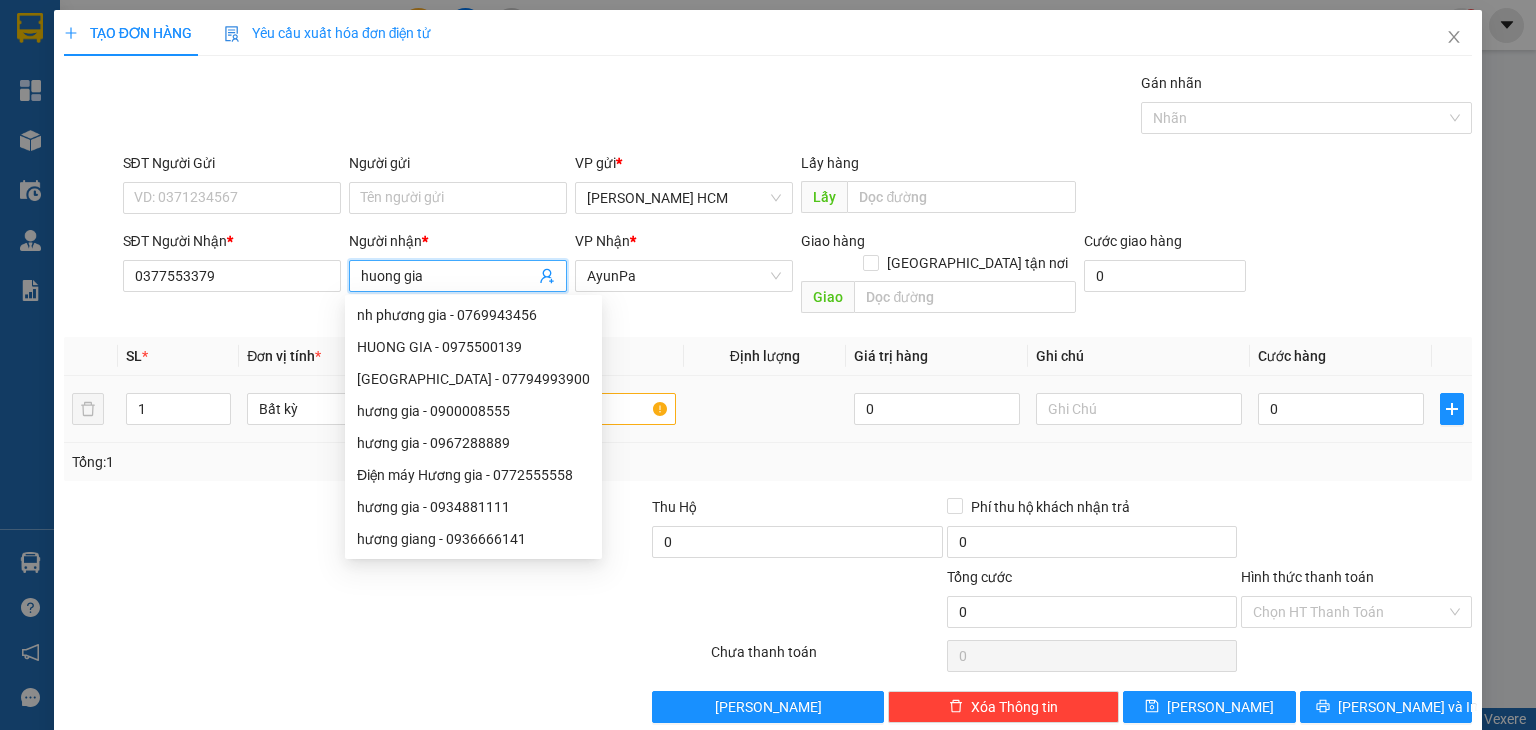 type on "huong gia" 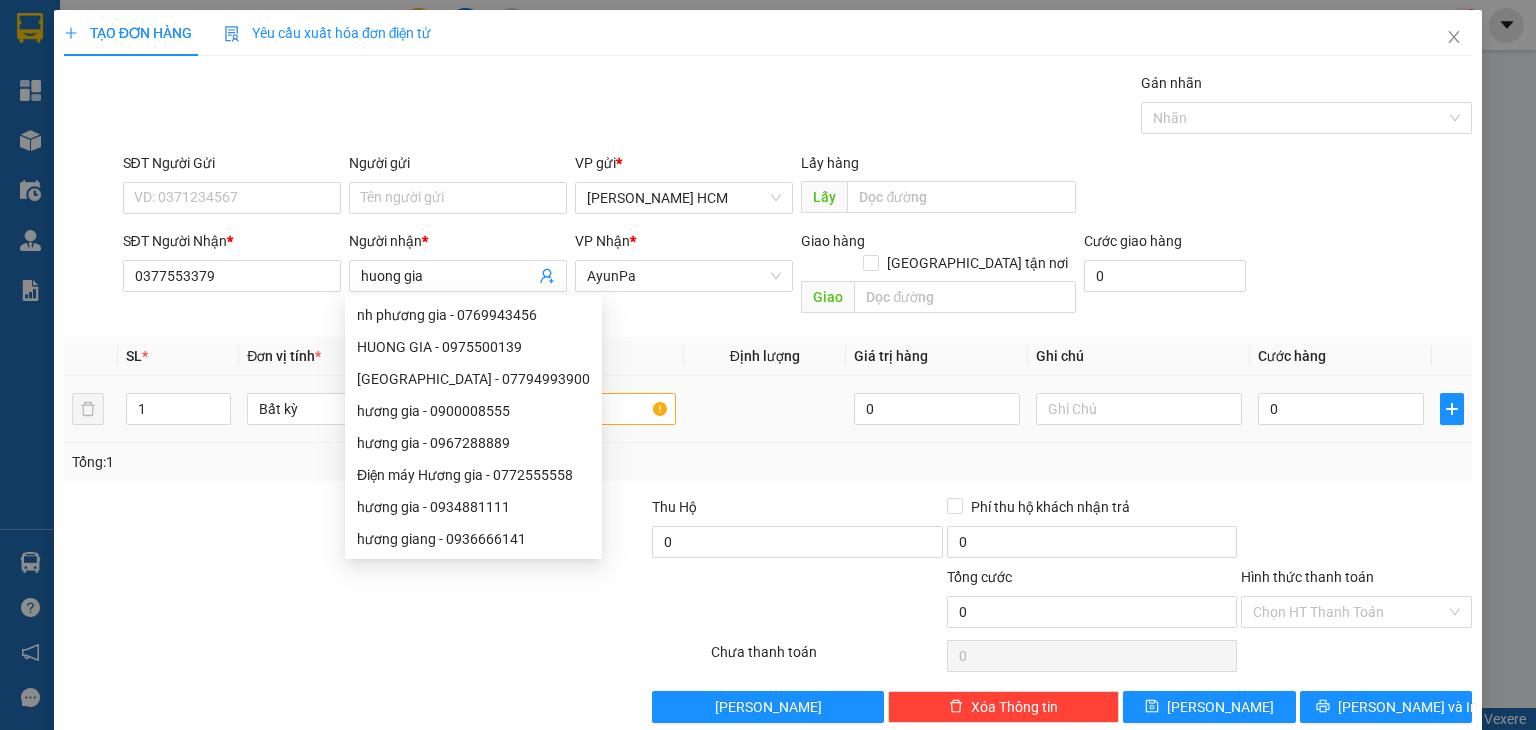 click at bounding box center (765, 409) 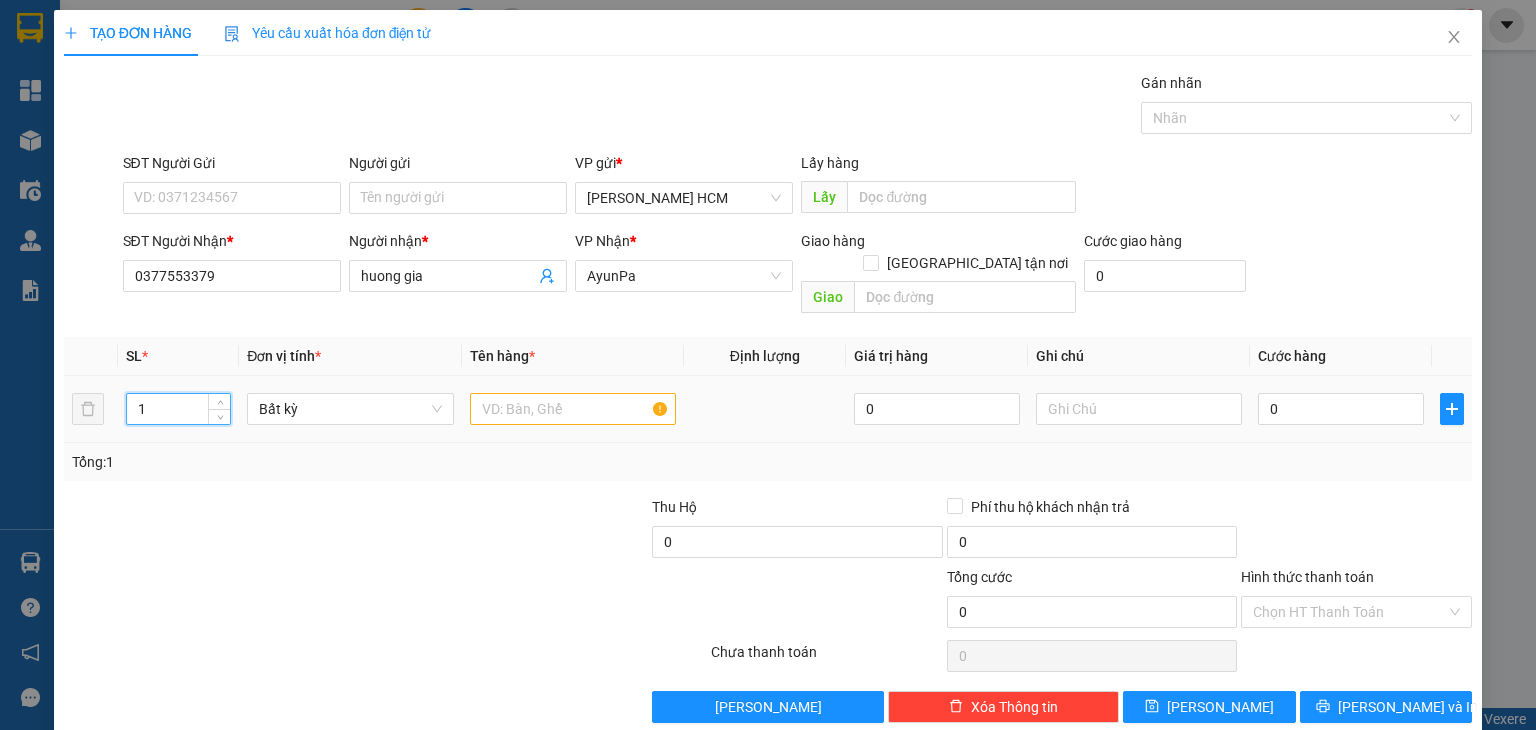 click on "1" at bounding box center (178, 409) 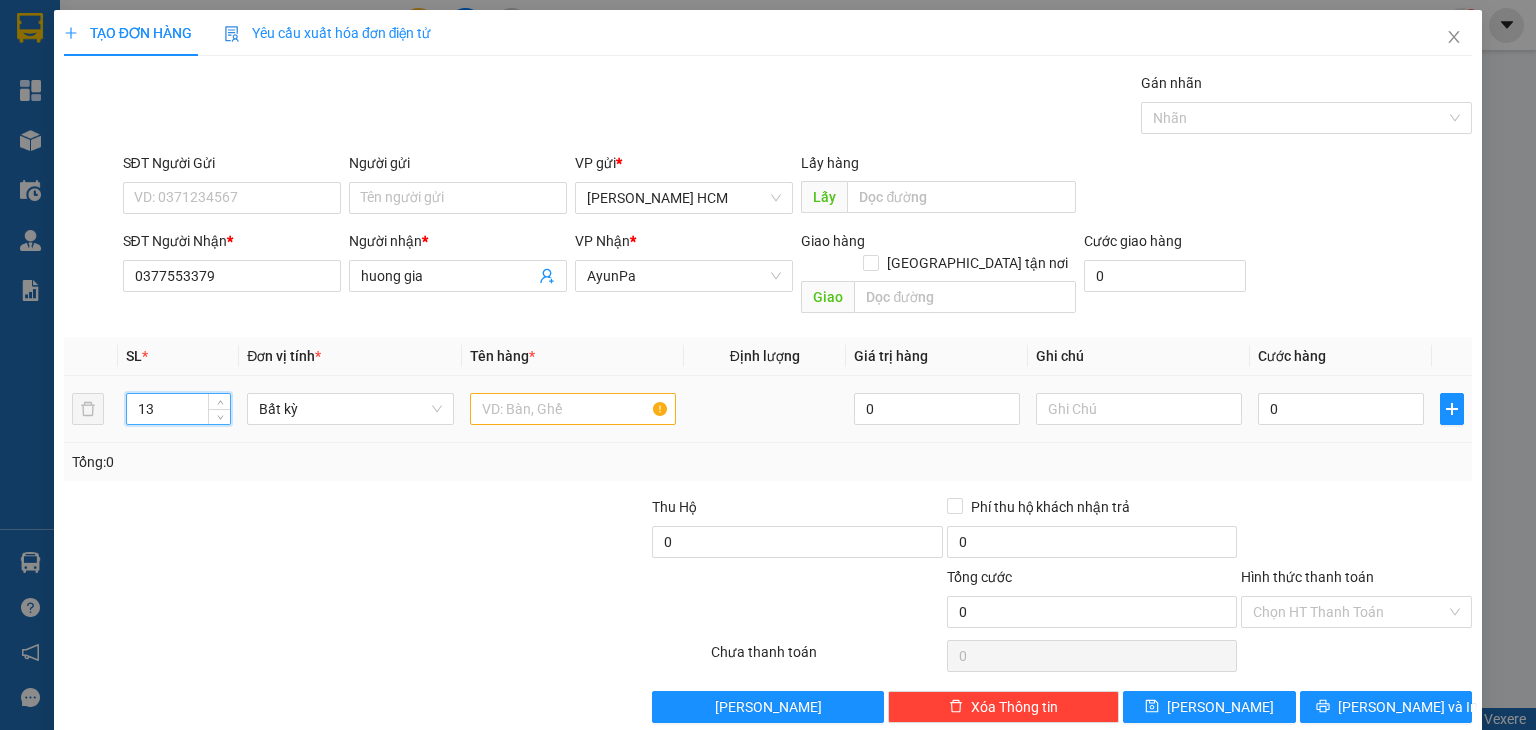 type on "13" 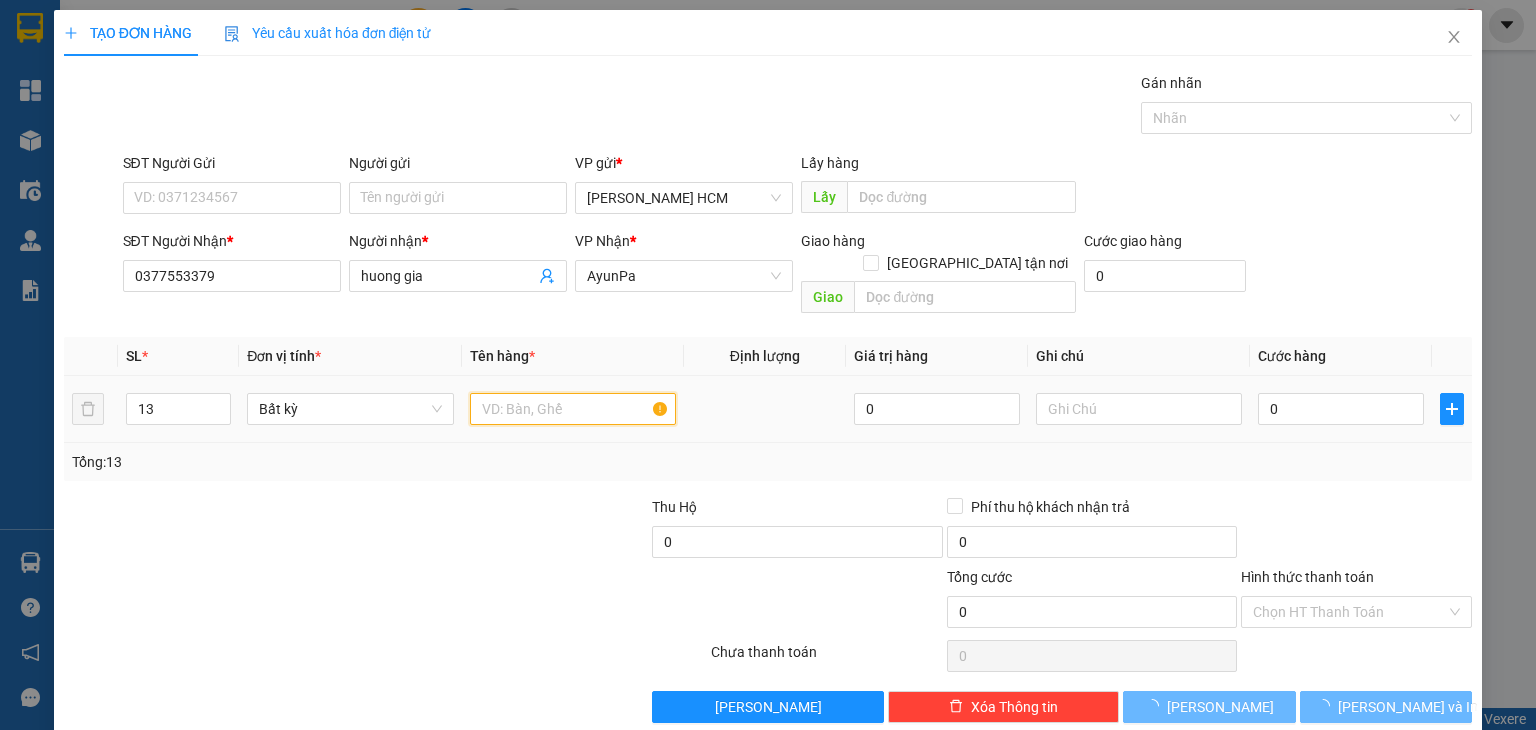 click at bounding box center (573, 409) 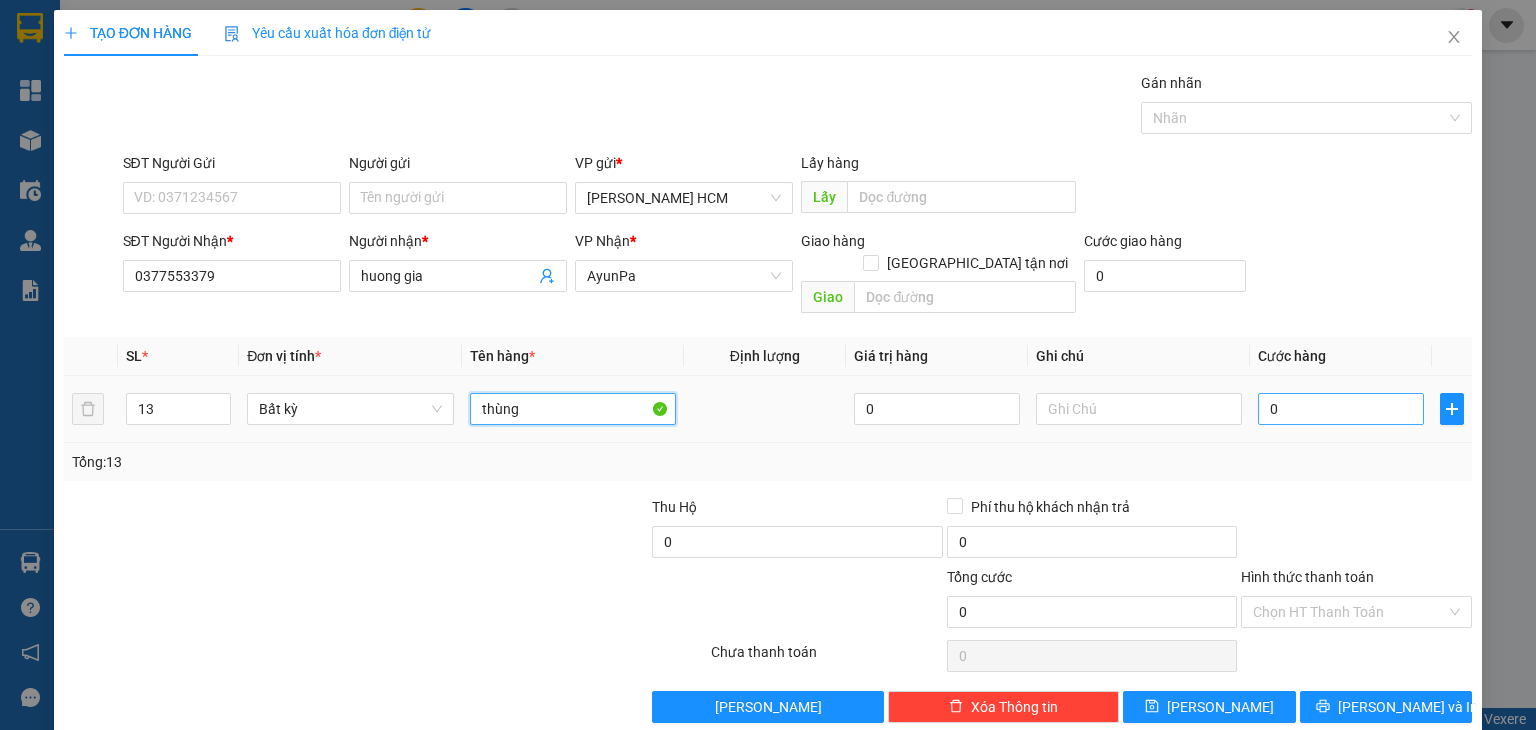 type on "thùng" 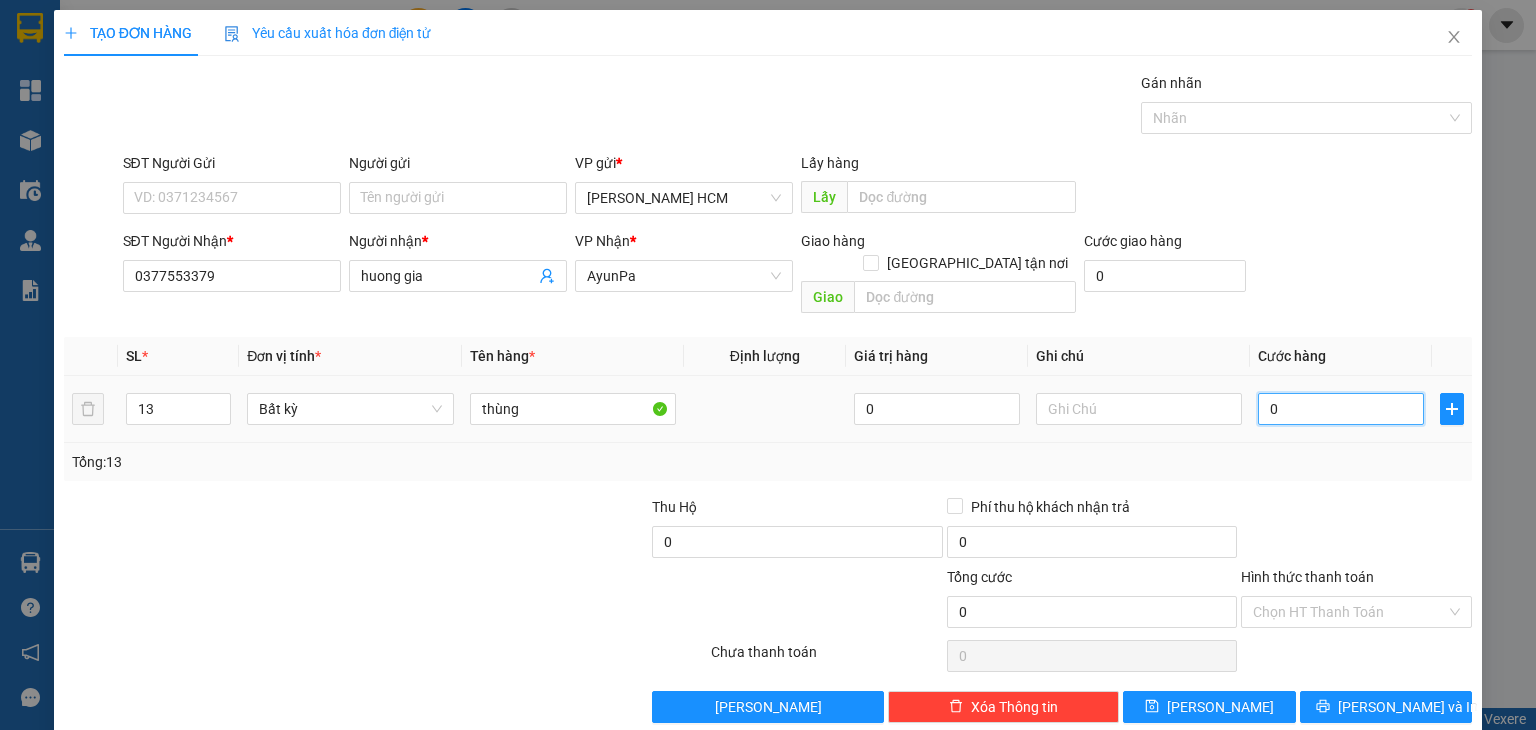 click on "0" at bounding box center [1341, 409] 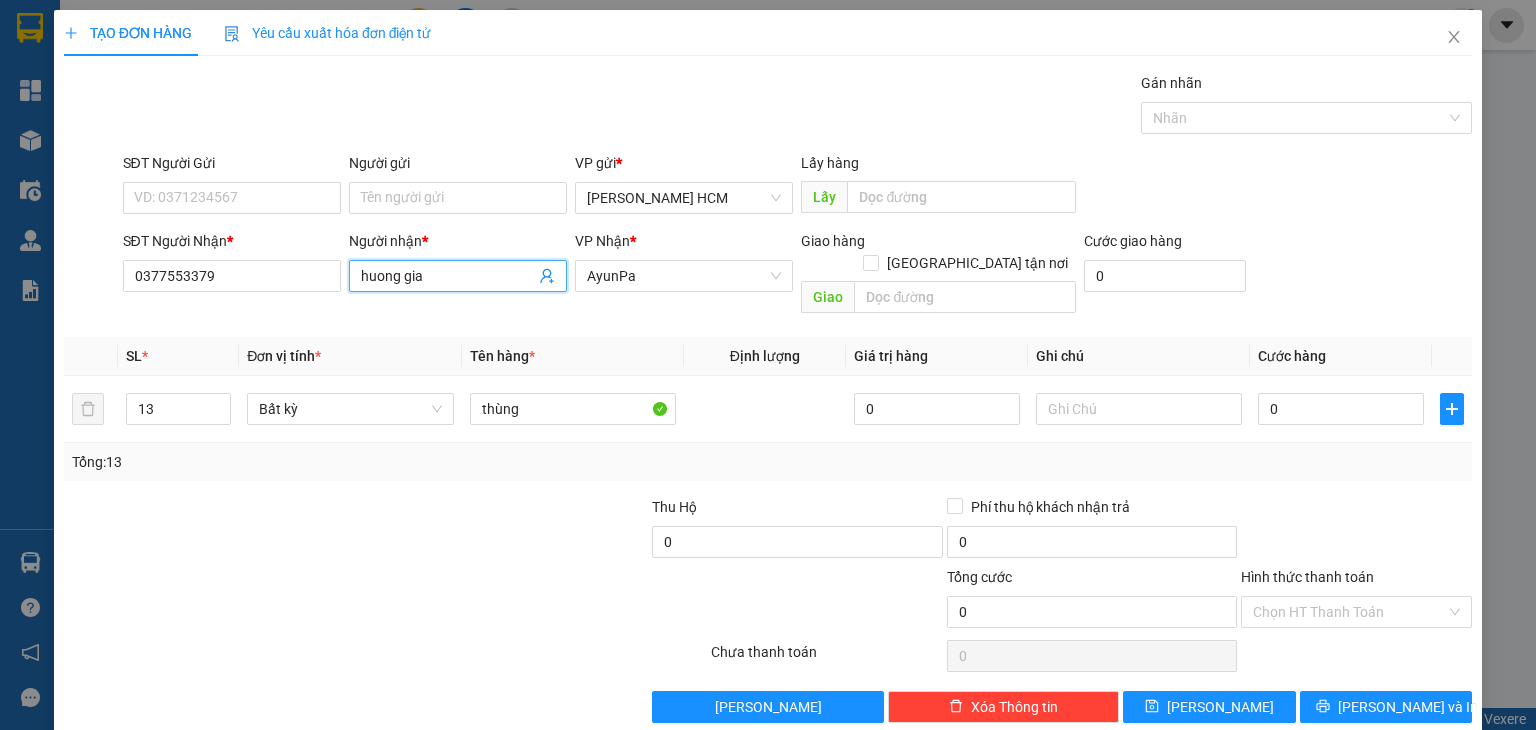 click on "huong gia" at bounding box center (448, 276) 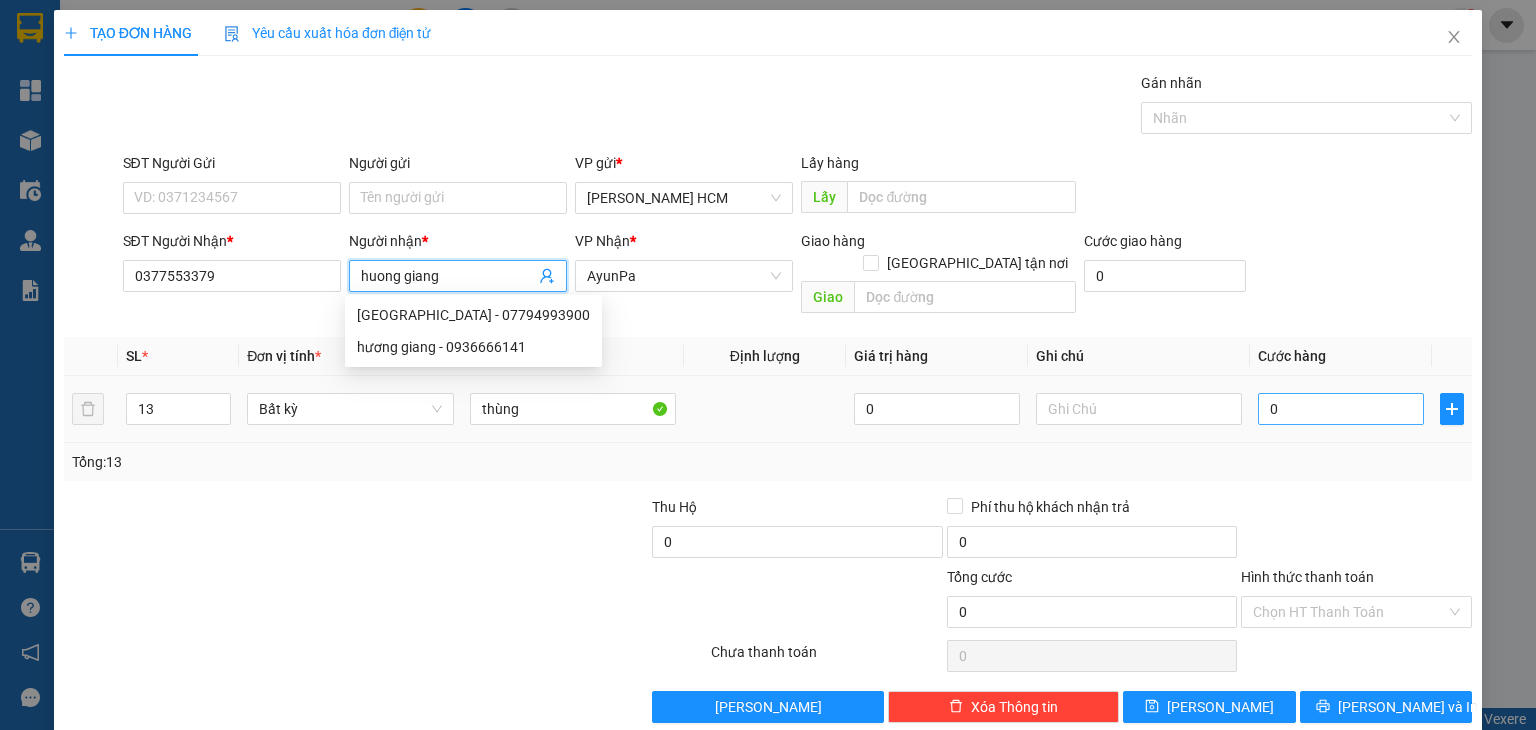 type on "huong giang" 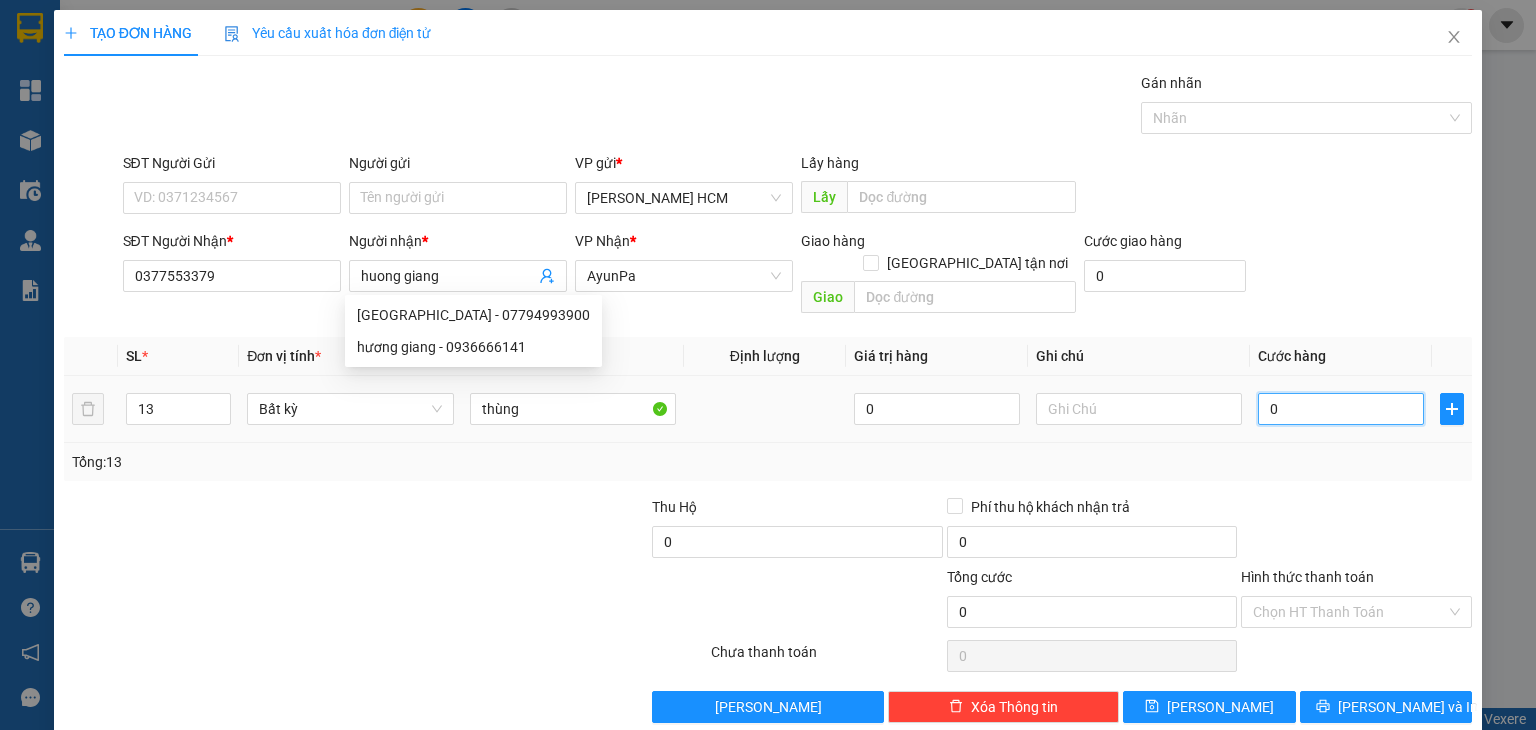 click on "0" at bounding box center (1341, 409) 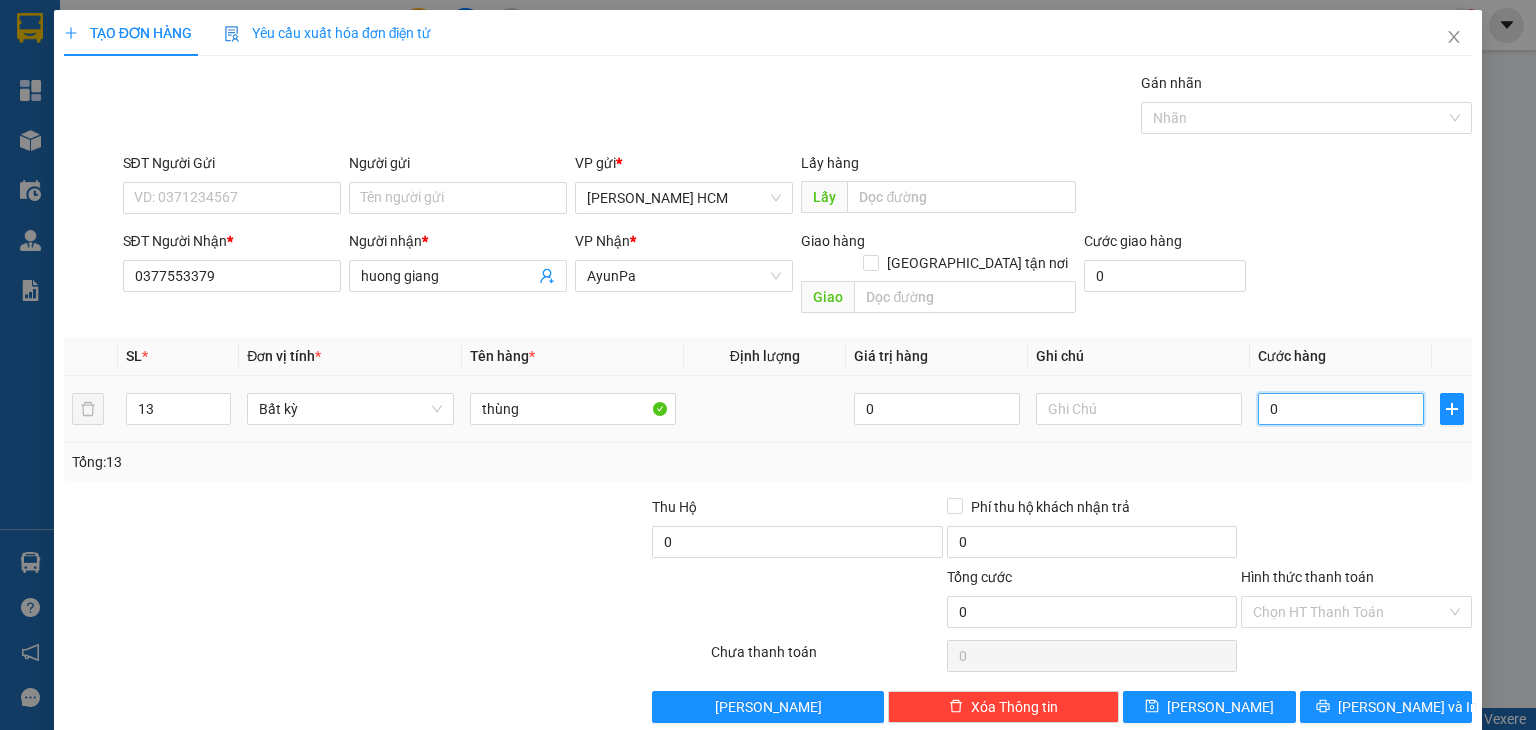 type on "007" 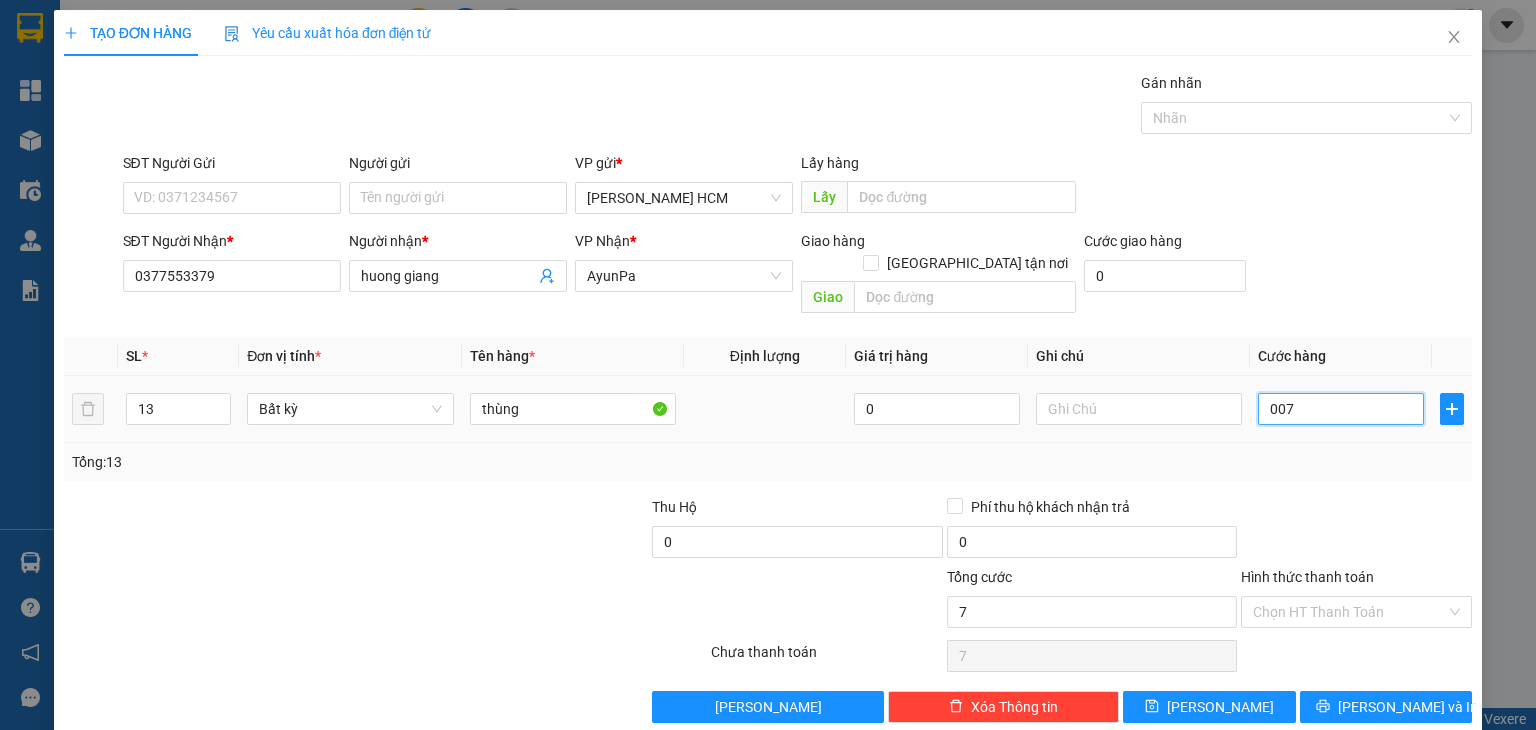 type on "0.078" 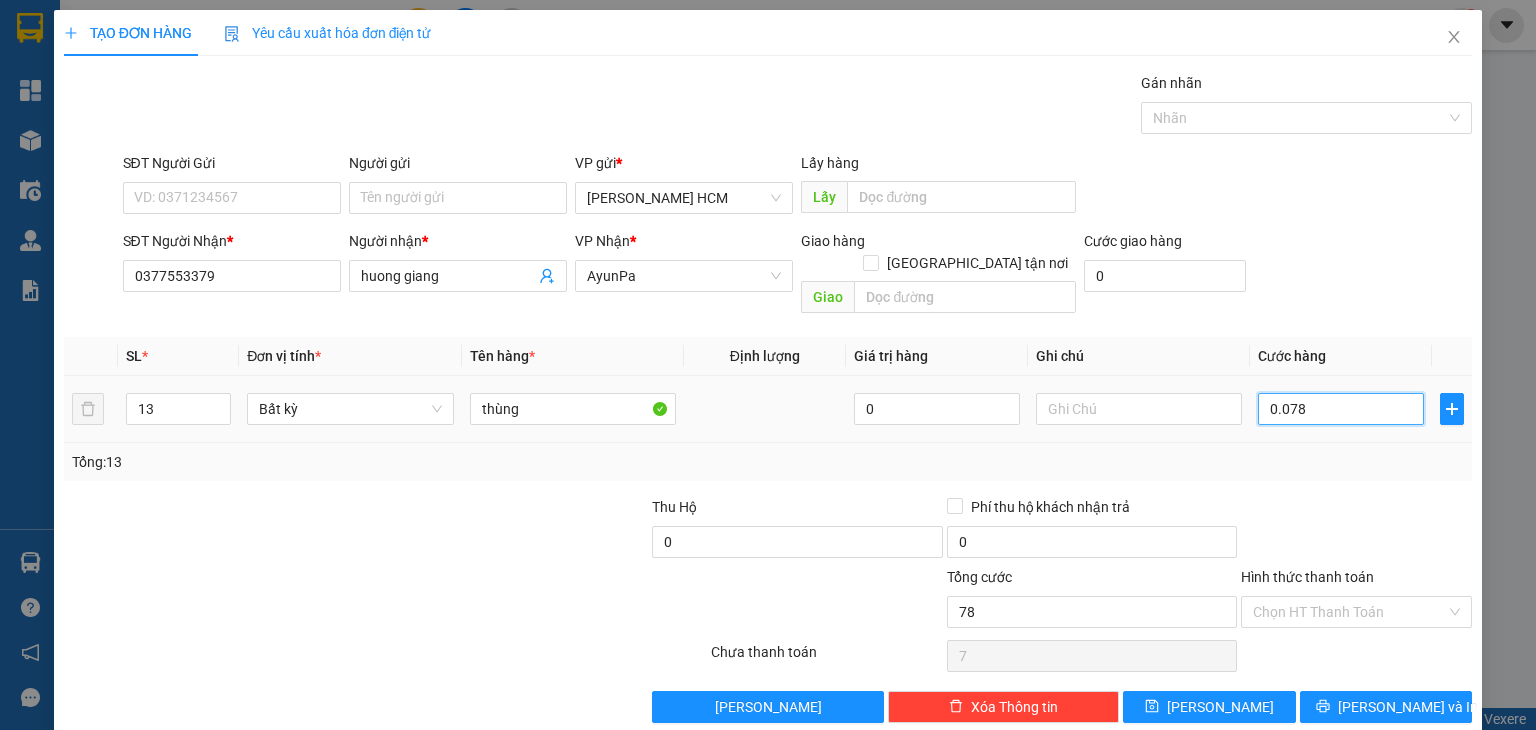 type on "78" 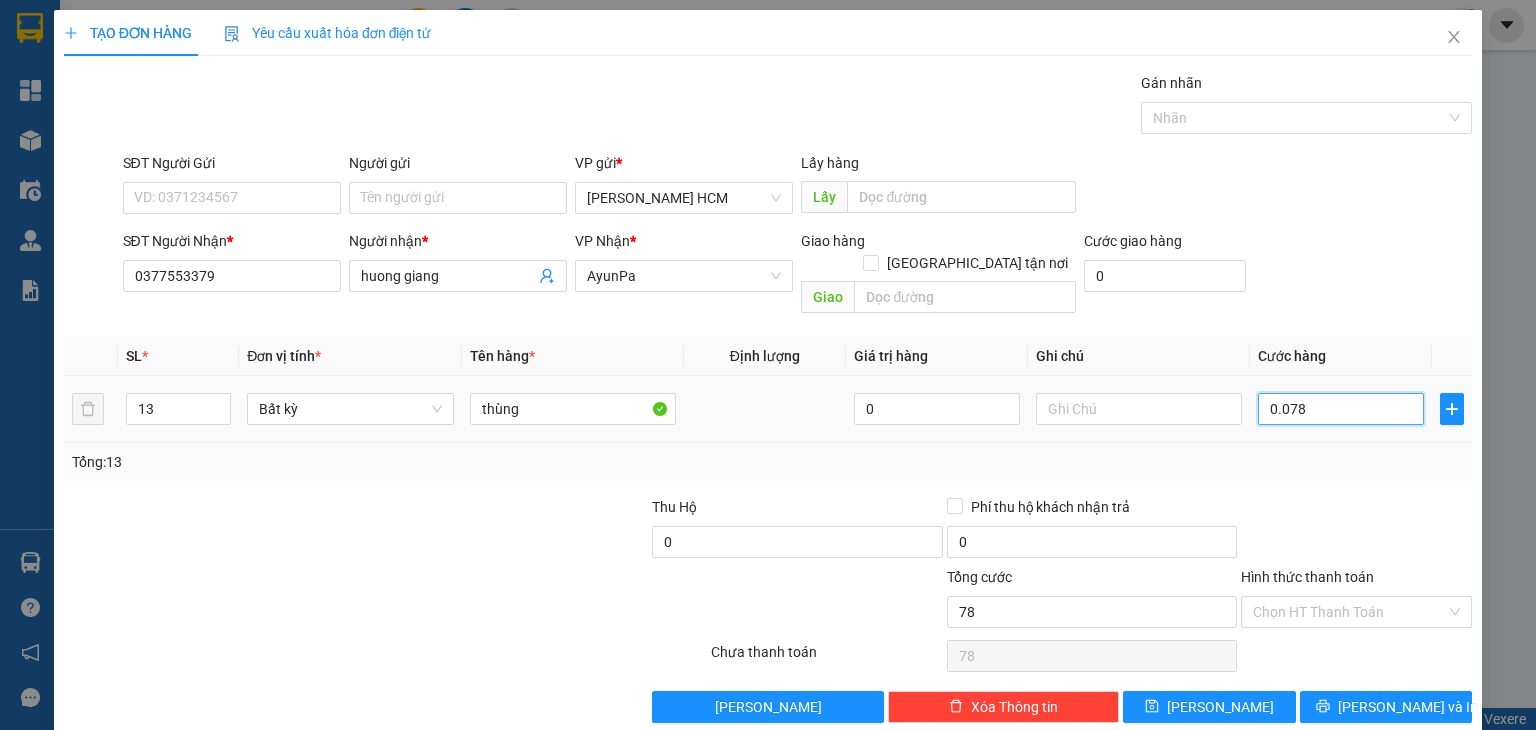 type on "00.780" 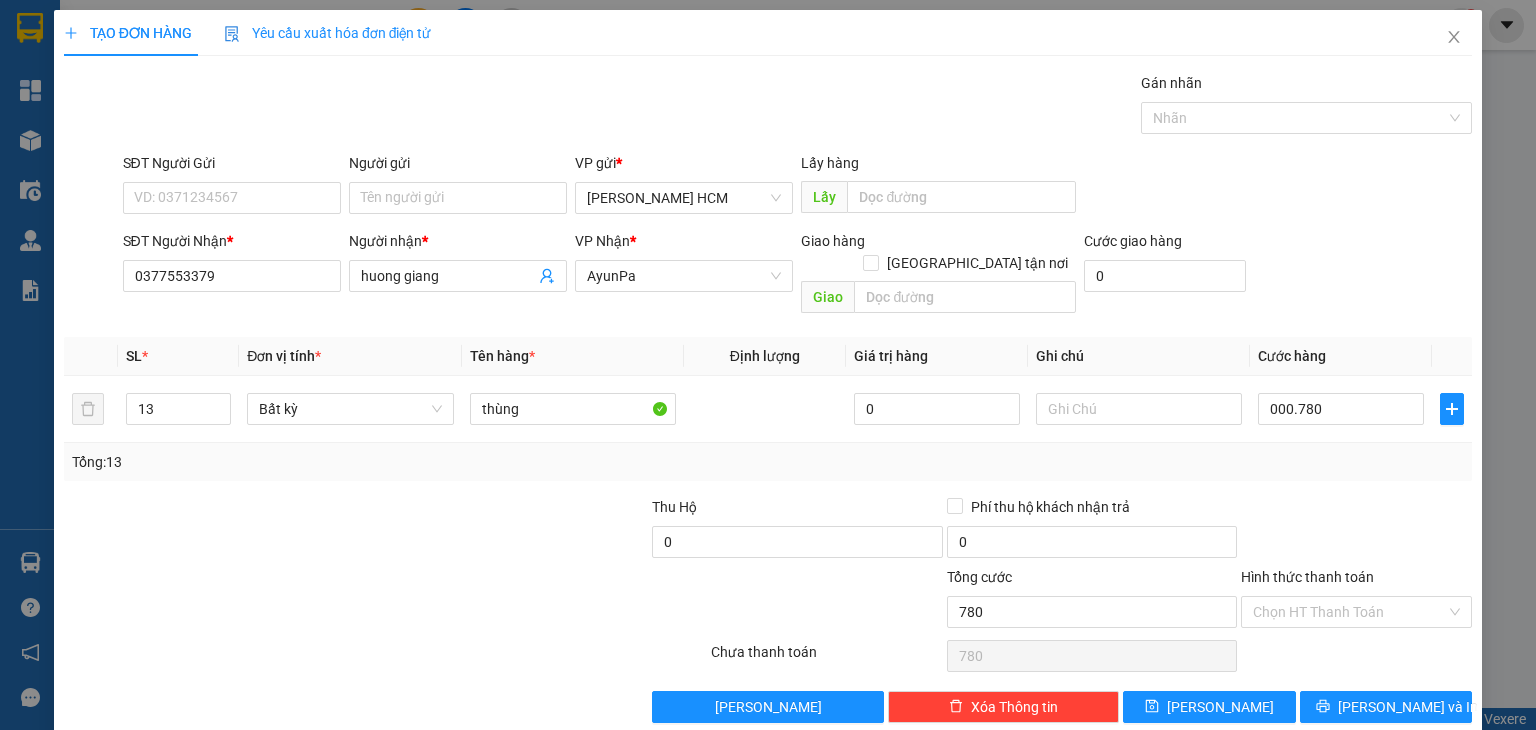 type on "780.000" 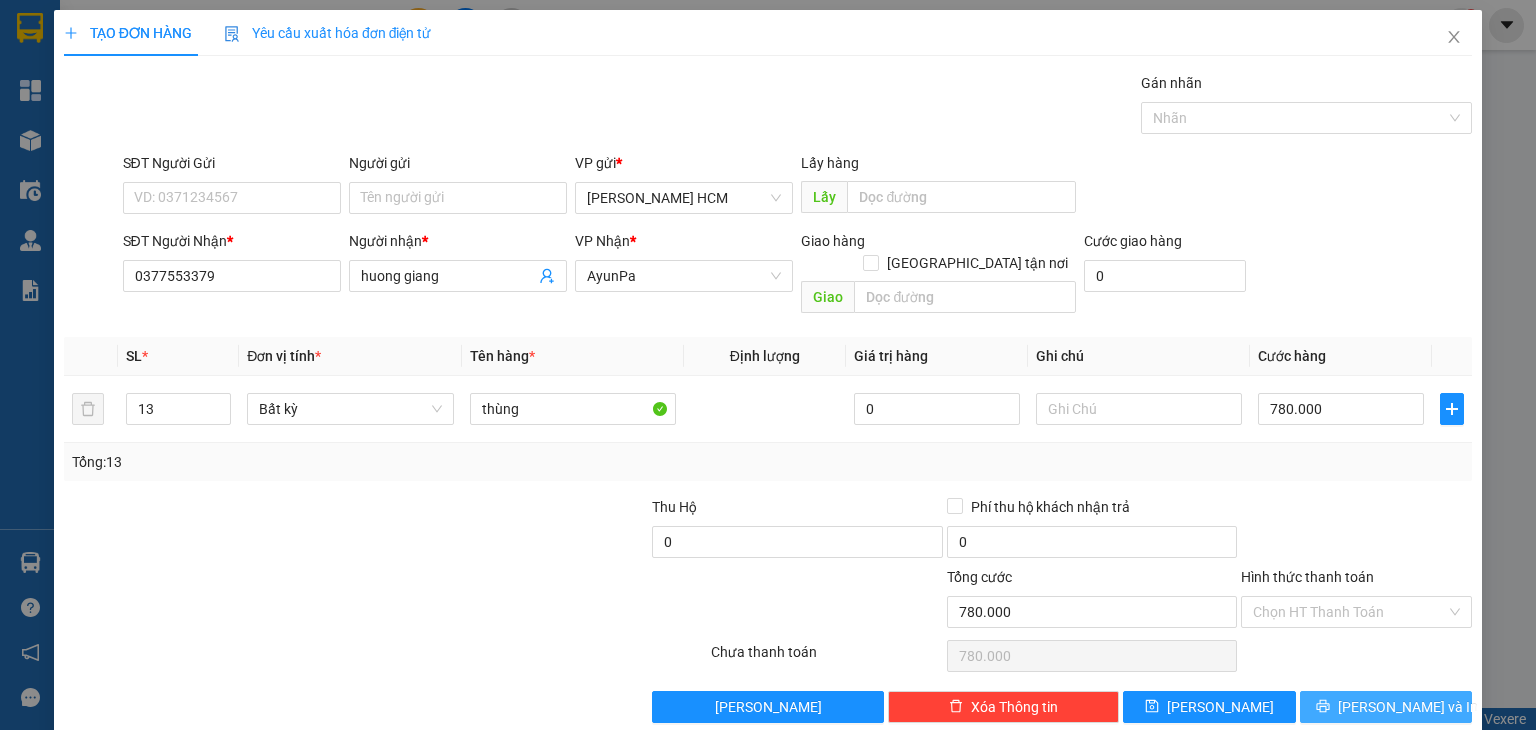 click on "[PERSON_NAME] và In" at bounding box center [1408, 707] 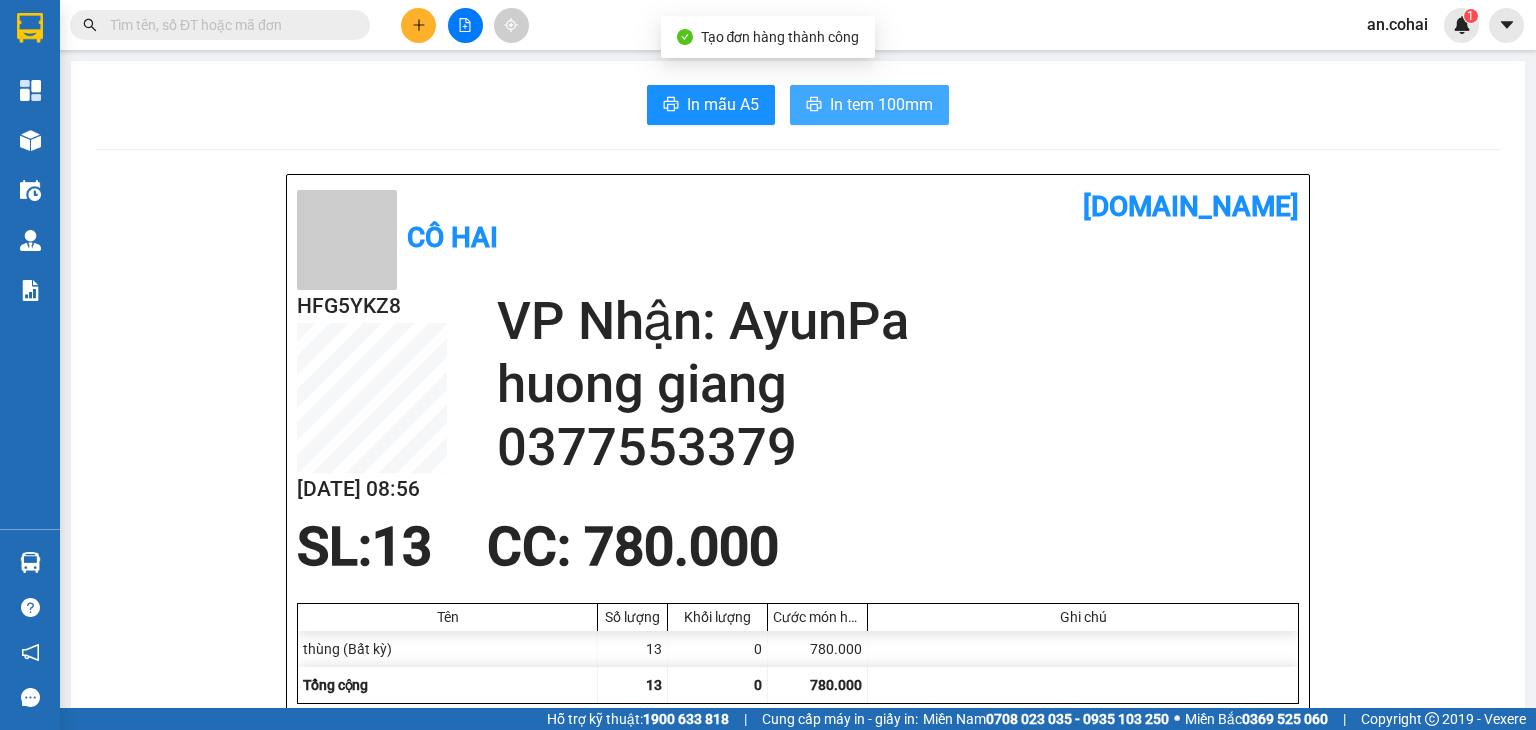 click on "In tem 100mm" at bounding box center [881, 104] 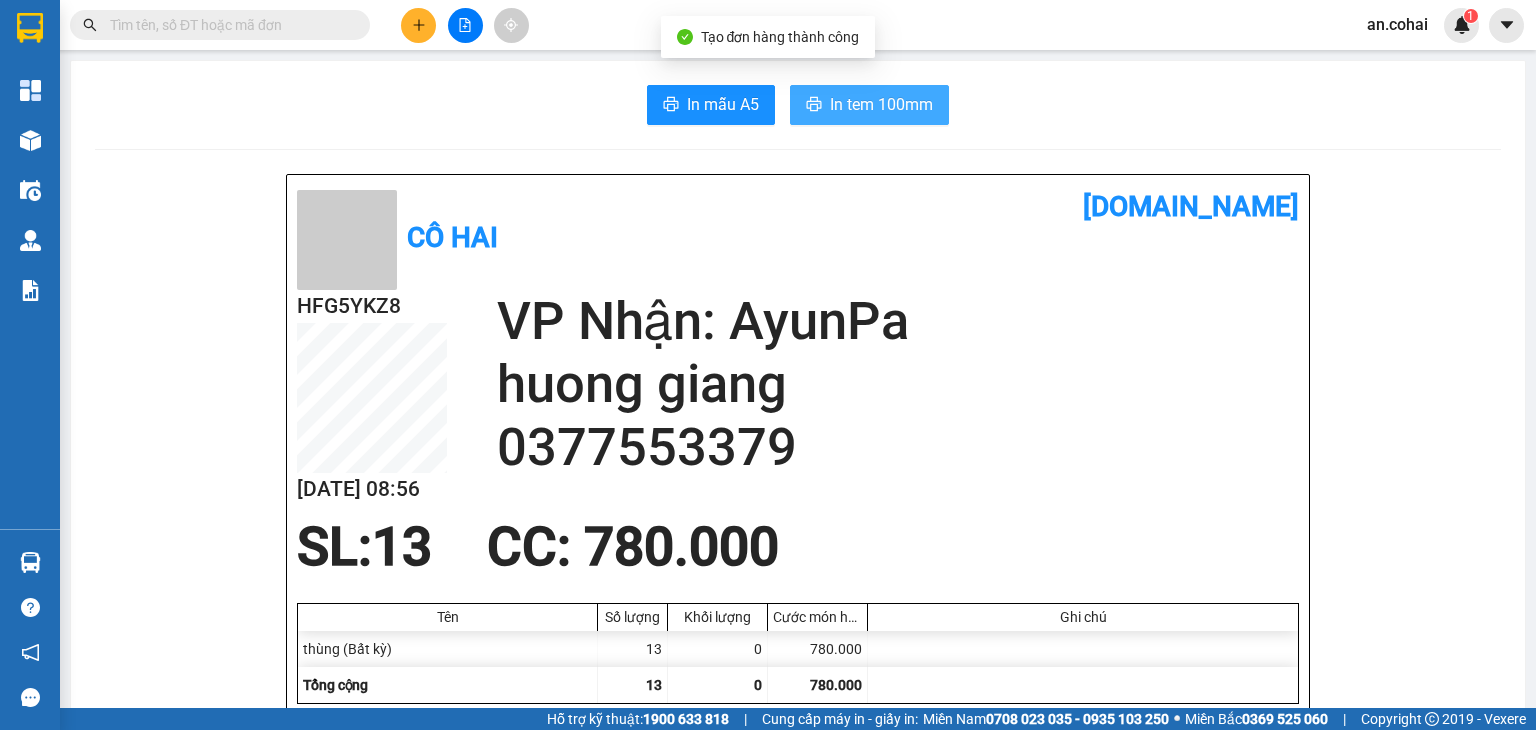 scroll, scrollTop: 0, scrollLeft: 0, axis: both 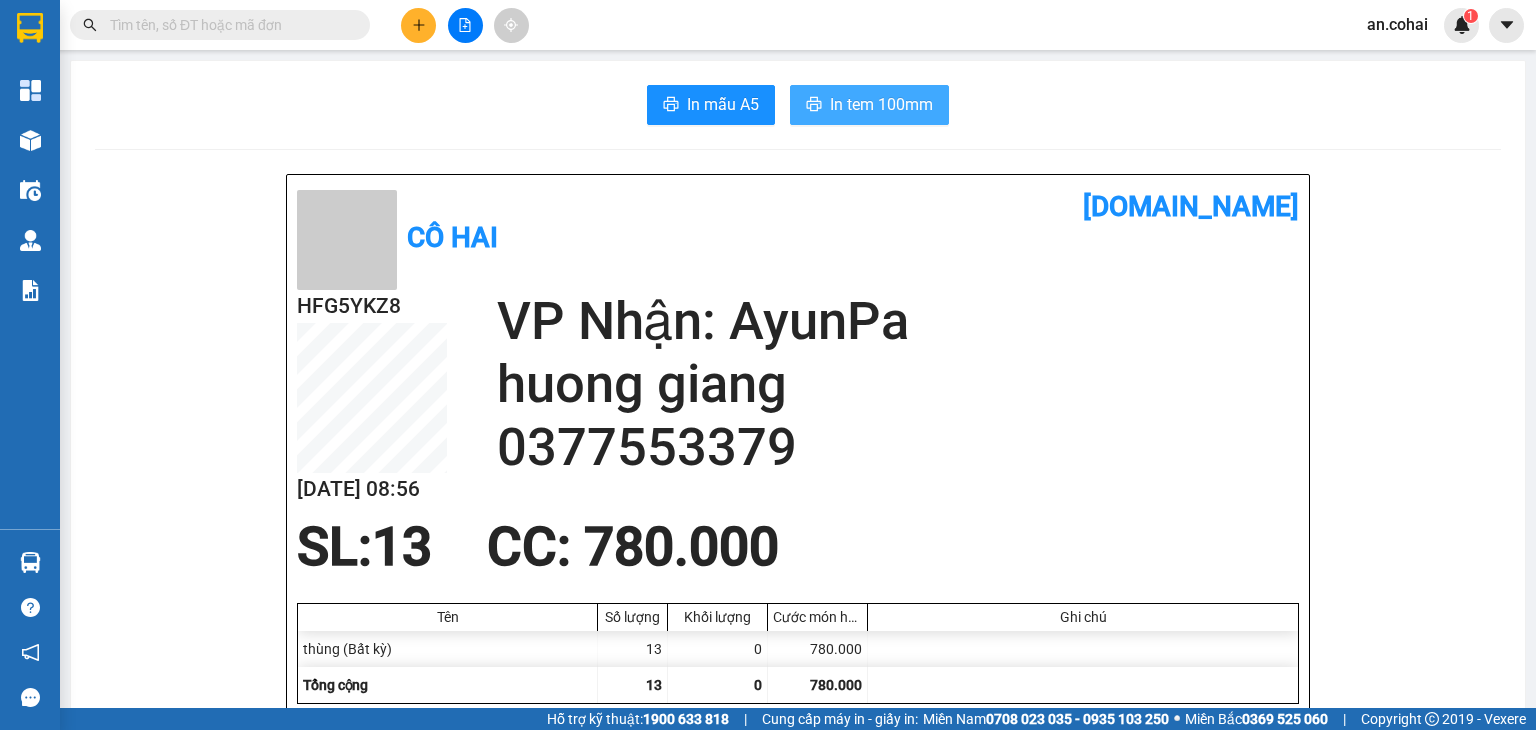 click on "In tem 100mm" at bounding box center (881, 104) 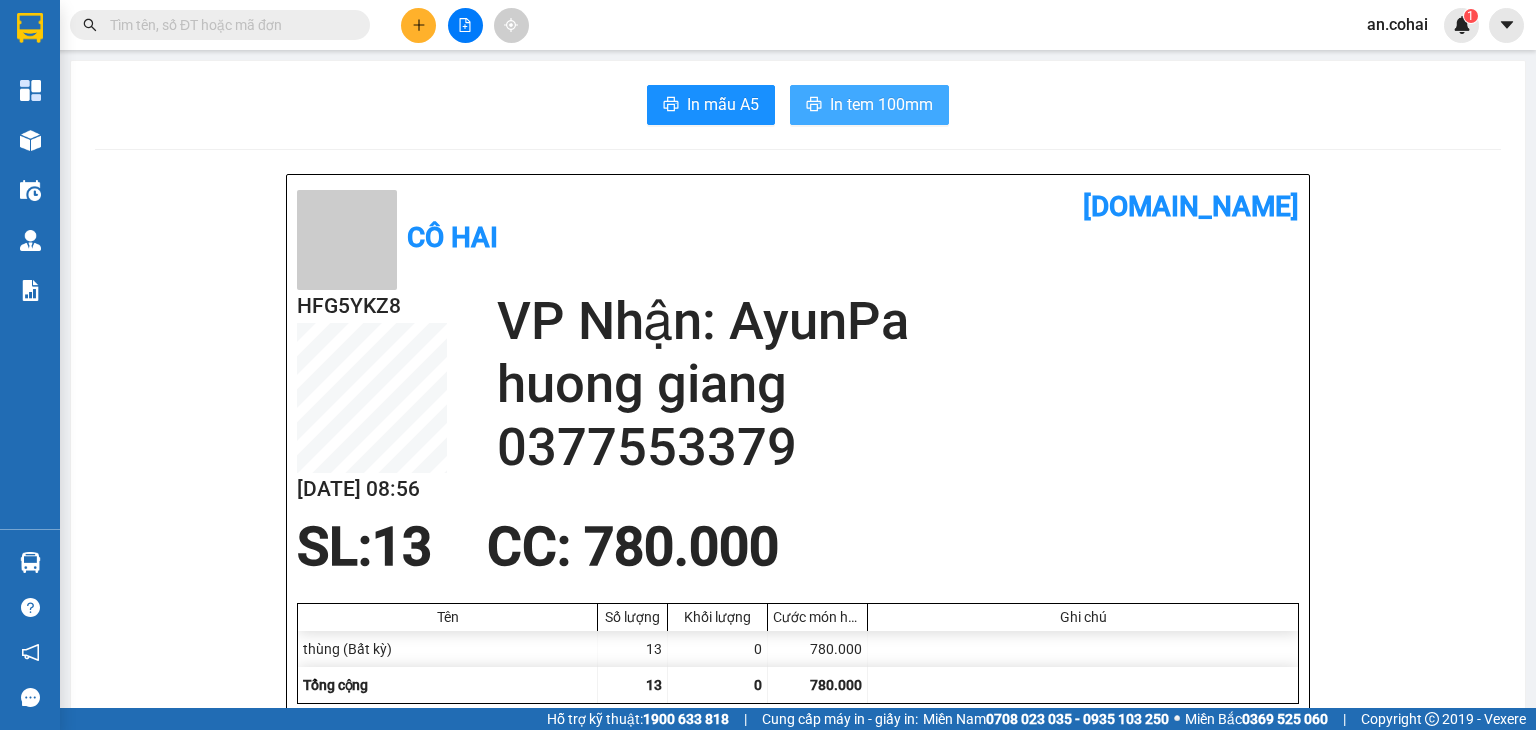 scroll, scrollTop: 0, scrollLeft: 0, axis: both 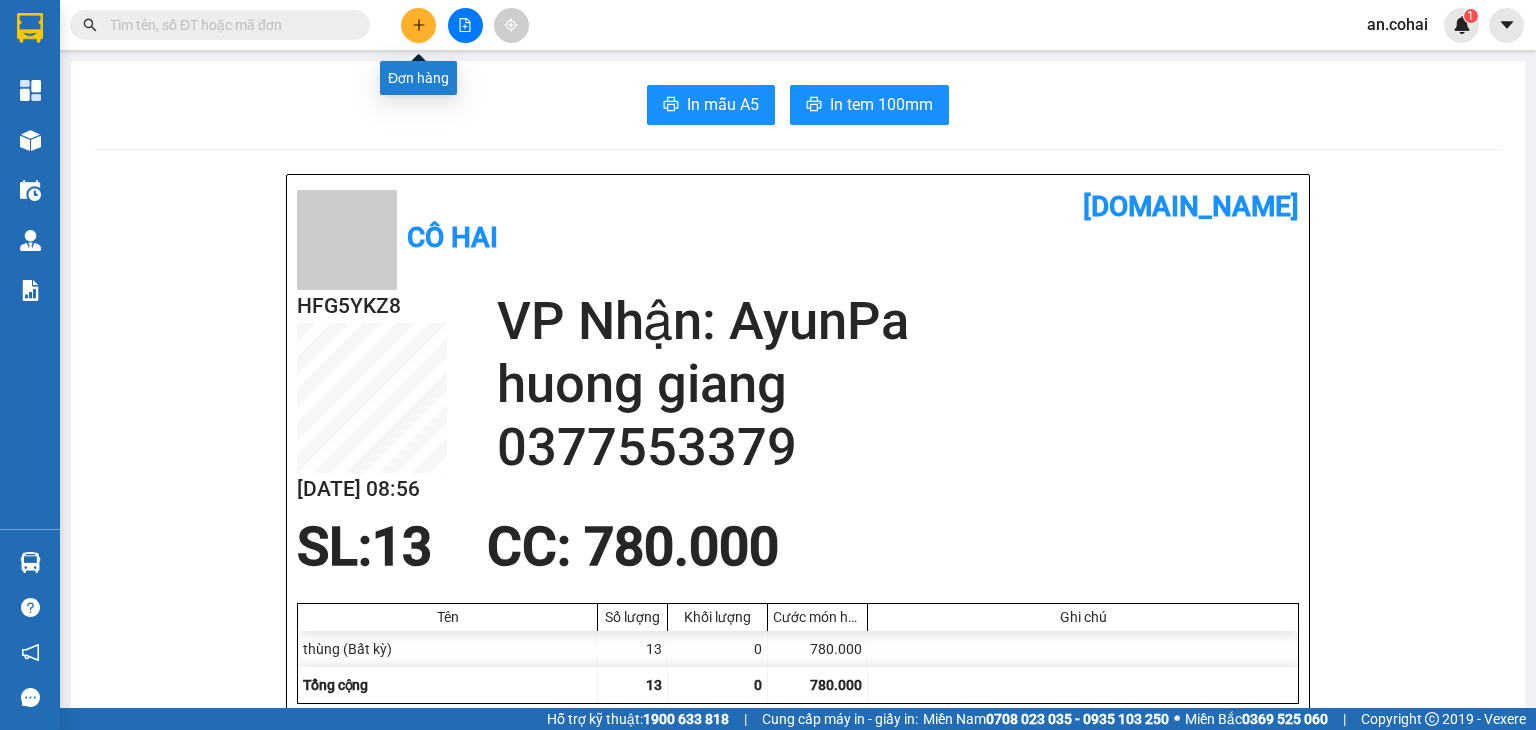 click 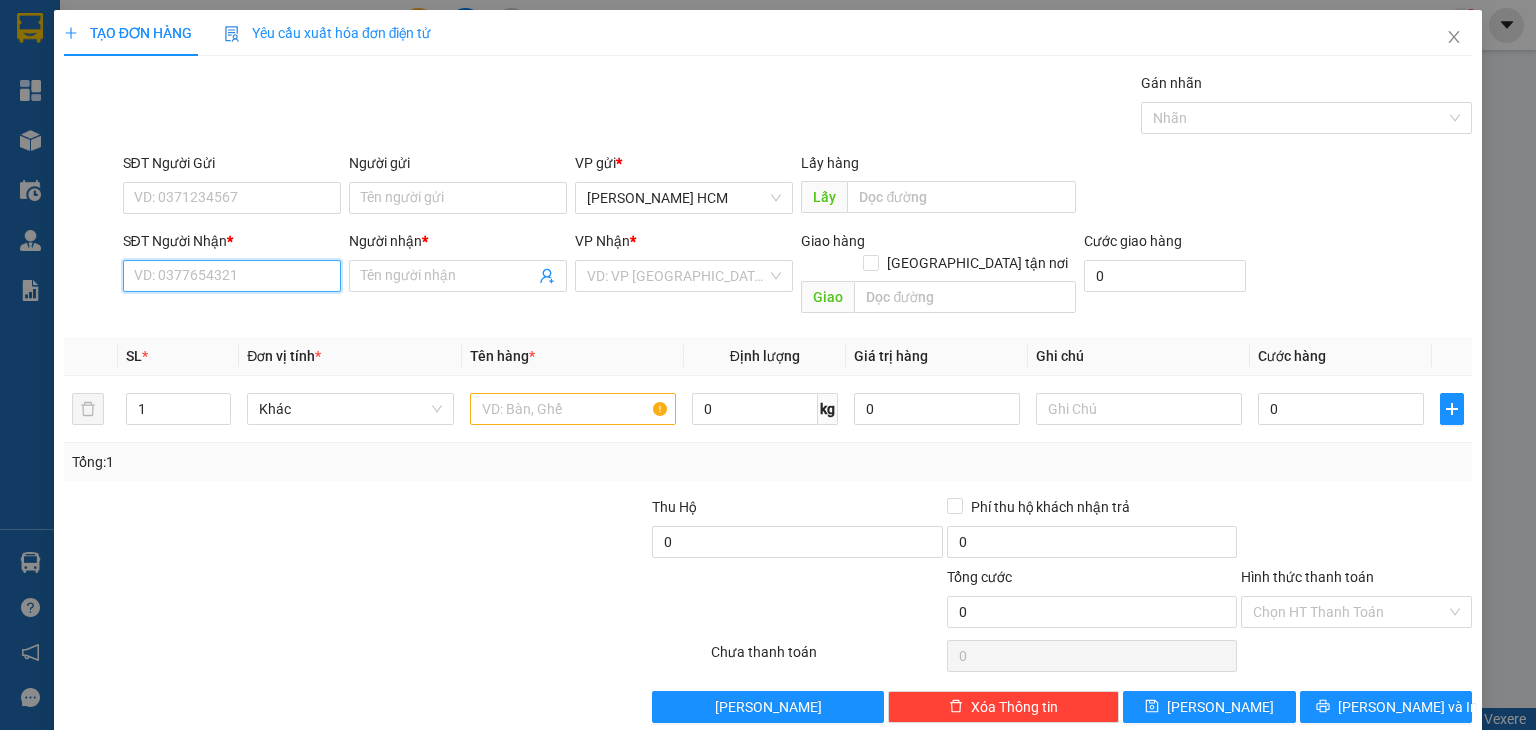 click on "SĐT Người Nhận  *" at bounding box center (232, 276) 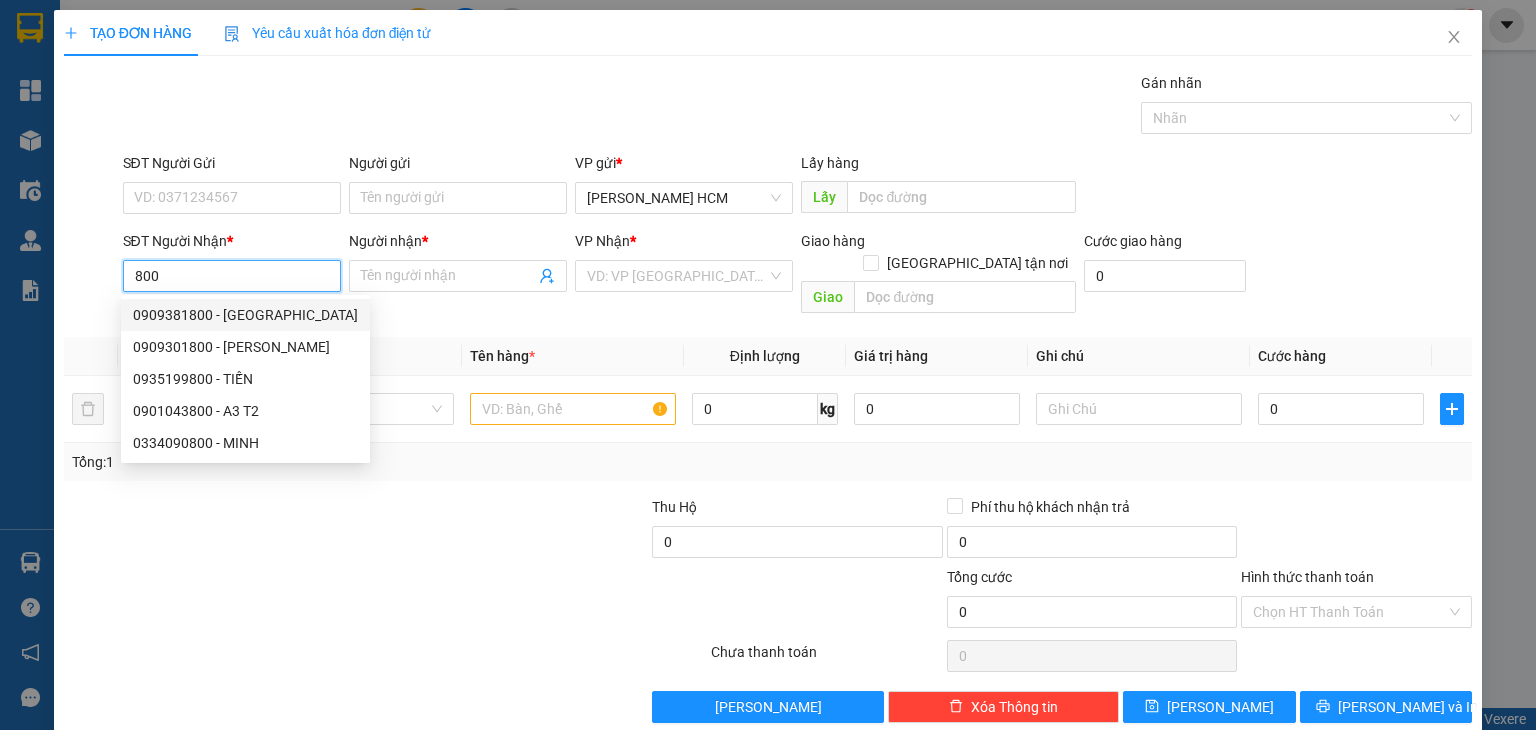 click on "0909381800 - [GEOGRAPHIC_DATA]" at bounding box center (245, 315) 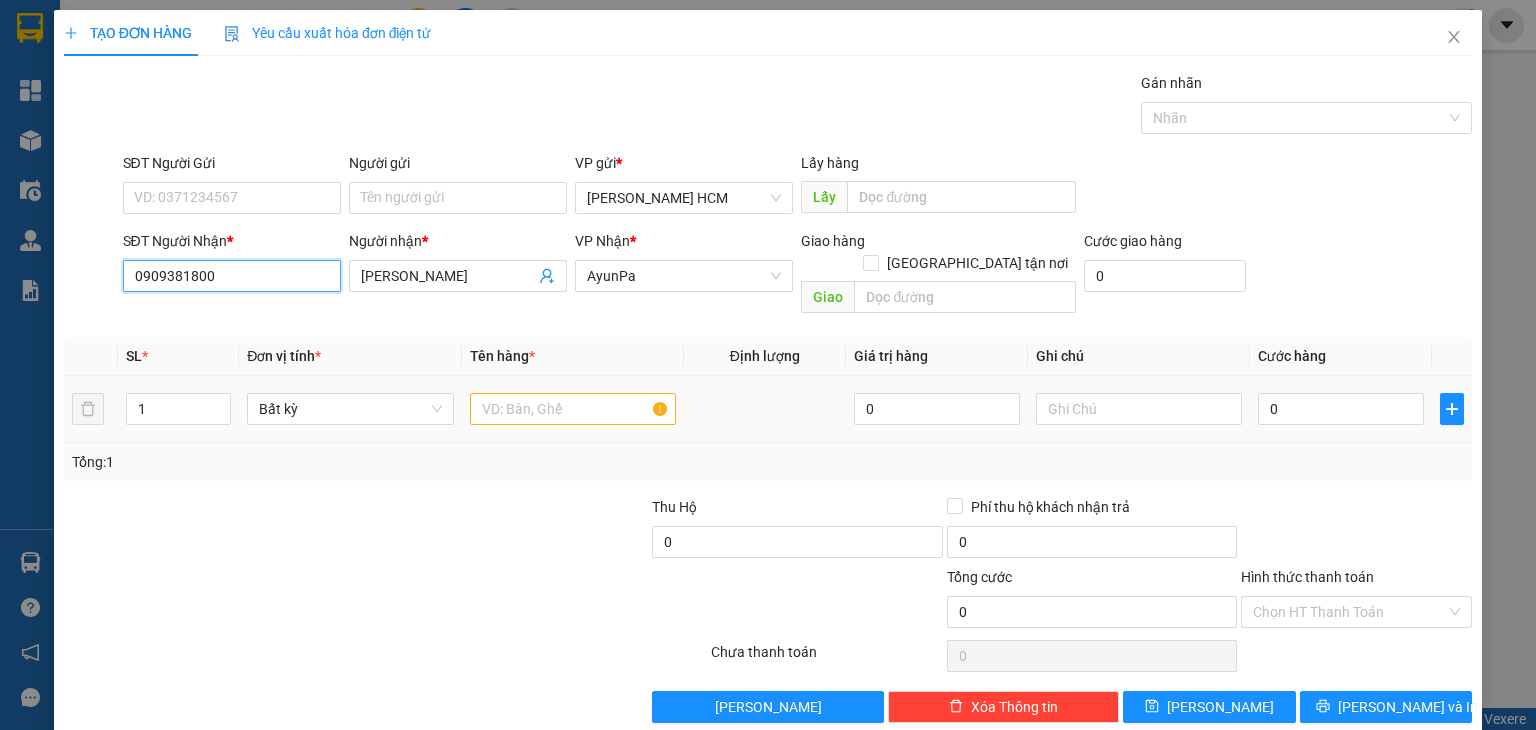 type on "0909381800" 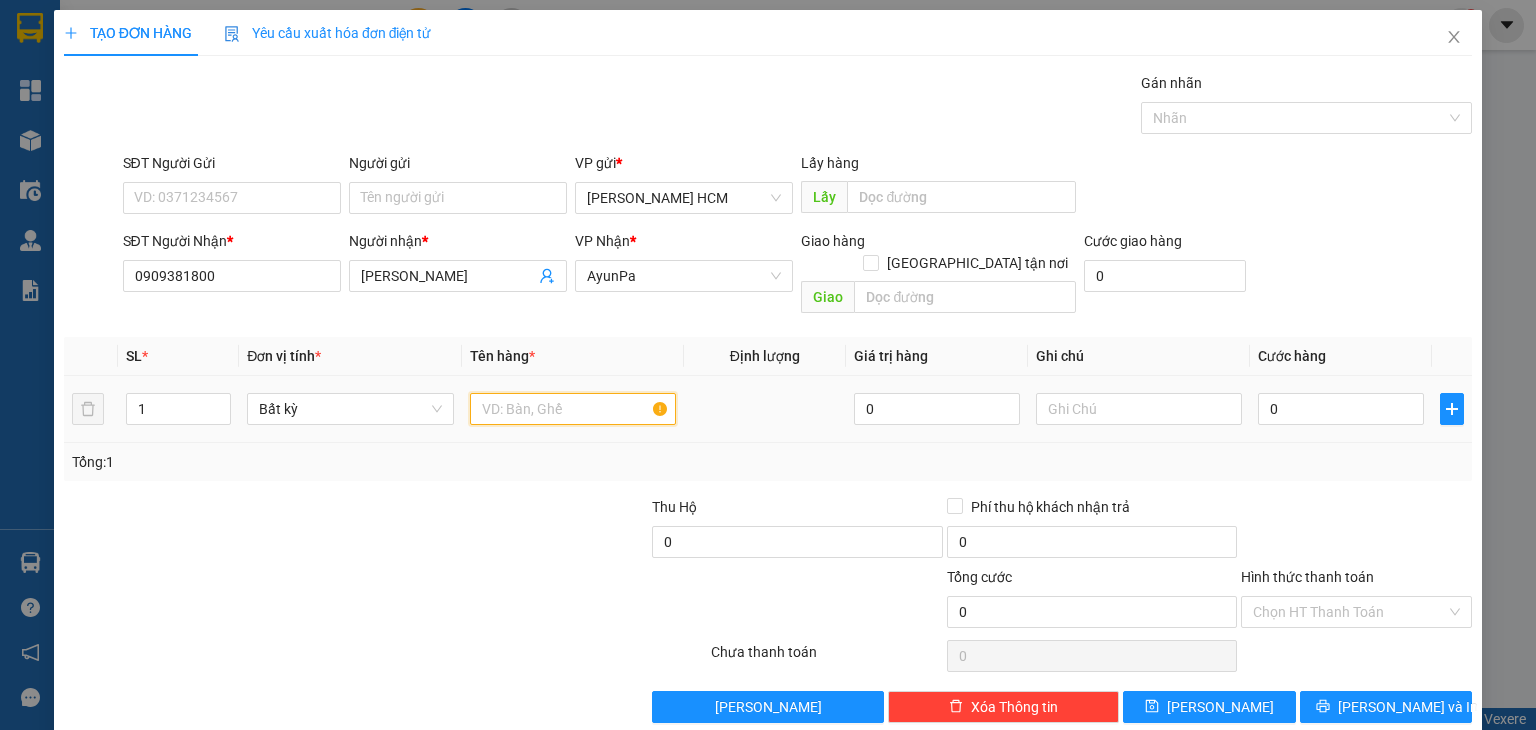 click at bounding box center [573, 409] 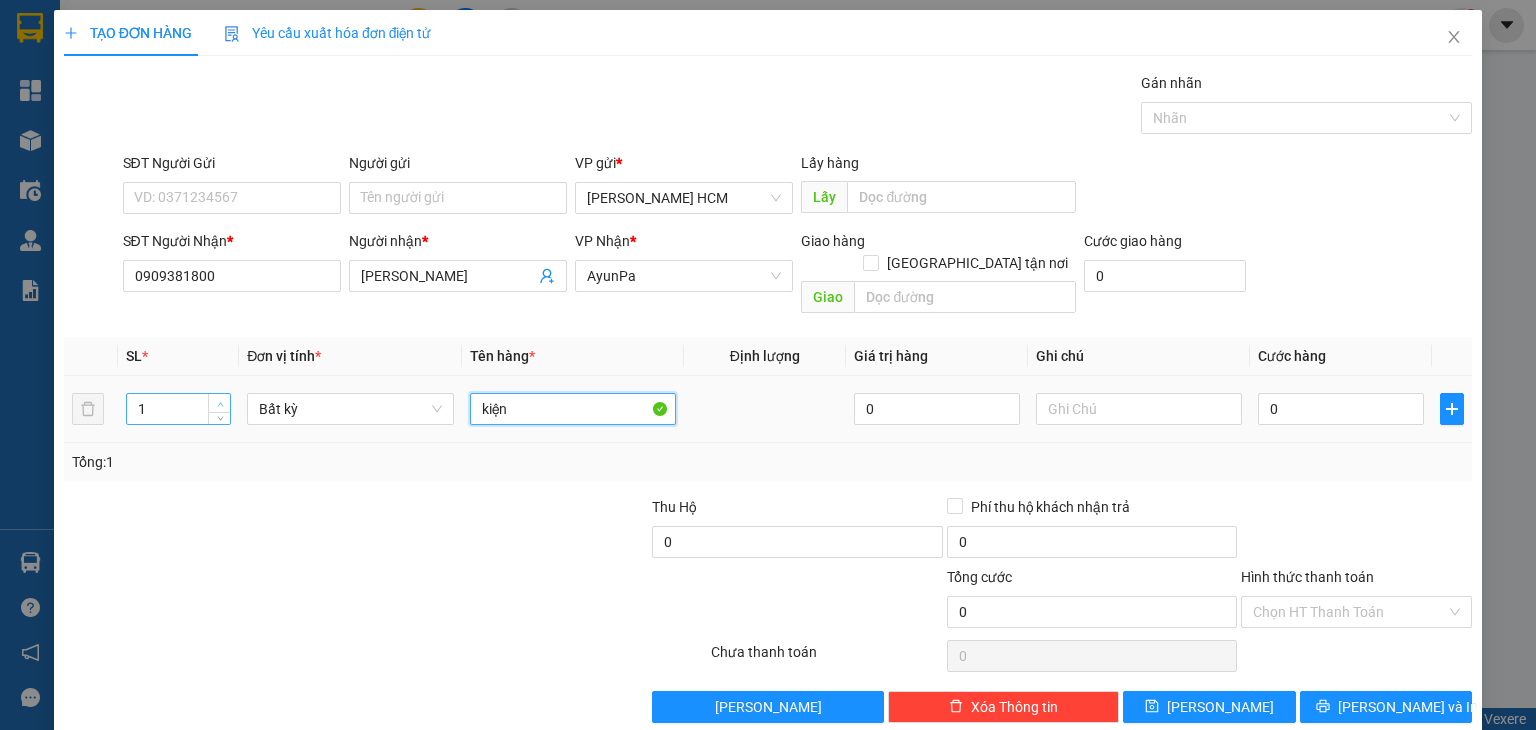 type on "kiện" 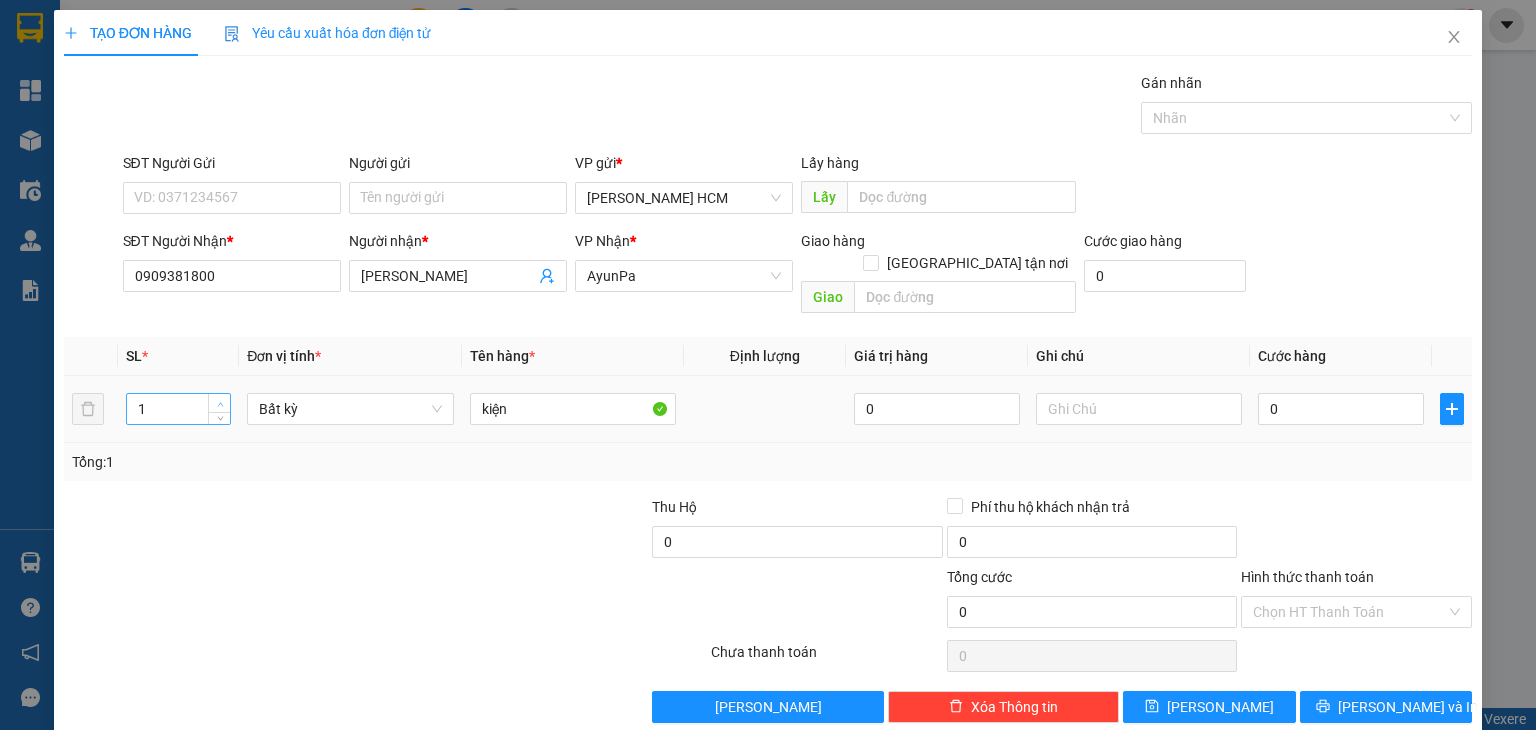 type on "2" 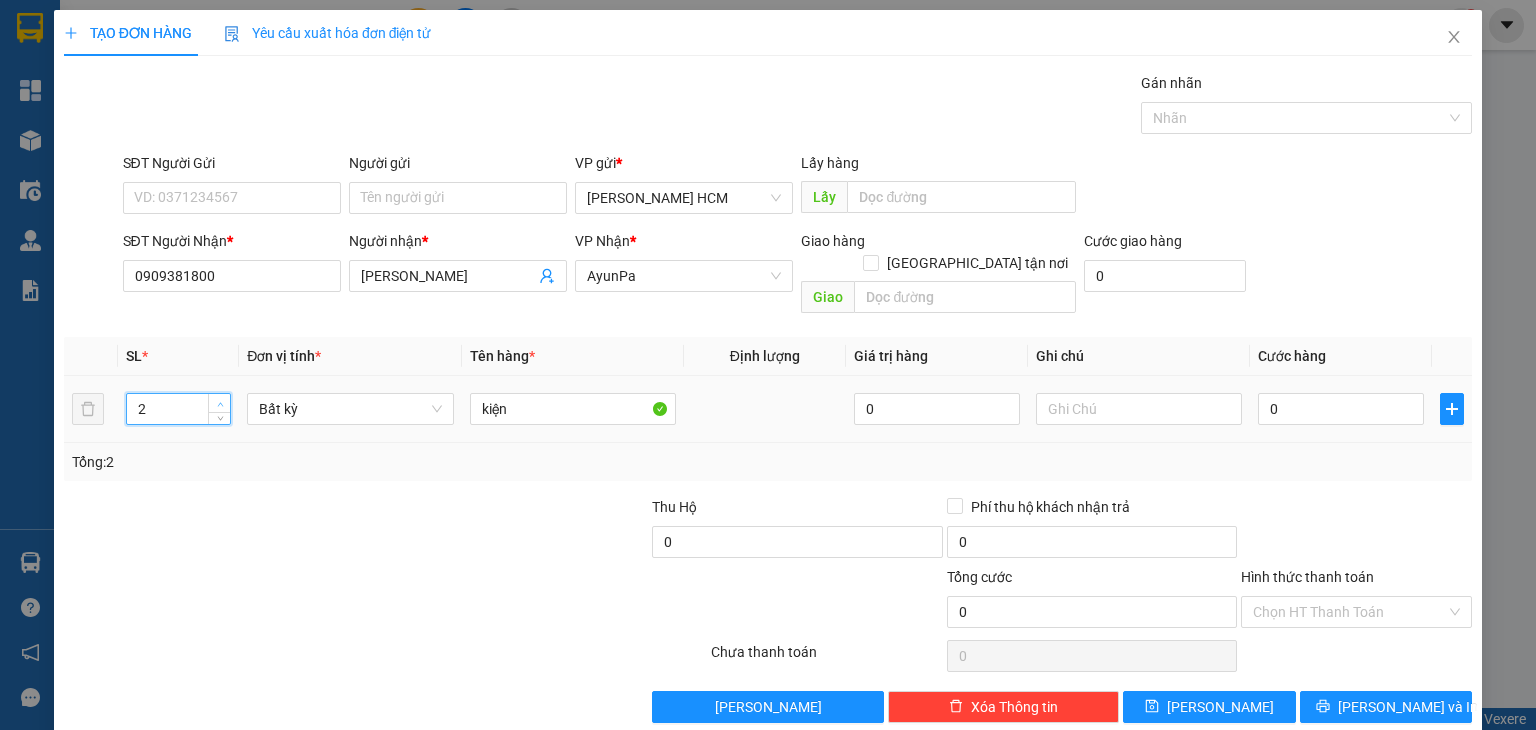 click at bounding box center (220, 404) 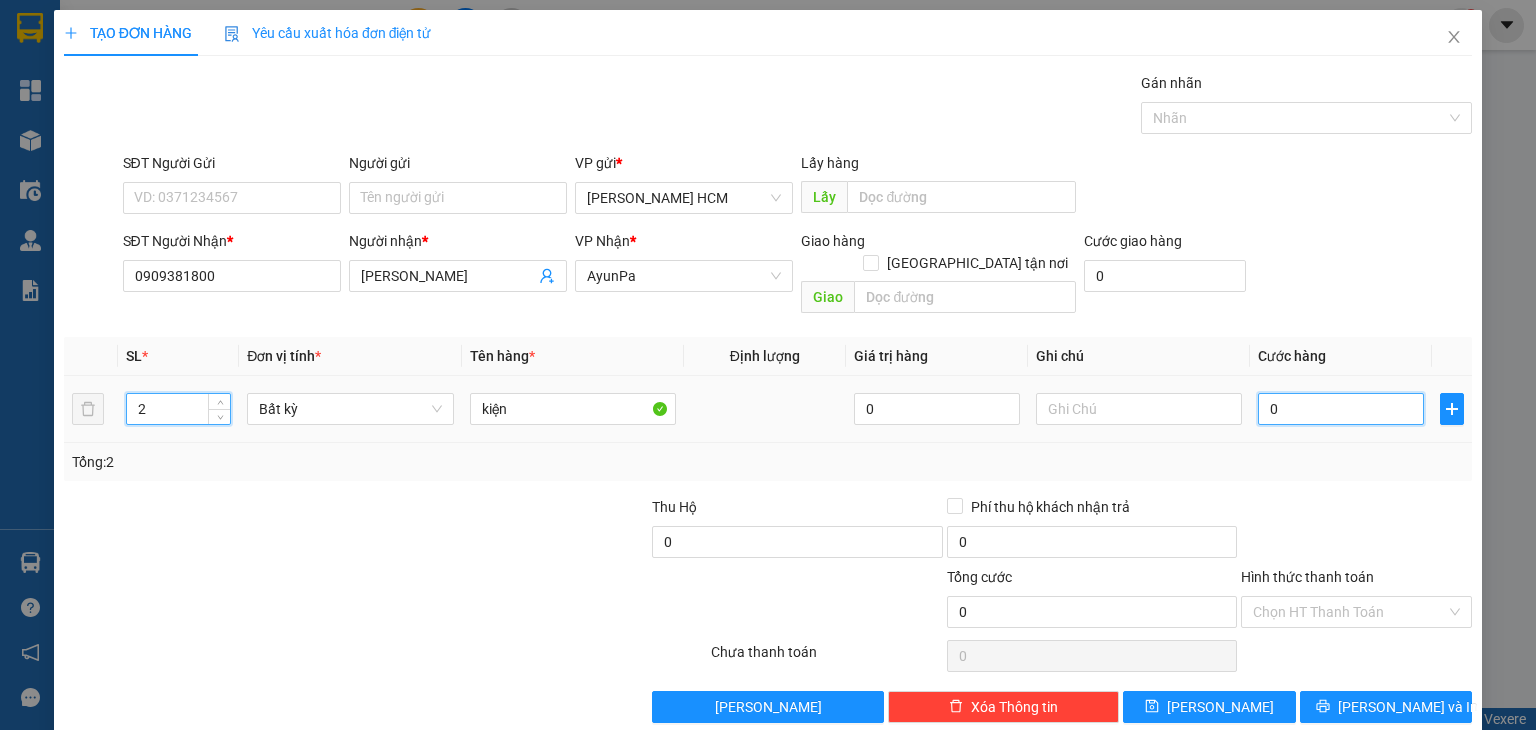 click on "0" at bounding box center [1341, 409] 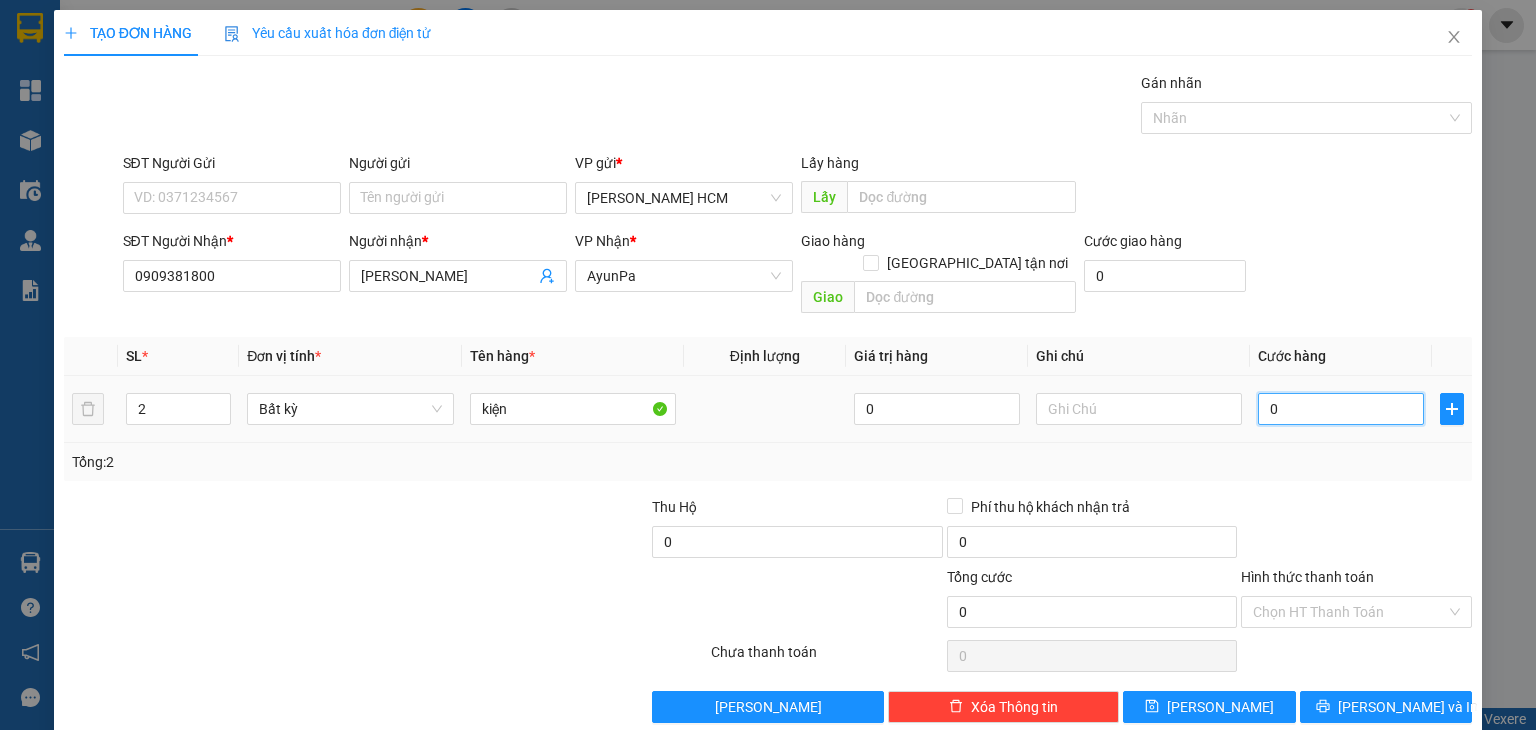 type on "001" 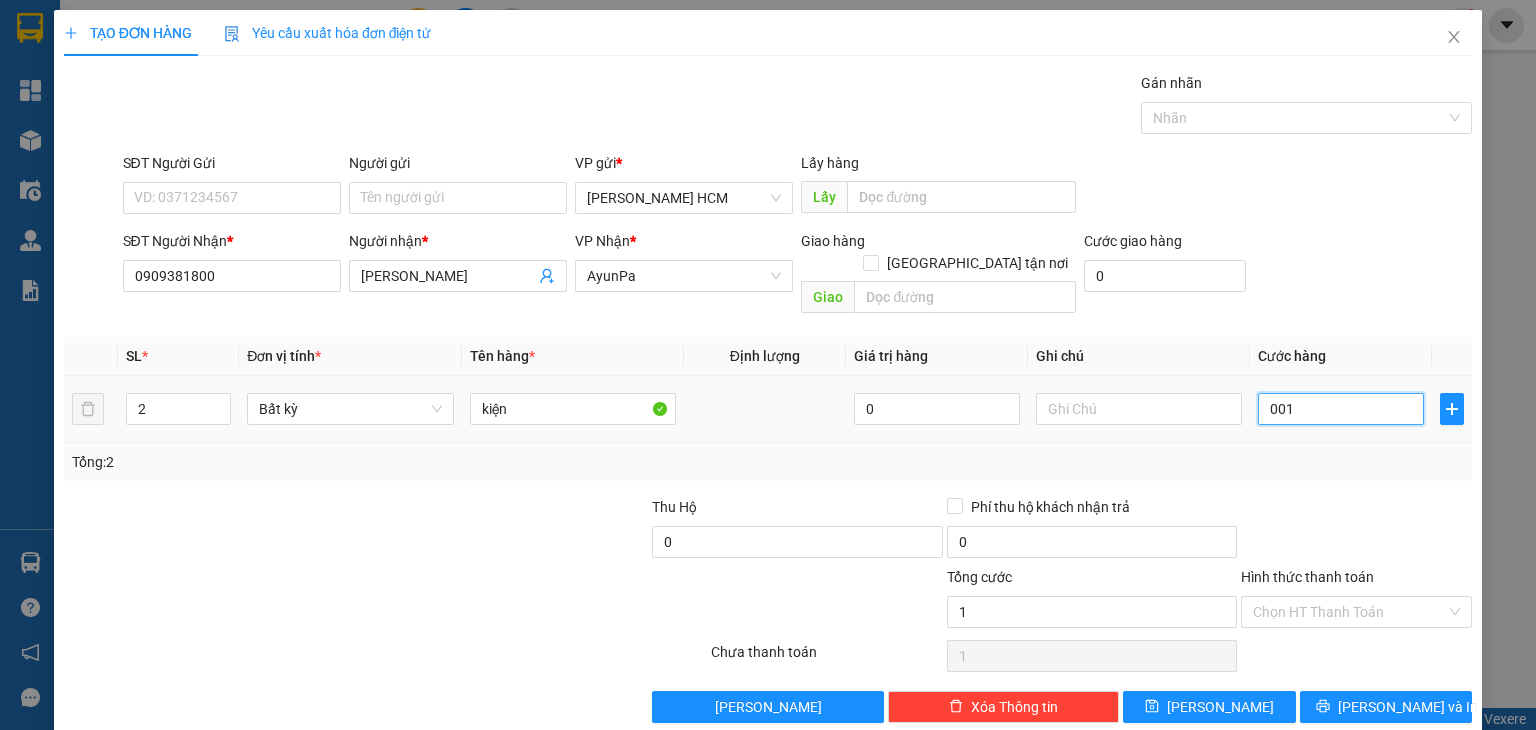 type on "0.012" 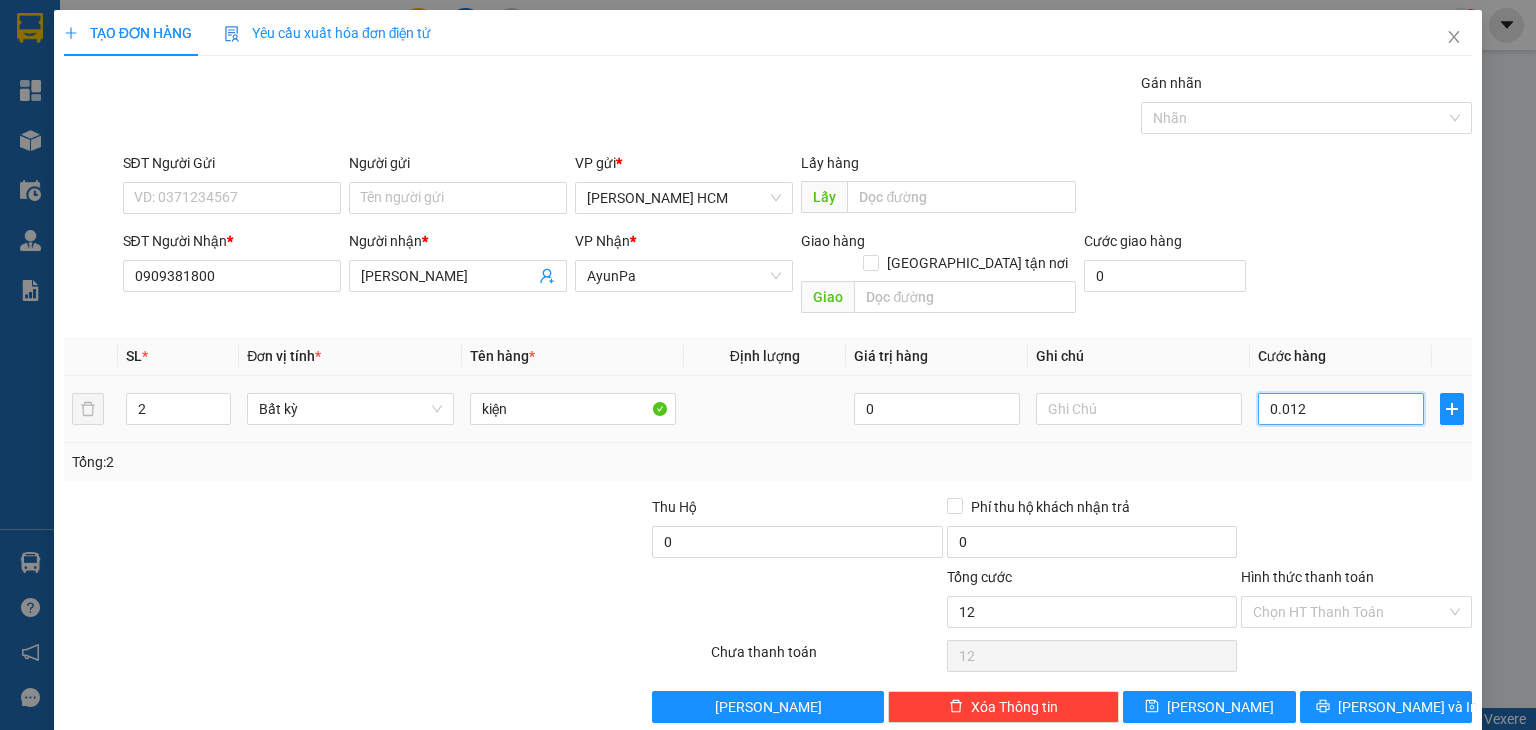 type on "00.120" 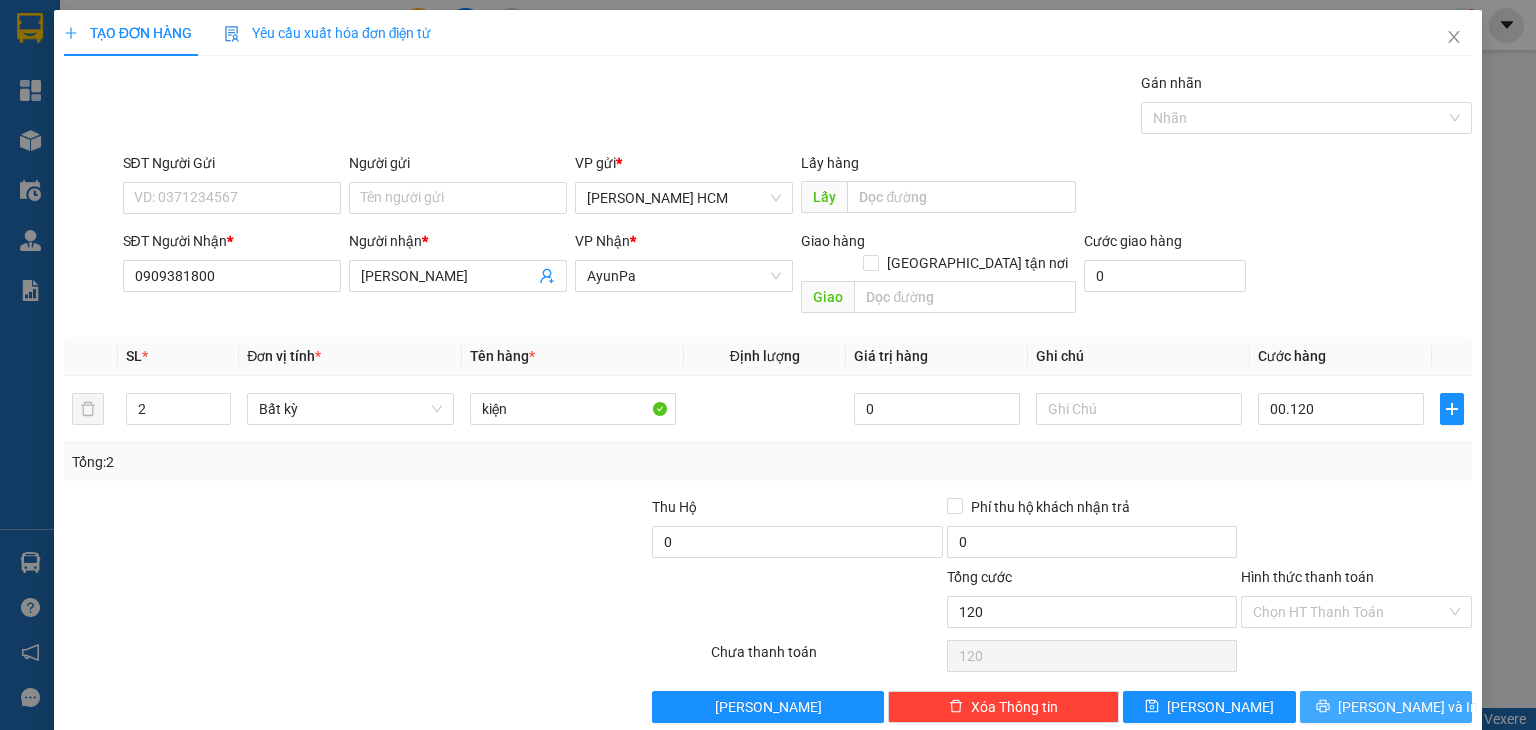 type on "120.000" 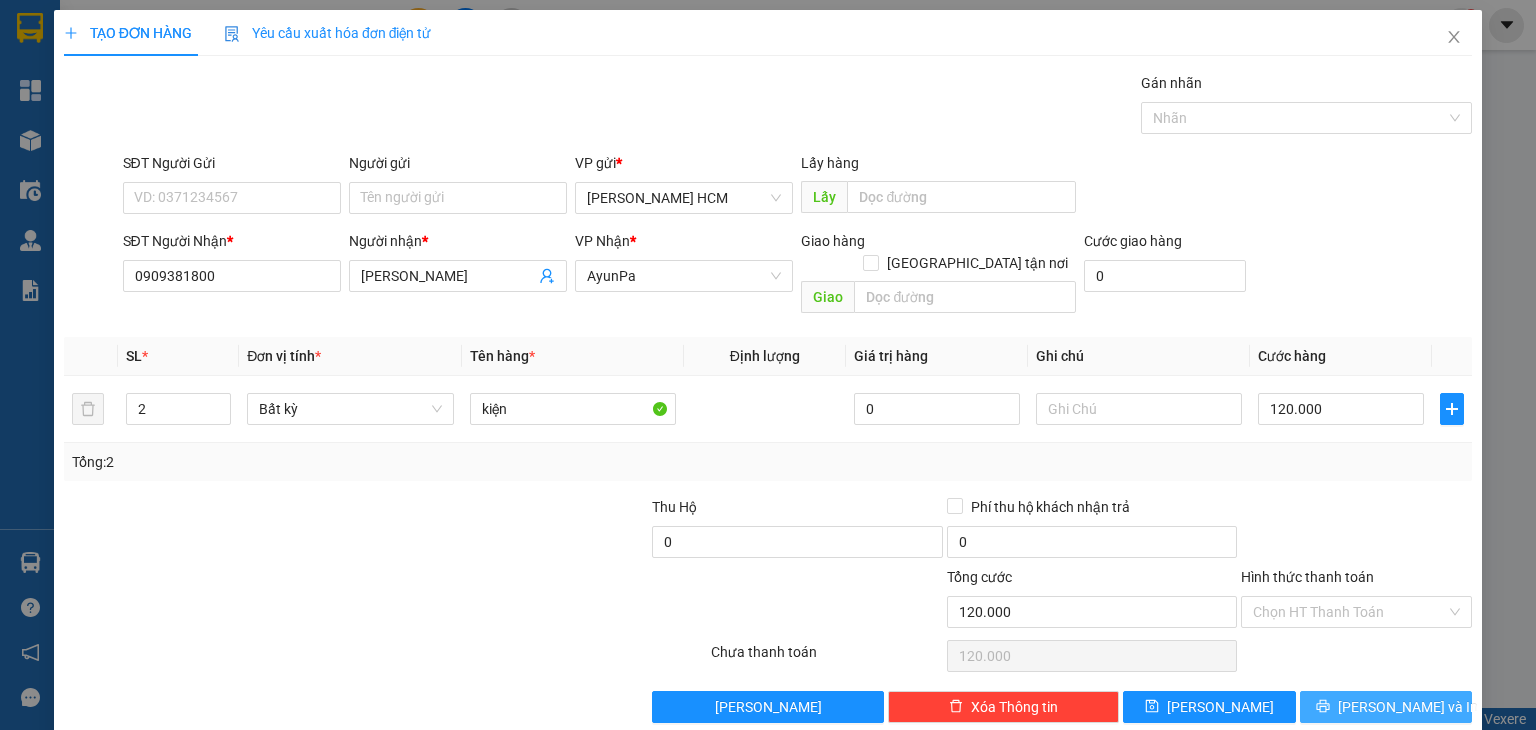 click on "[PERSON_NAME] và In" at bounding box center (1386, 707) 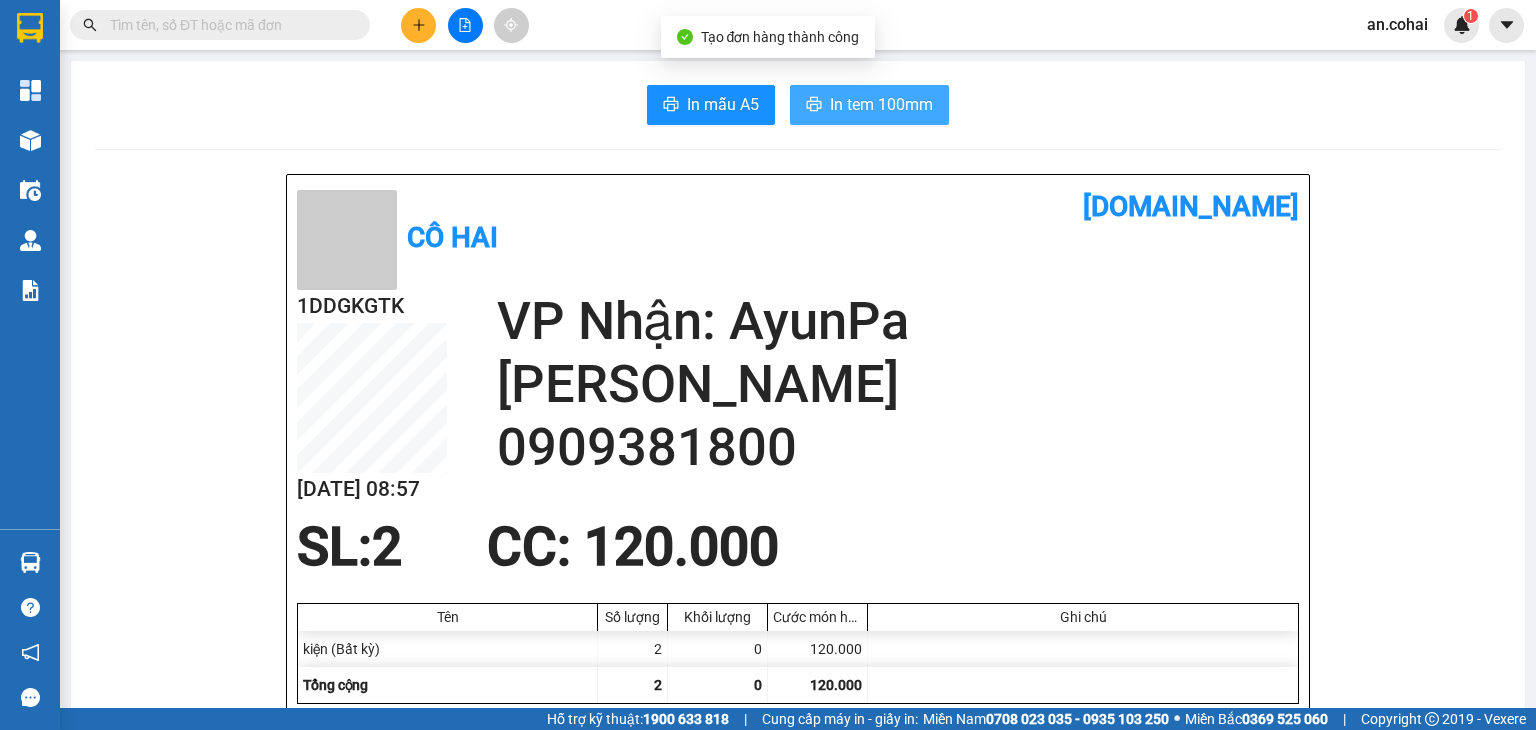 click on "In tem 100mm" at bounding box center [881, 104] 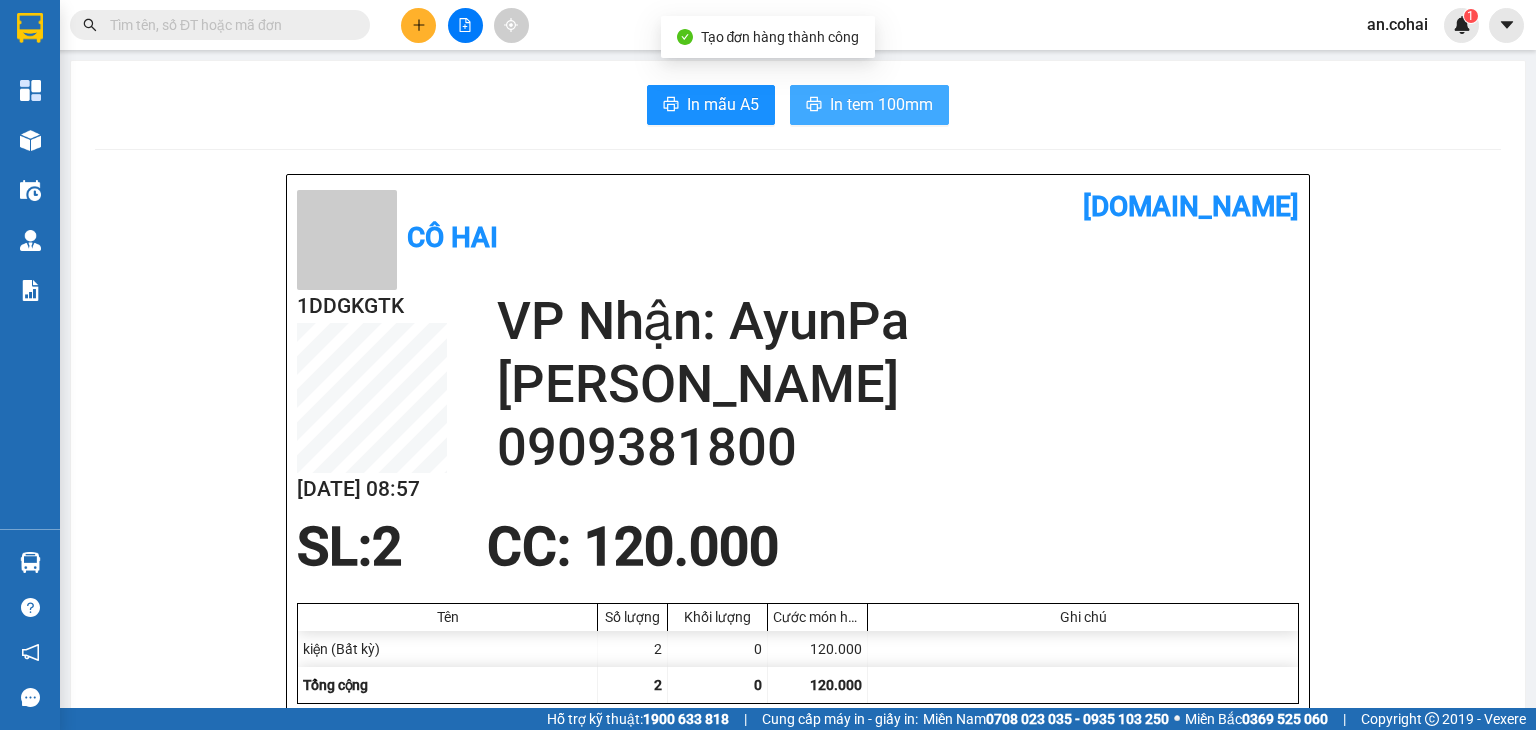 scroll, scrollTop: 0, scrollLeft: 0, axis: both 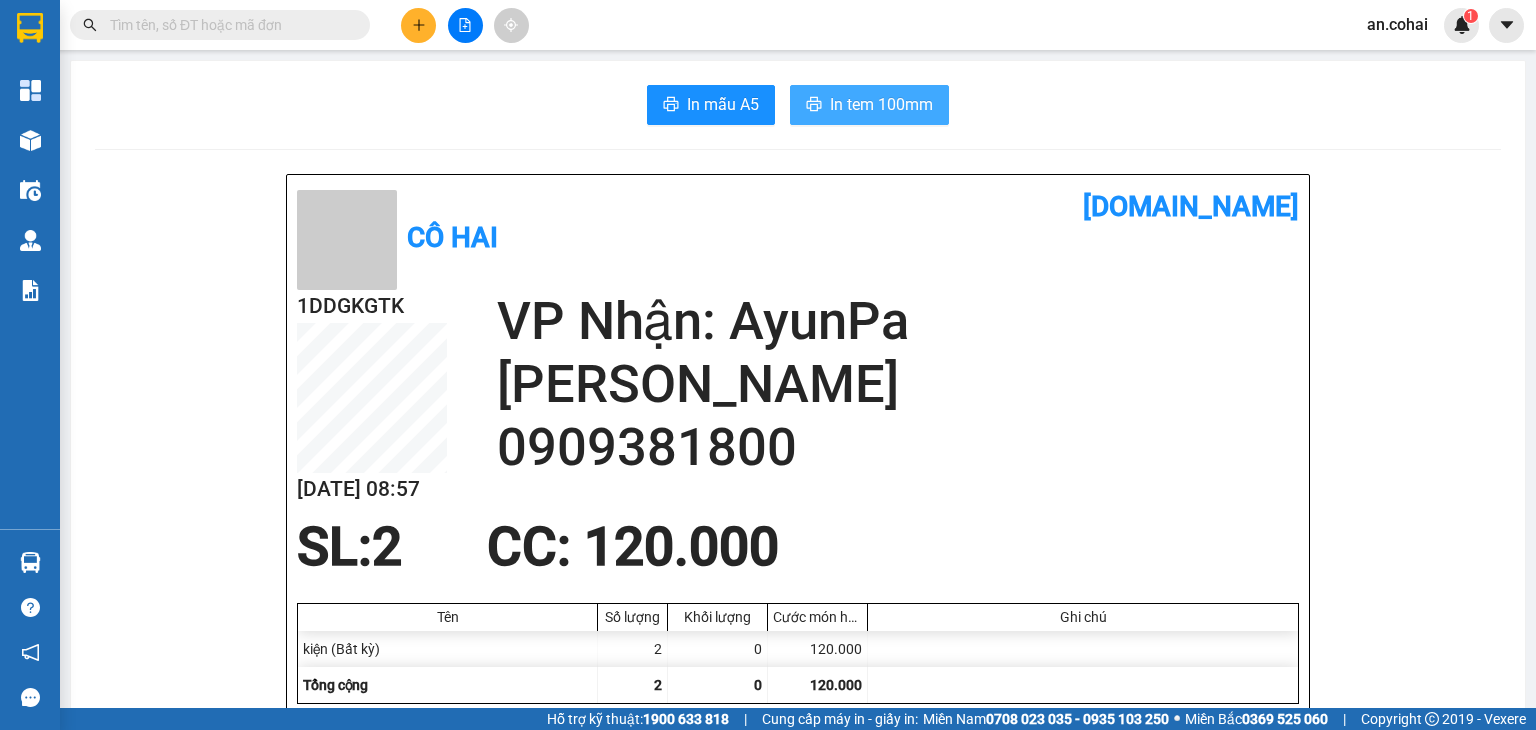 click on "In tem 100mm" at bounding box center (881, 104) 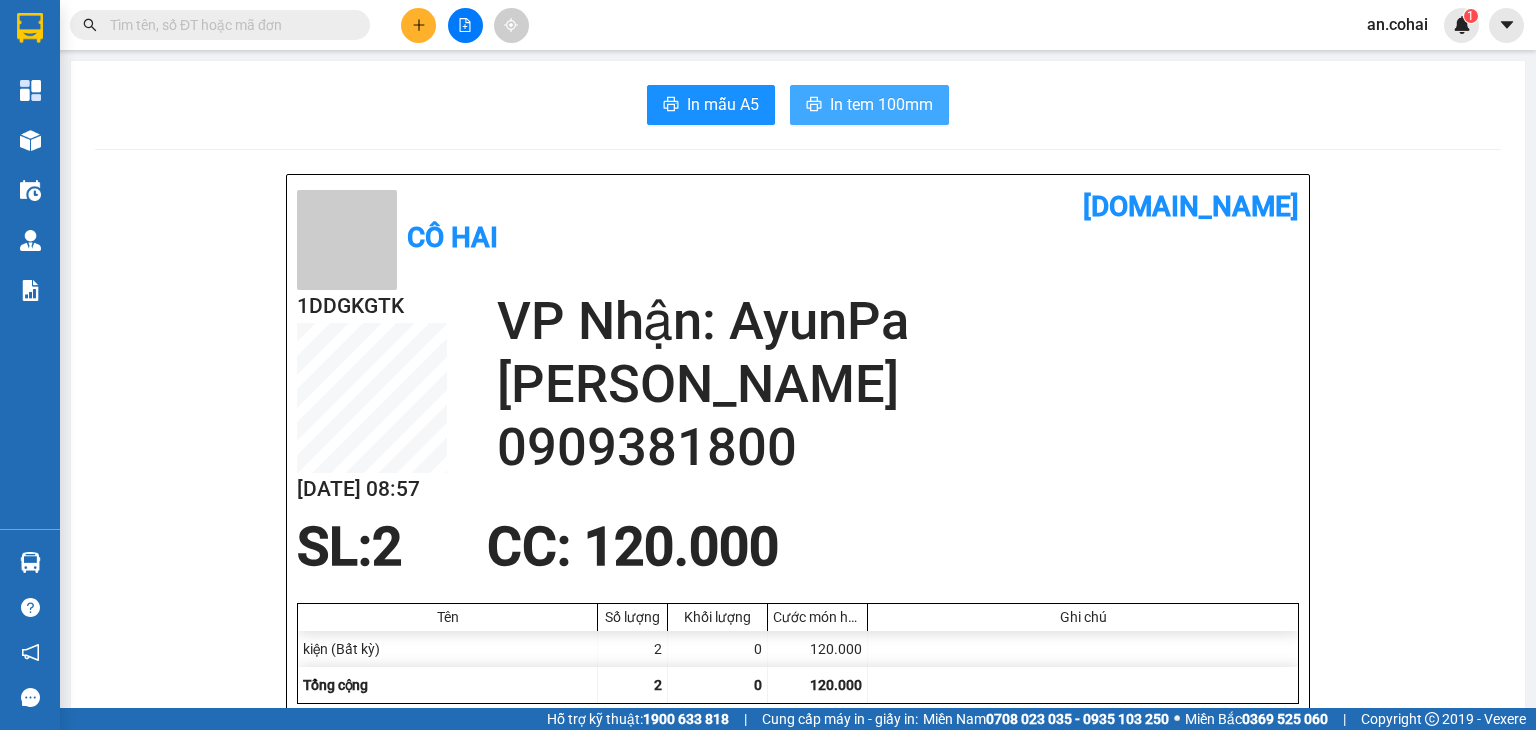 scroll, scrollTop: 0, scrollLeft: 0, axis: both 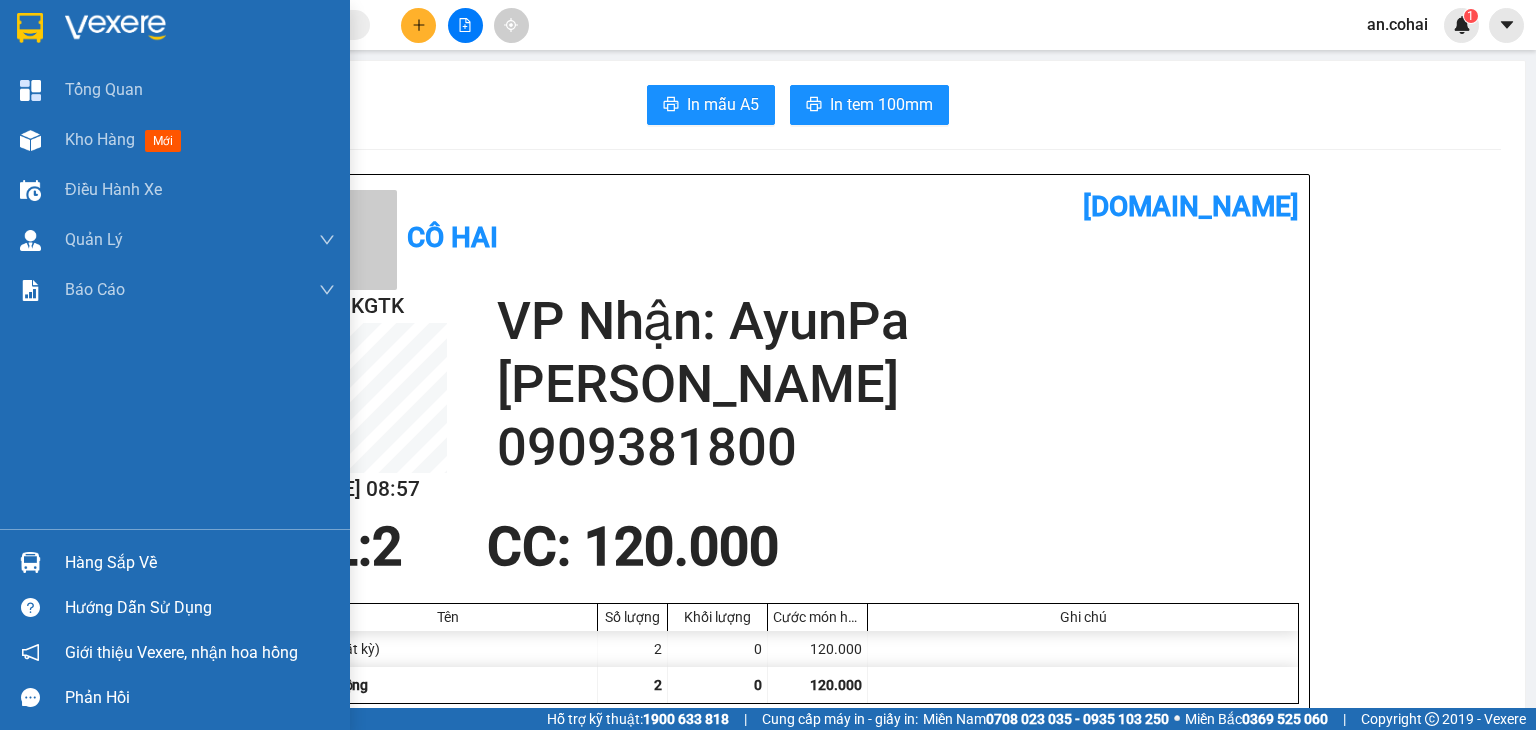 click on "Hàng sắp về" at bounding box center (200, 563) 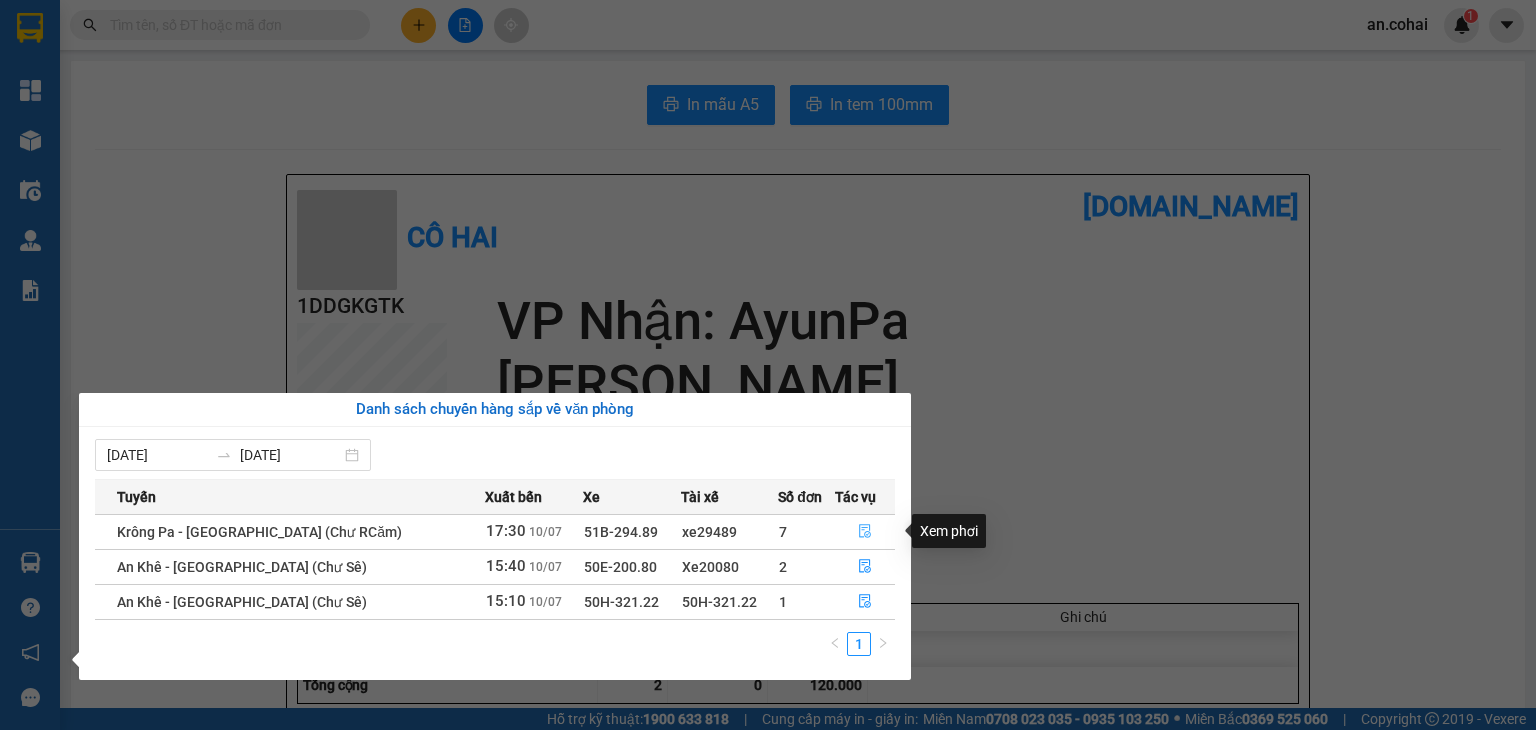 click 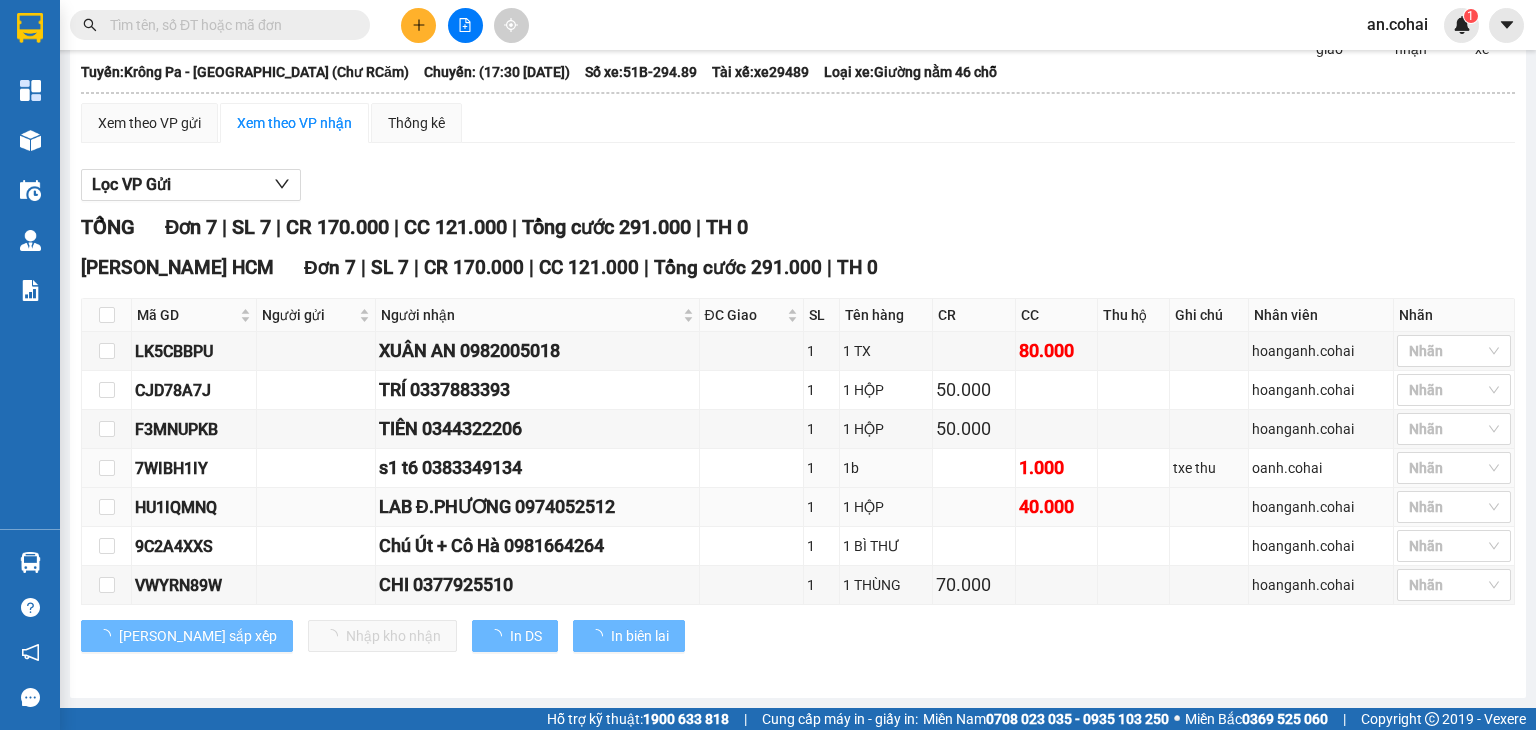 scroll, scrollTop: 115, scrollLeft: 0, axis: vertical 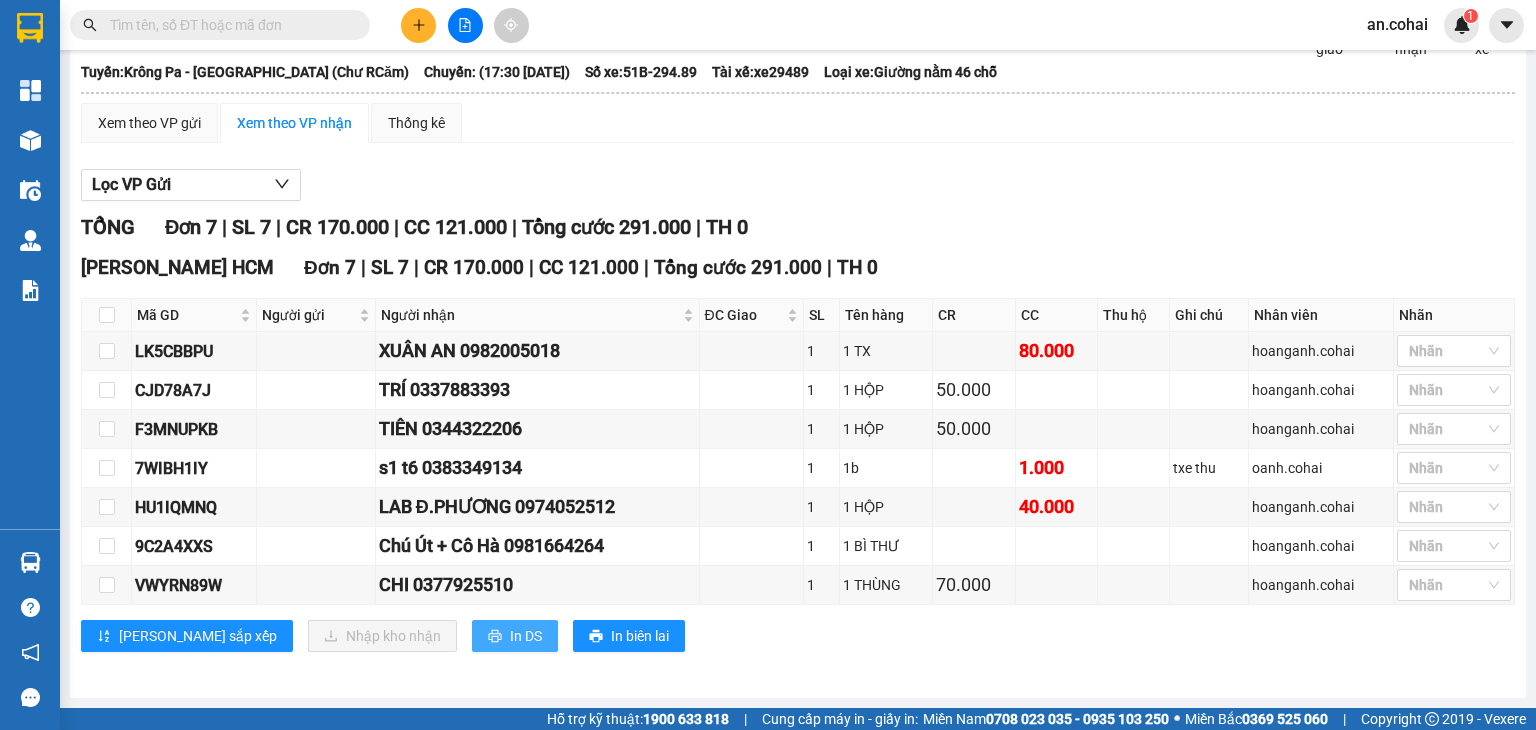click on "In DS" at bounding box center [526, 636] 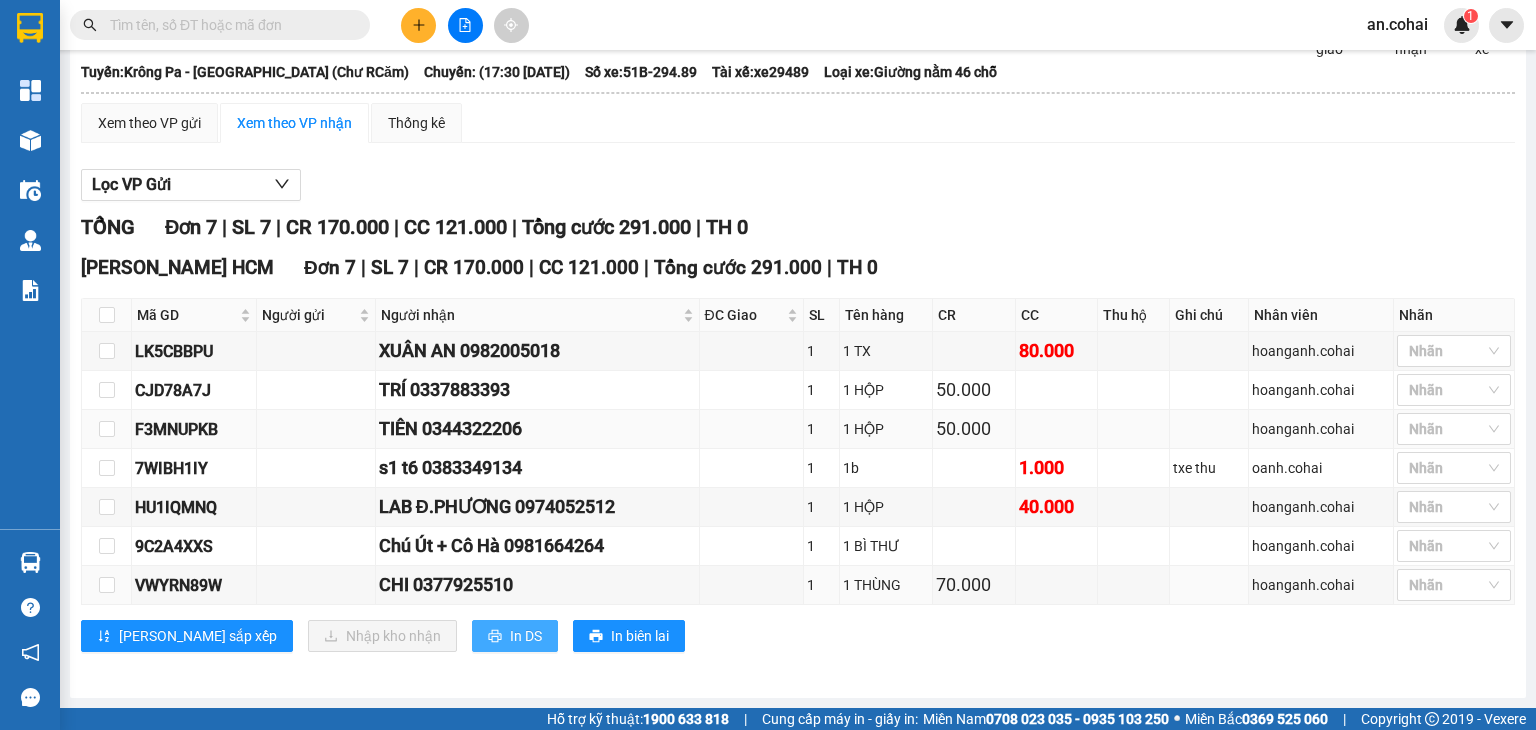 scroll, scrollTop: 0, scrollLeft: 0, axis: both 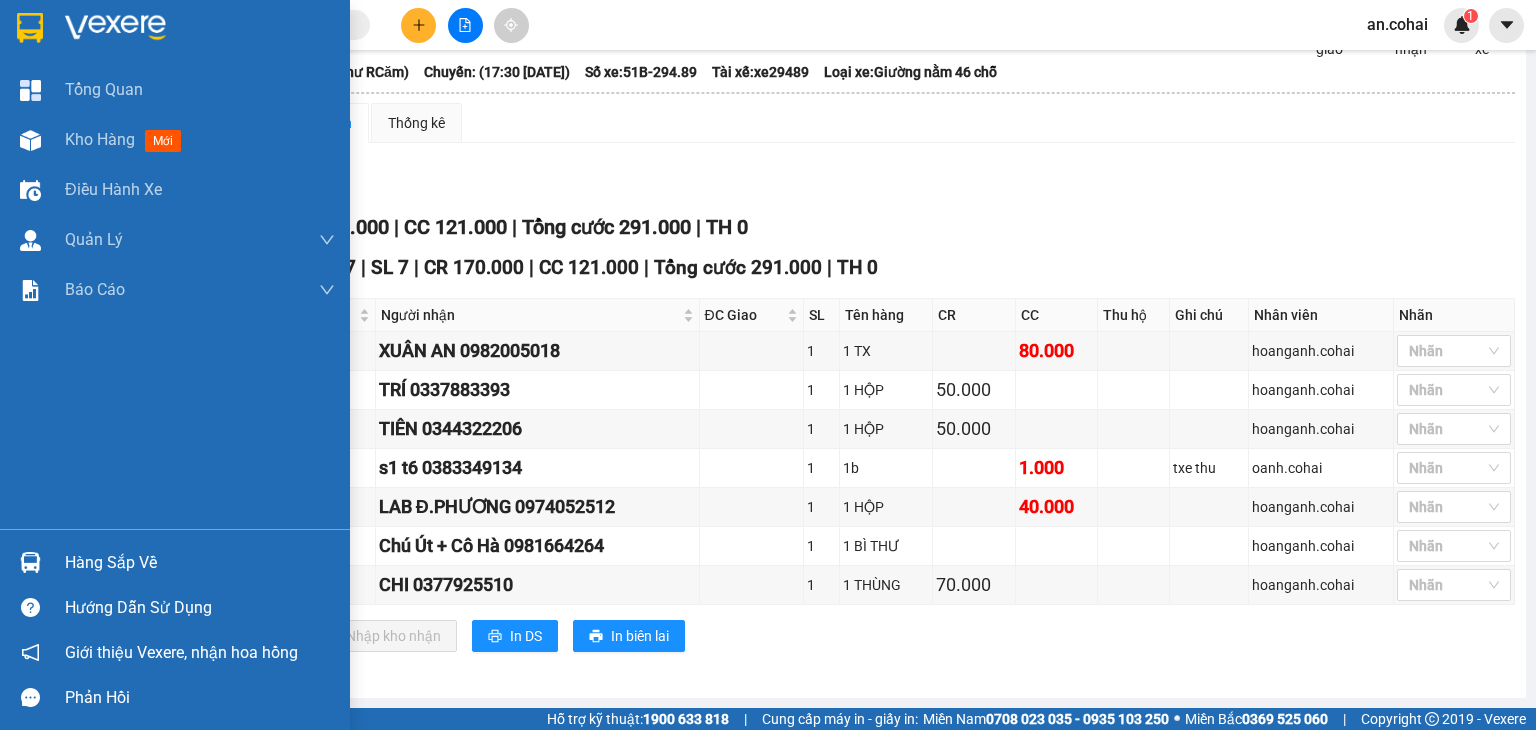 drag, startPoint x: 64, startPoint y: 560, endPoint x: 80, endPoint y: 555, distance: 16.763054 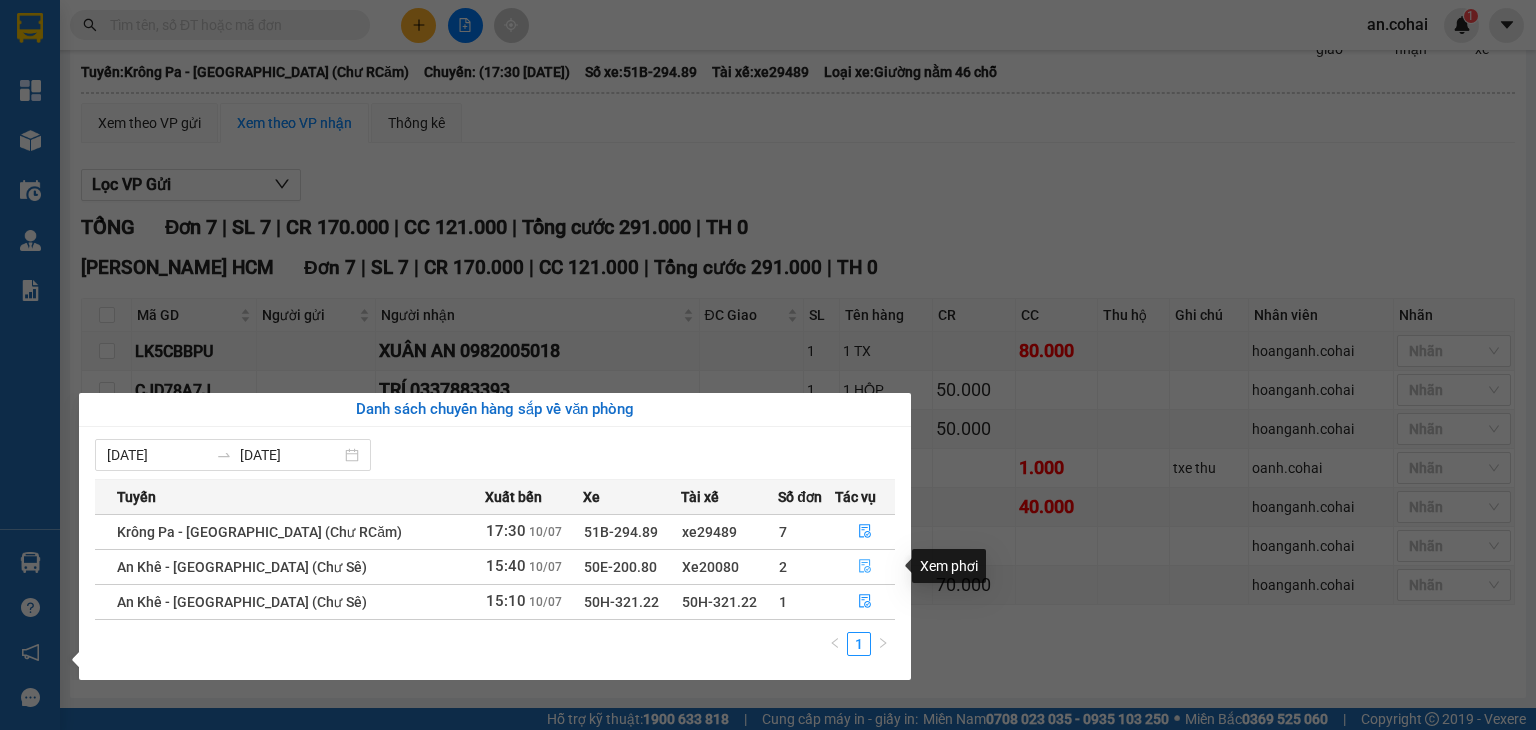 click 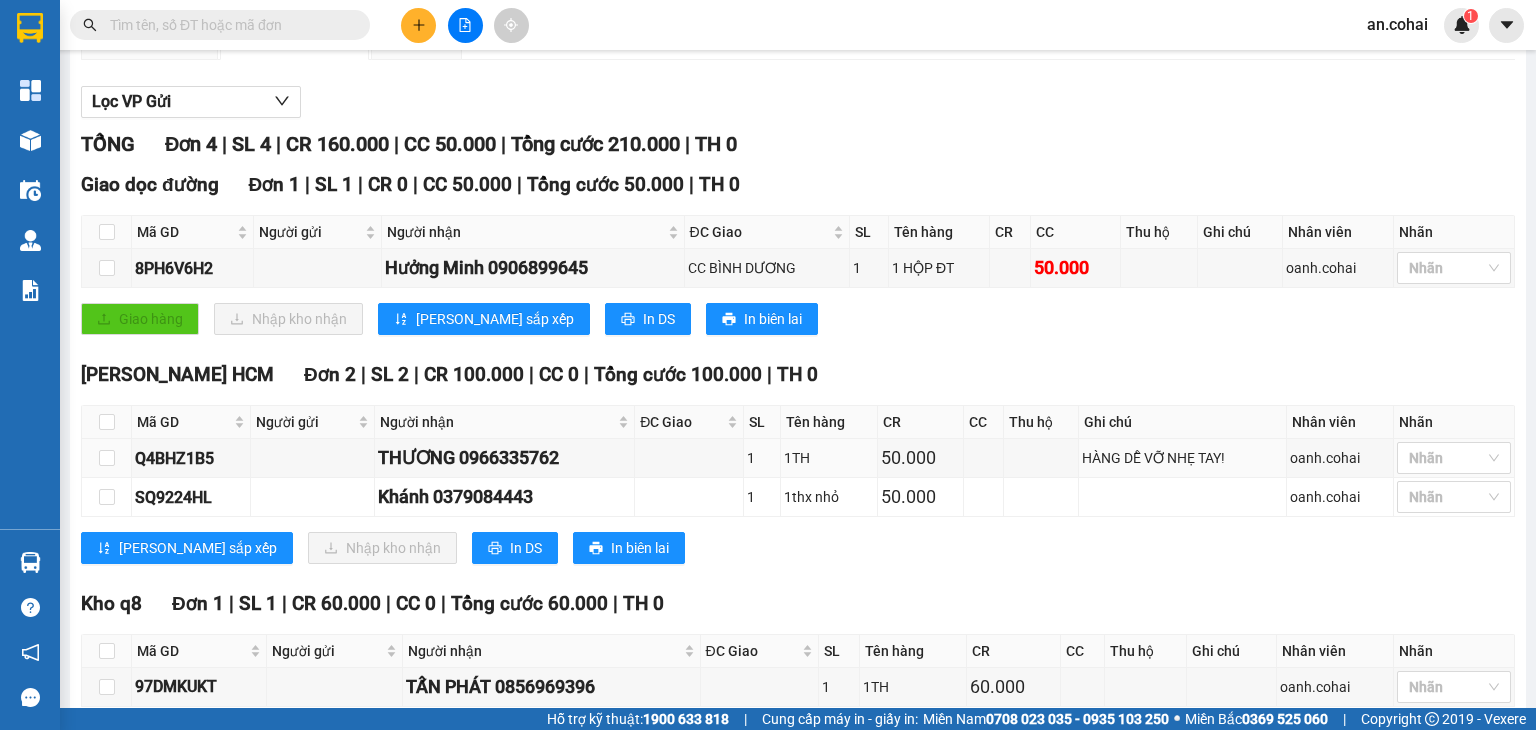 scroll, scrollTop: 300, scrollLeft: 0, axis: vertical 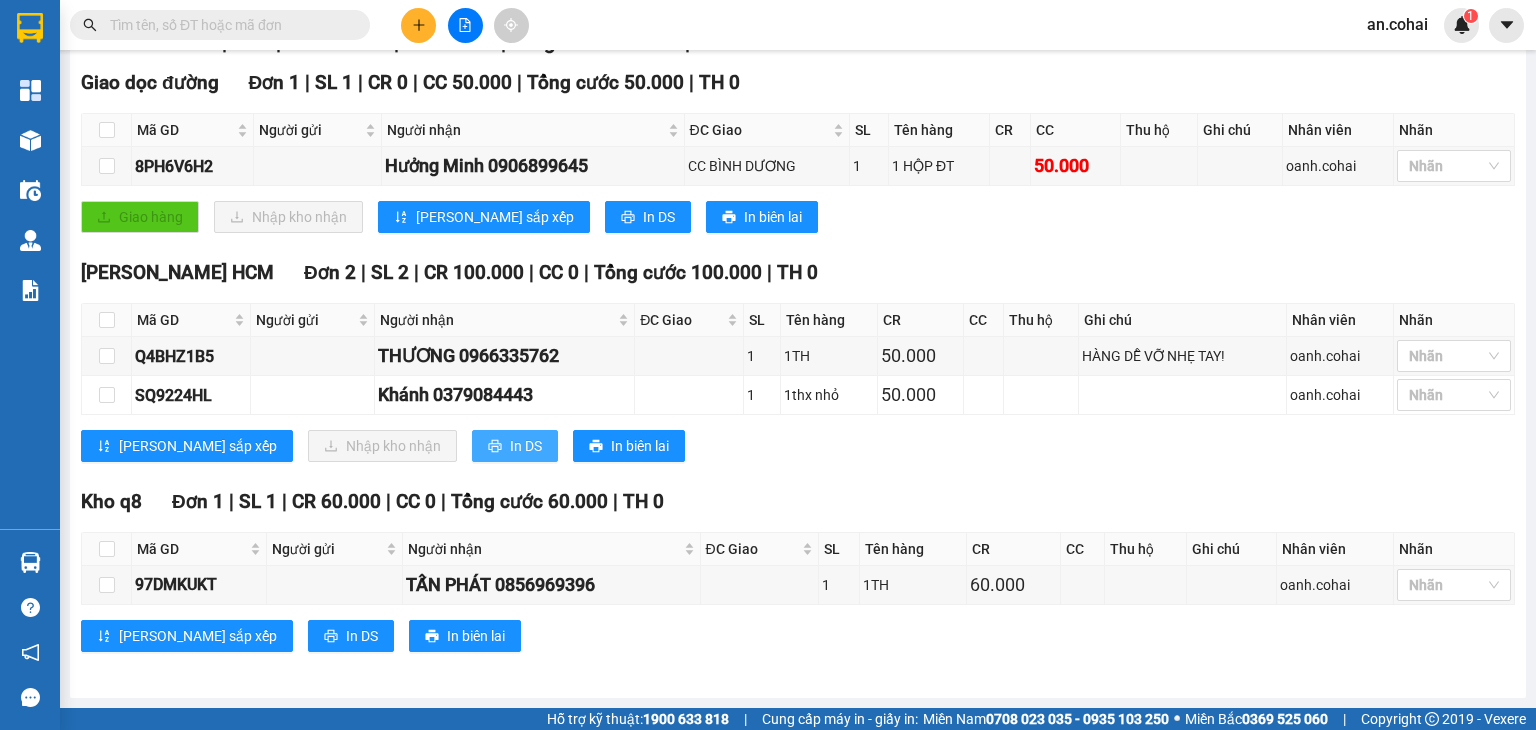click on "In DS" at bounding box center (526, 446) 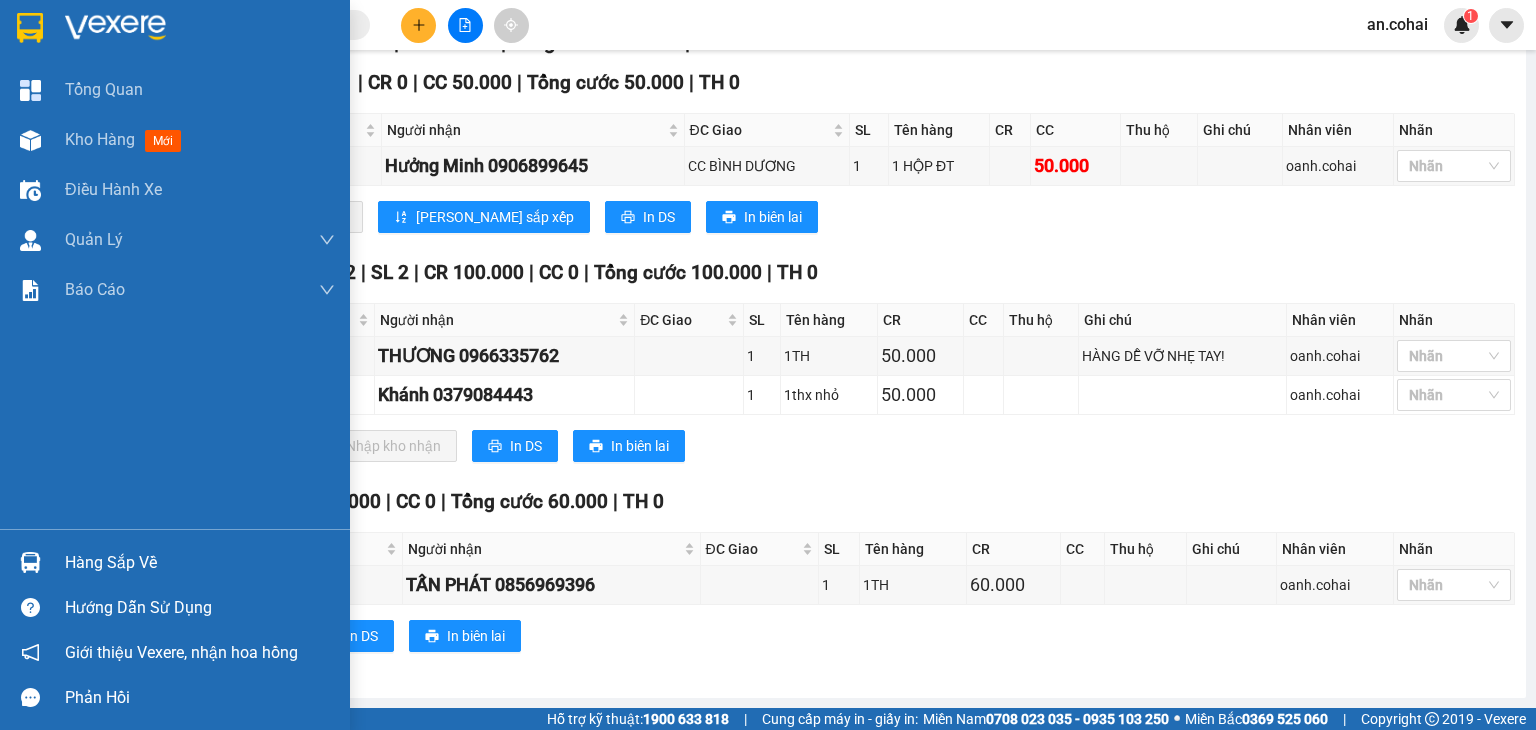 click on "Hàng sắp về" at bounding box center (200, 563) 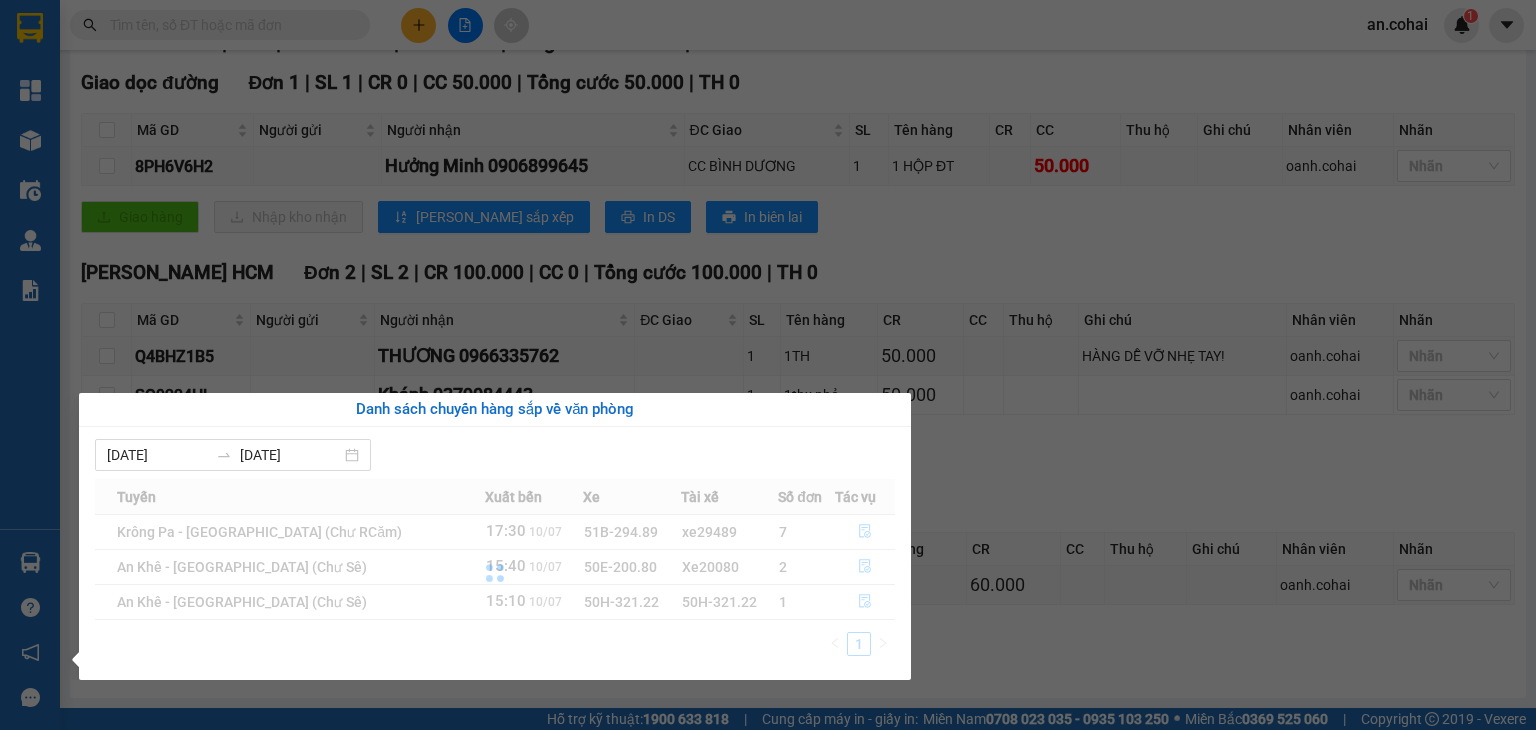 click at bounding box center (495, 573) 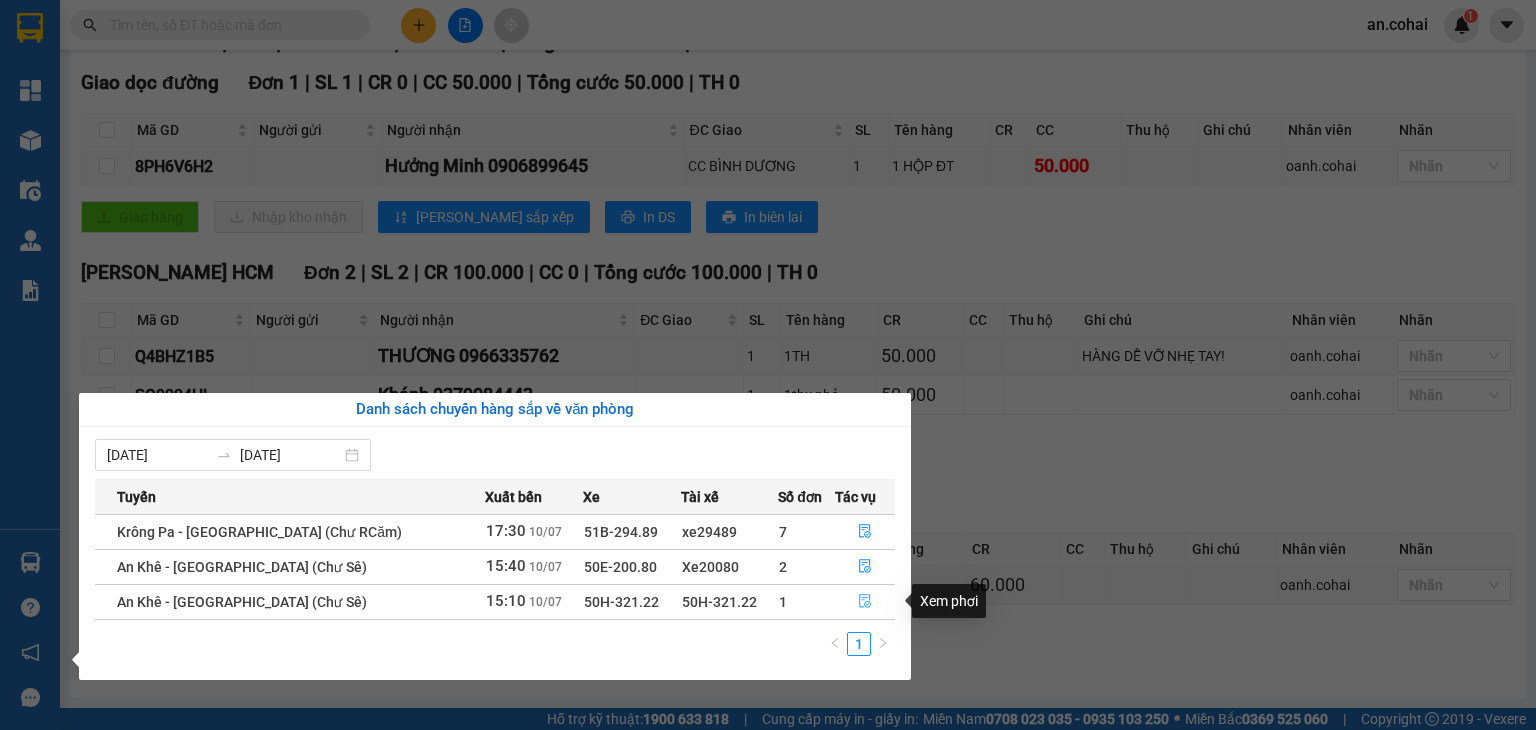 click 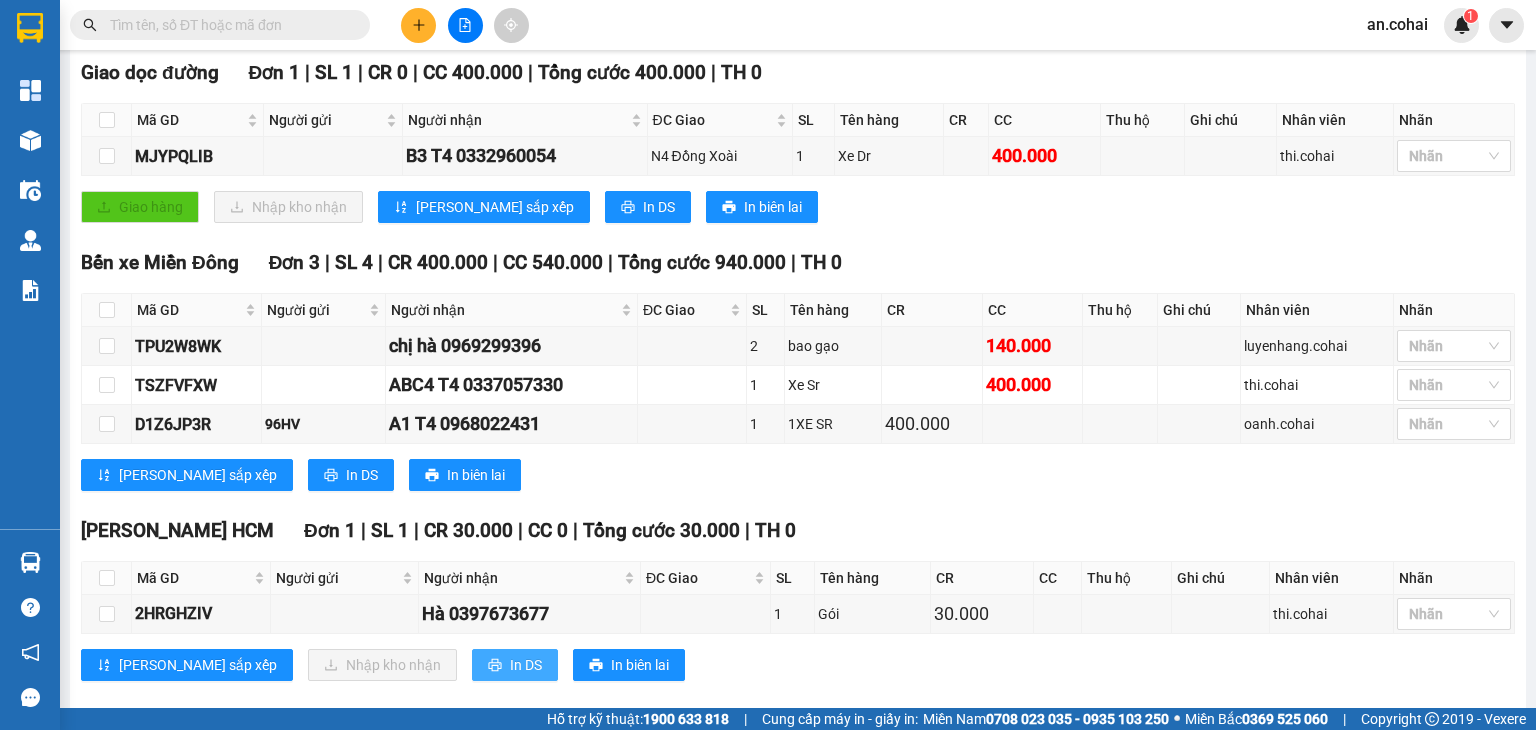 click on "In DS" at bounding box center (526, 665) 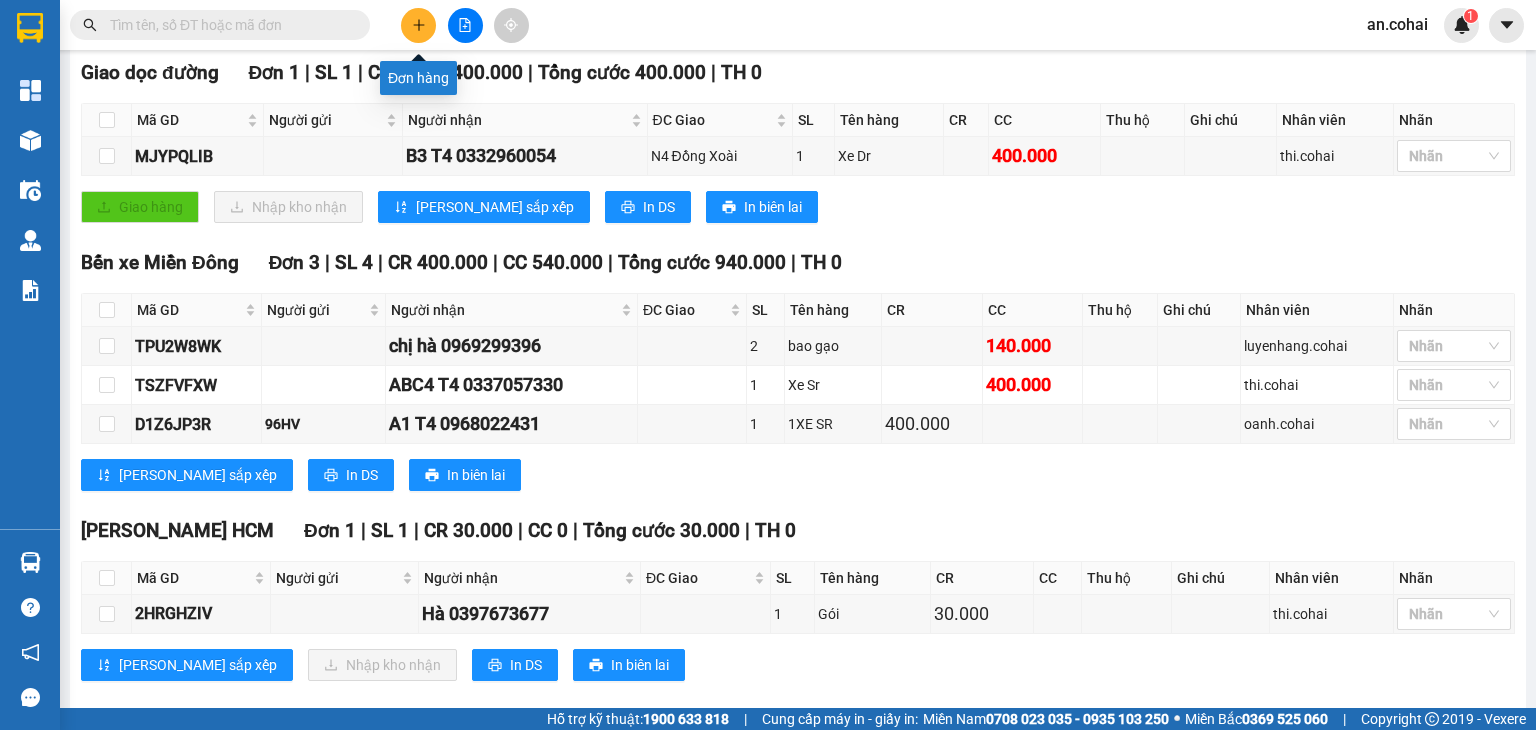 click 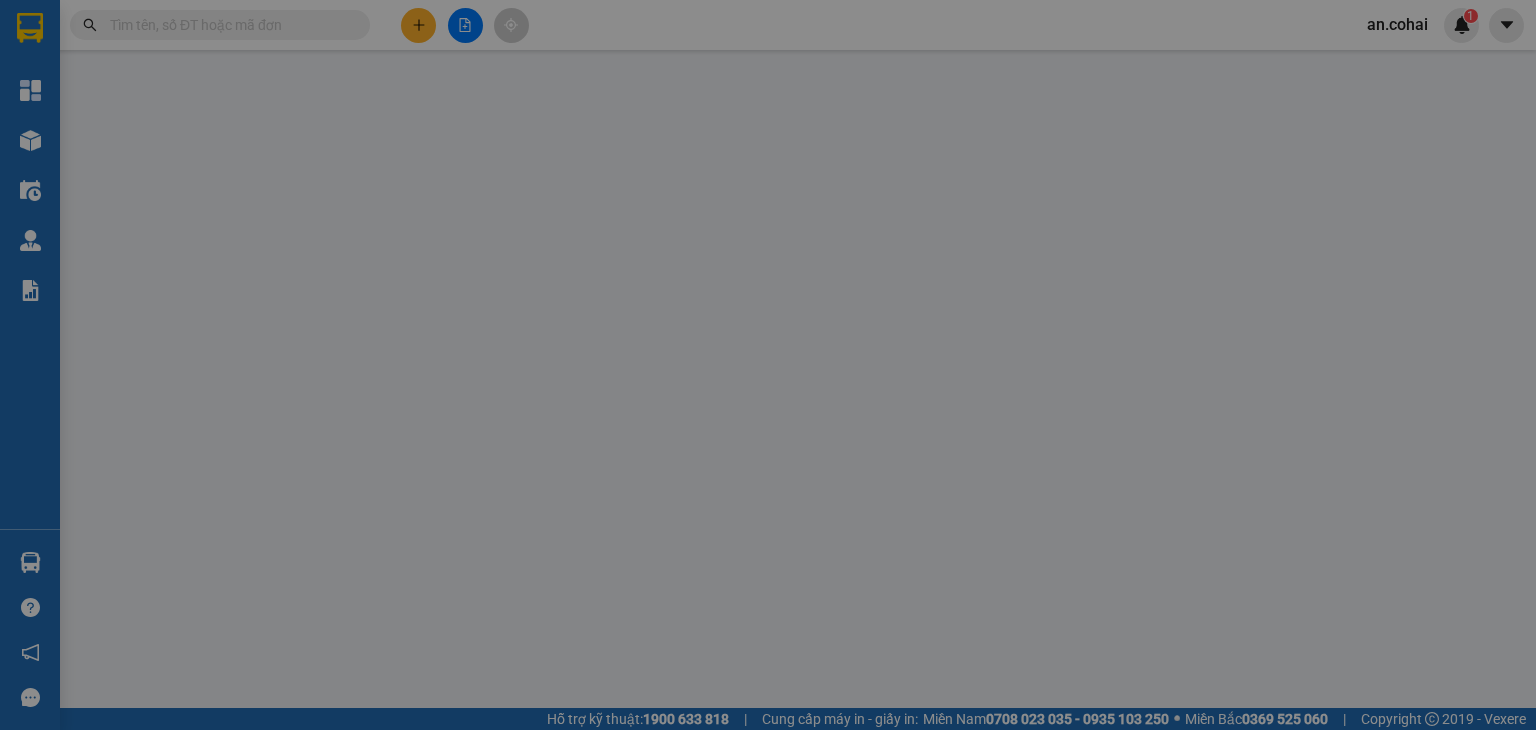 scroll, scrollTop: 0, scrollLeft: 0, axis: both 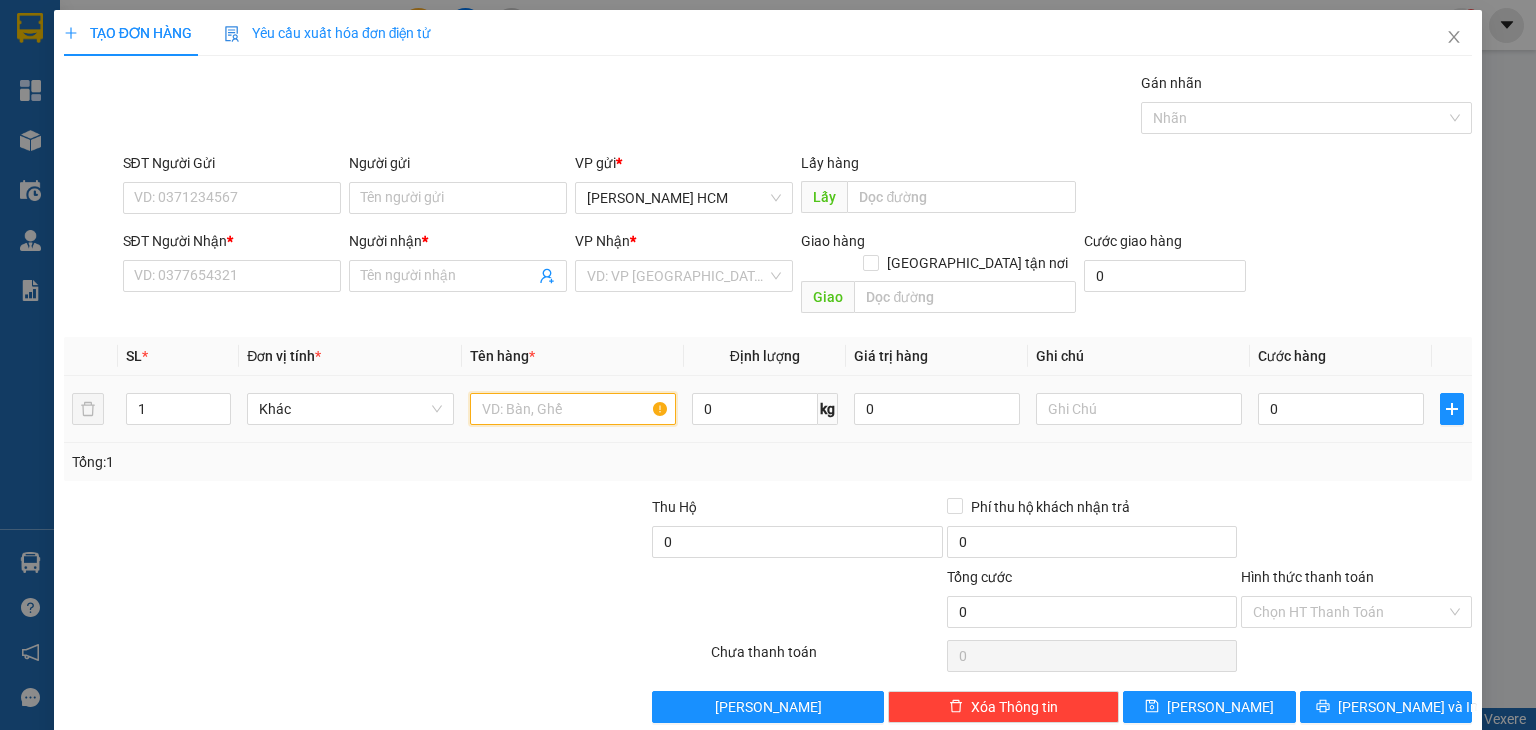 click at bounding box center (573, 409) 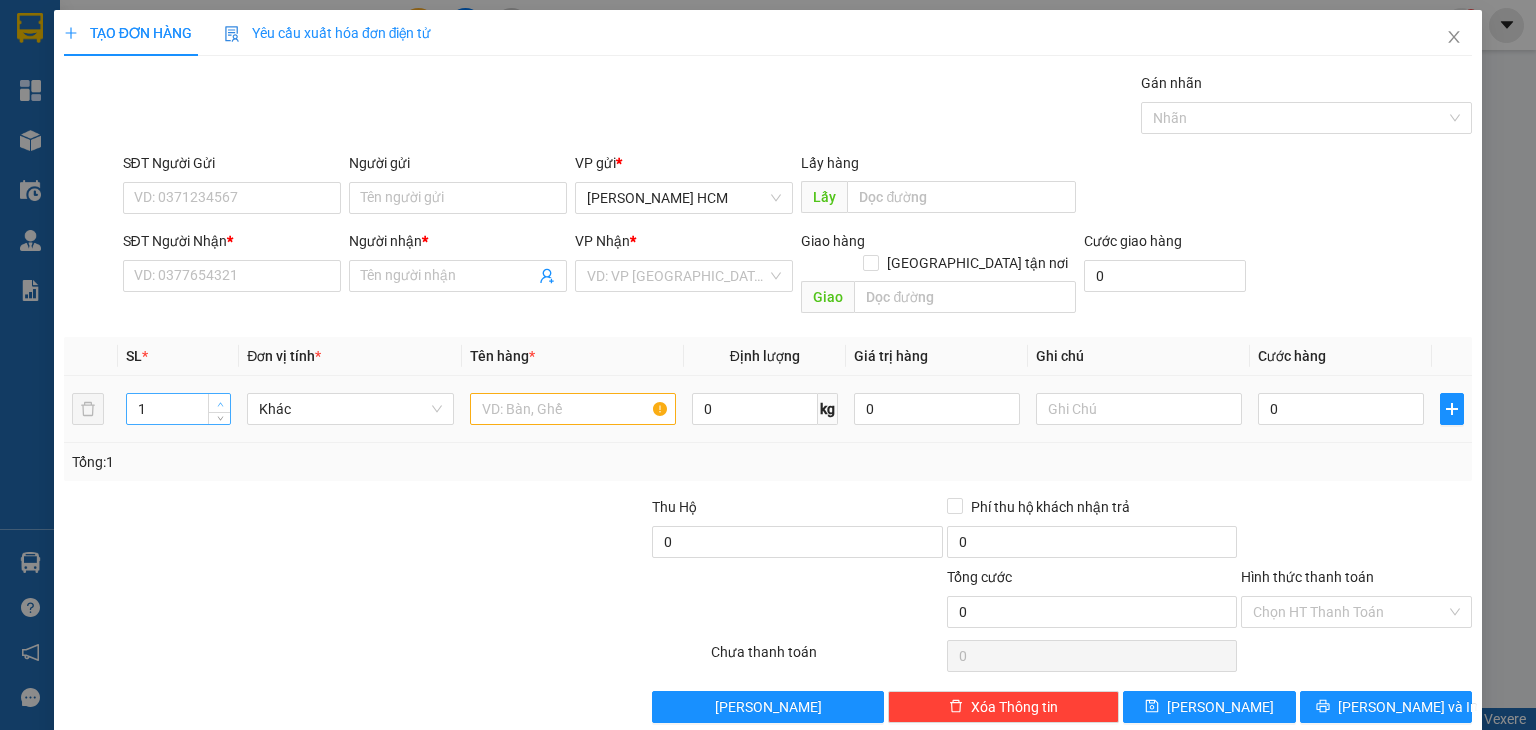 type on "2" 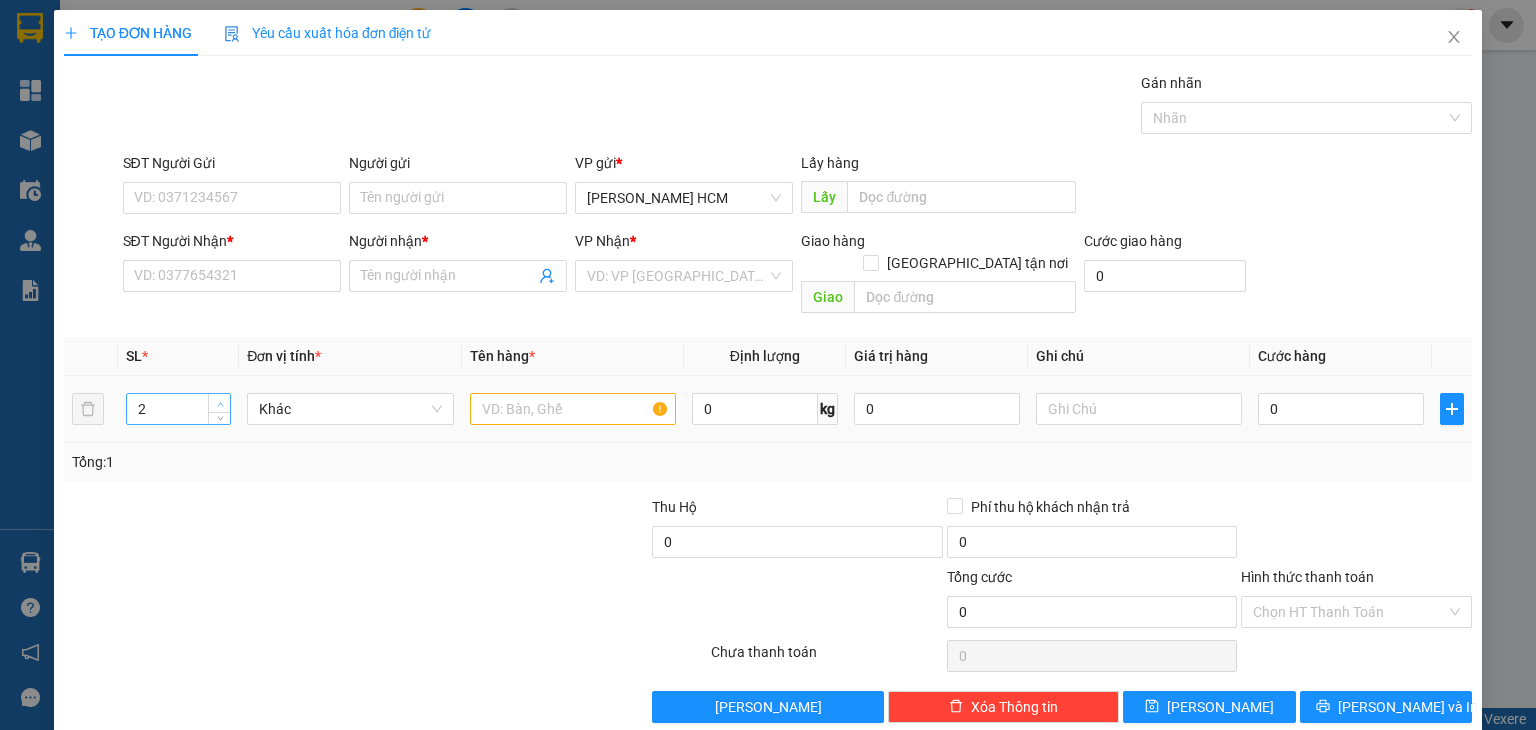 click 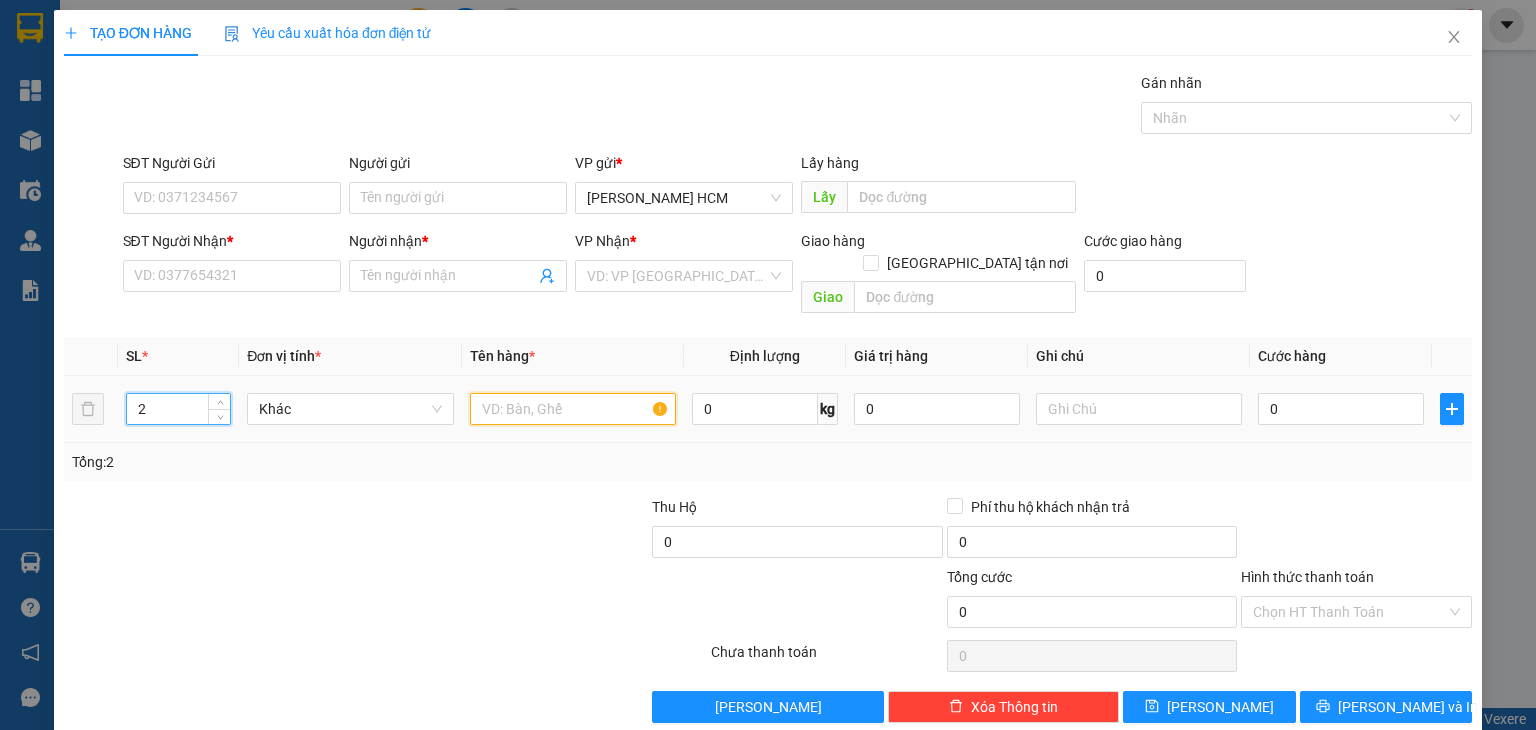 click at bounding box center [573, 409] 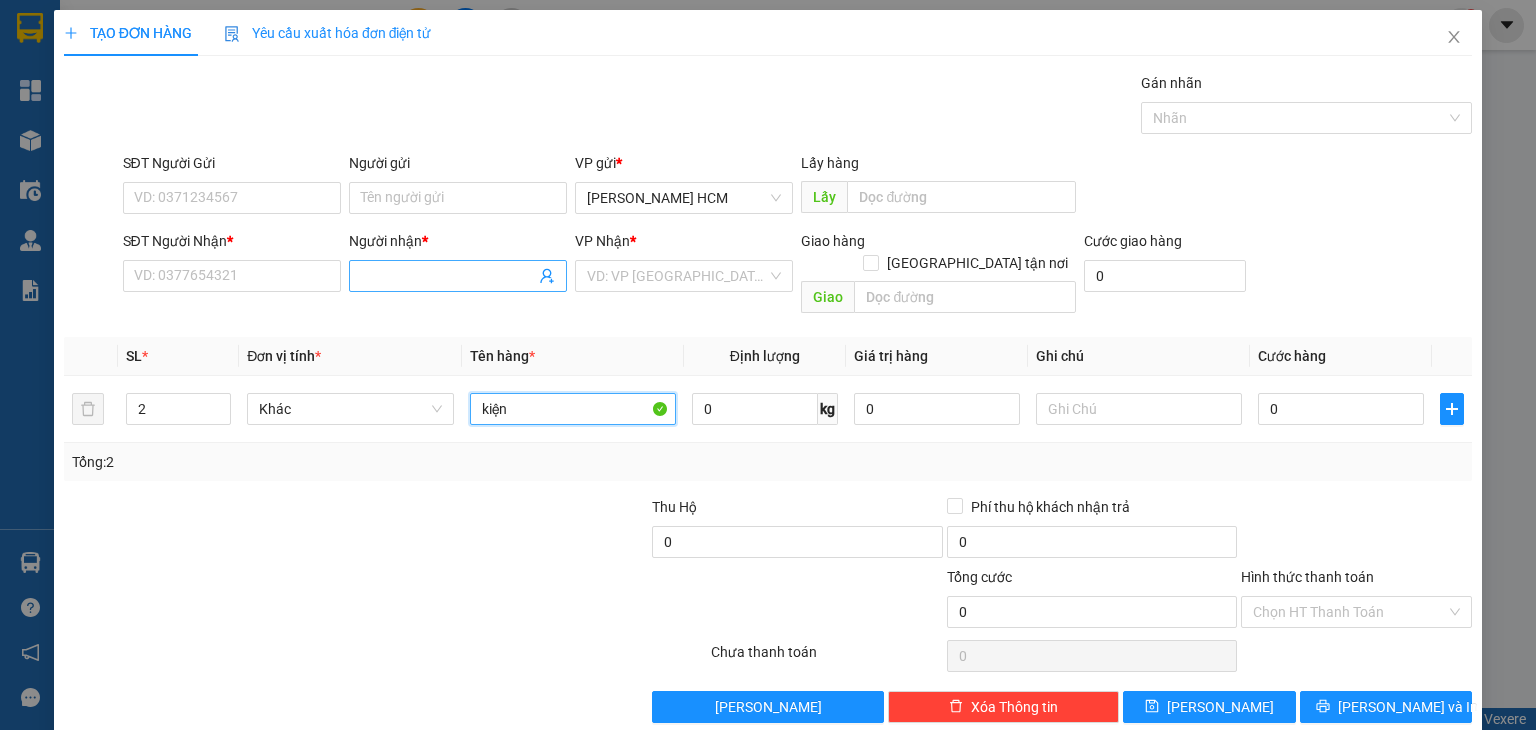 type on "kiện" 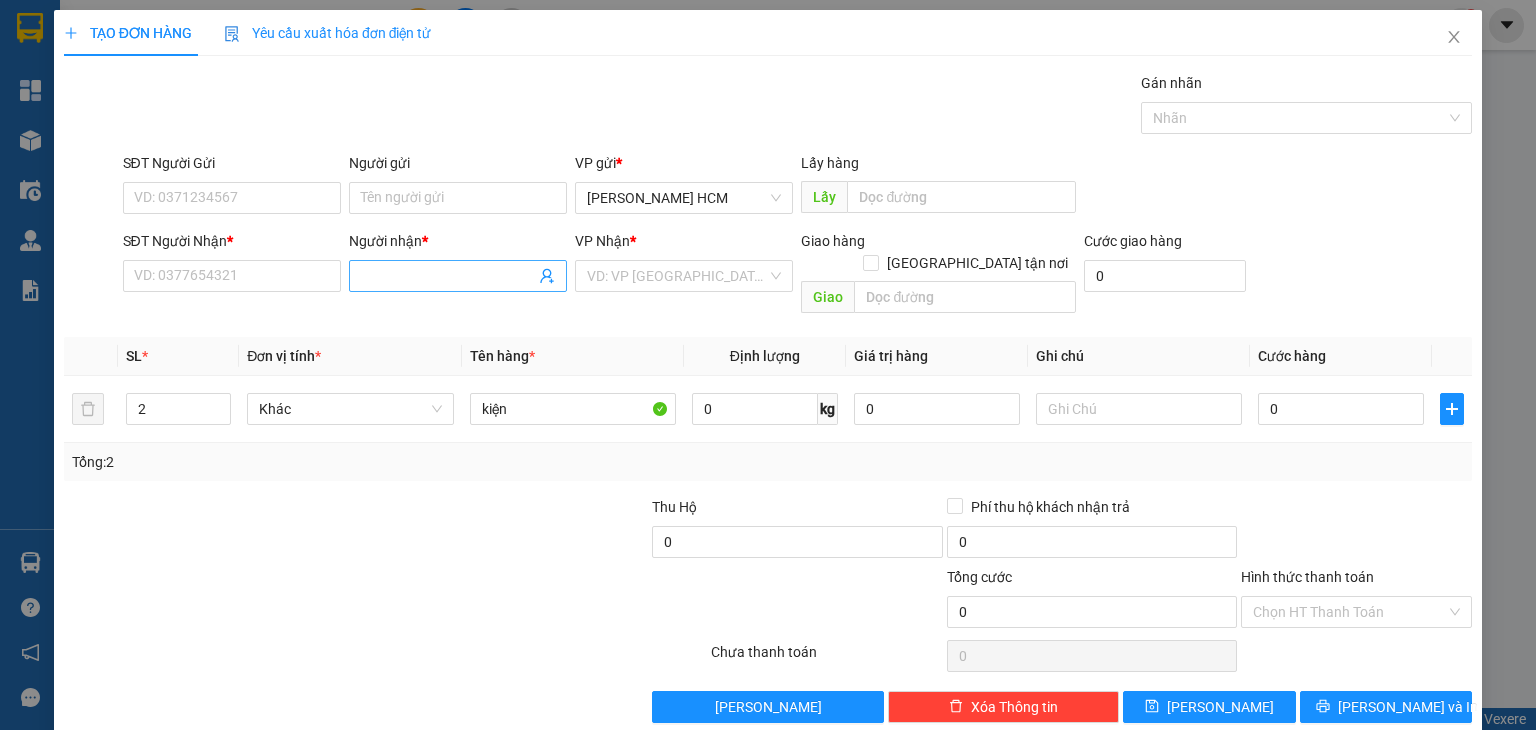 click on "Người nhận  *" at bounding box center (448, 276) 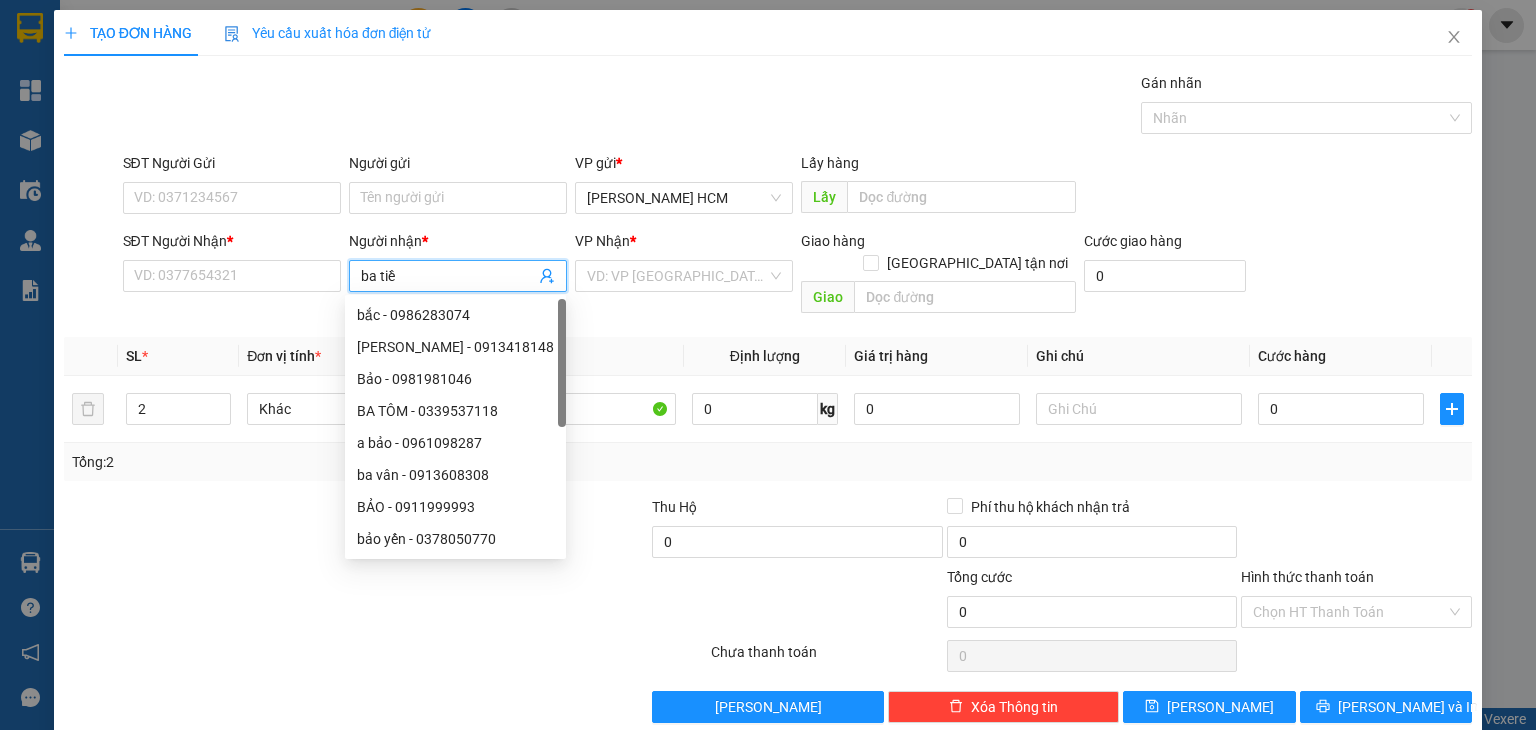 type on "ba tiền" 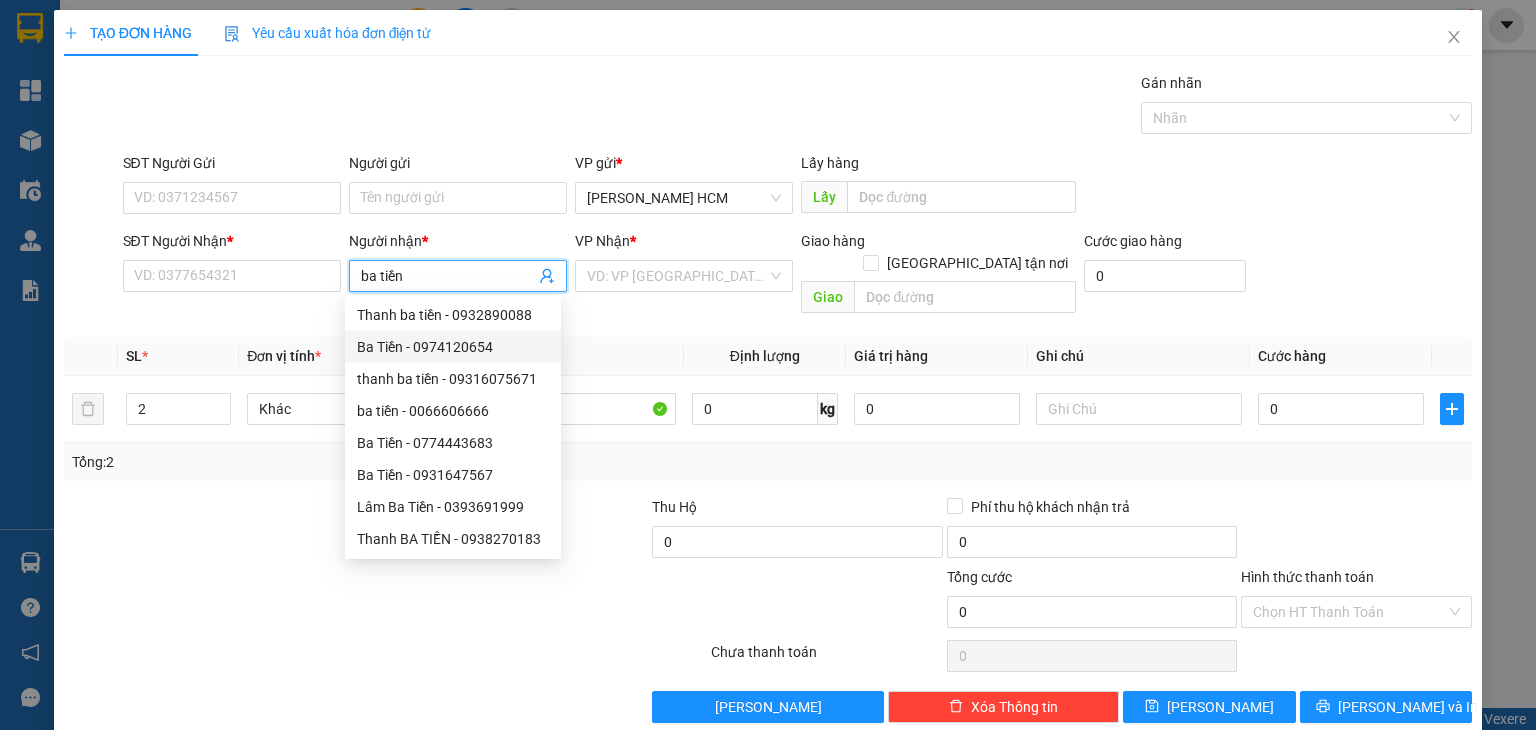 click on "Ba Tiền - 0974120654" at bounding box center (453, 347) 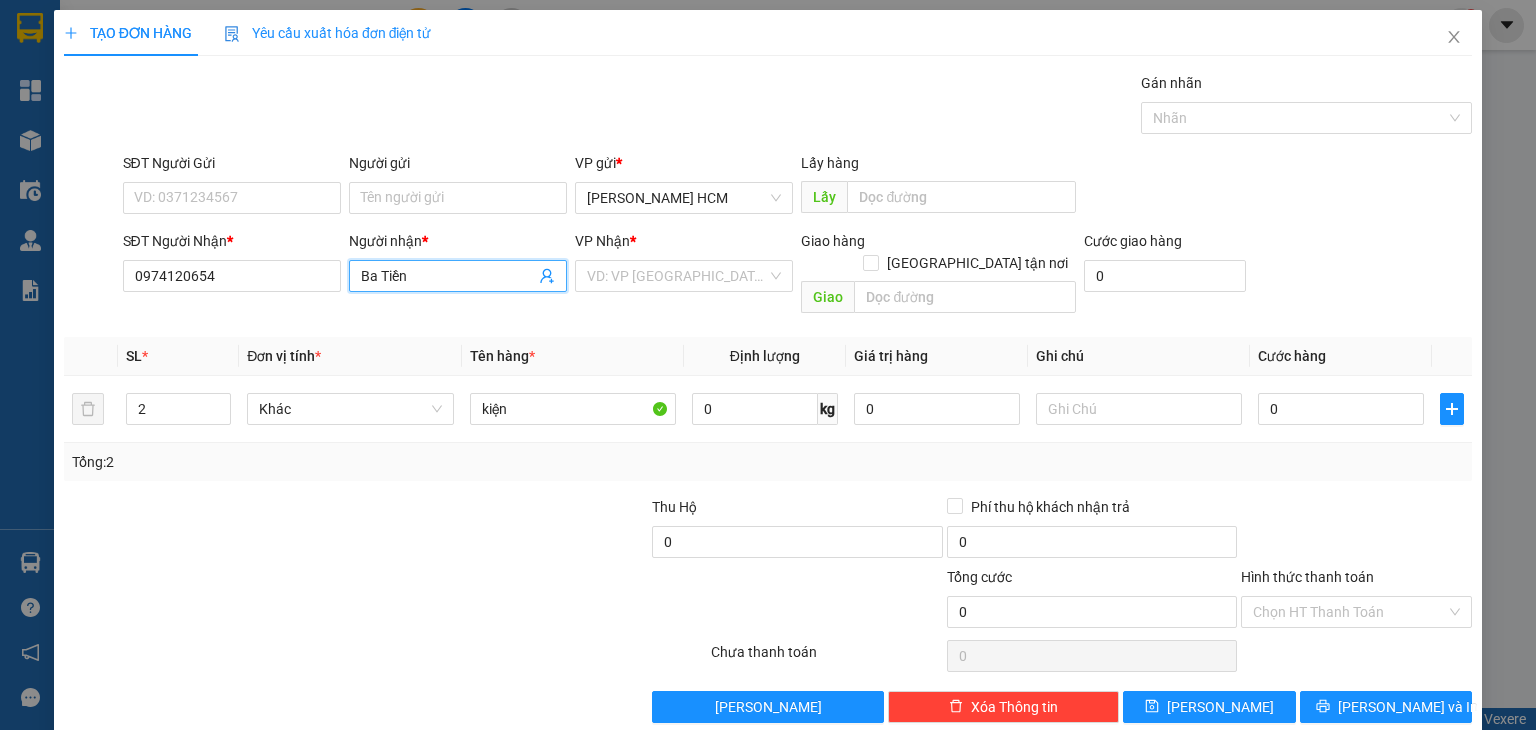 type on "Ba Tiền" 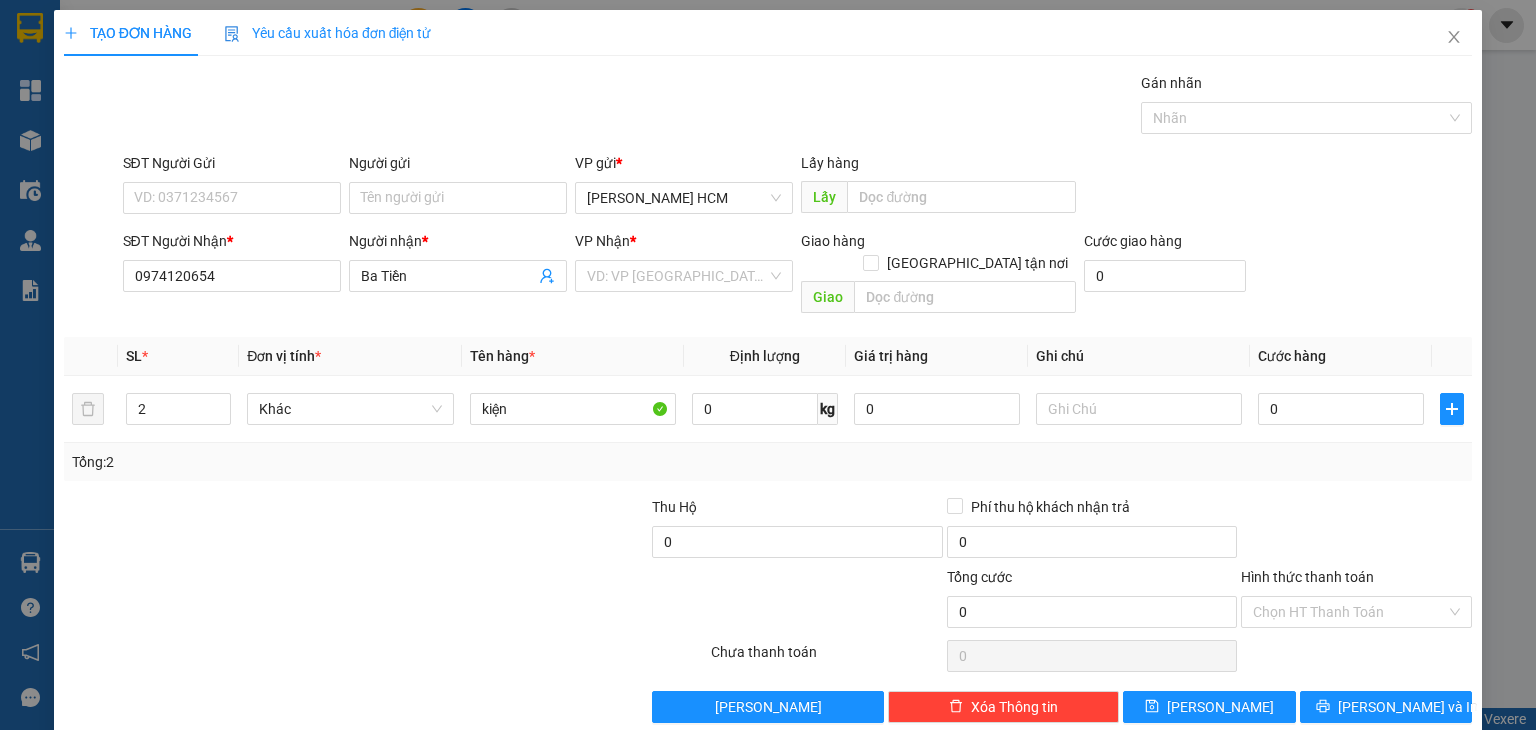 click on "VP Nhận  * VD: VP [GEOGRAPHIC_DATA]" at bounding box center (684, 265) 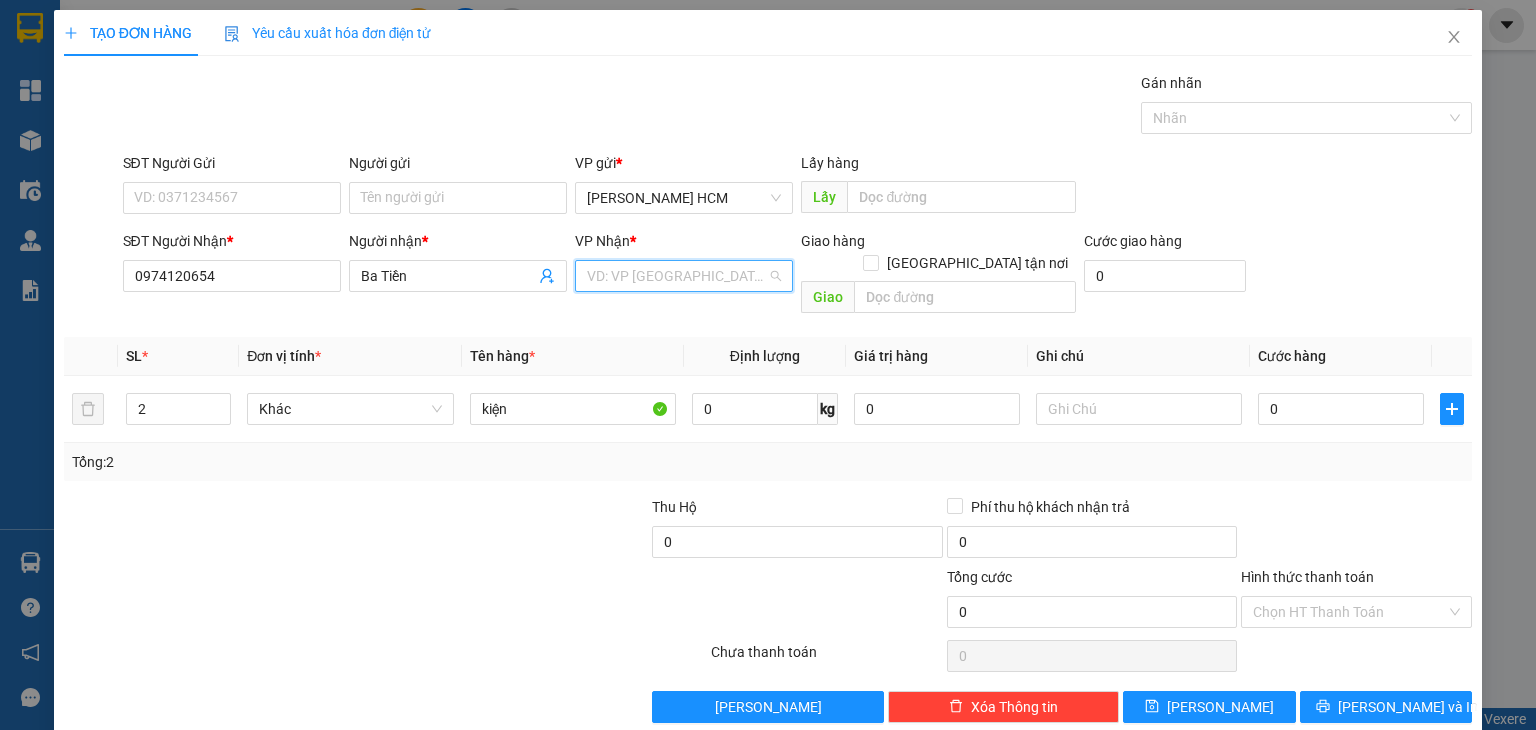 click at bounding box center (677, 276) 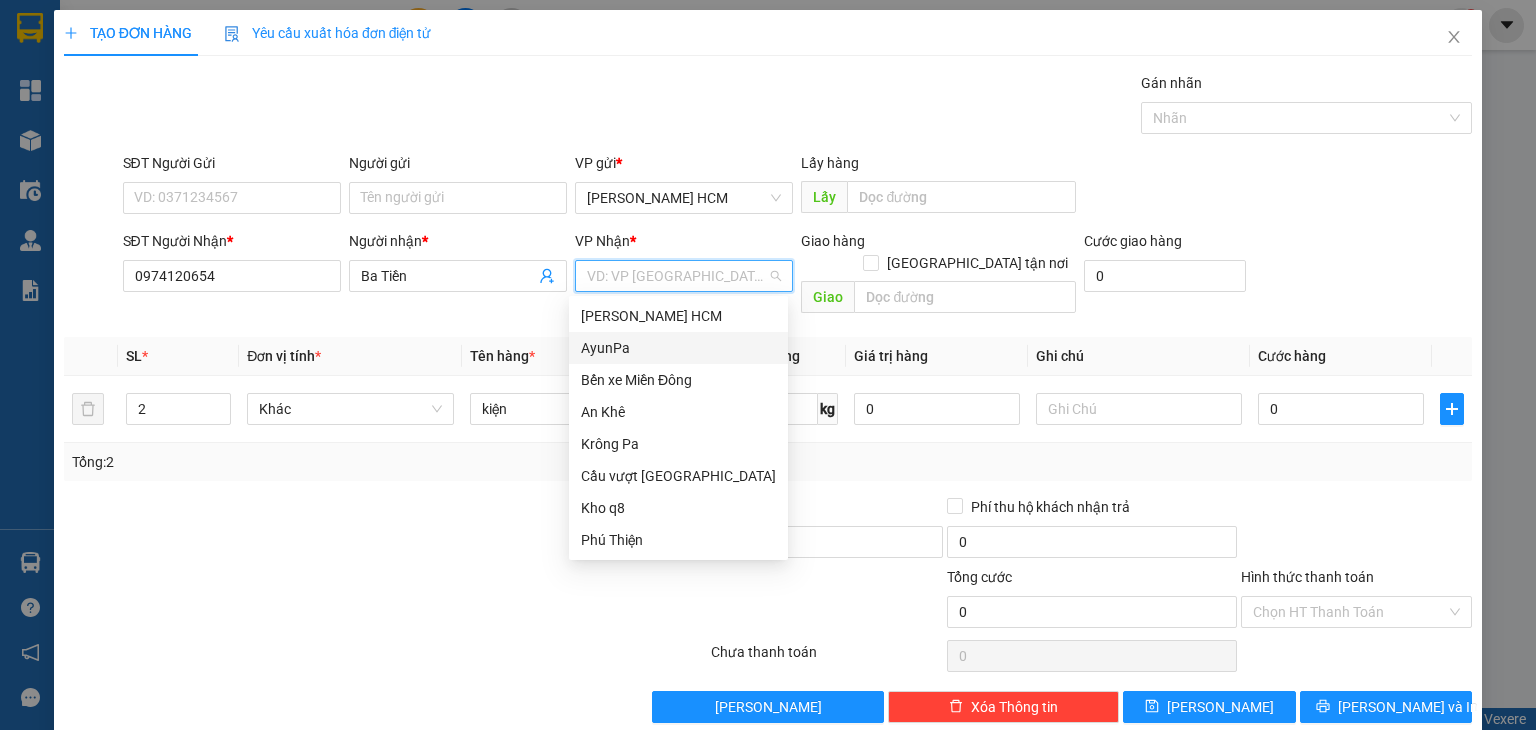 click on "AyunPa" at bounding box center [678, 348] 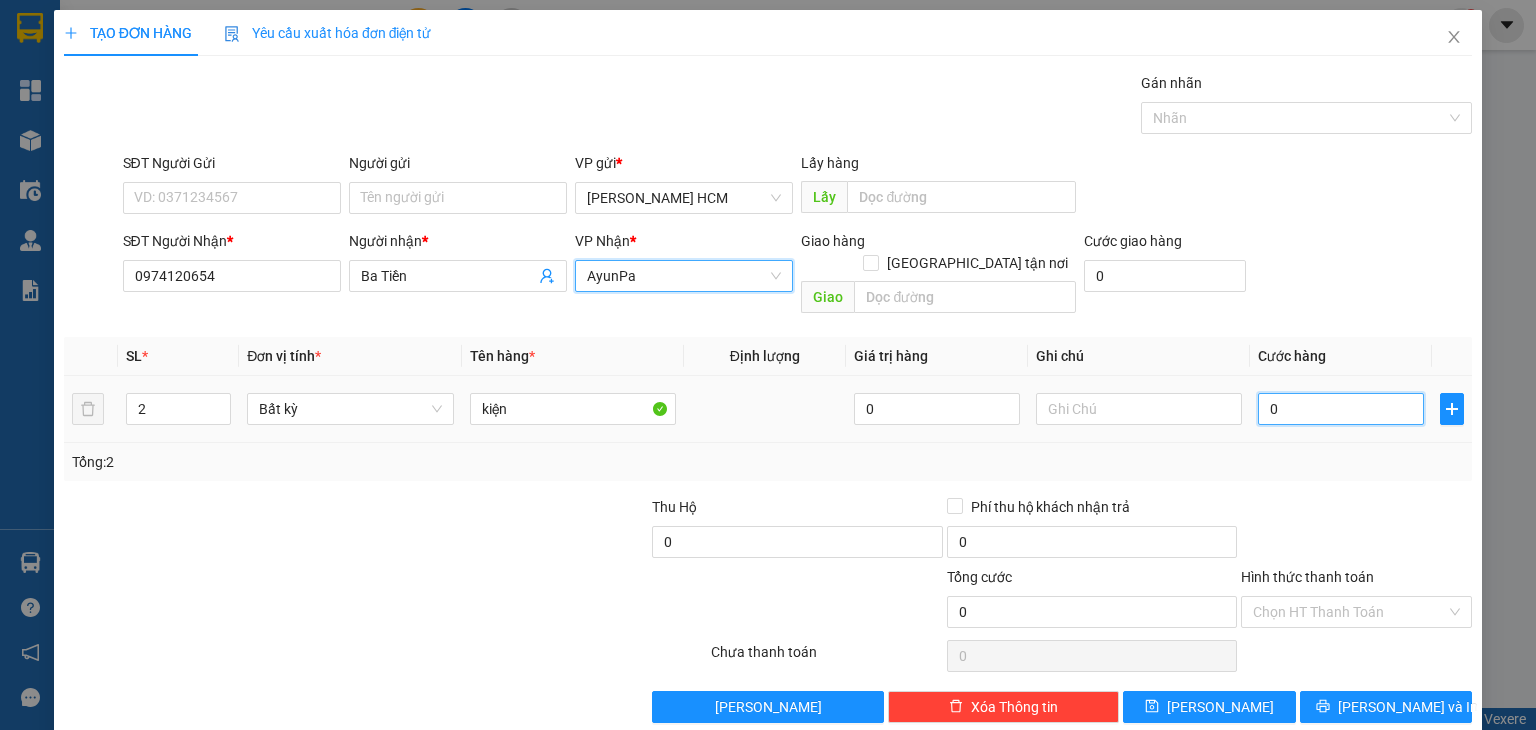 click on "0" at bounding box center (1341, 409) 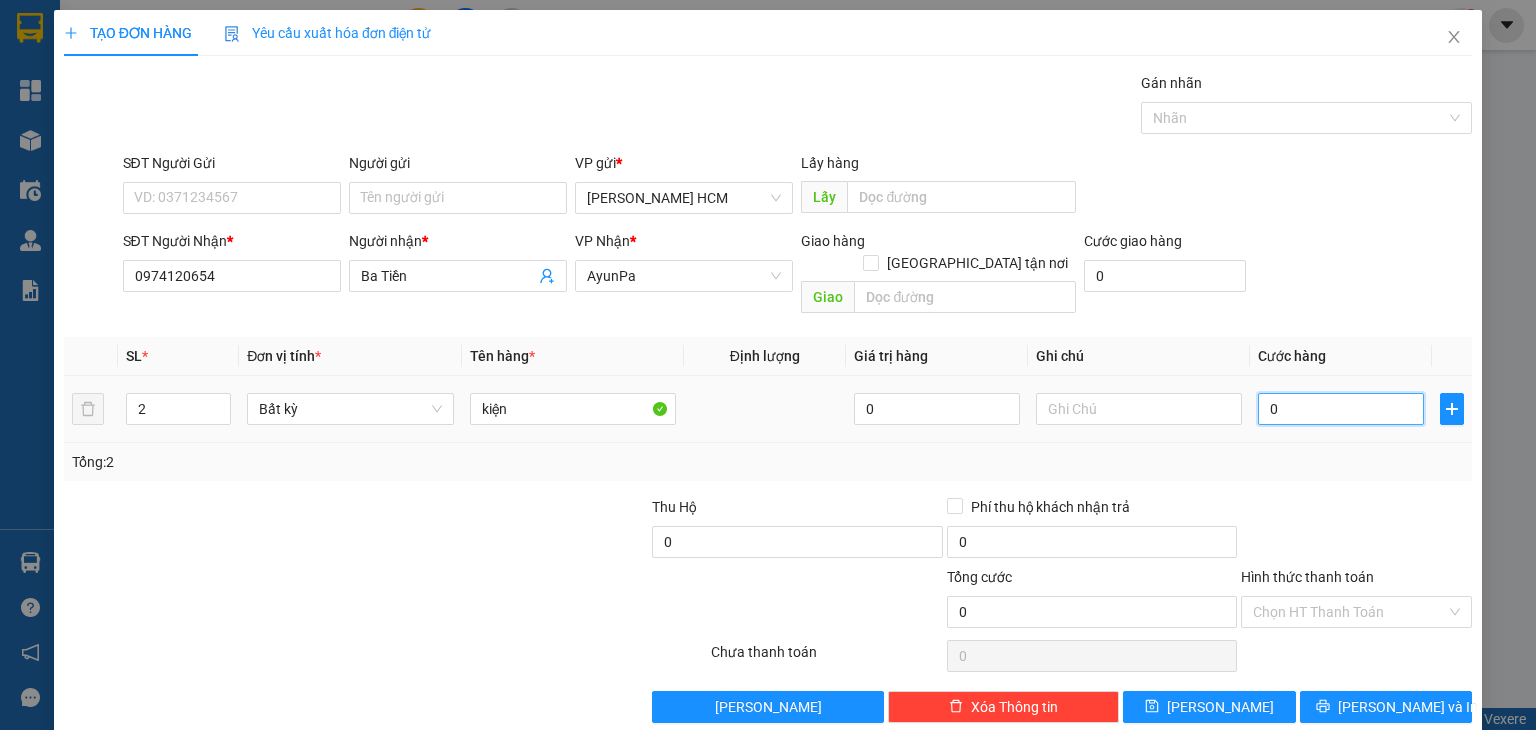click on "0" at bounding box center [1341, 409] 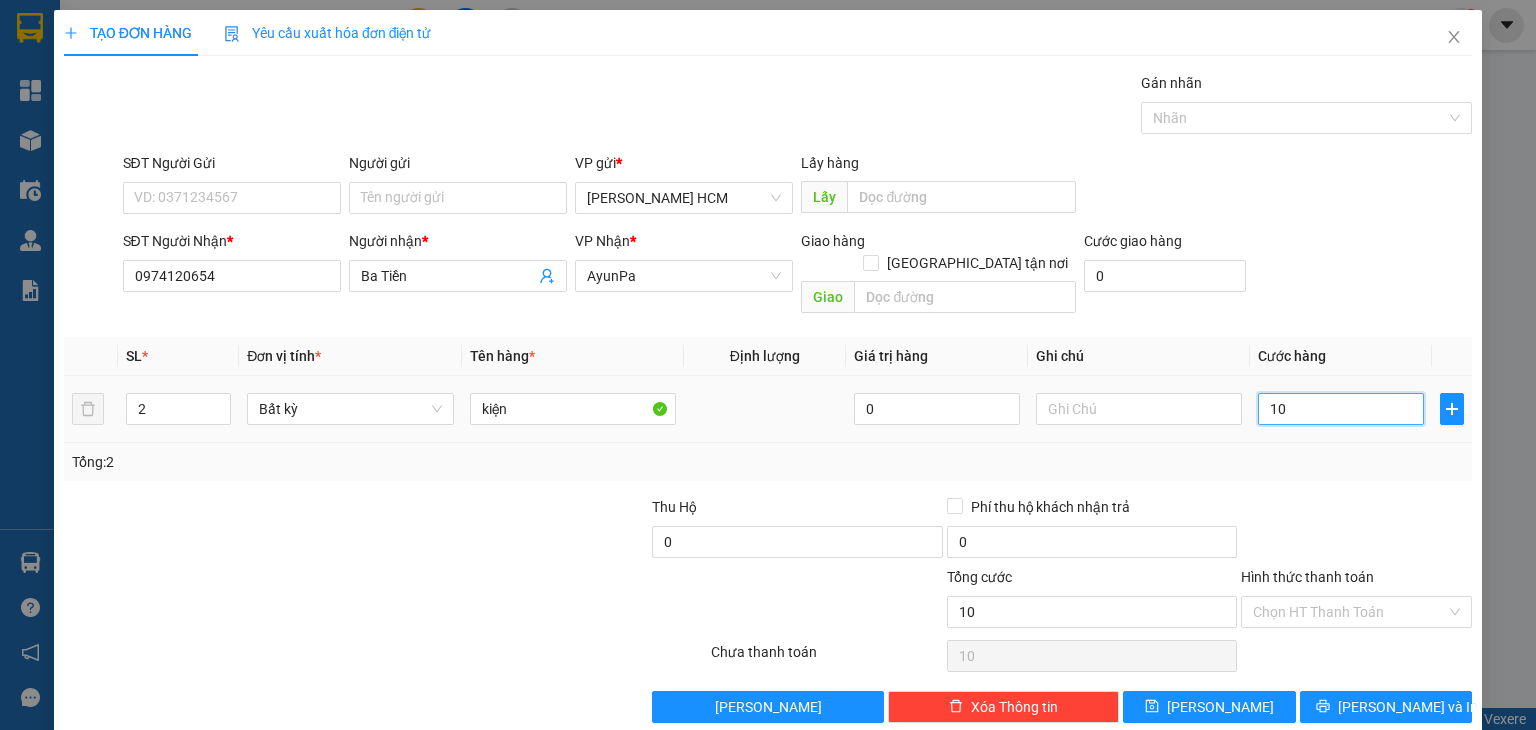 type on "130" 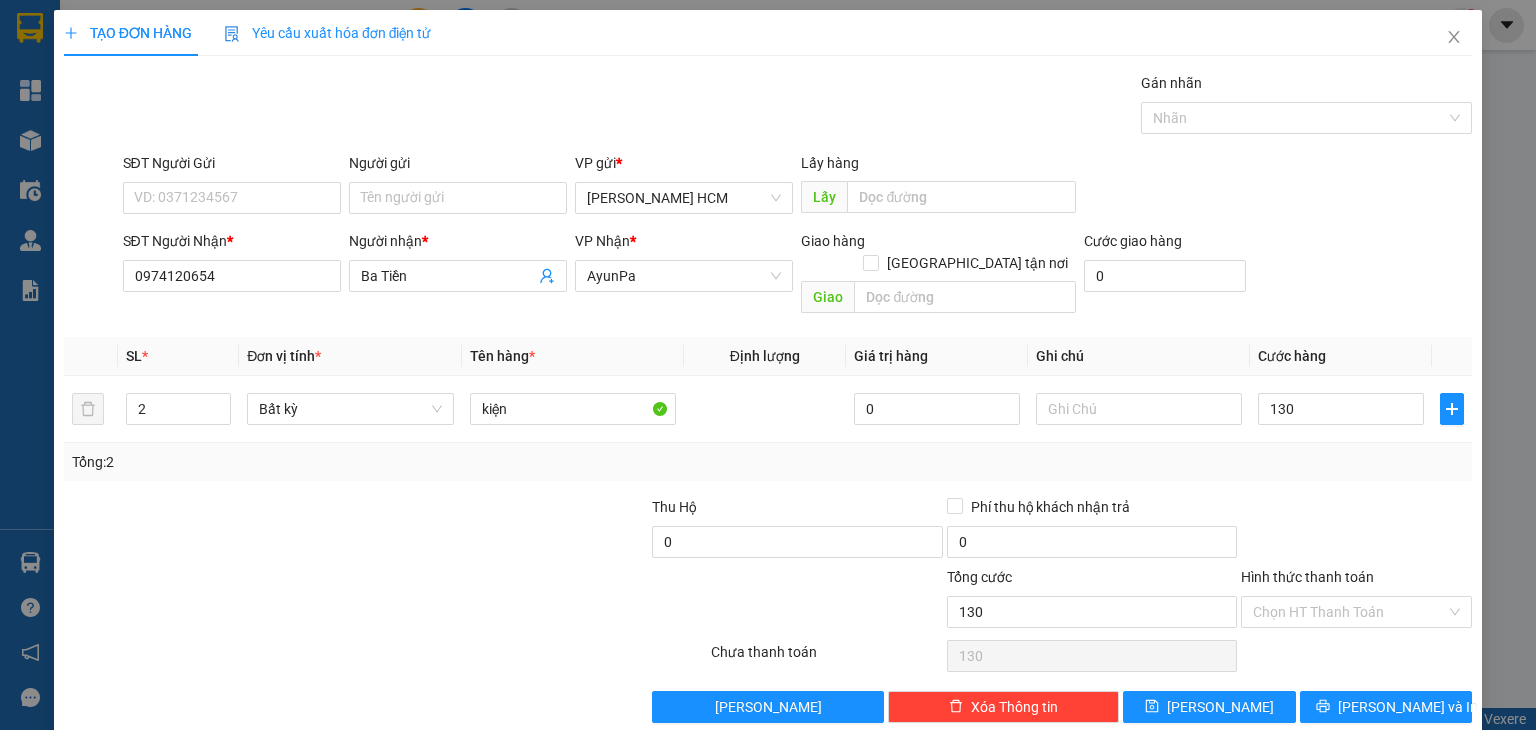type on "130.000" 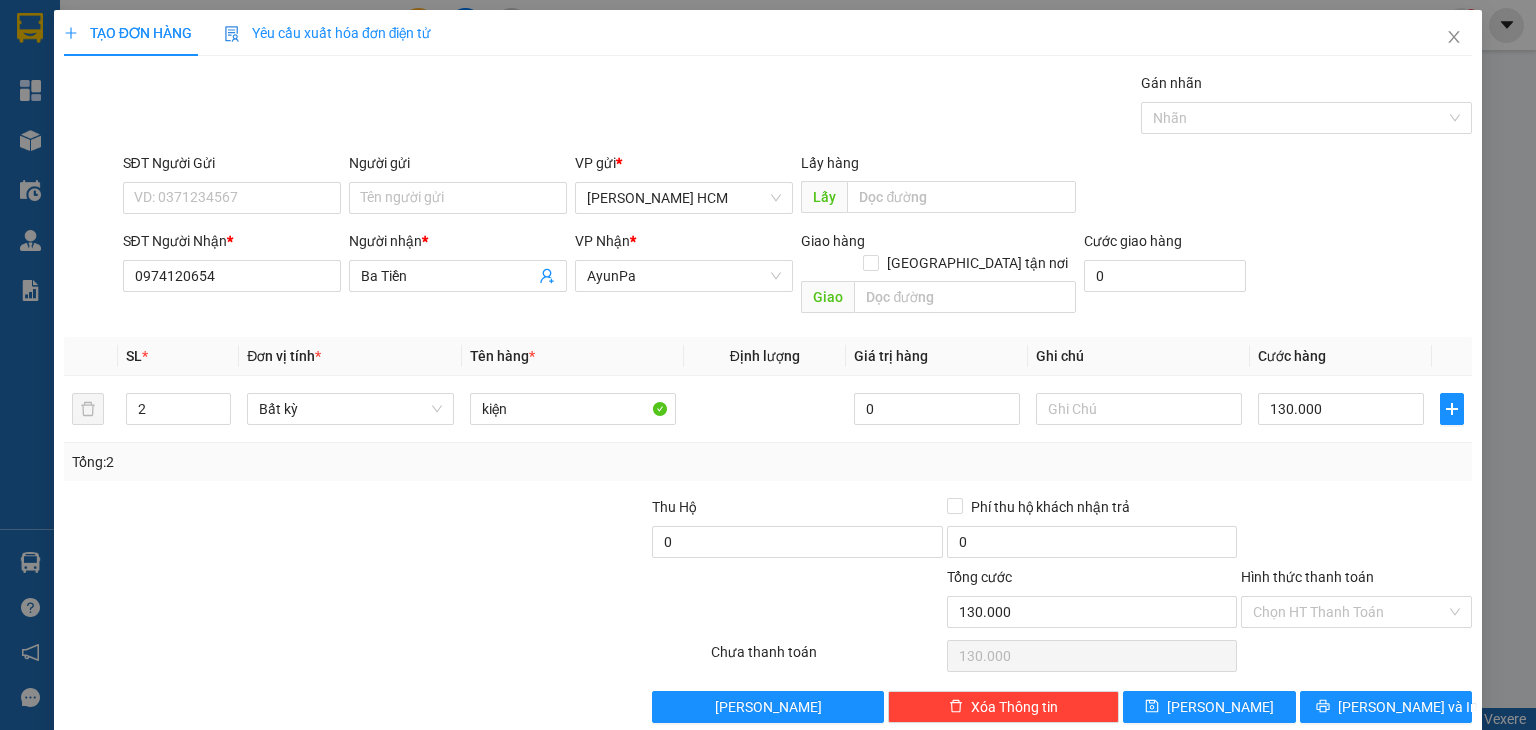click at bounding box center (1356, 531) 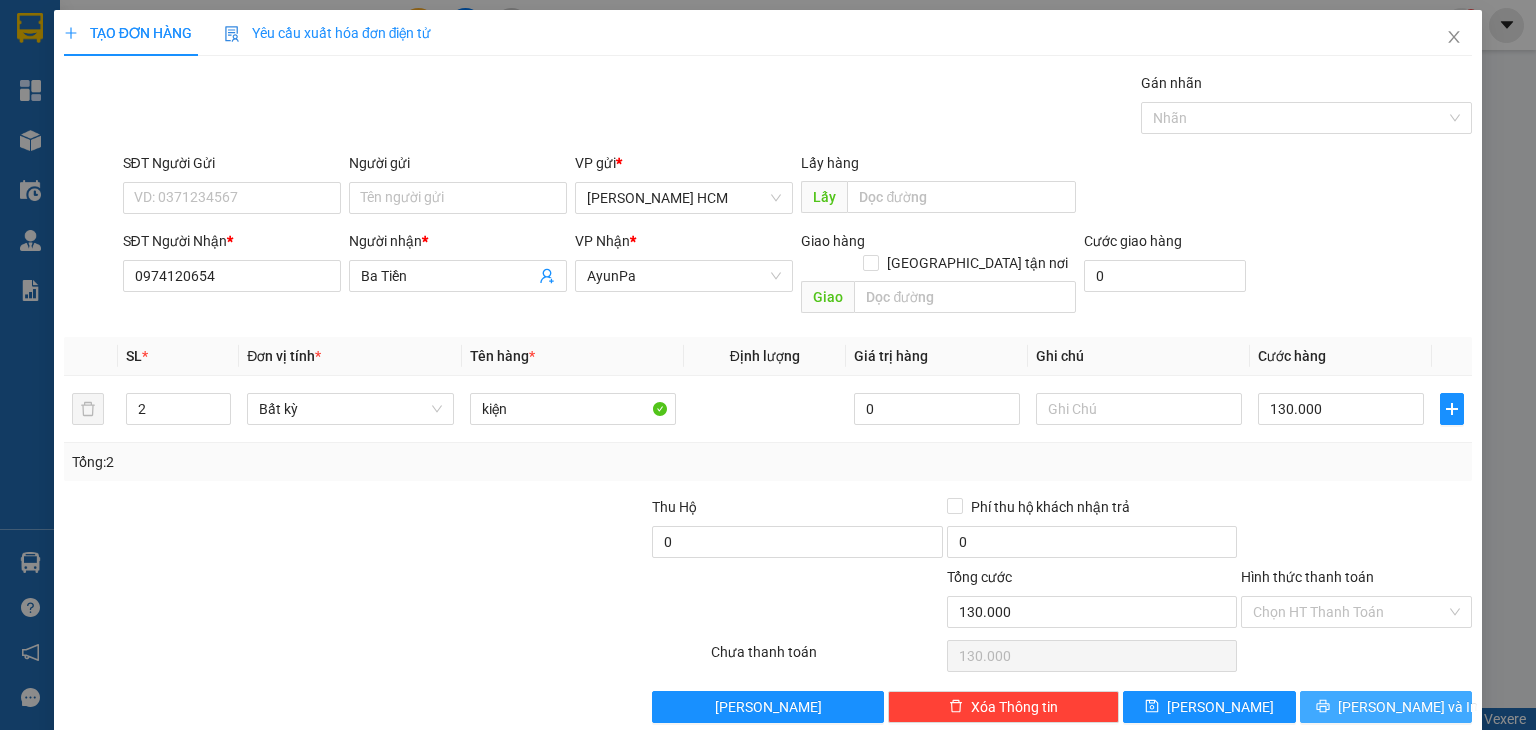 click on "[PERSON_NAME] và In" at bounding box center (1386, 707) 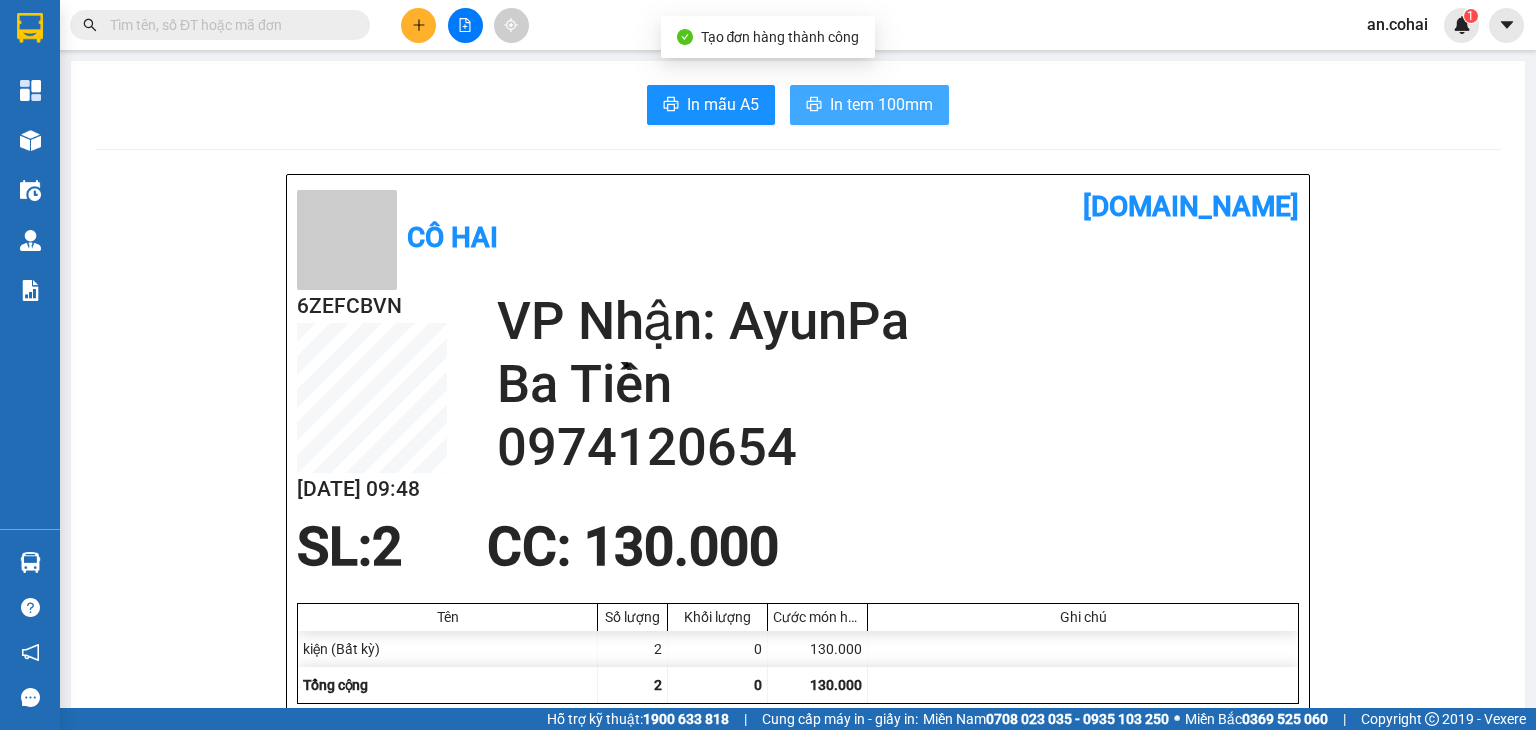 click on "In tem 100mm" at bounding box center (869, 105) 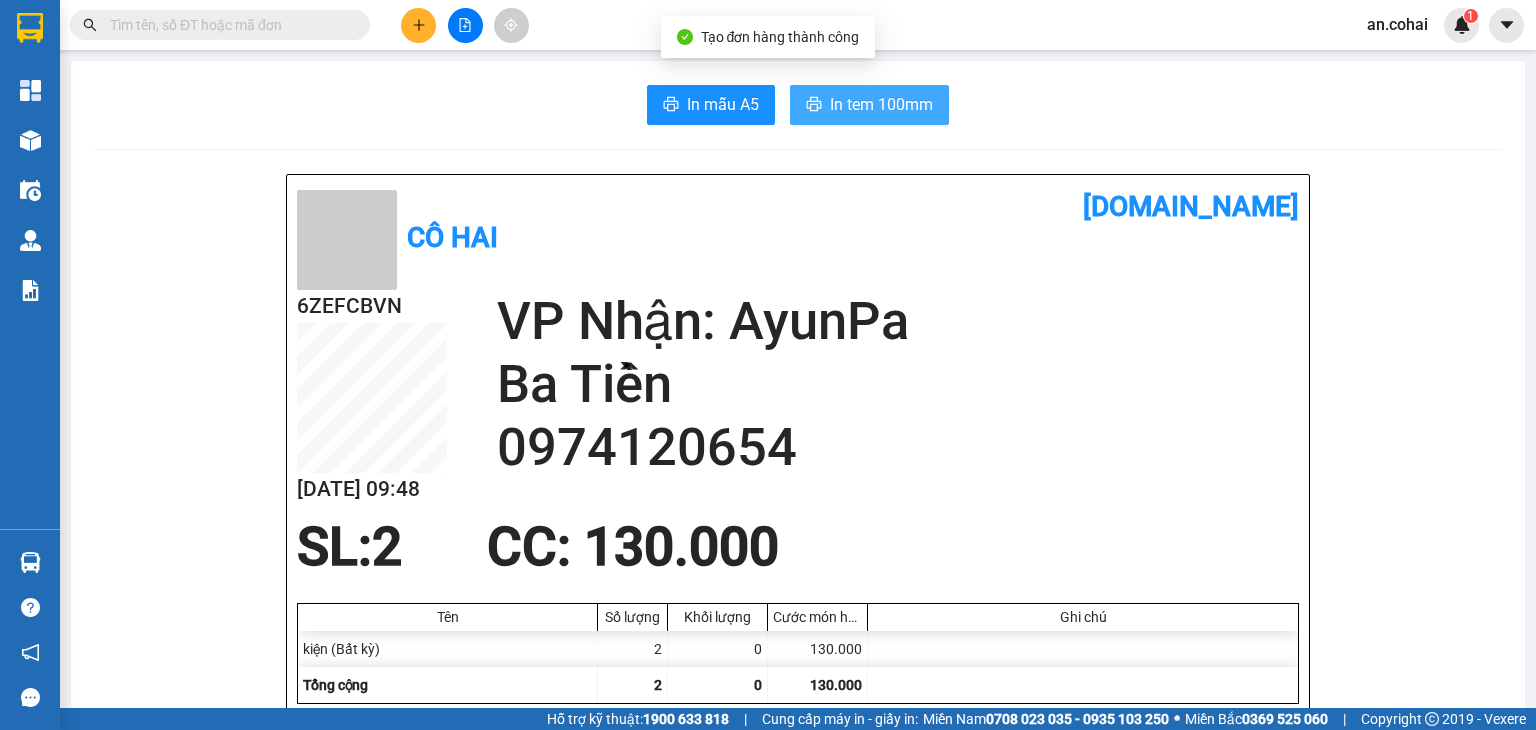 scroll, scrollTop: 0, scrollLeft: 0, axis: both 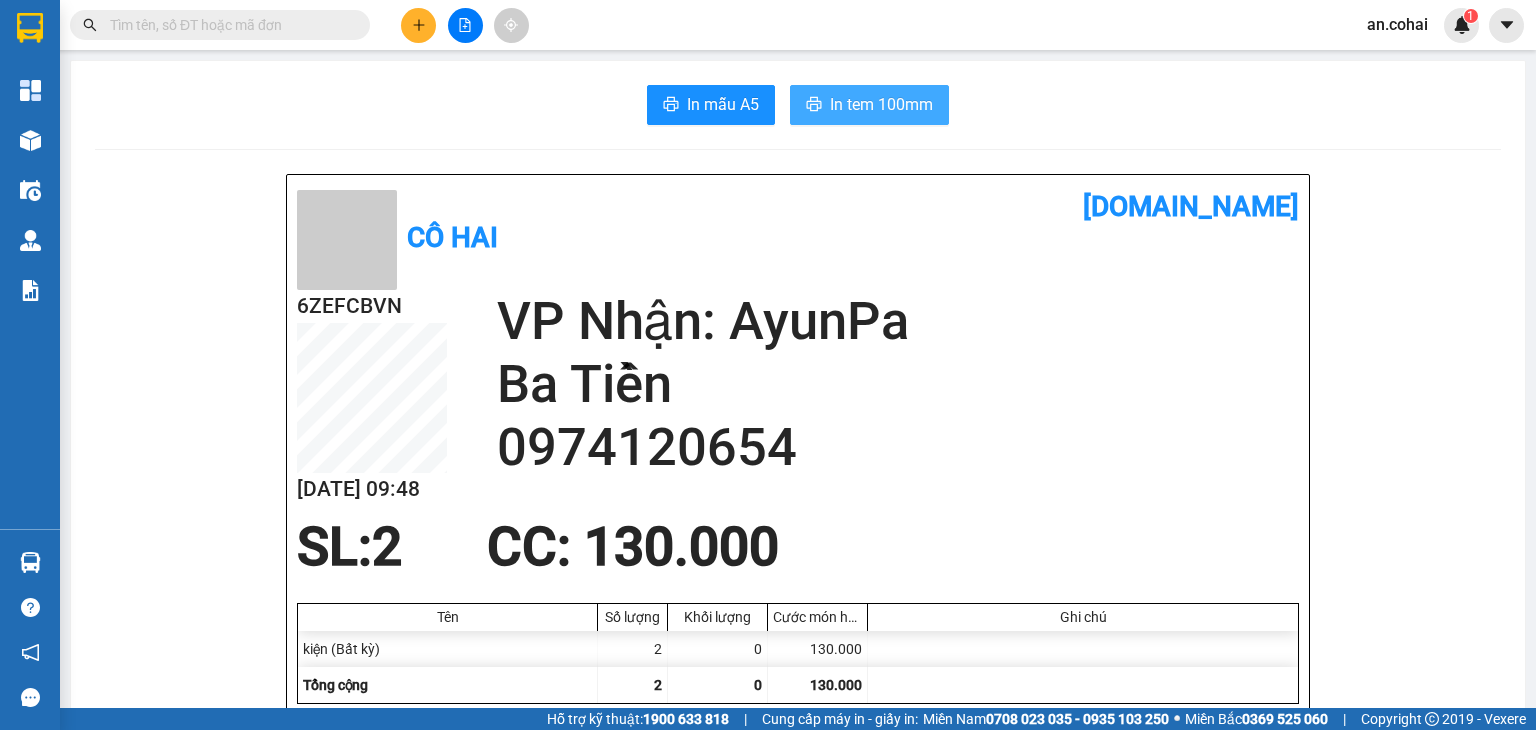 click on "In tem 100mm" at bounding box center [881, 104] 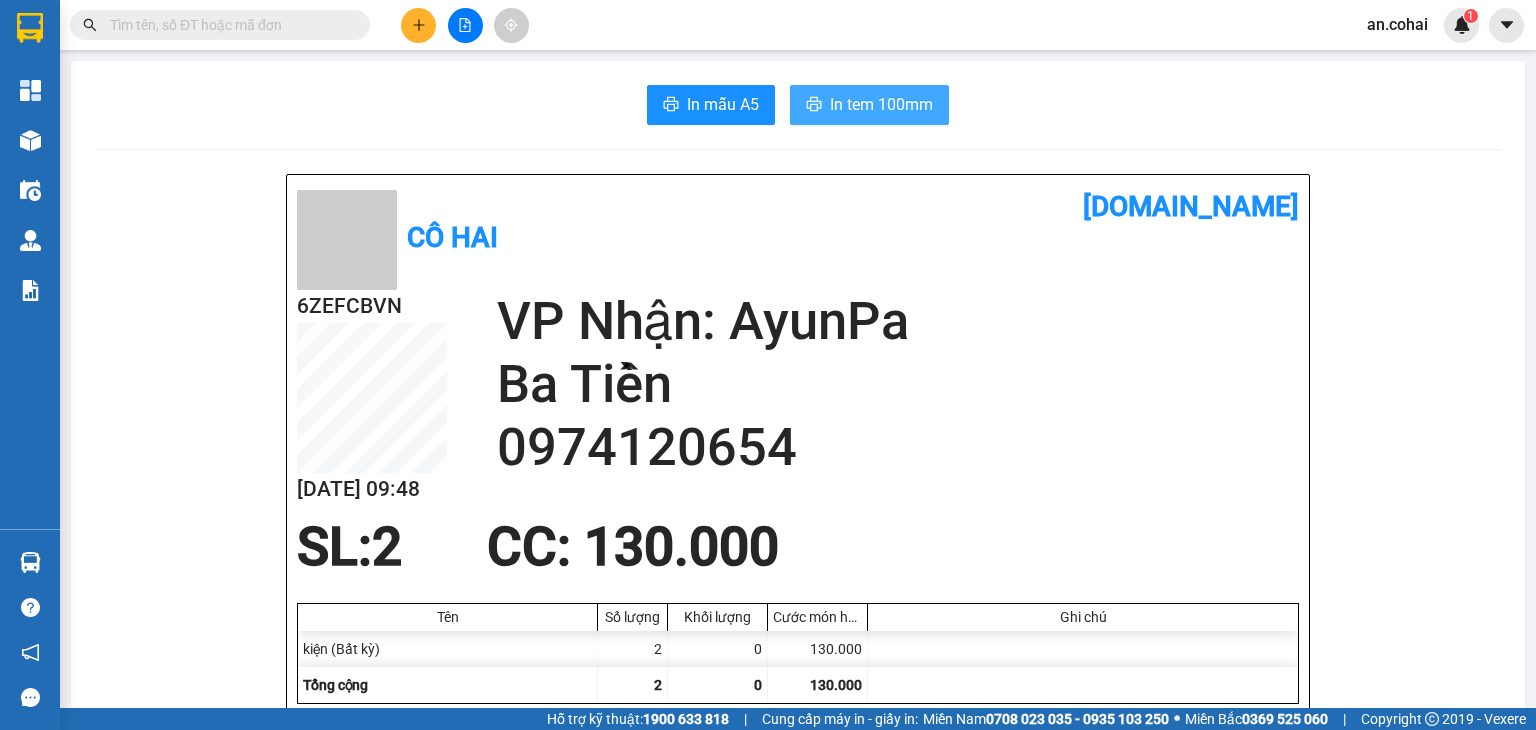scroll, scrollTop: 0, scrollLeft: 0, axis: both 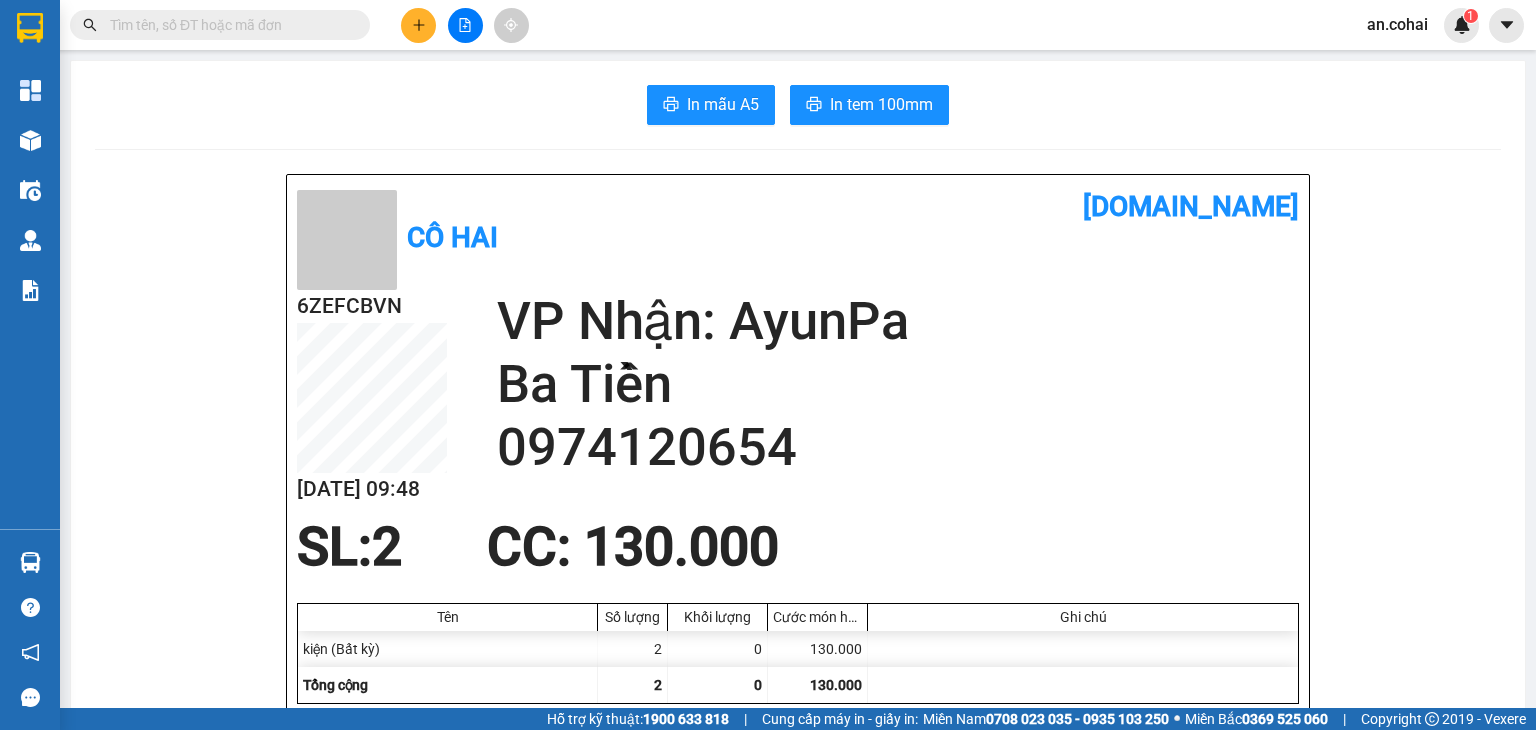 click at bounding box center [465, 25] 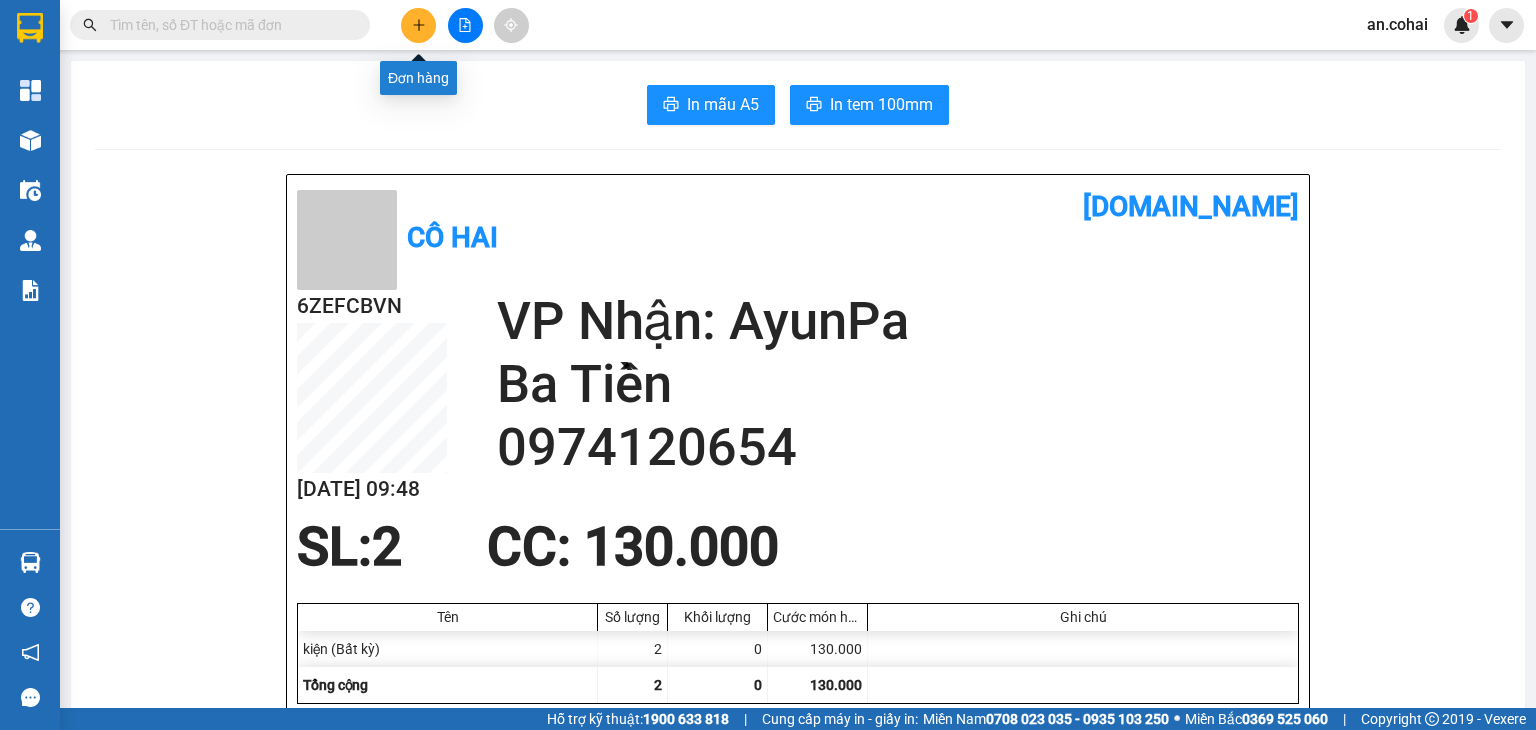 click 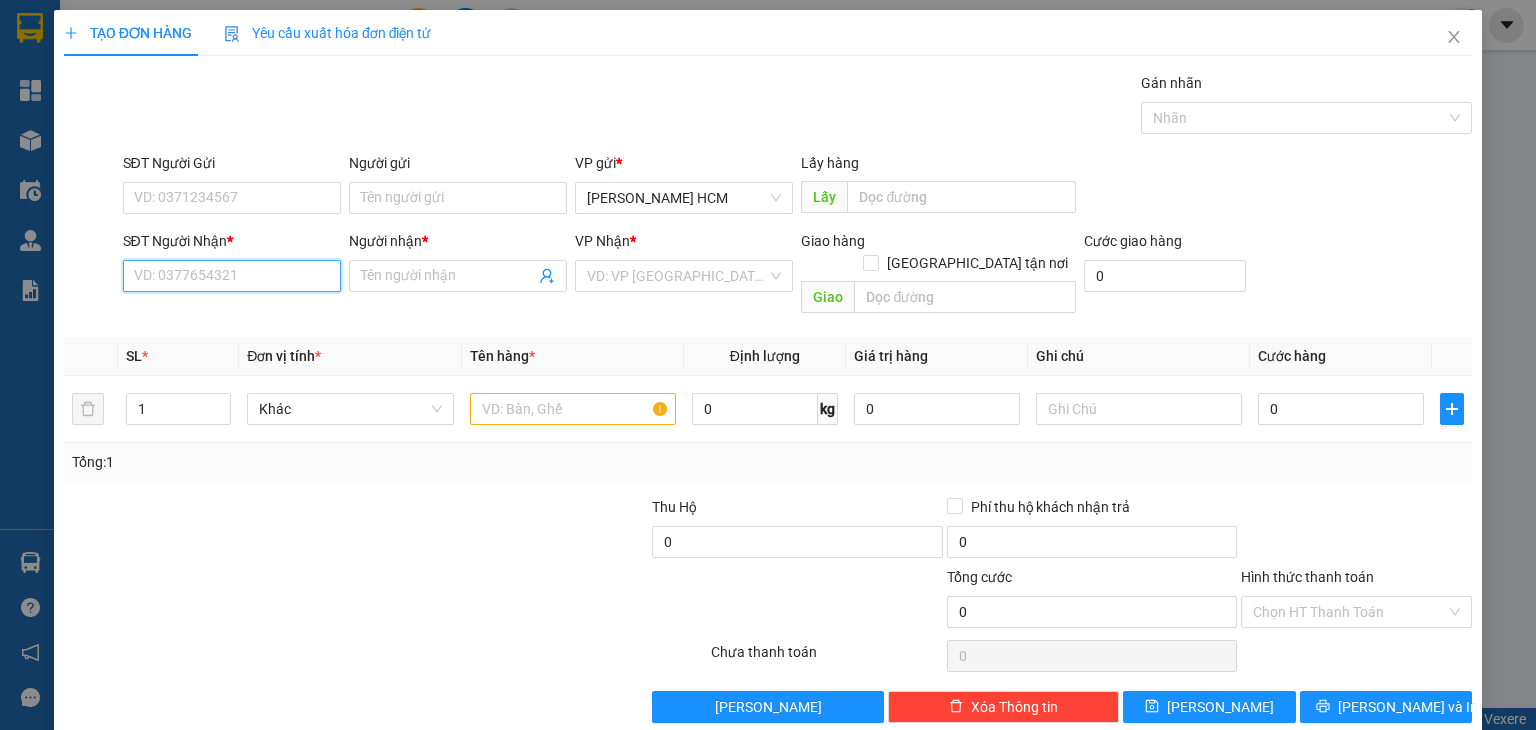 click on "SĐT Người Nhận  *" at bounding box center (232, 276) 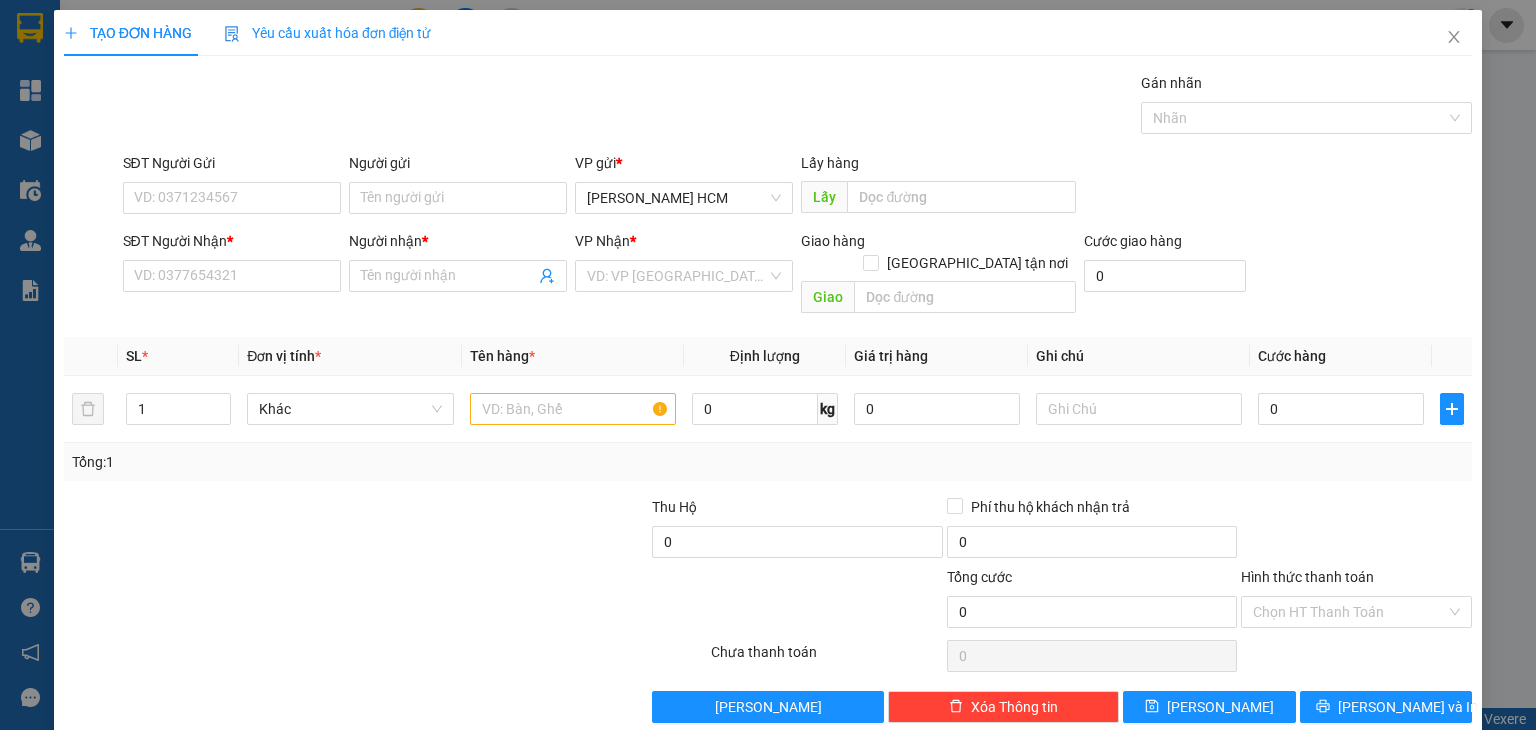click on "SĐT Người Nhận  * VD: 0377654321" at bounding box center [232, 276] 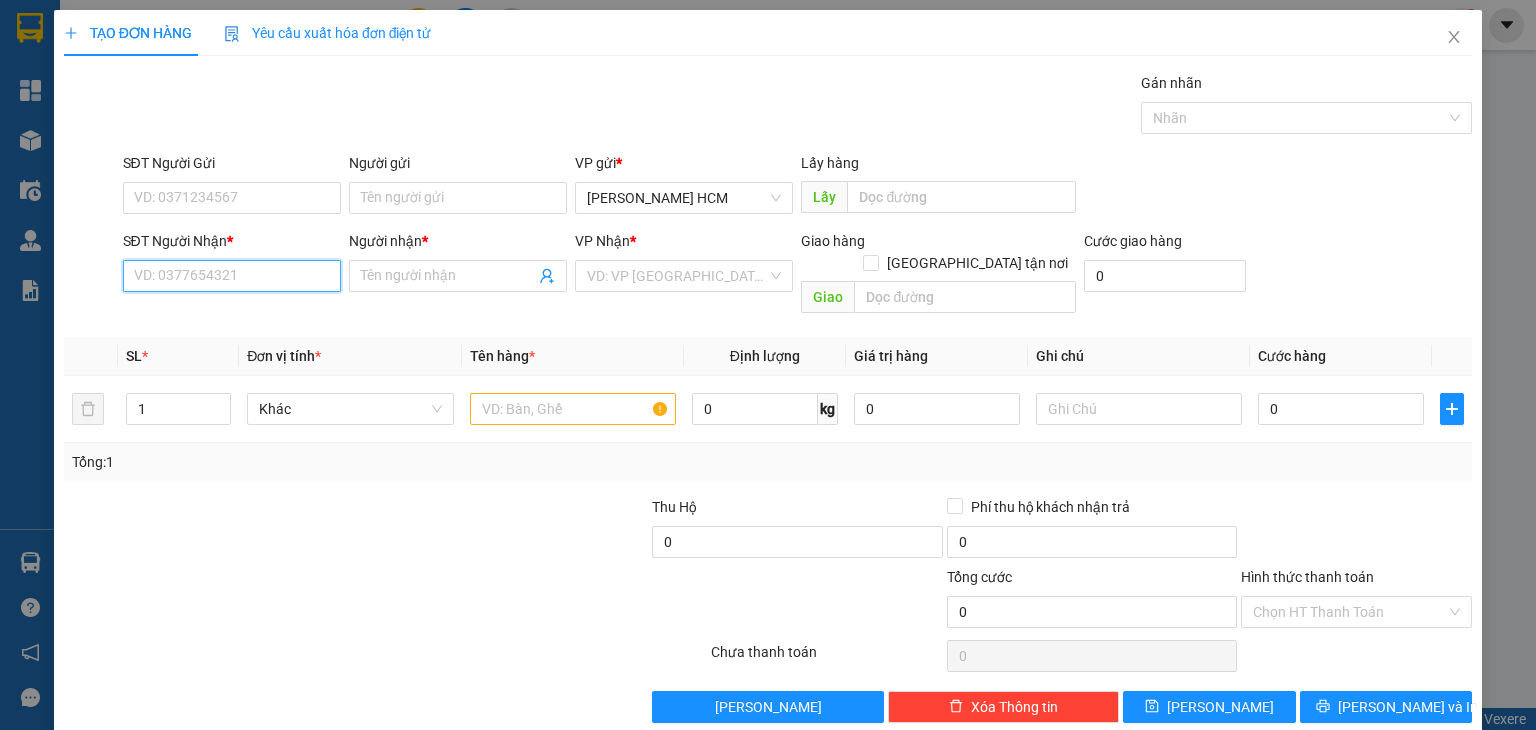 click on "SĐT Người Nhận  *" at bounding box center [232, 276] 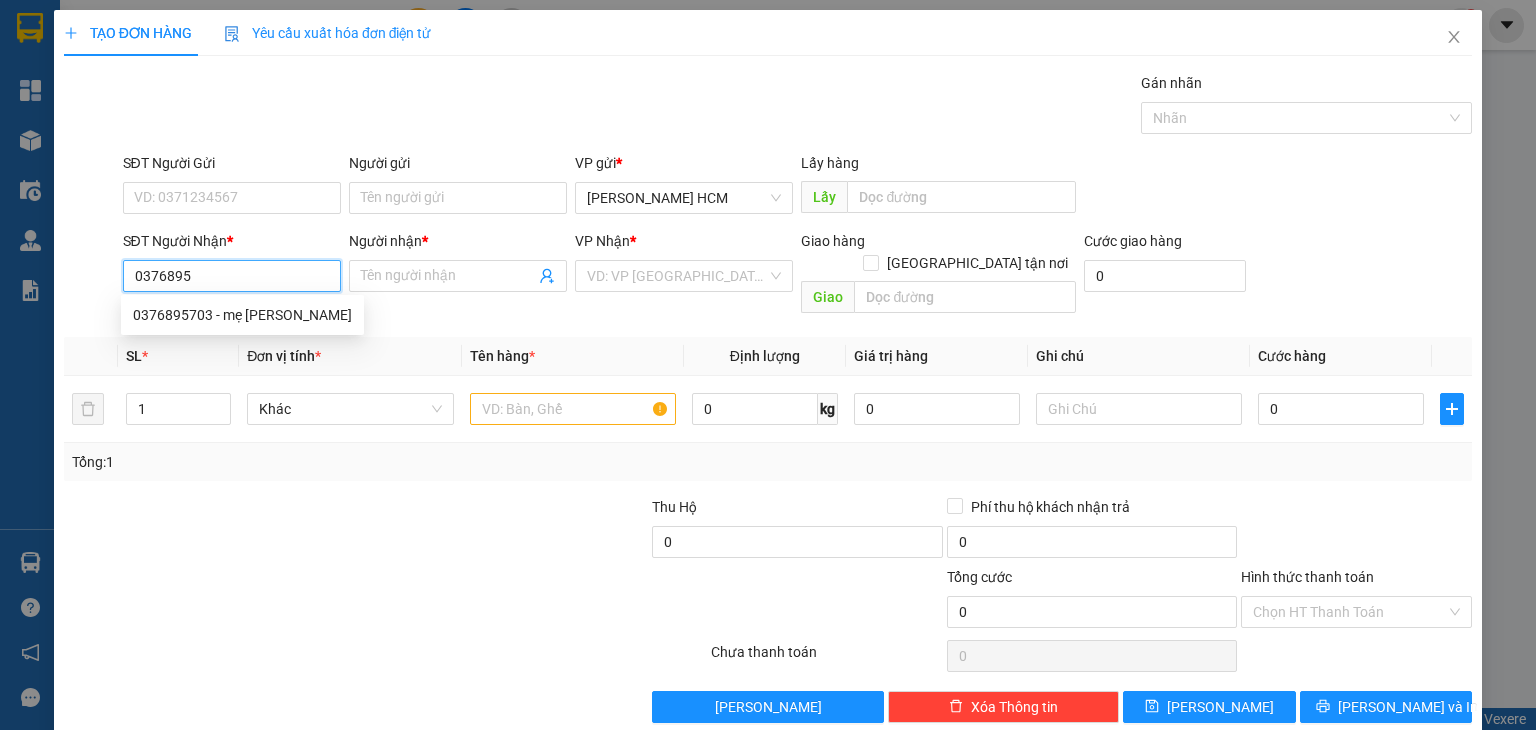 click on "0376895703 - mẹ [PERSON_NAME]" at bounding box center [242, 315] 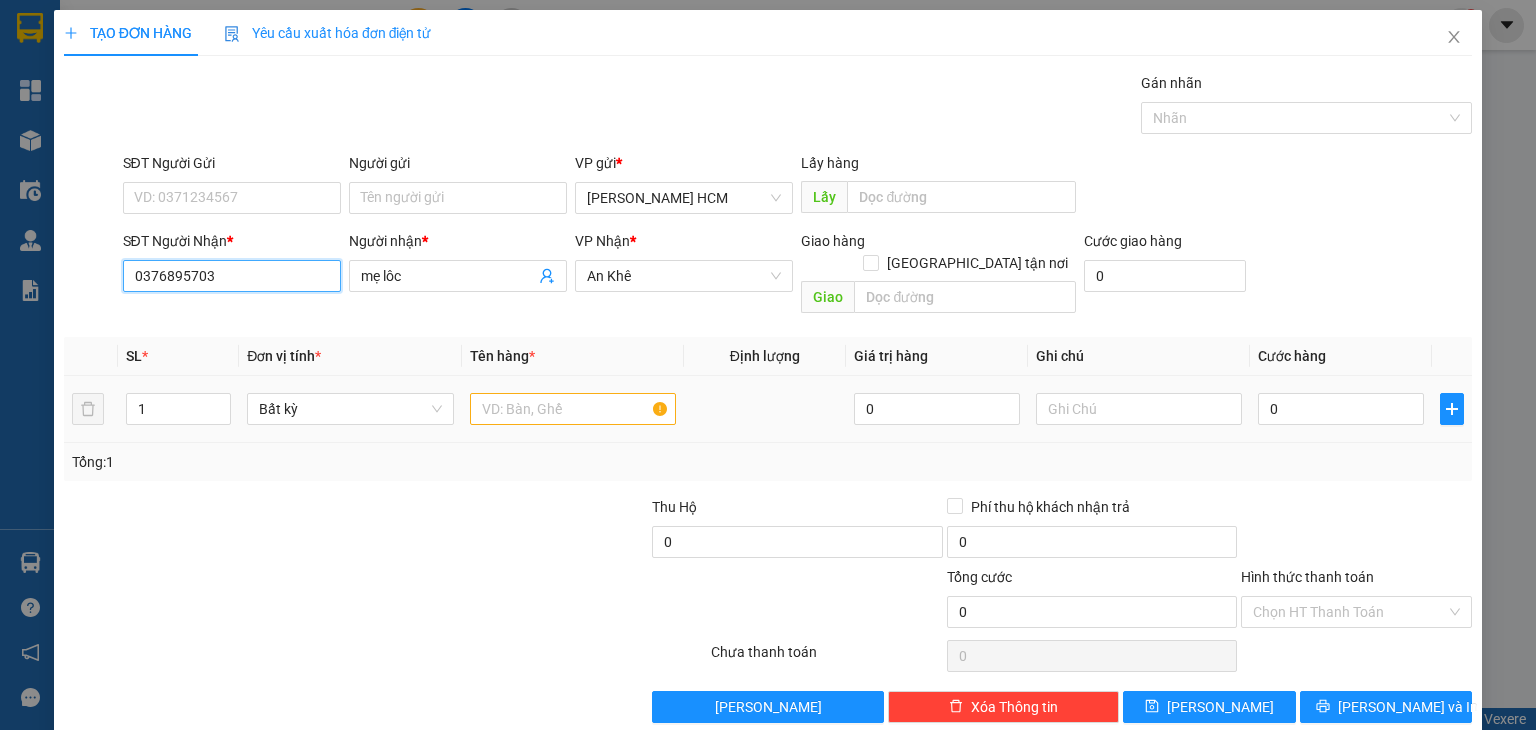 type on "0376895703" 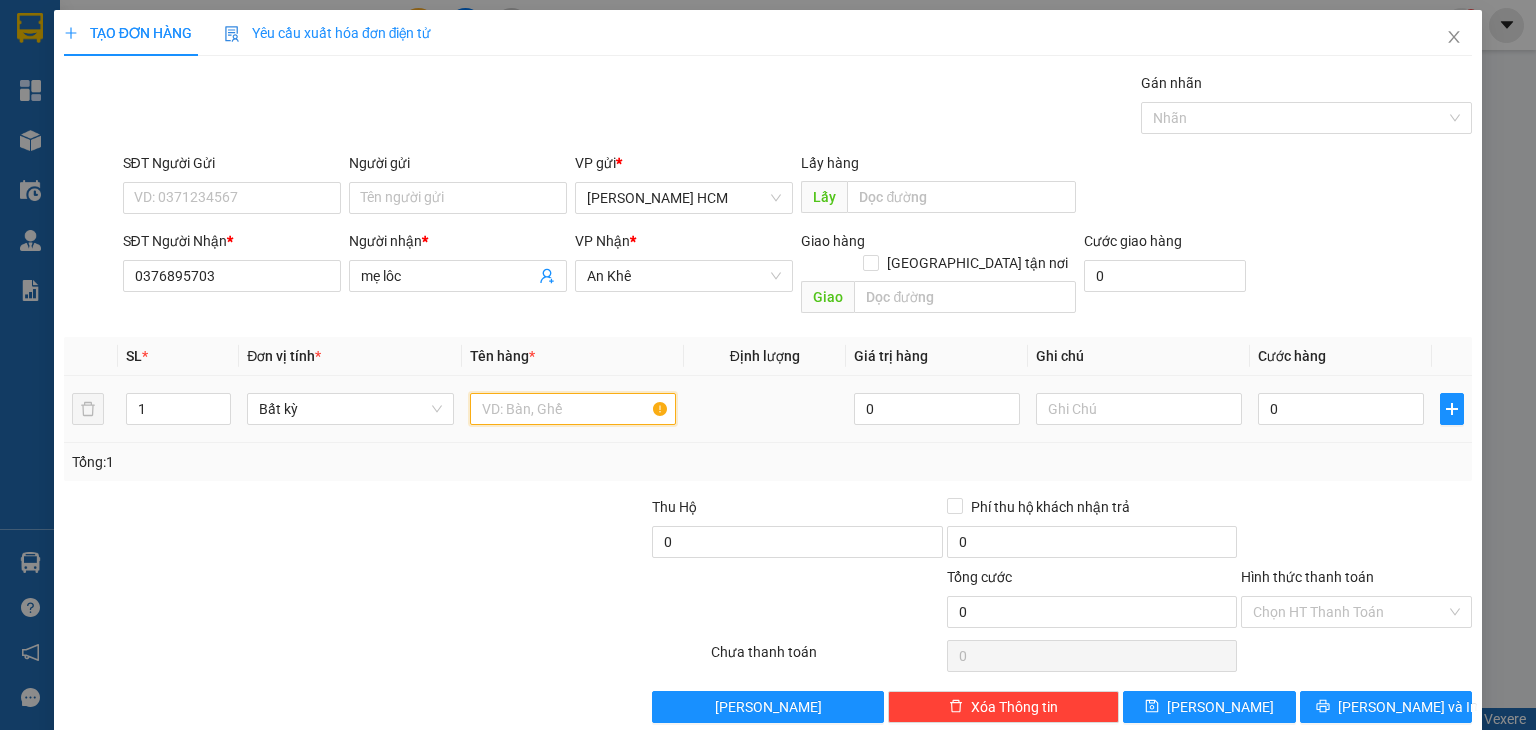 click at bounding box center (573, 409) 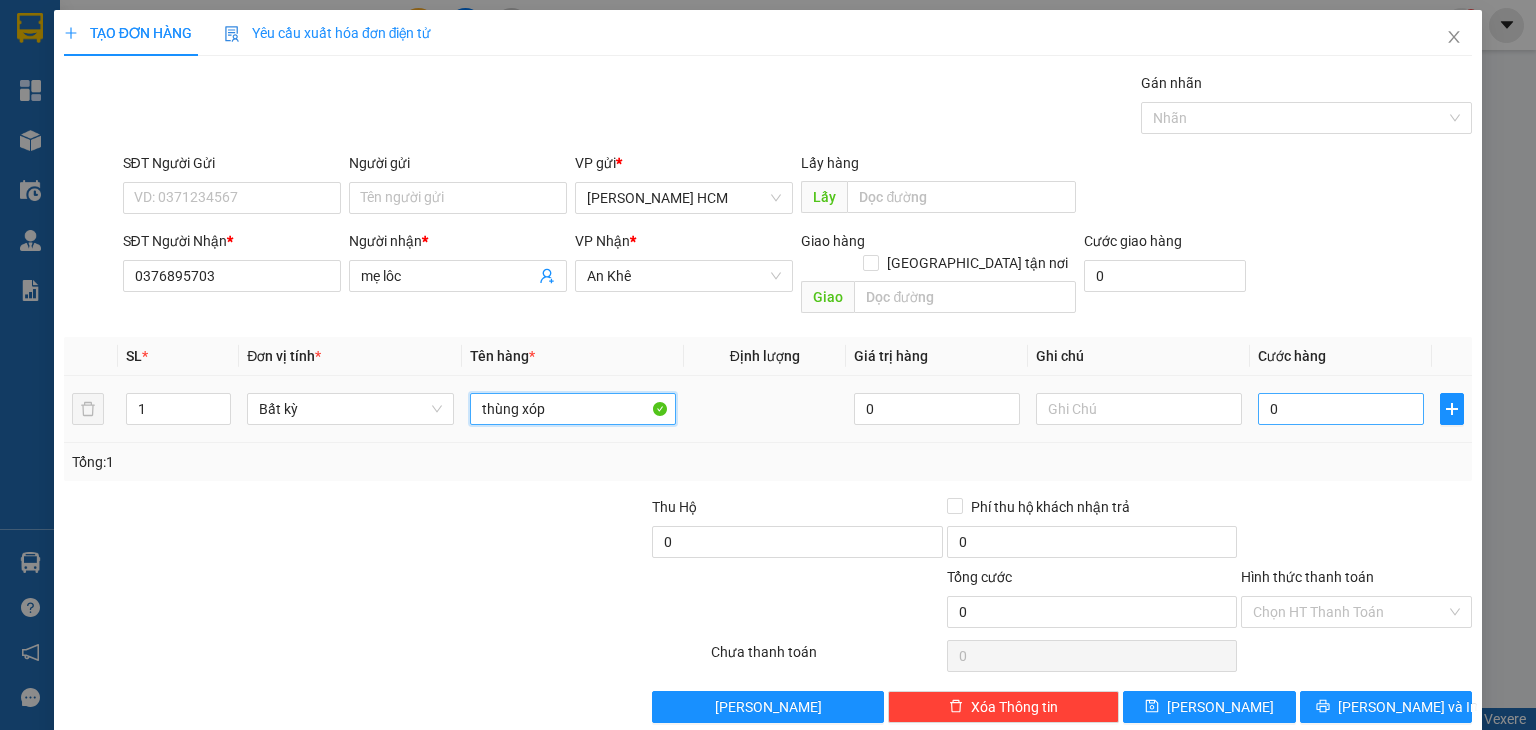 type on "thùng xóp" 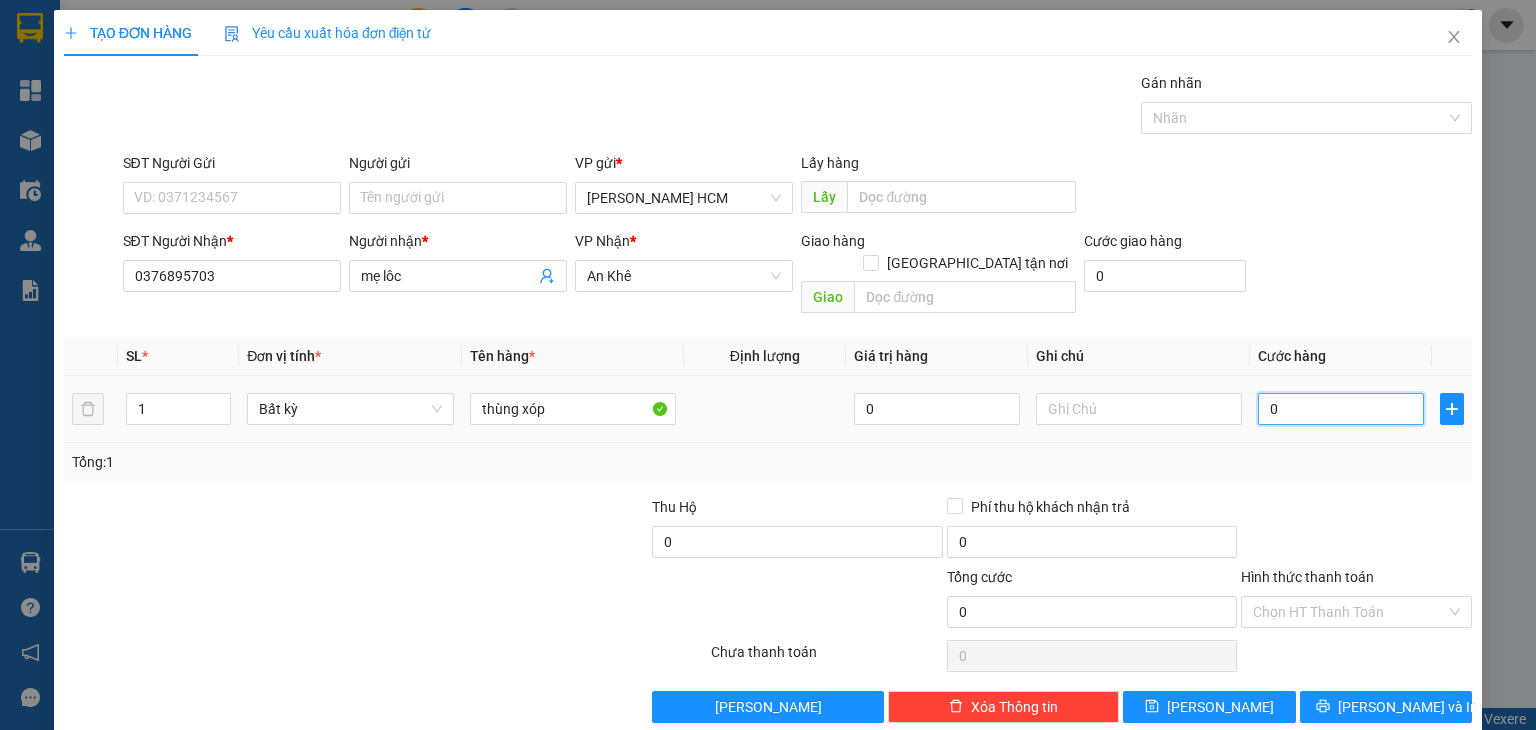 click on "0" at bounding box center [1341, 409] 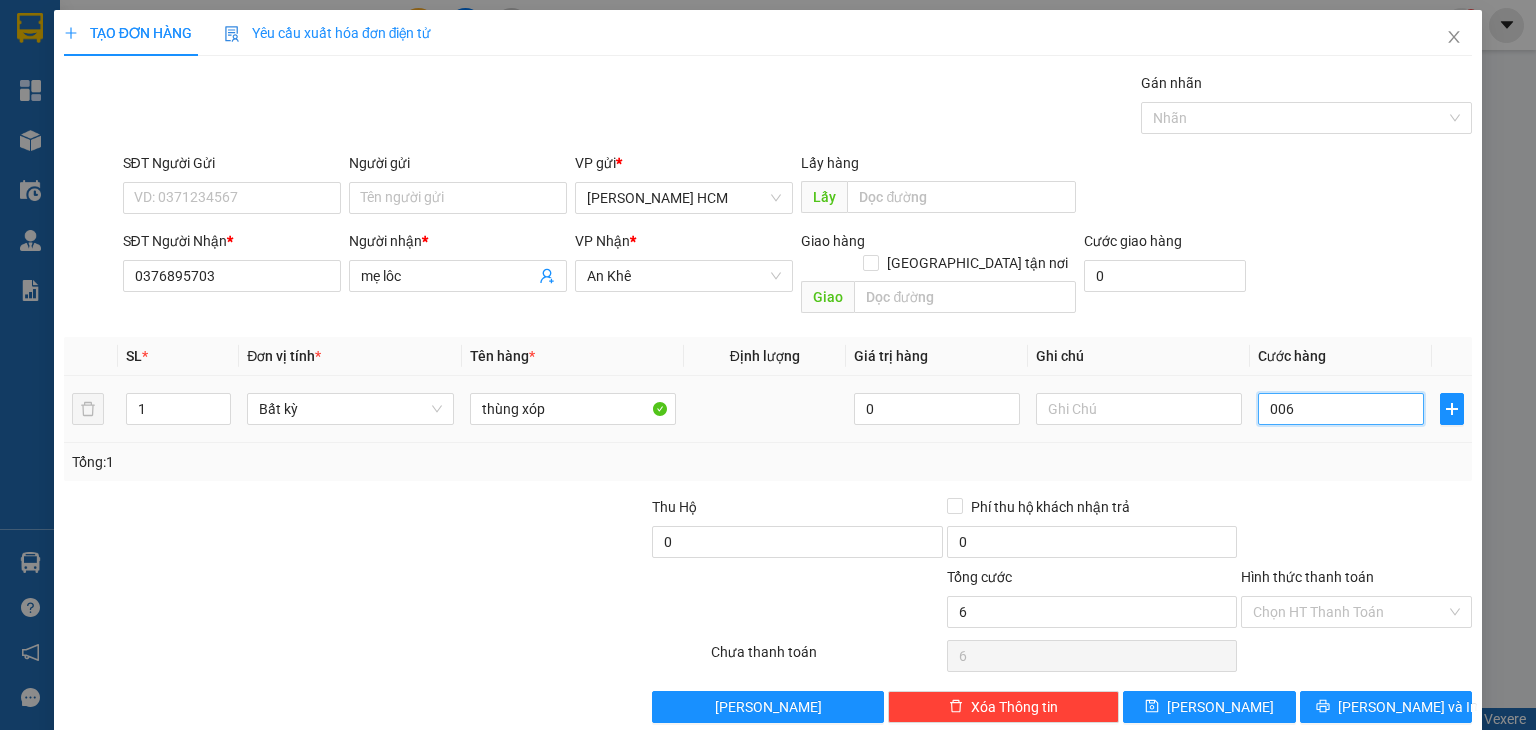 type on "0.060" 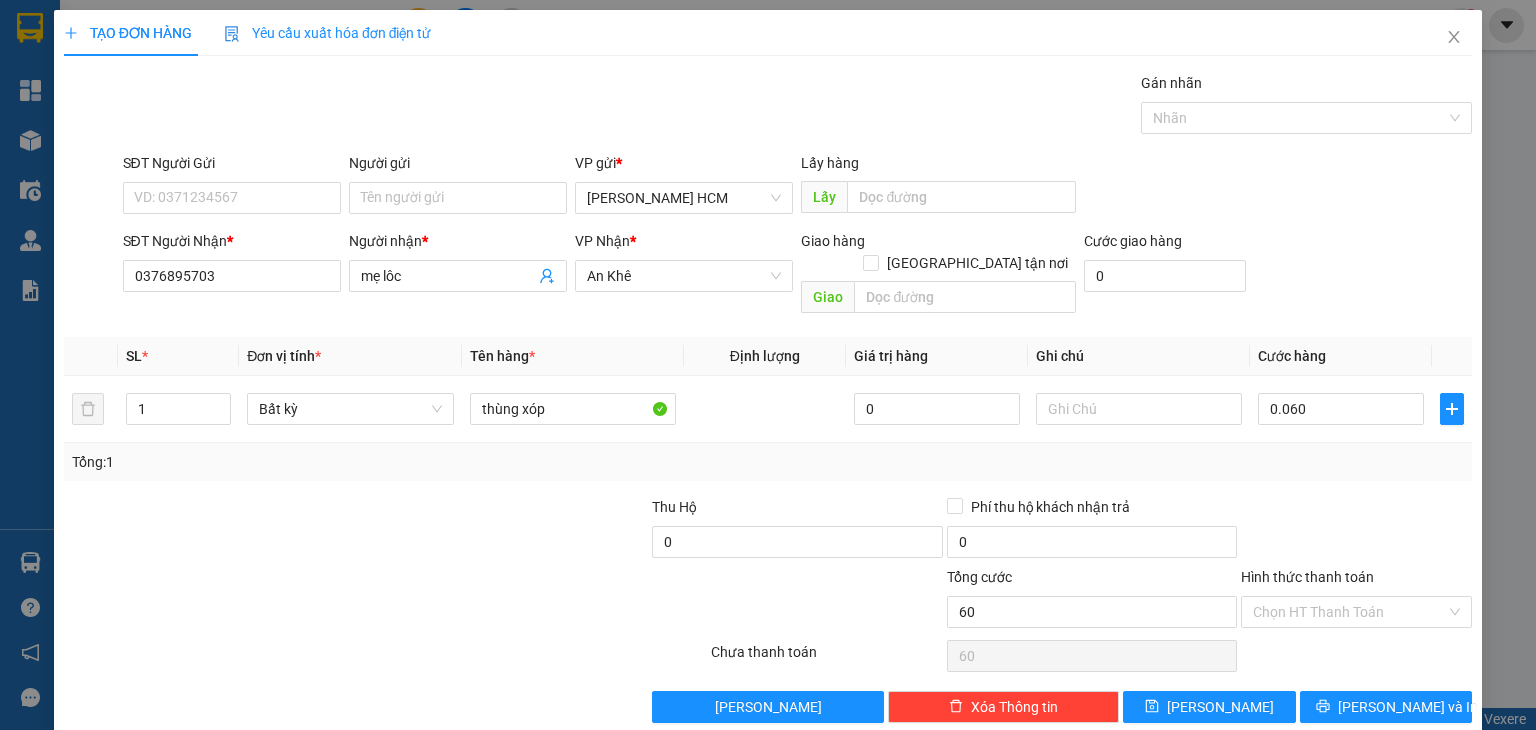 type on "60.000" 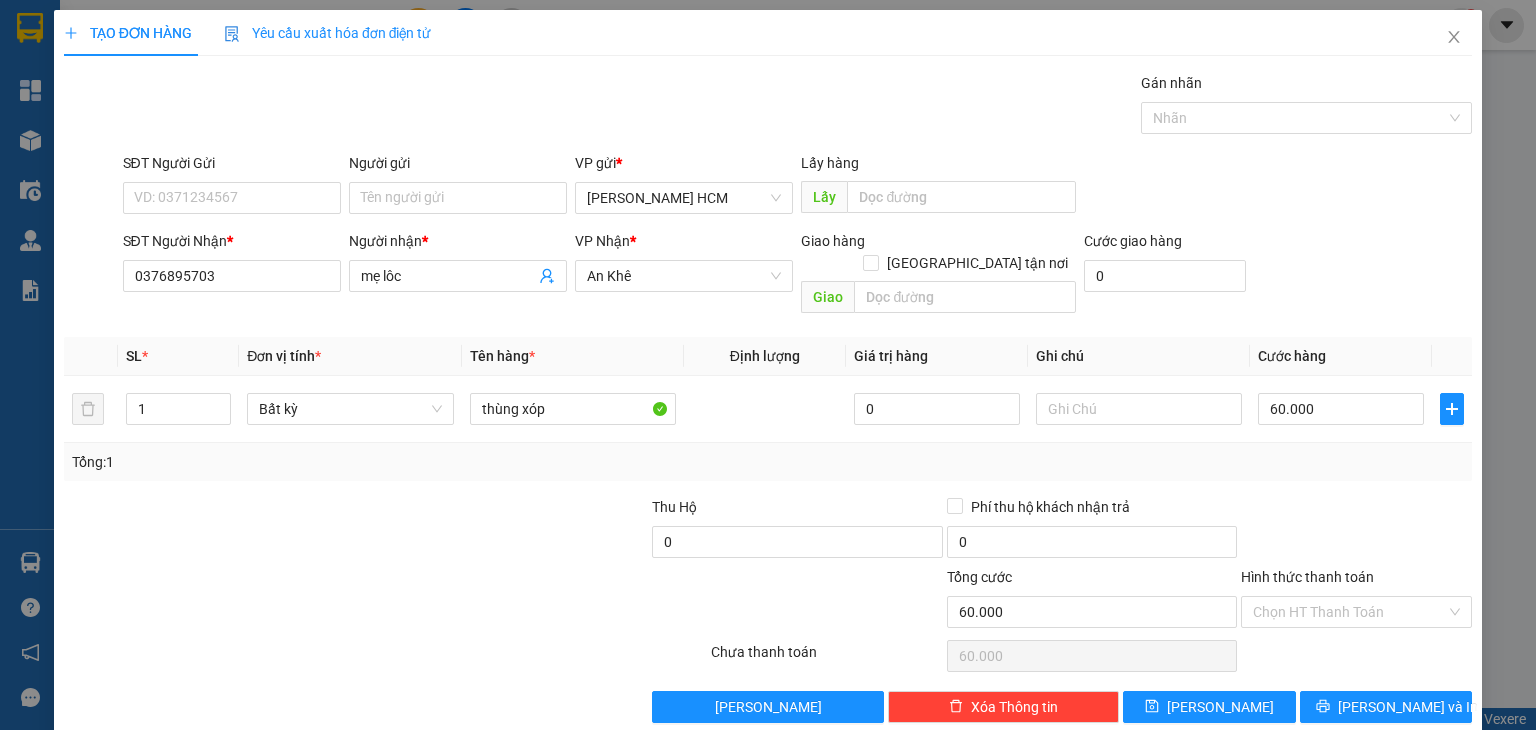 click on "Tổng:  1" at bounding box center (768, 462) 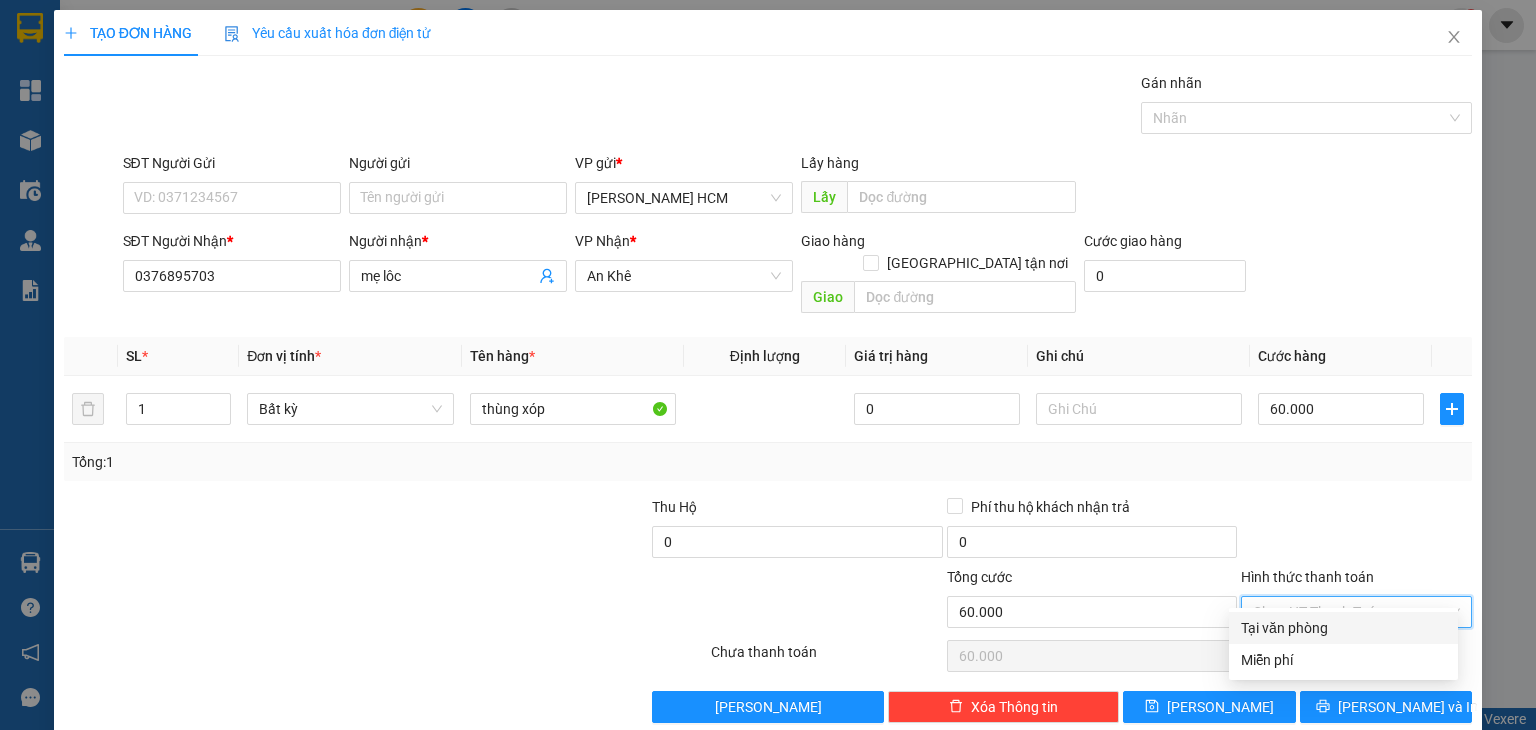 click on "Hình thức thanh toán" at bounding box center (1349, 612) 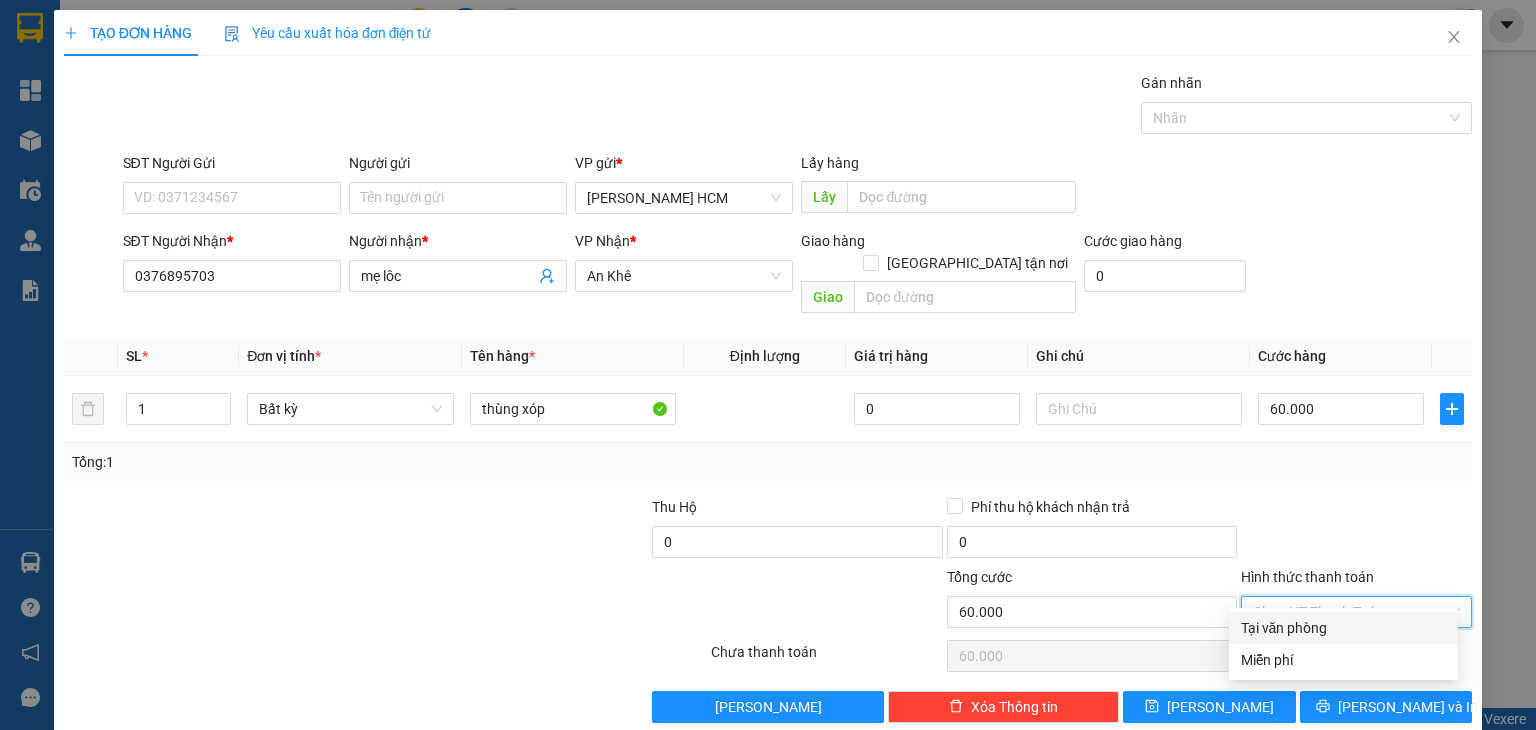click on "Tại văn phòng" at bounding box center [1343, 628] 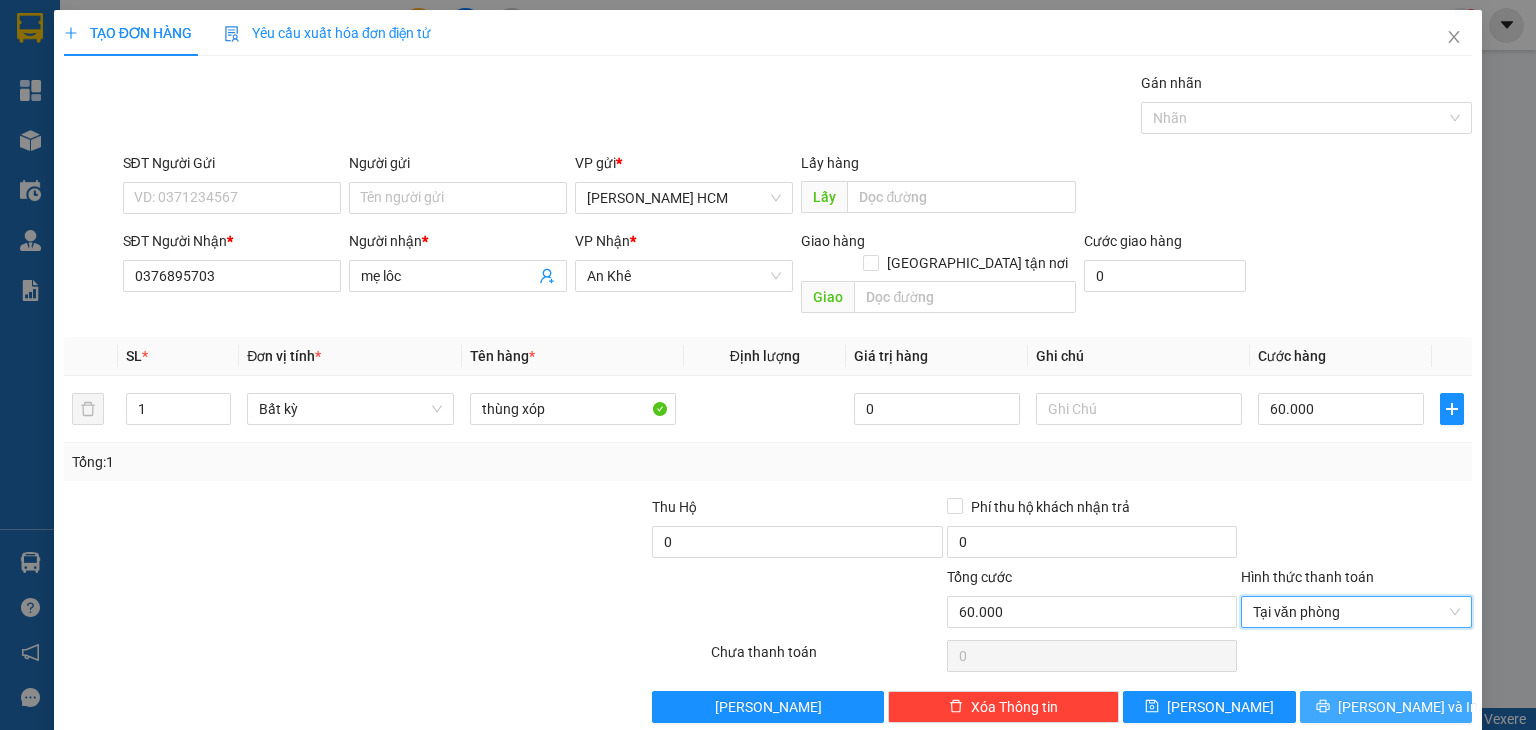 click on "[PERSON_NAME] và In" at bounding box center [1386, 707] 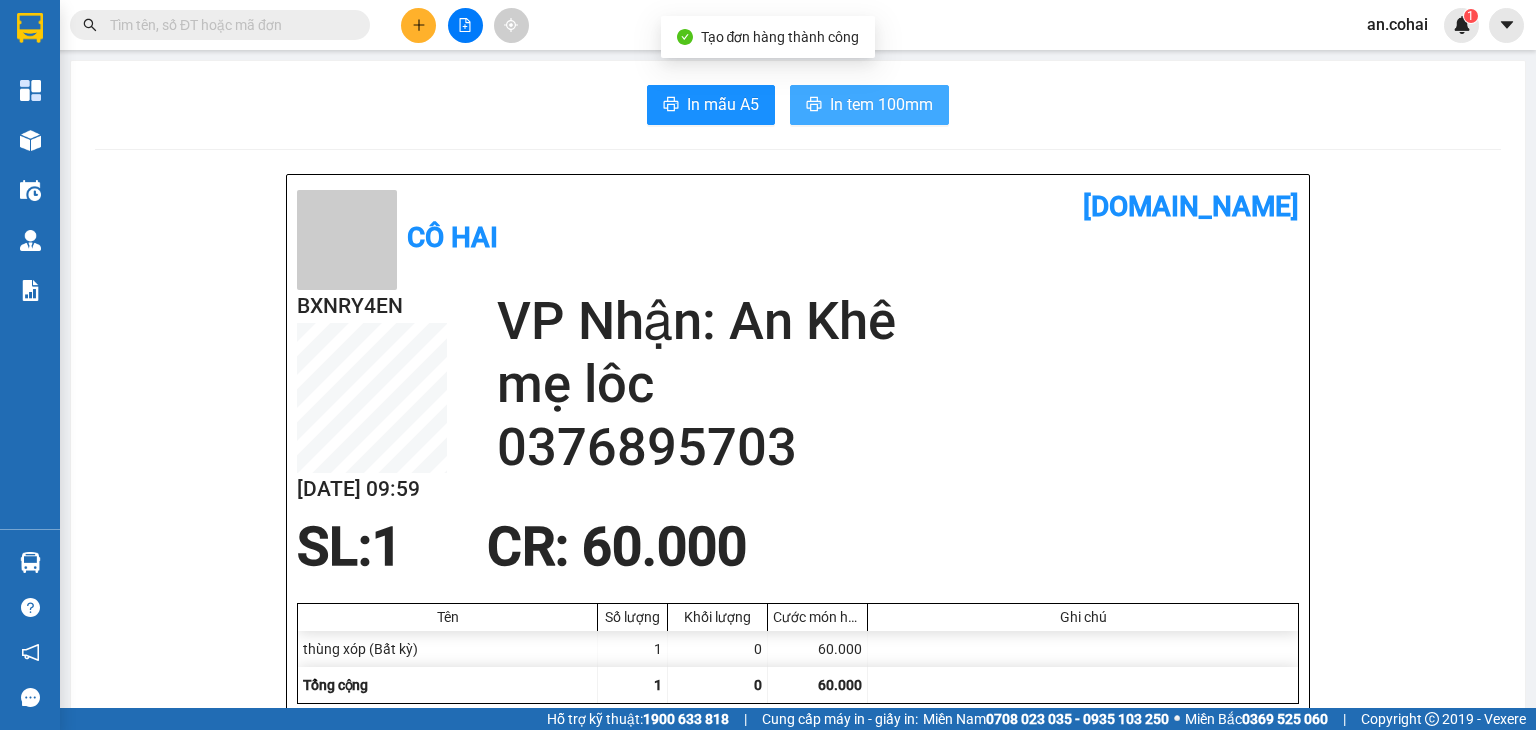 click on "In tem 100mm" at bounding box center [881, 104] 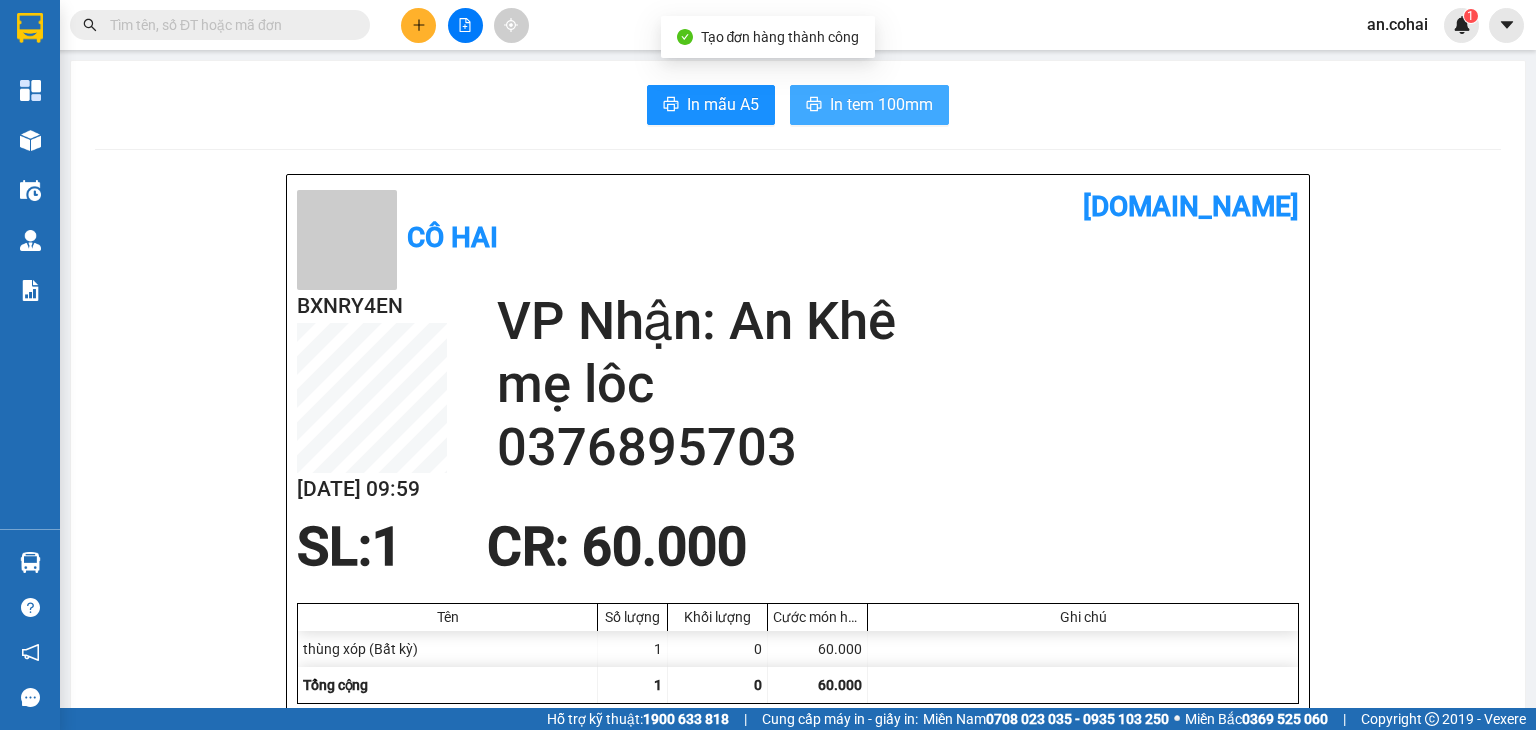 scroll, scrollTop: 0, scrollLeft: 0, axis: both 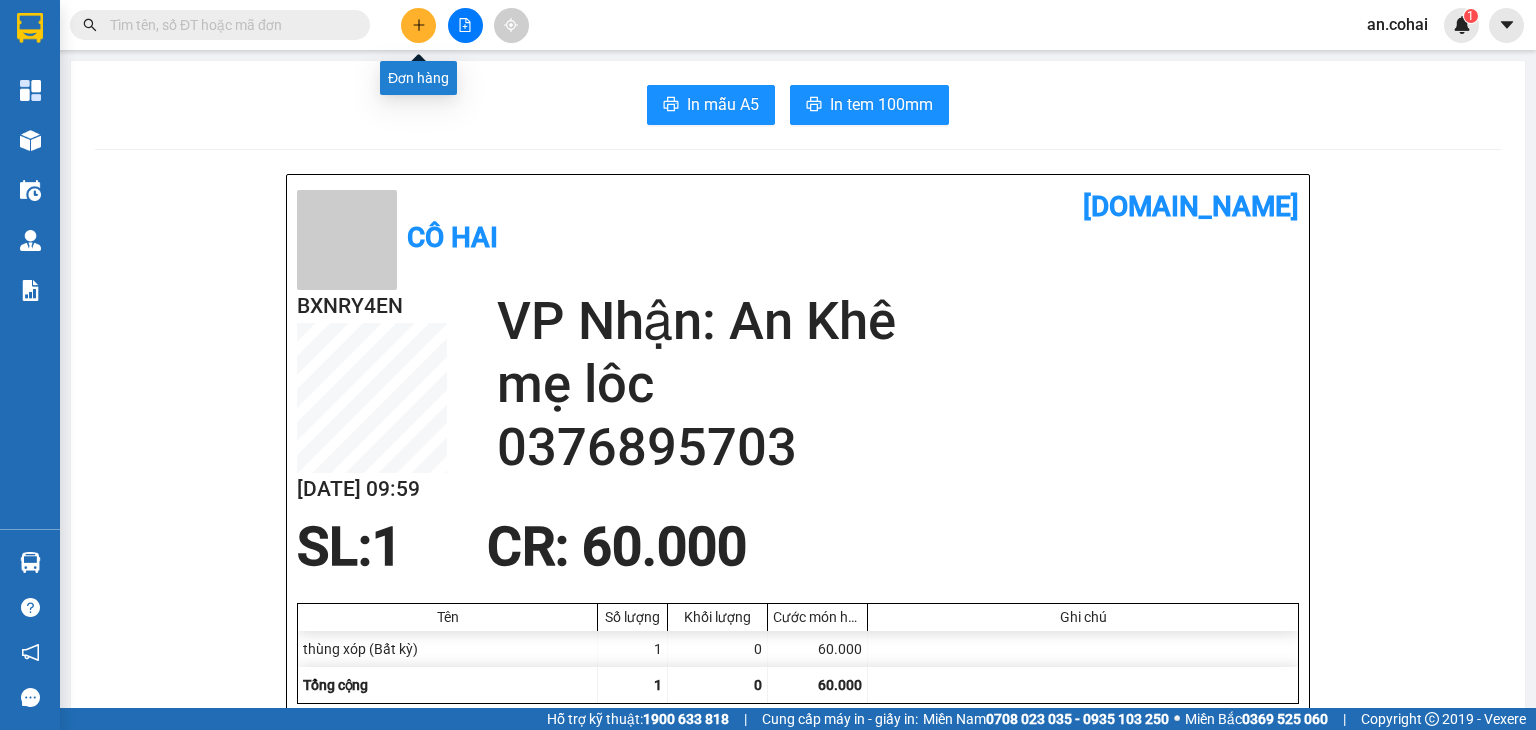click 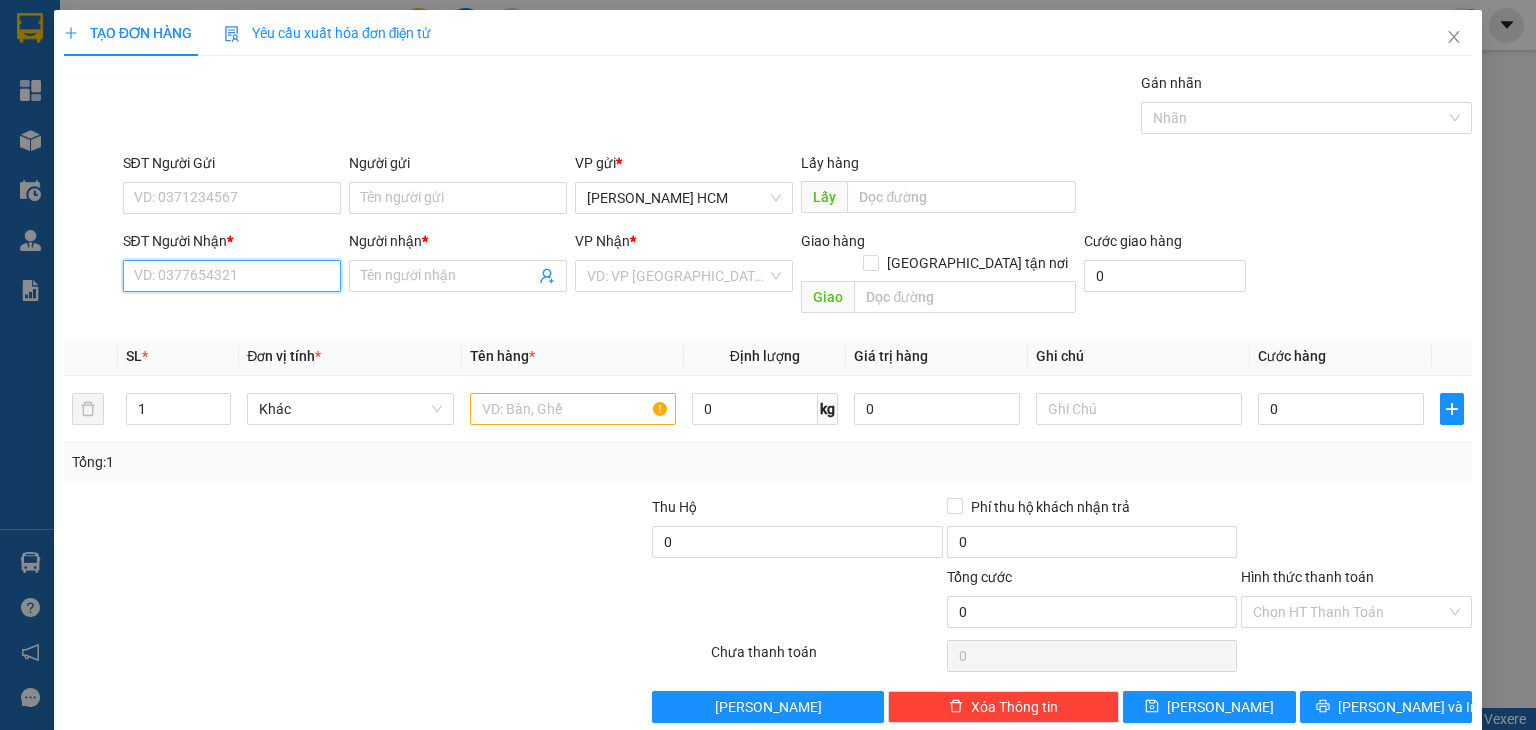 click on "SĐT Người Nhận  *" at bounding box center [232, 276] 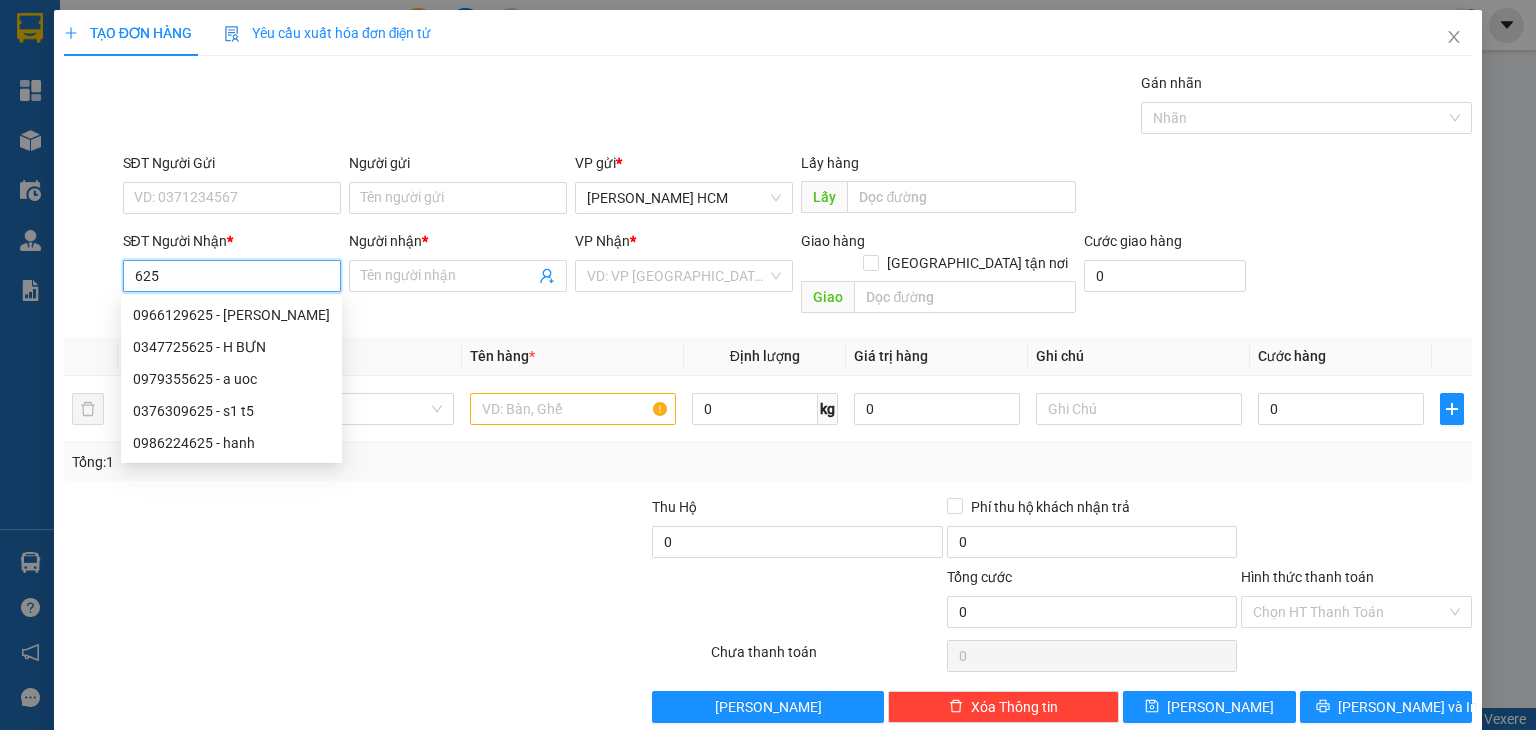 click on "0966129625 - [PERSON_NAME]" at bounding box center (231, 315) 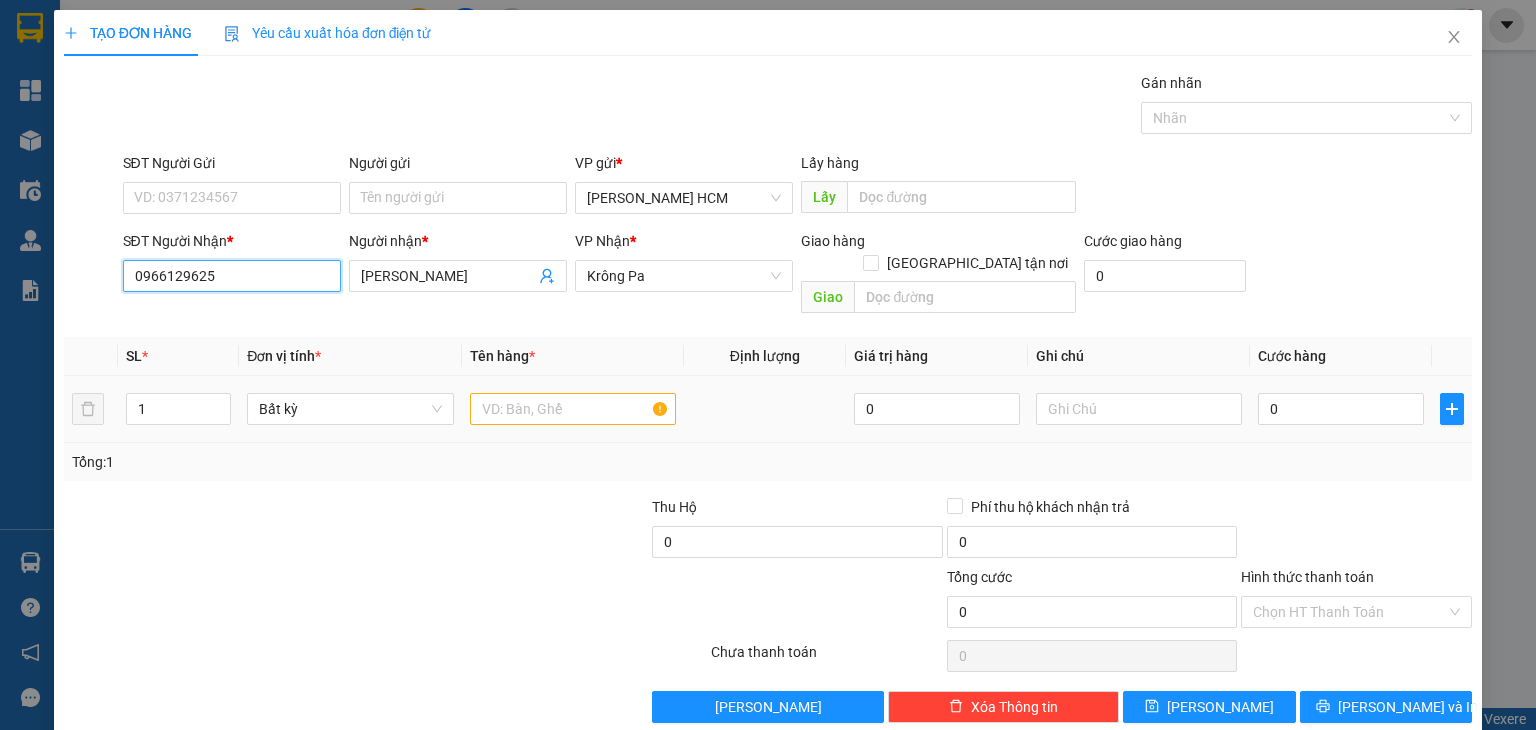 type on "0966129625" 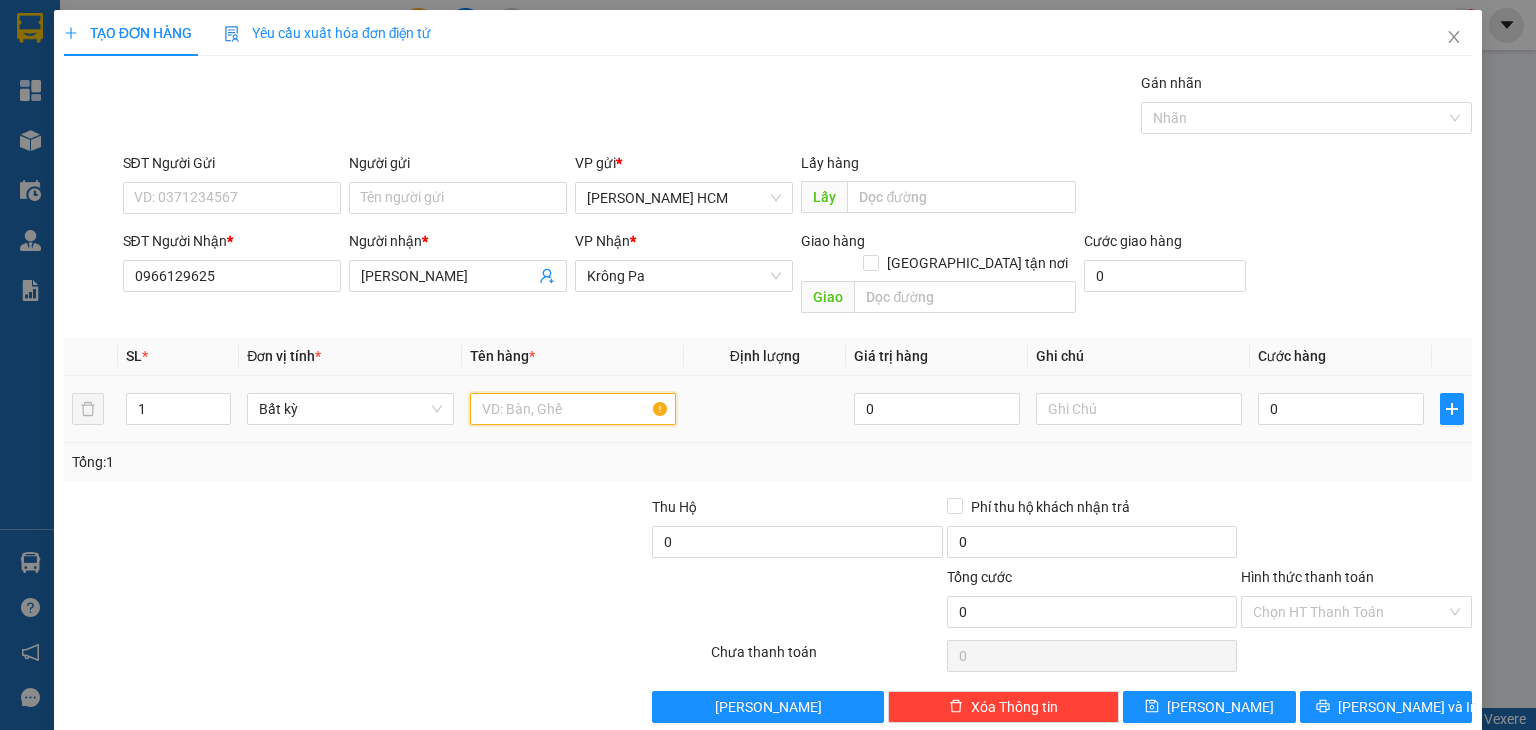 click at bounding box center (573, 409) 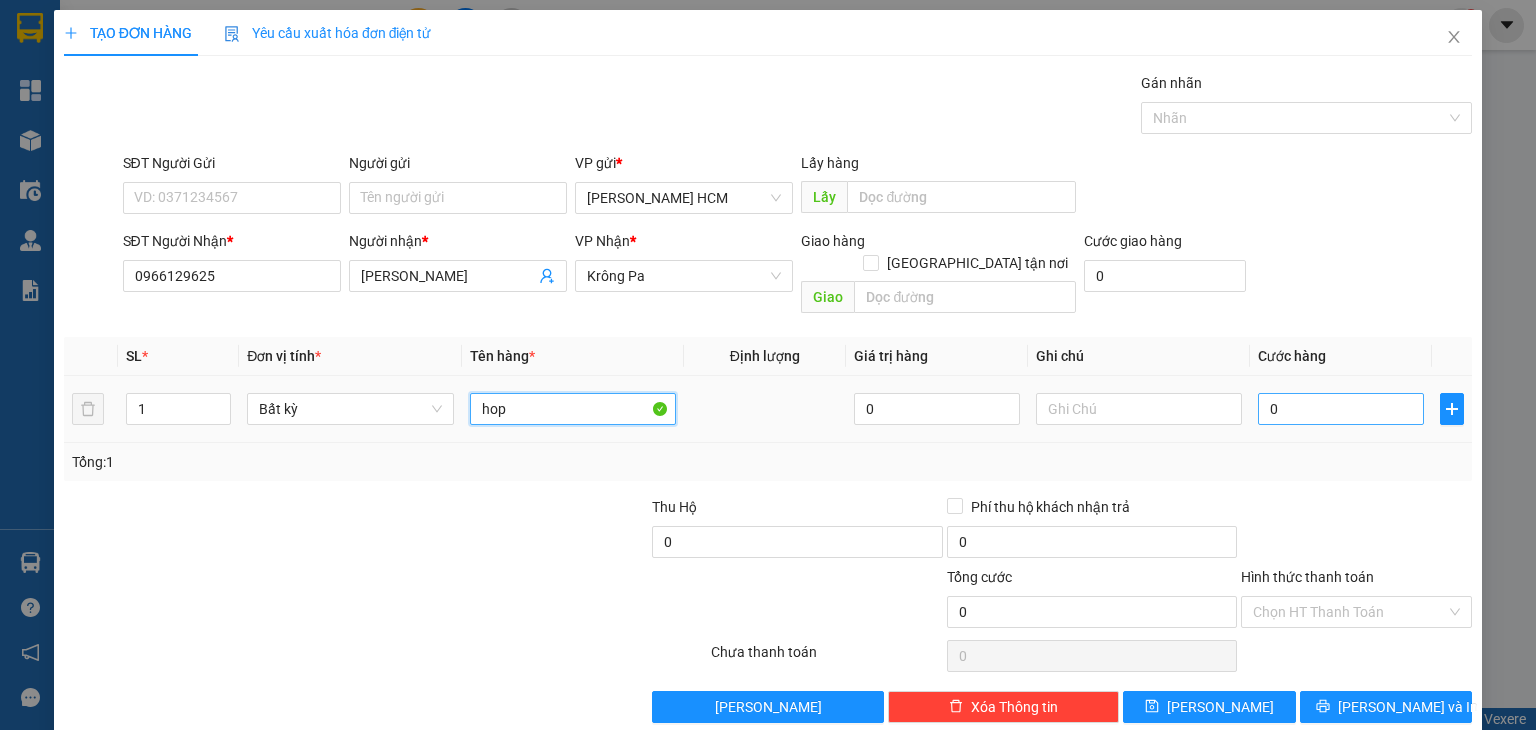 type on "hop" 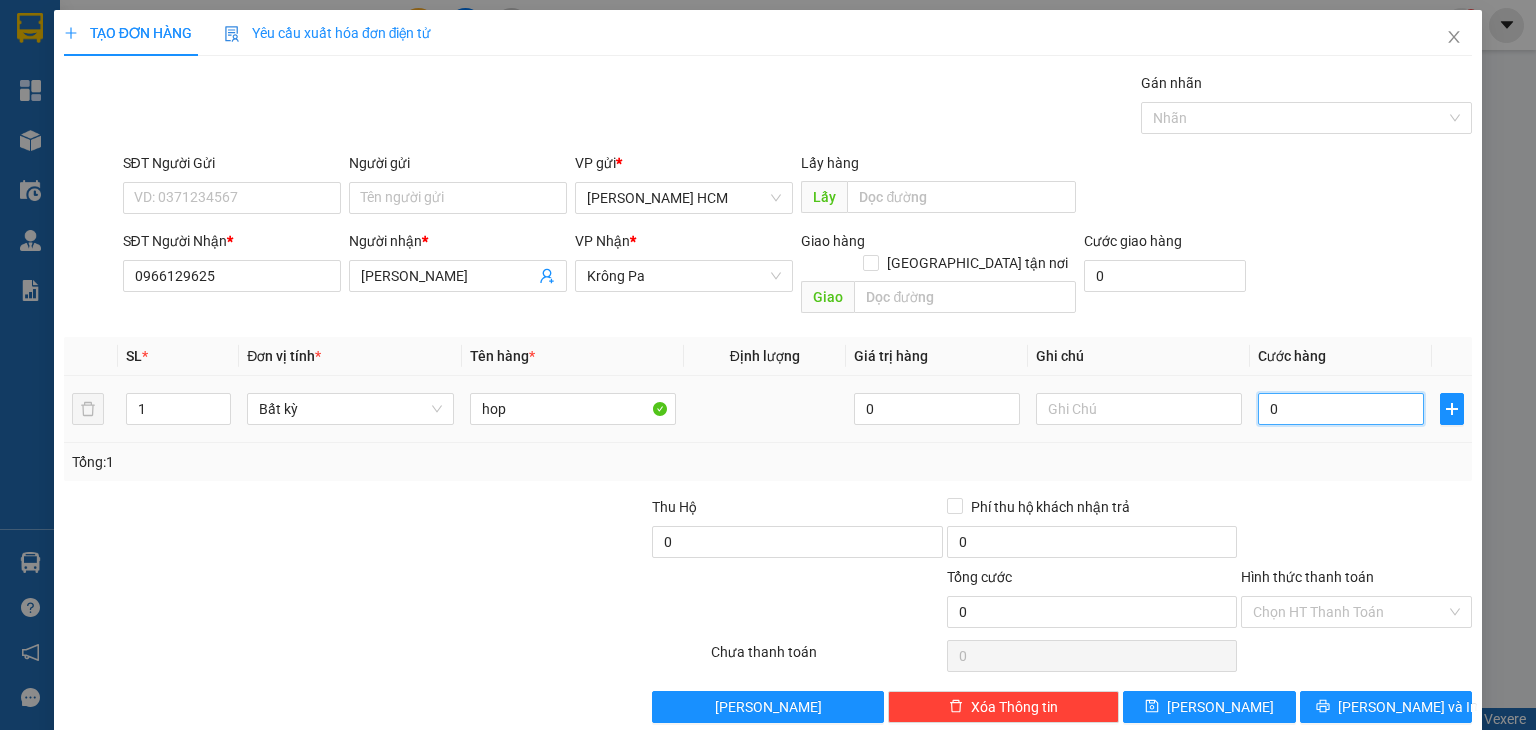 click on "0" at bounding box center (1341, 409) 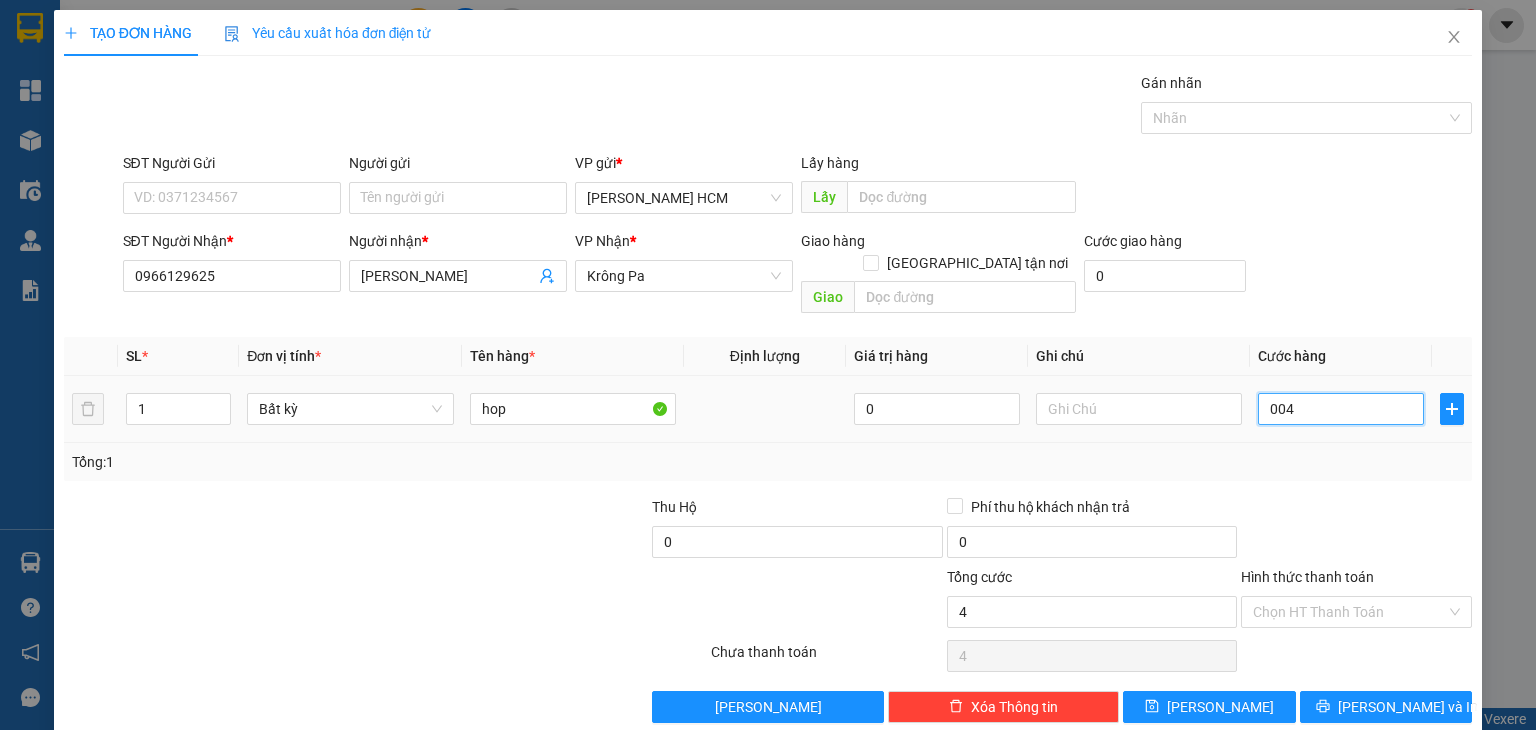 type on "0.040" 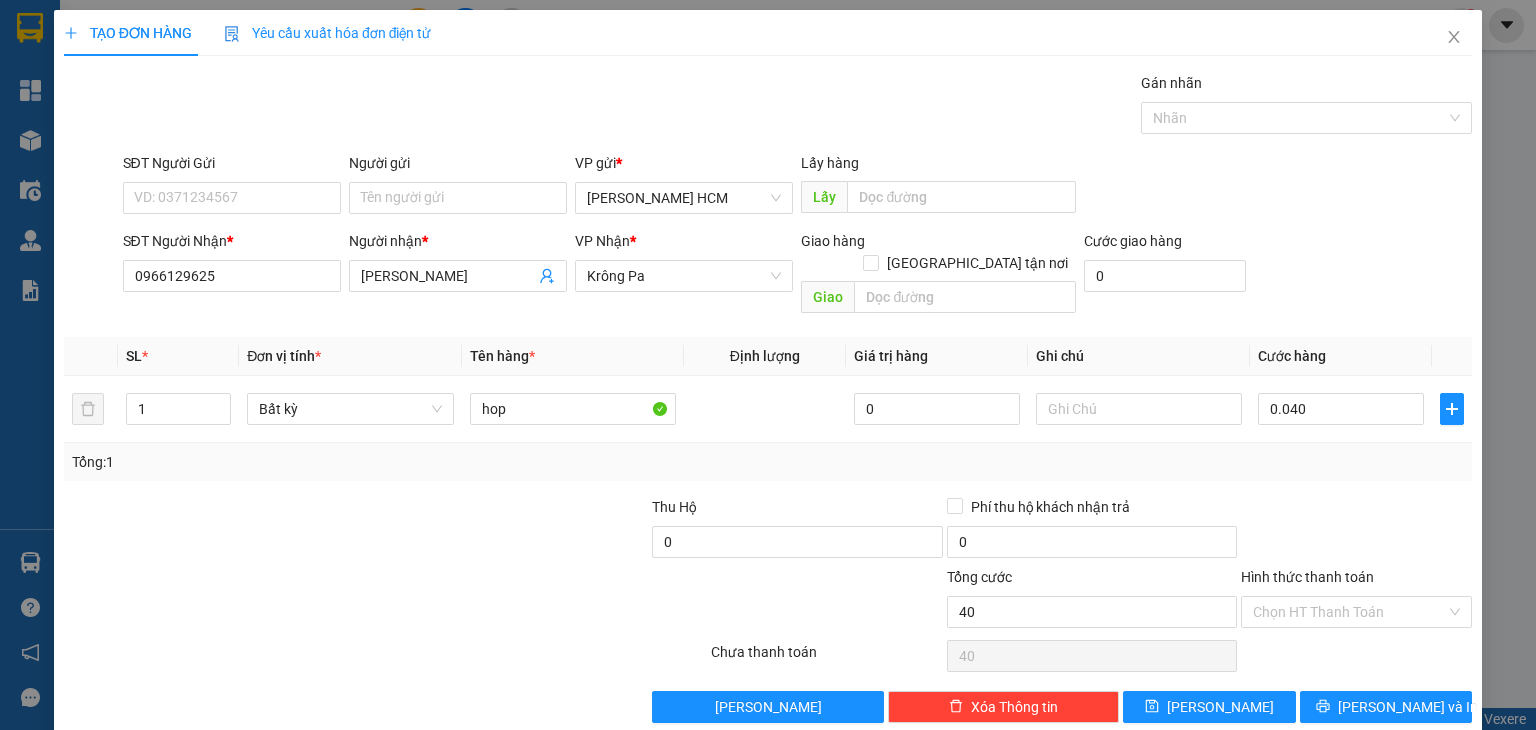 type on "40.000" 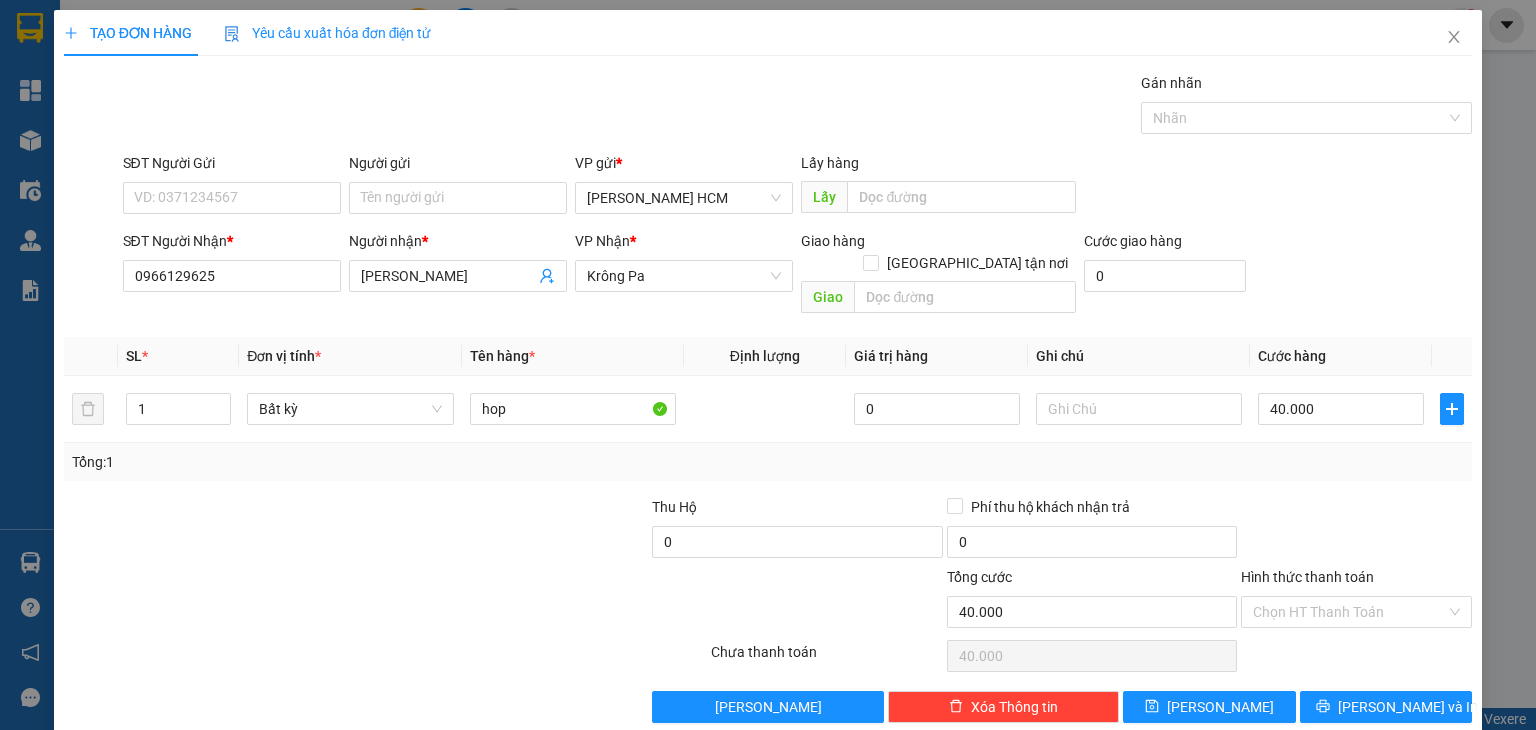 drag, startPoint x: 1344, startPoint y: 429, endPoint x: 1332, endPoint y: 475, distance: 47.539455 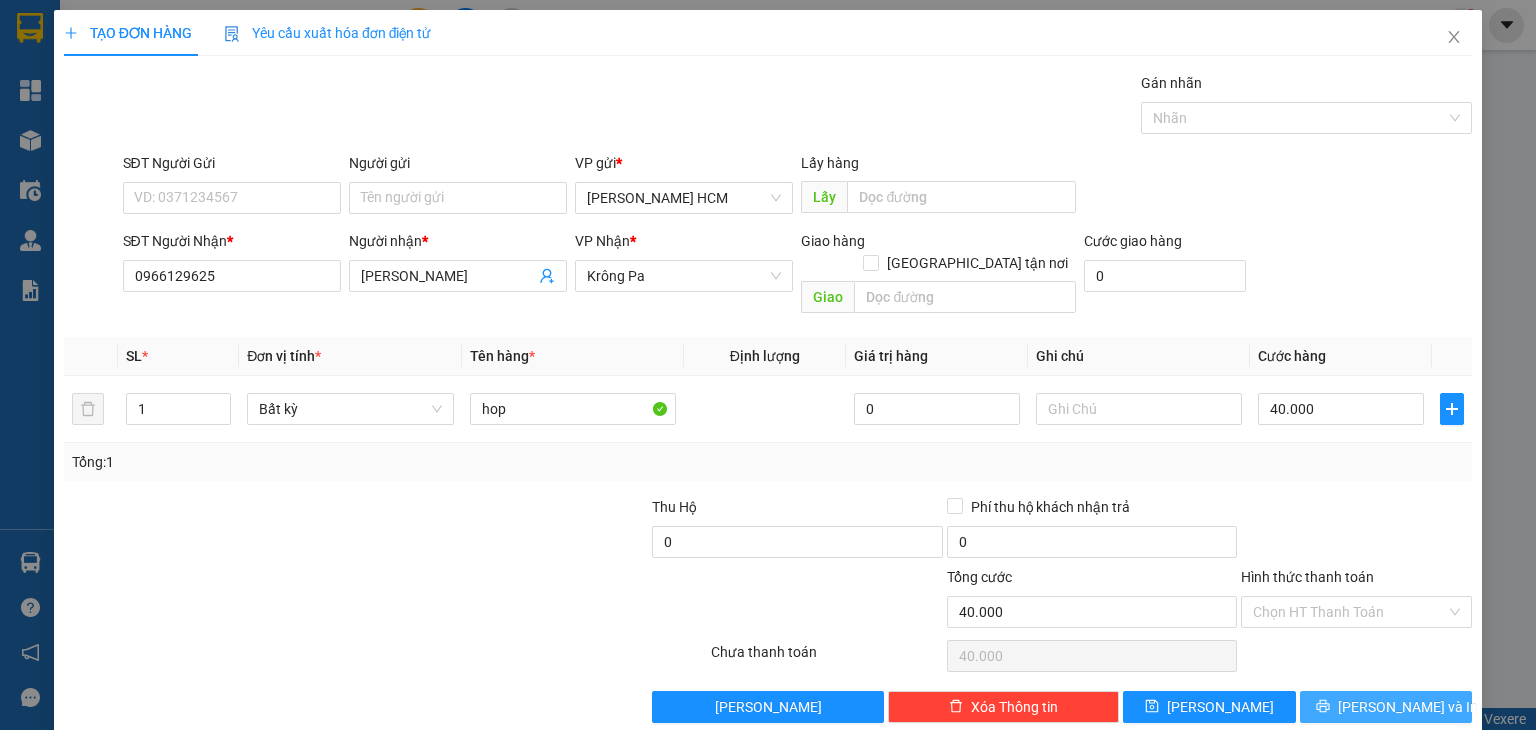 click on "[PERSON_NAME] và In" at bounding box center [1386, 707] 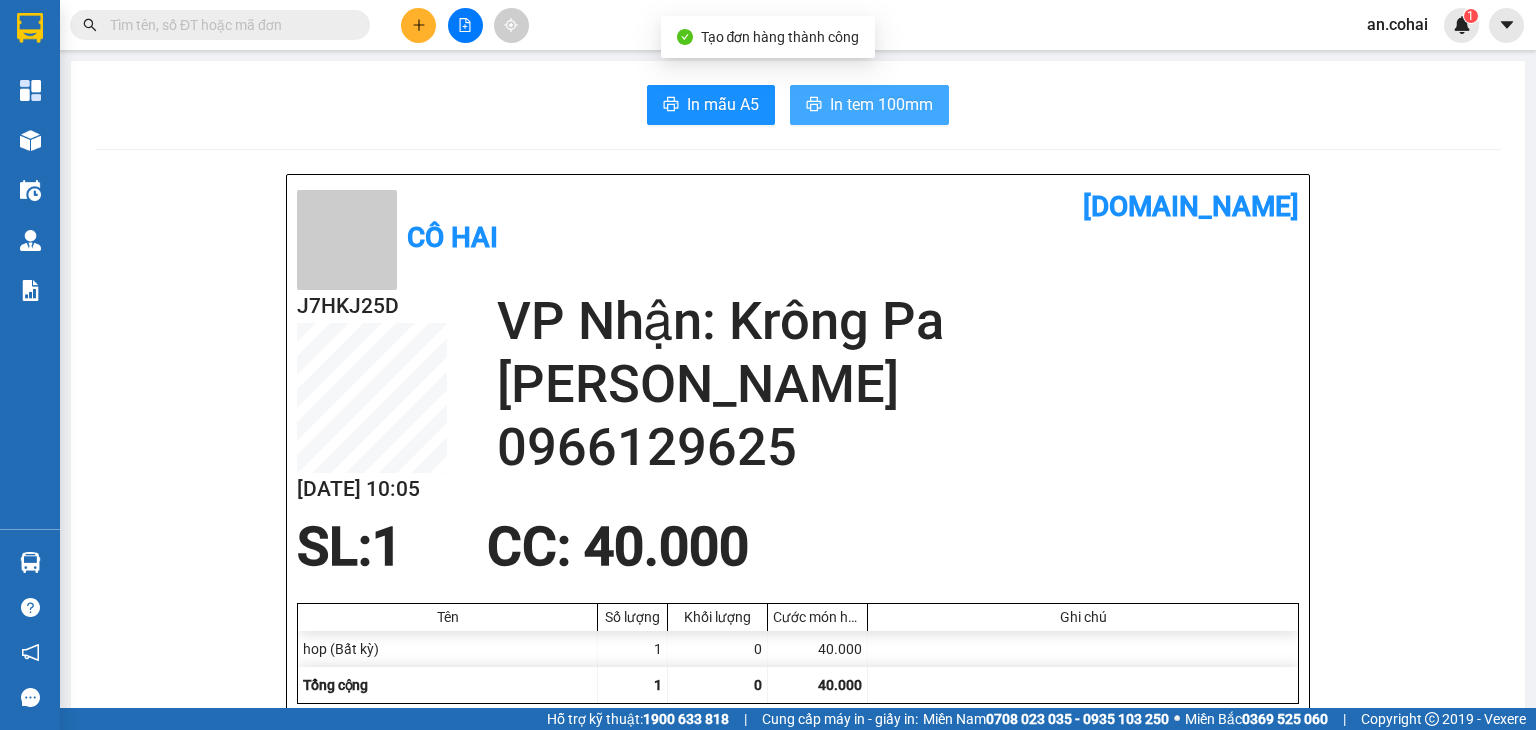 click on "In tem 100mm" at bounding box center [881, 104] 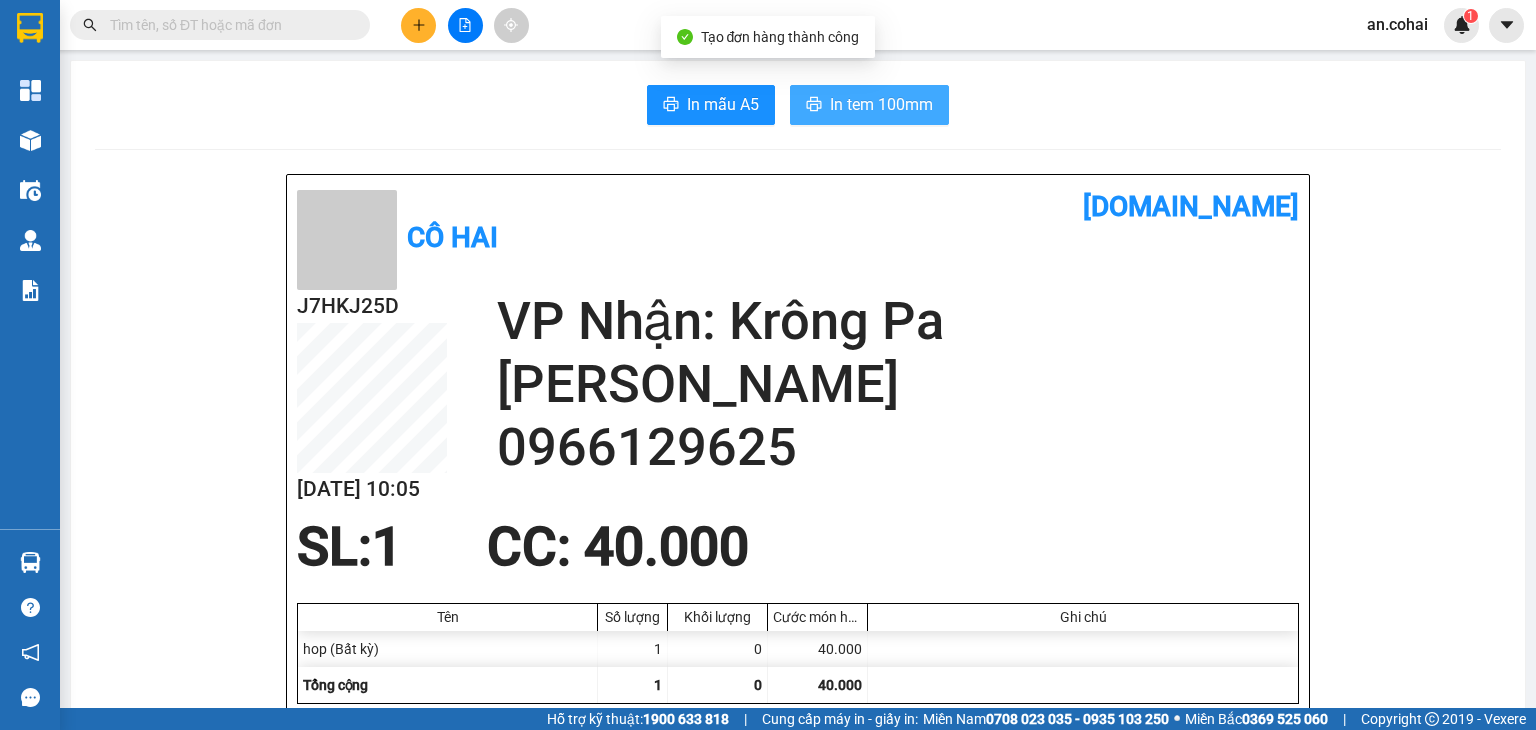 scroll, scrollTop: 0, scrollLeft: 0, axis: both 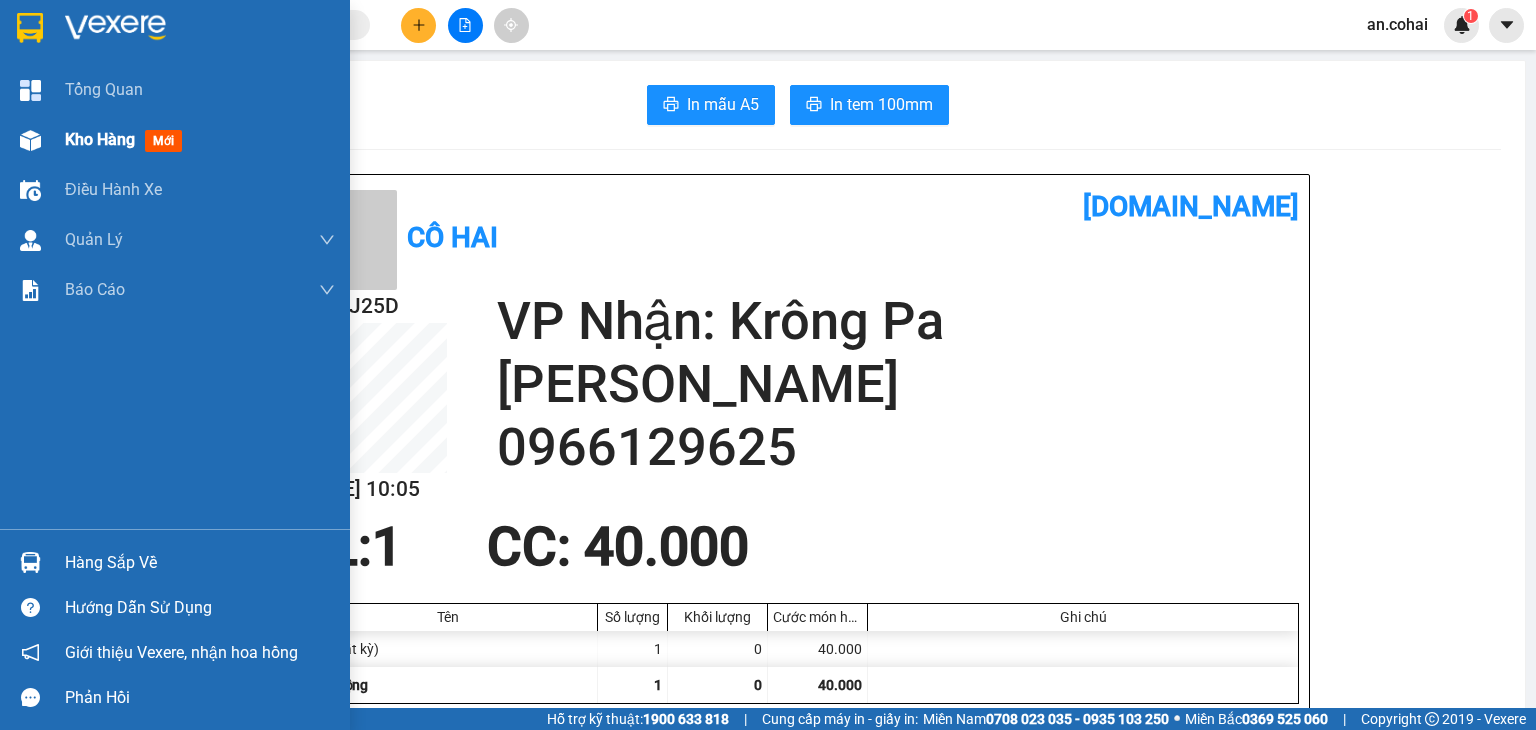 click on "Kho hàng mới" at bounding box center (175, 140) 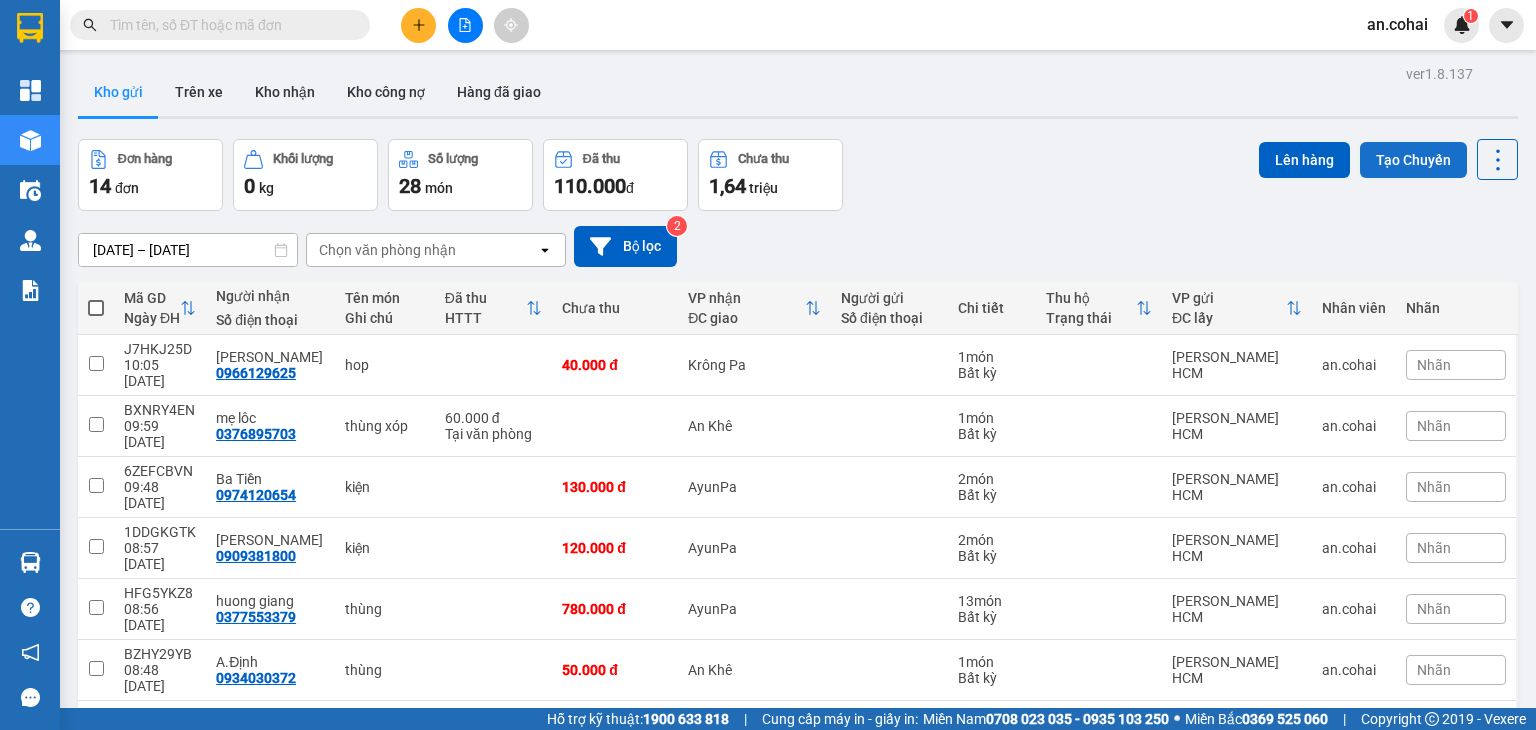 click on "Tạo Chuyến" at bounding box center (1413, 160) 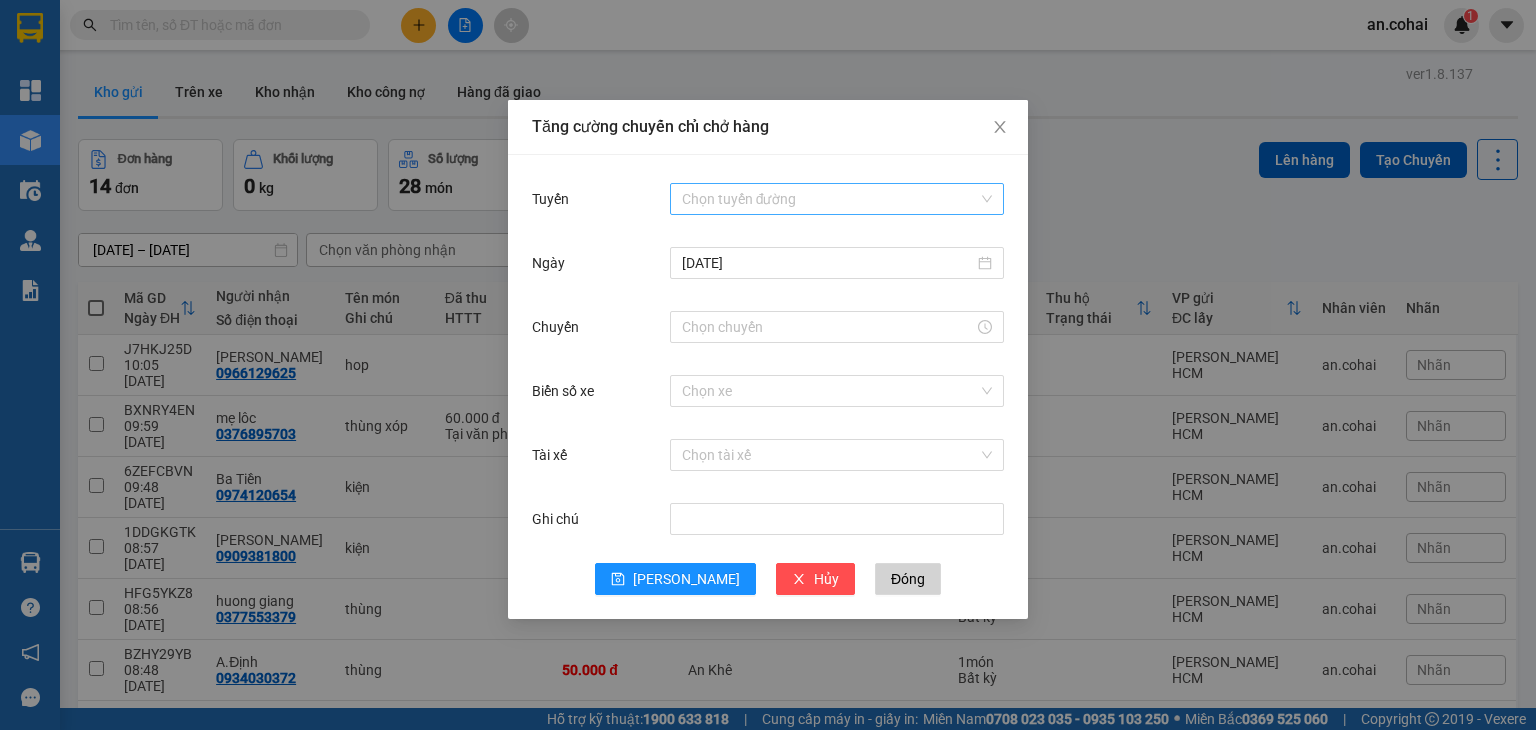 click on "Tuyến" at bounding box center [830, 199] 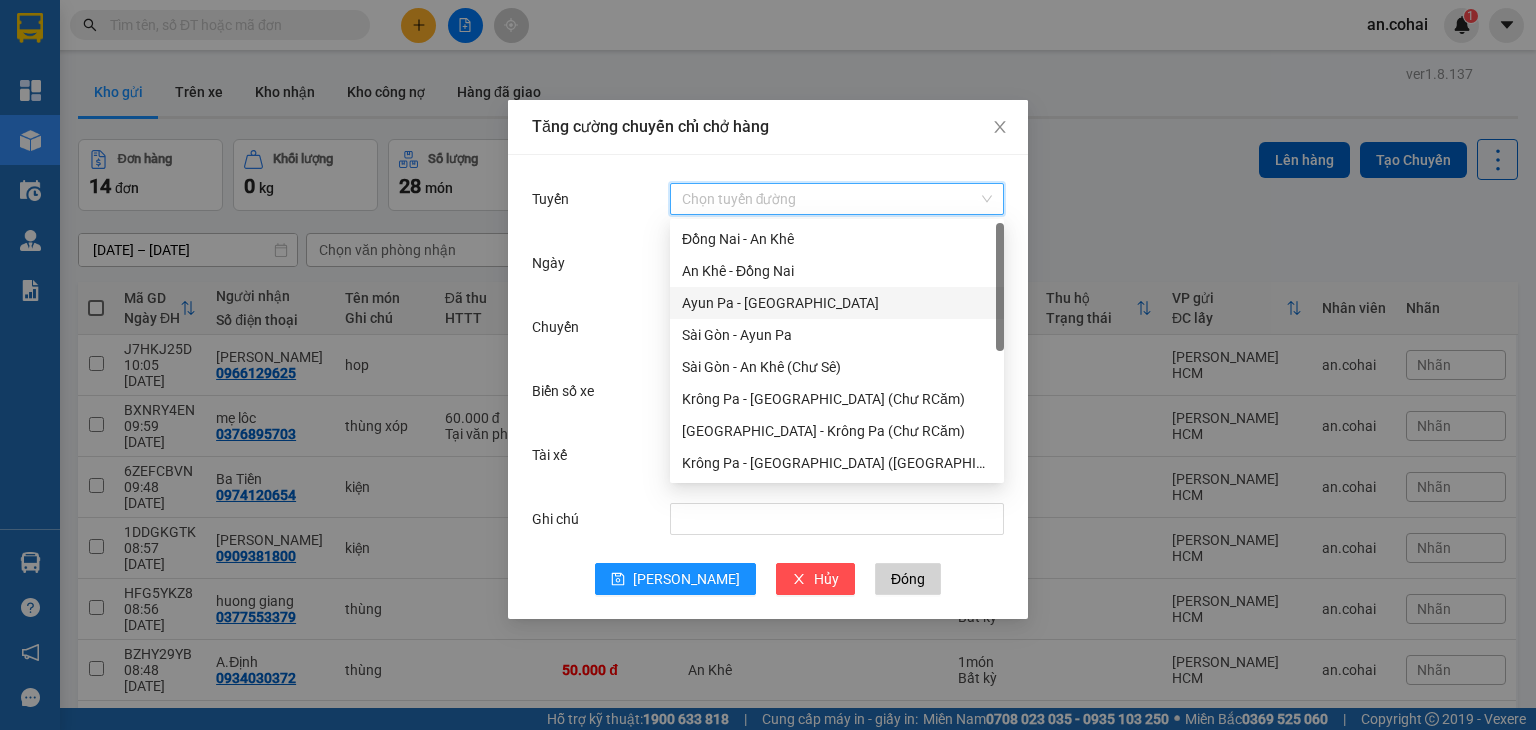 scroll, scrollTop: 256, scrollLeft: 0, axis: vertical 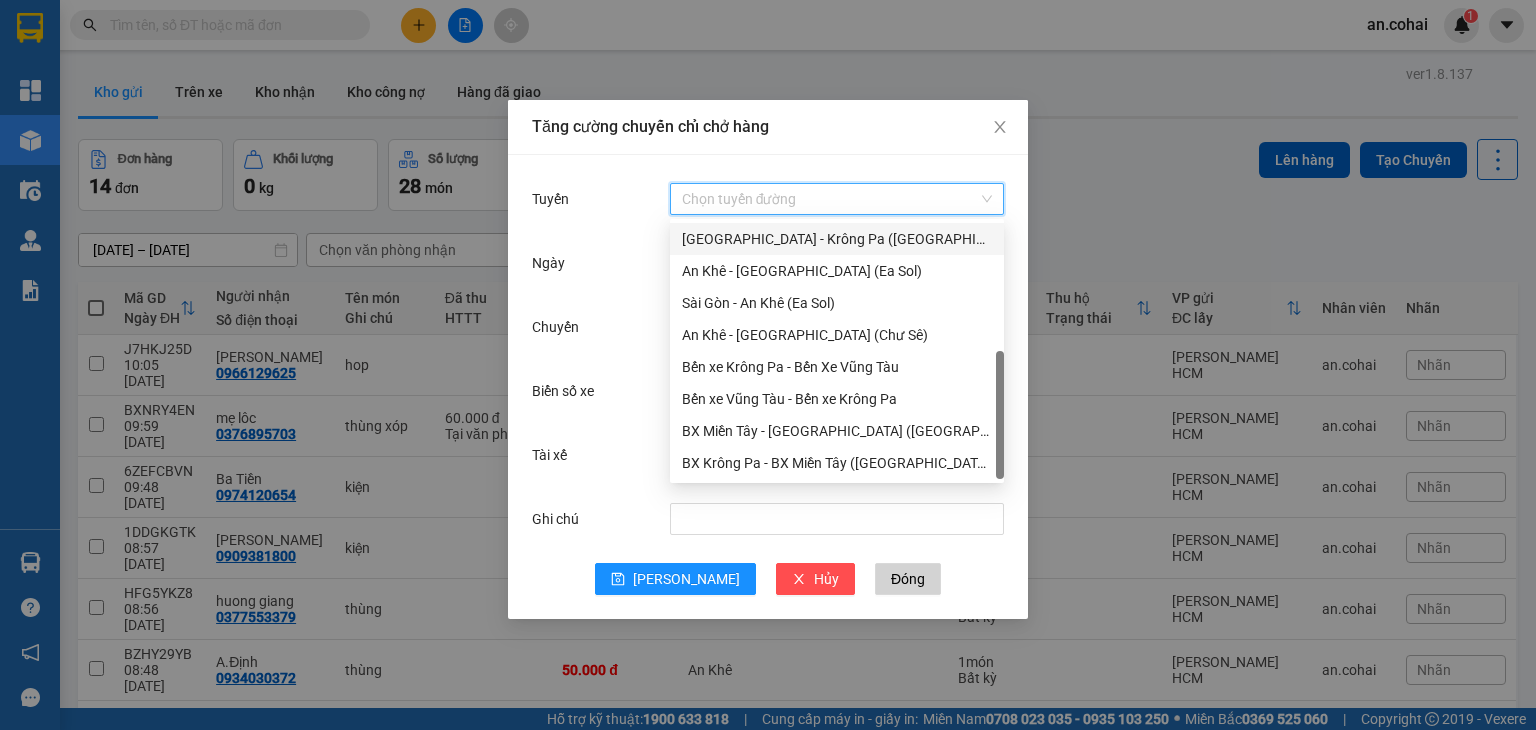 click on "[GEOGRAPHIC_DATA] - Krông Pa ([GEOGRAPHIC_DATA])" at bounding box center [837, 239] 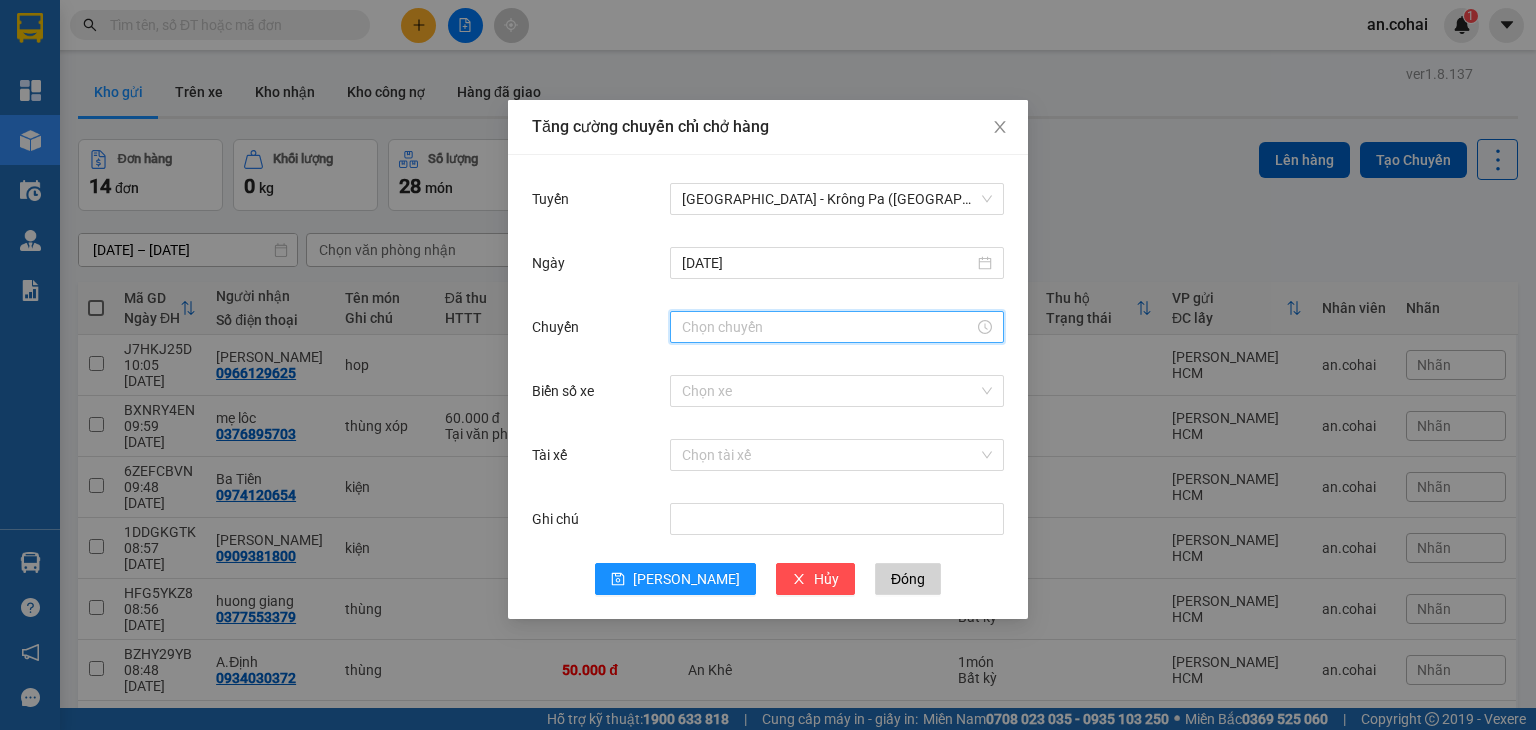 click on "Chuyến" at bounding box center (828, 327) 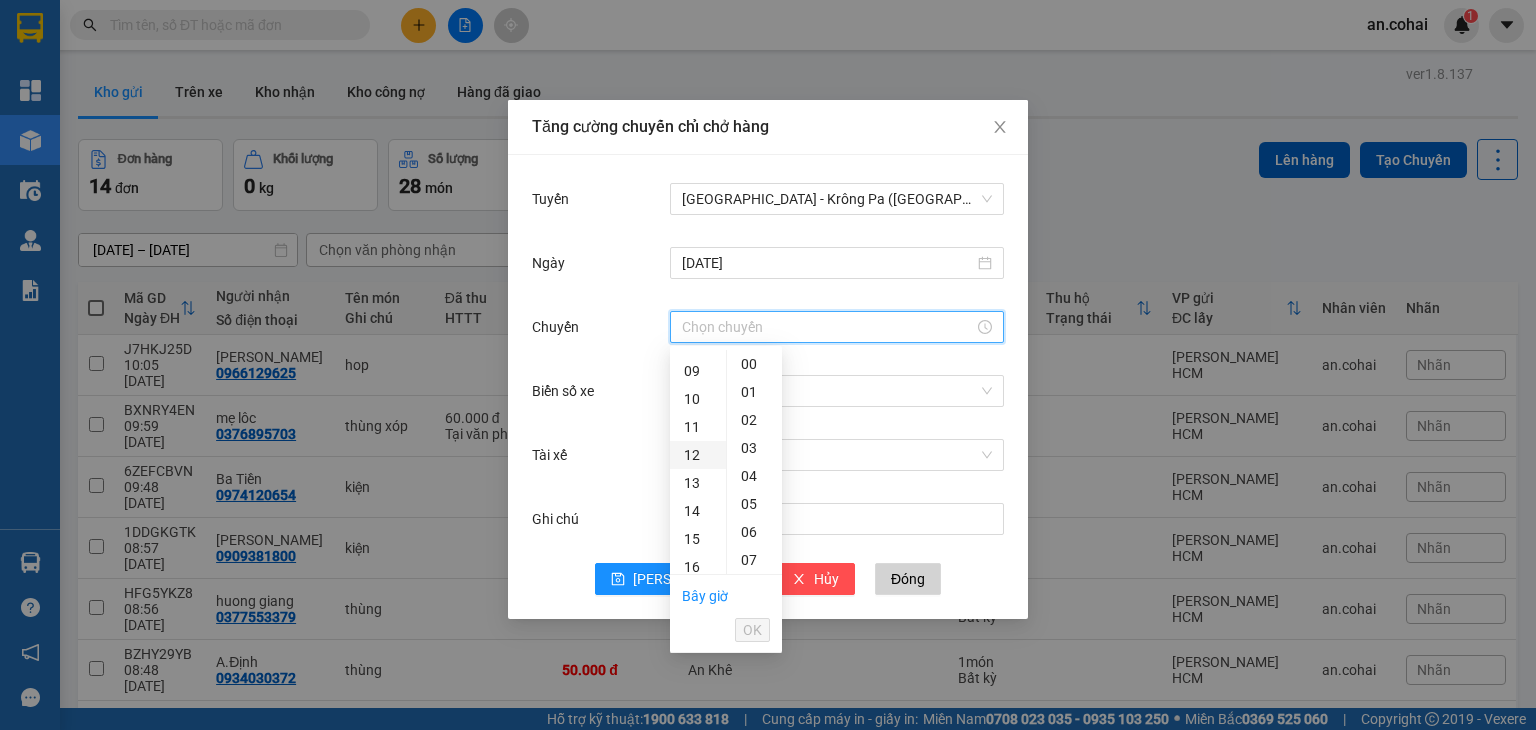 scroll, scrollTop: 200, scrollLeft: 0, axis: vertical 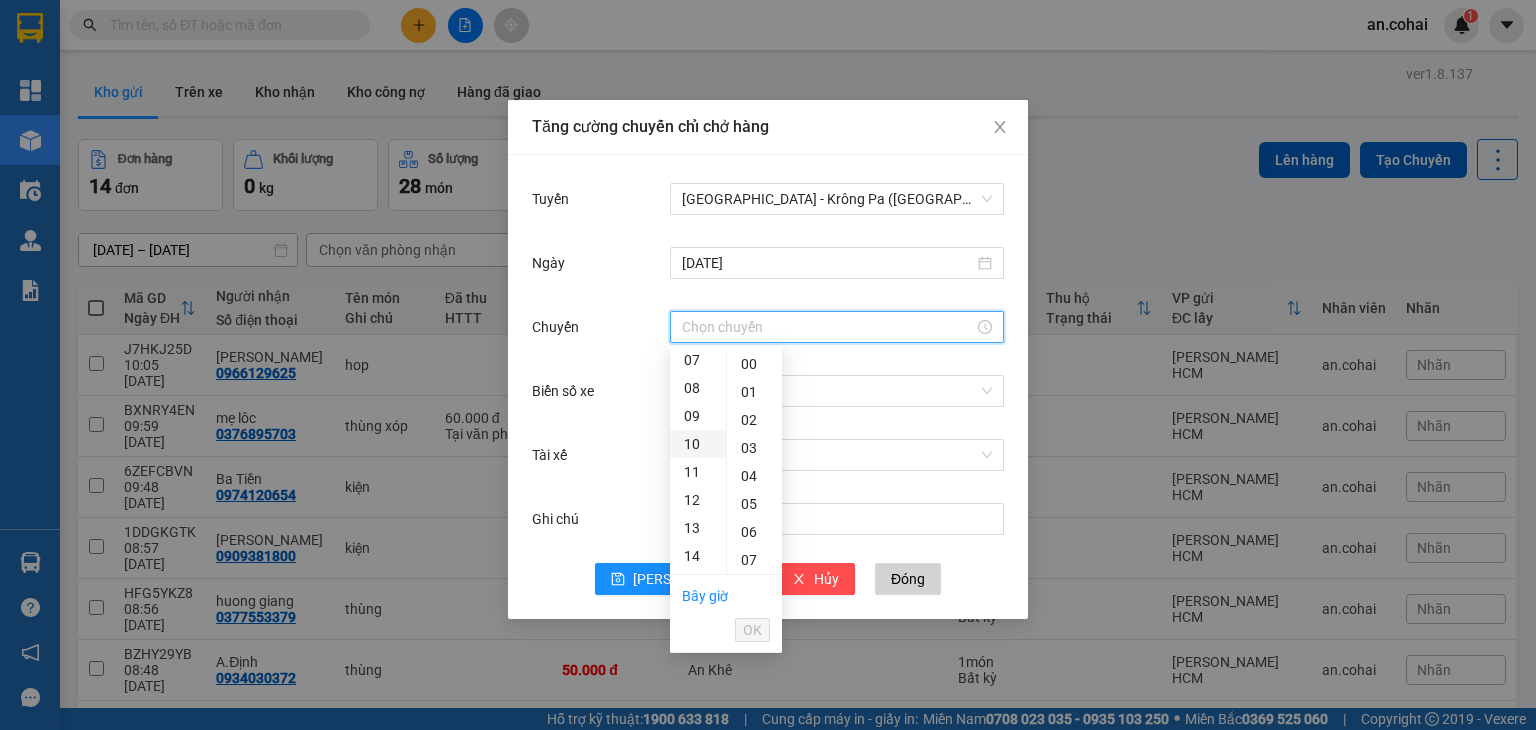 click on "10" at bounding box center [698, 444] 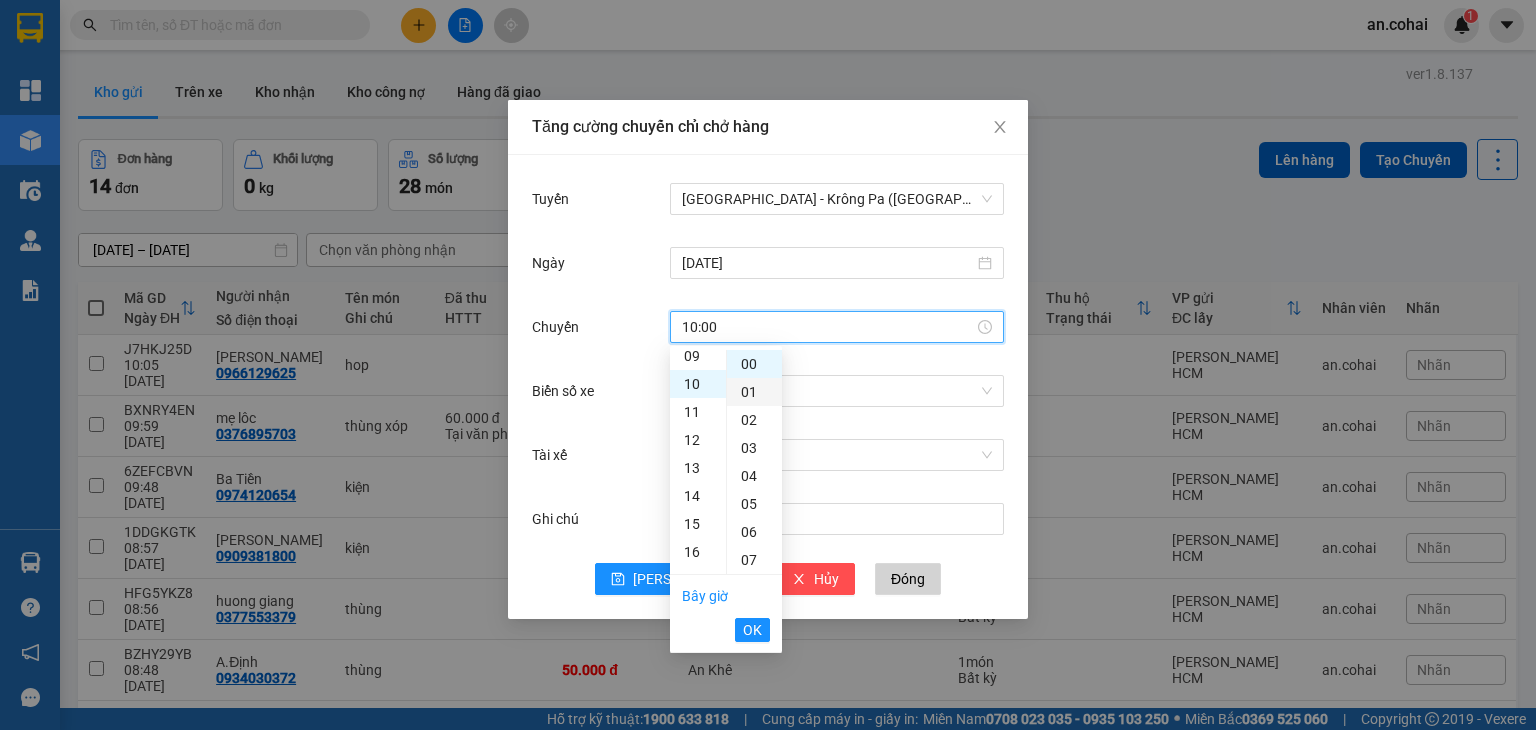 scroll, scrollTop: 280, scrollLeft: 0, axis: vertical 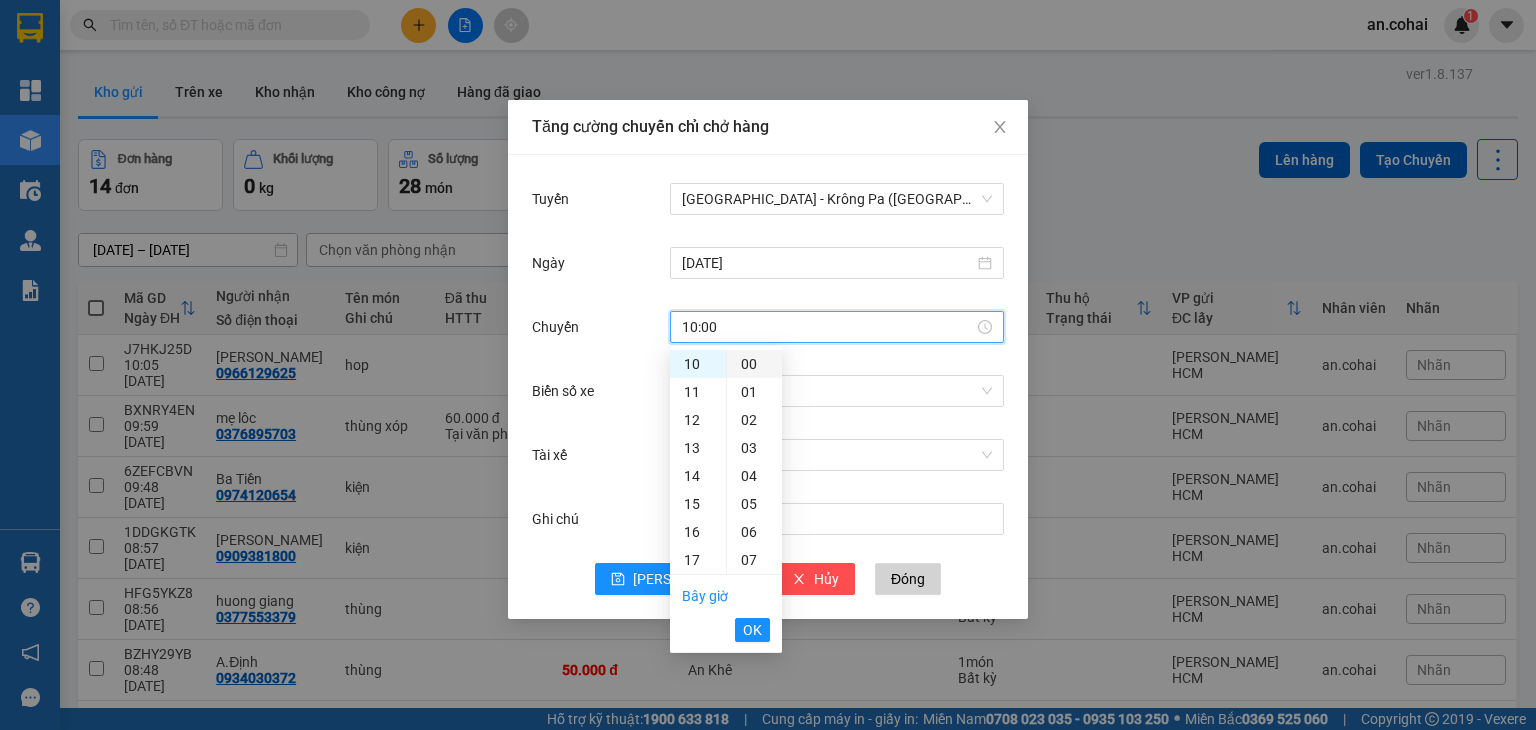 click on "00" at bounding box center [754, 364] 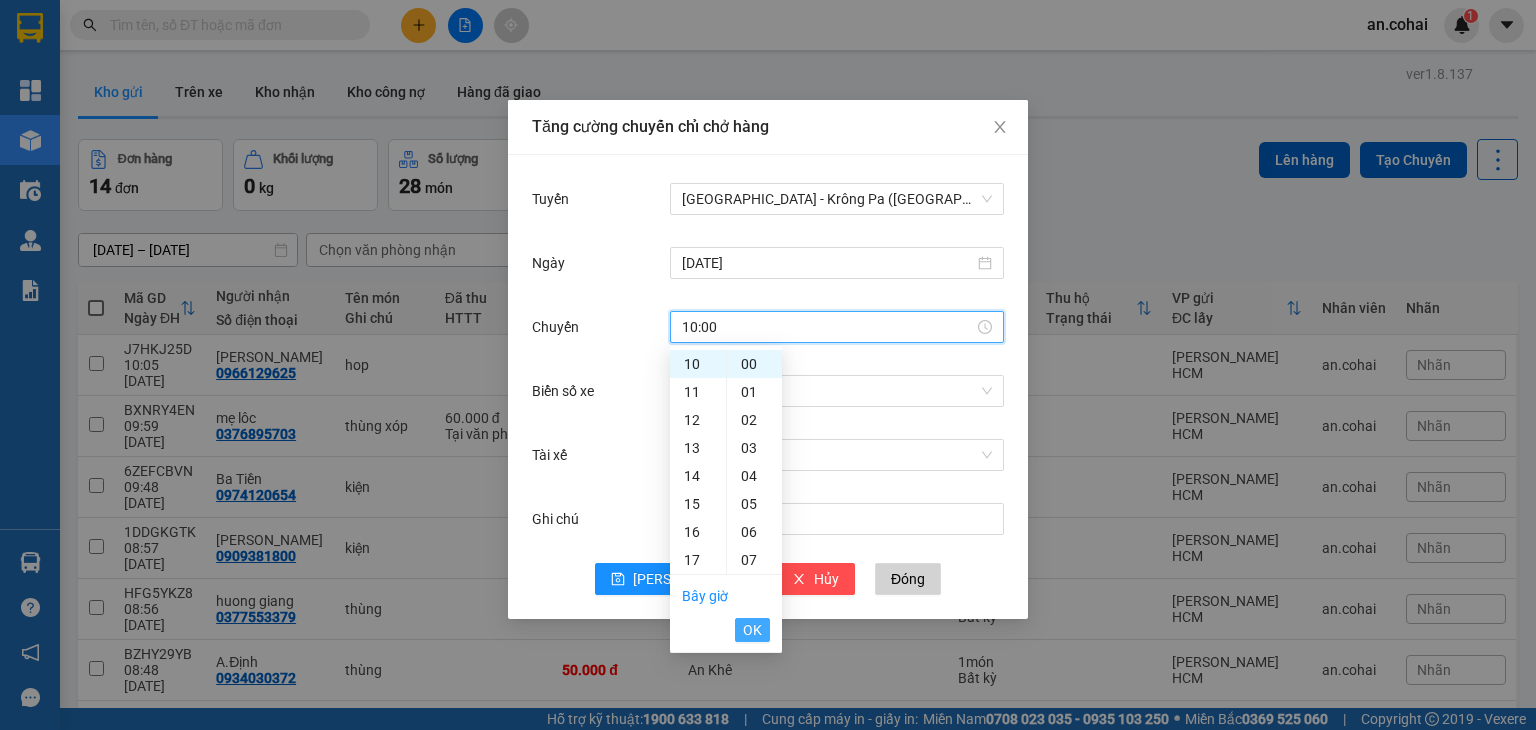 click on "OK" at bounding box center [752, 630] 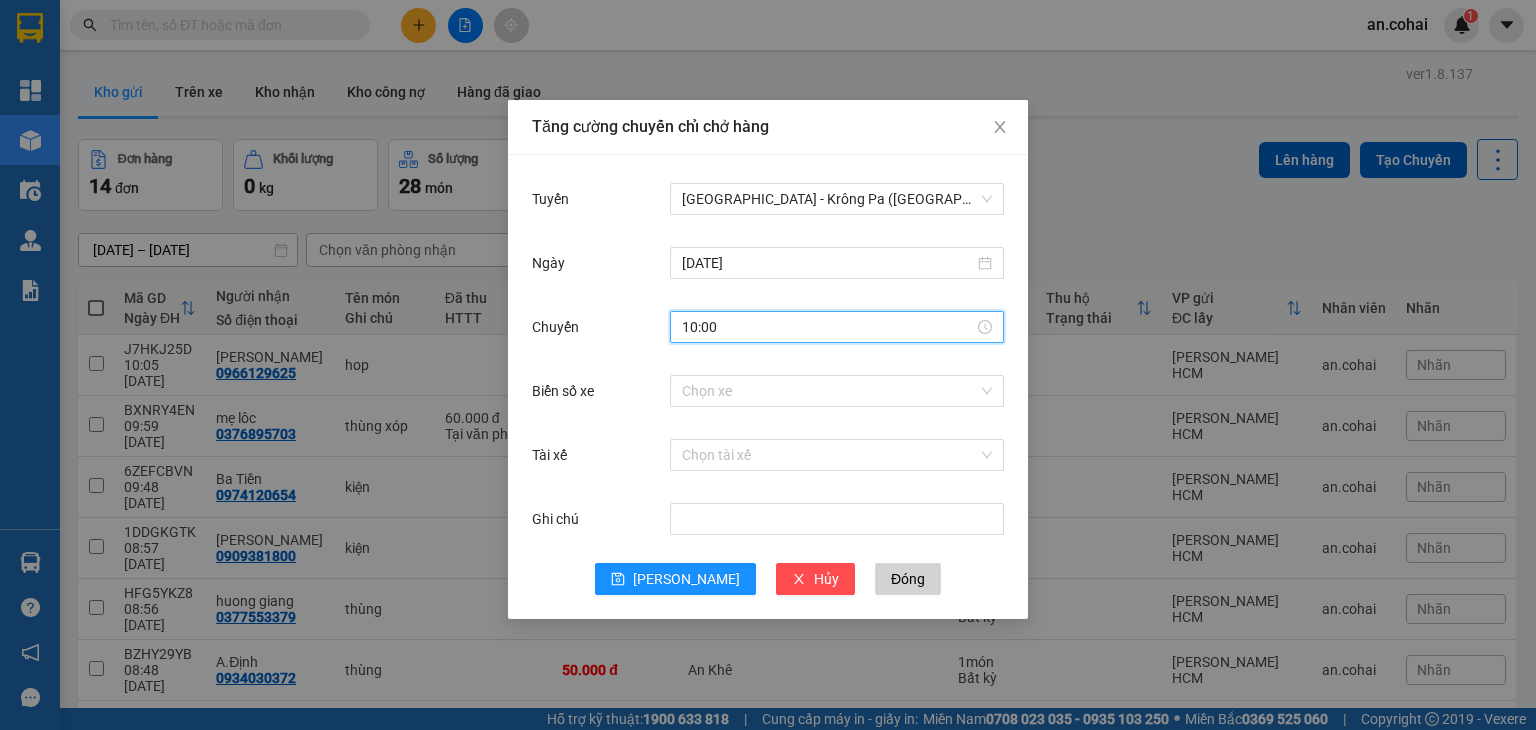 click on "10:00" at bounding box center [828, 327] 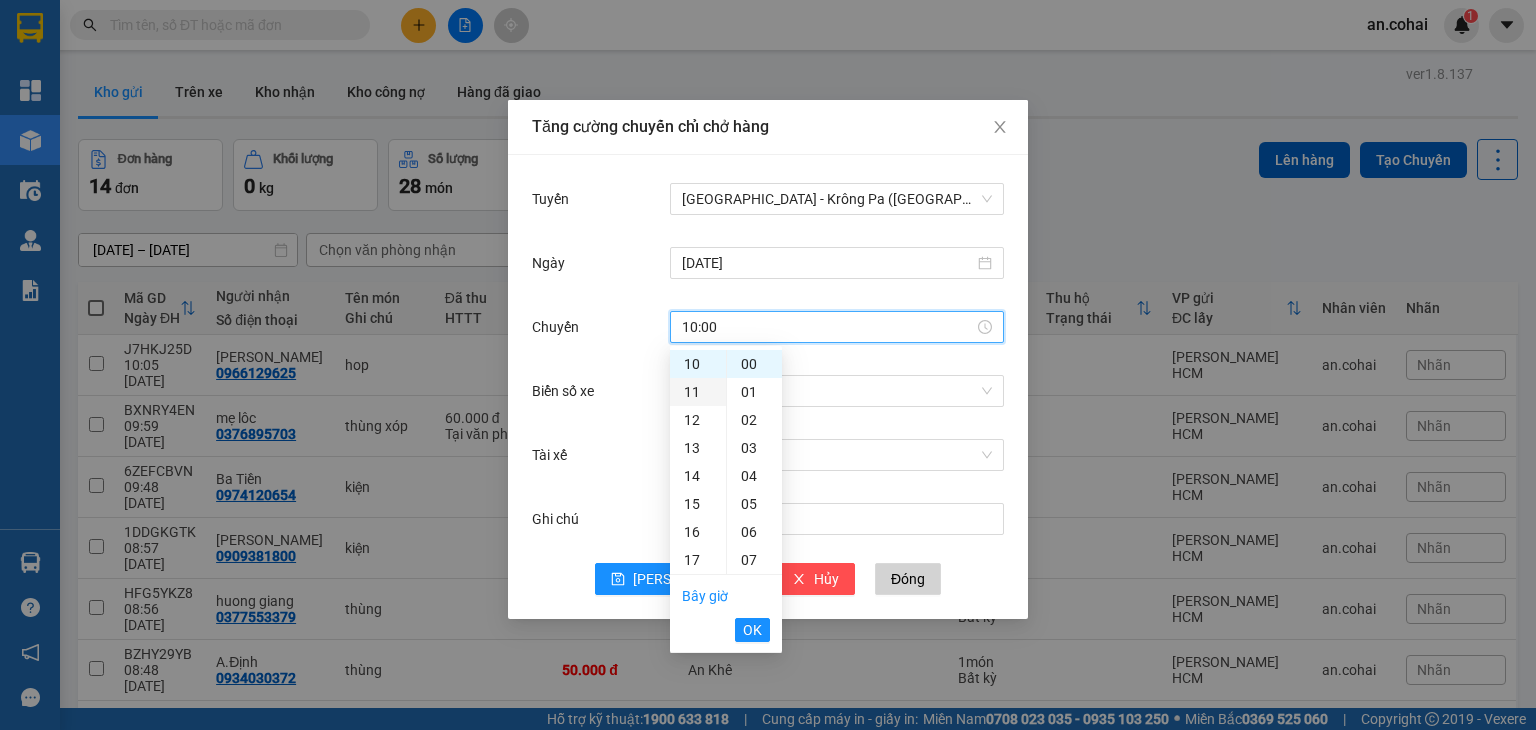 click on "11" at bounding box center [698, 392] 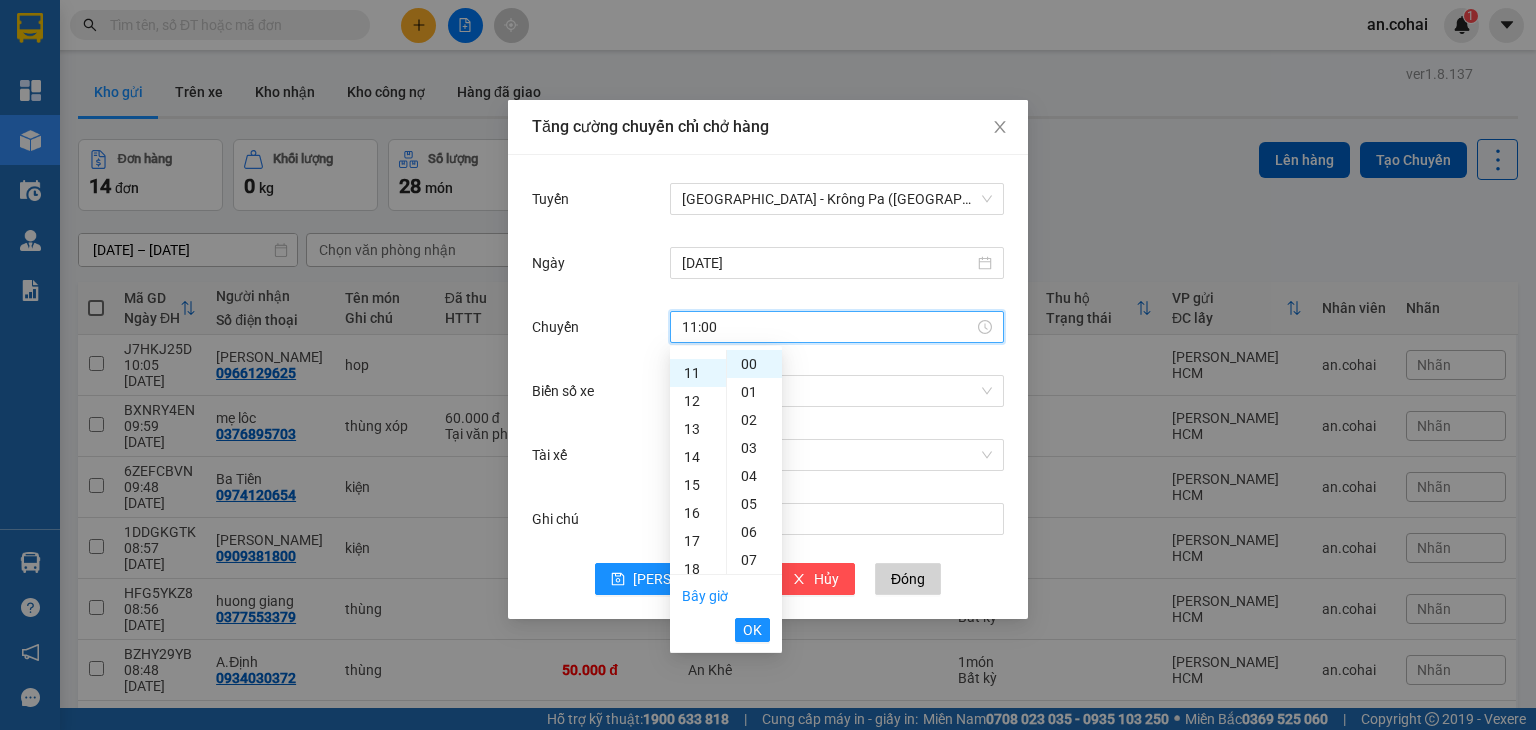 scroll, scrollTop: 308, scrollLeft: 0, axis: vertical 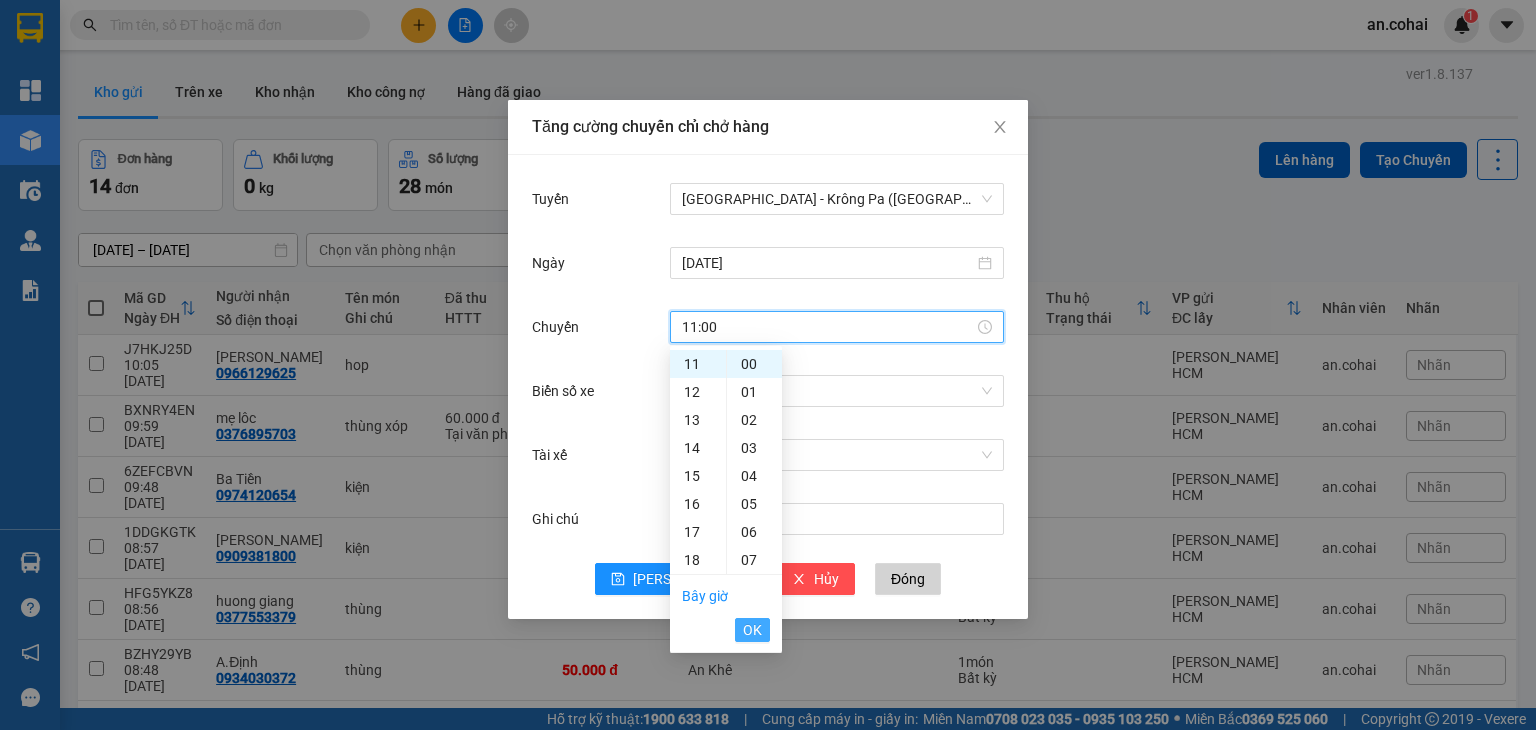 click on "OK" at bounding box center [752, 630] 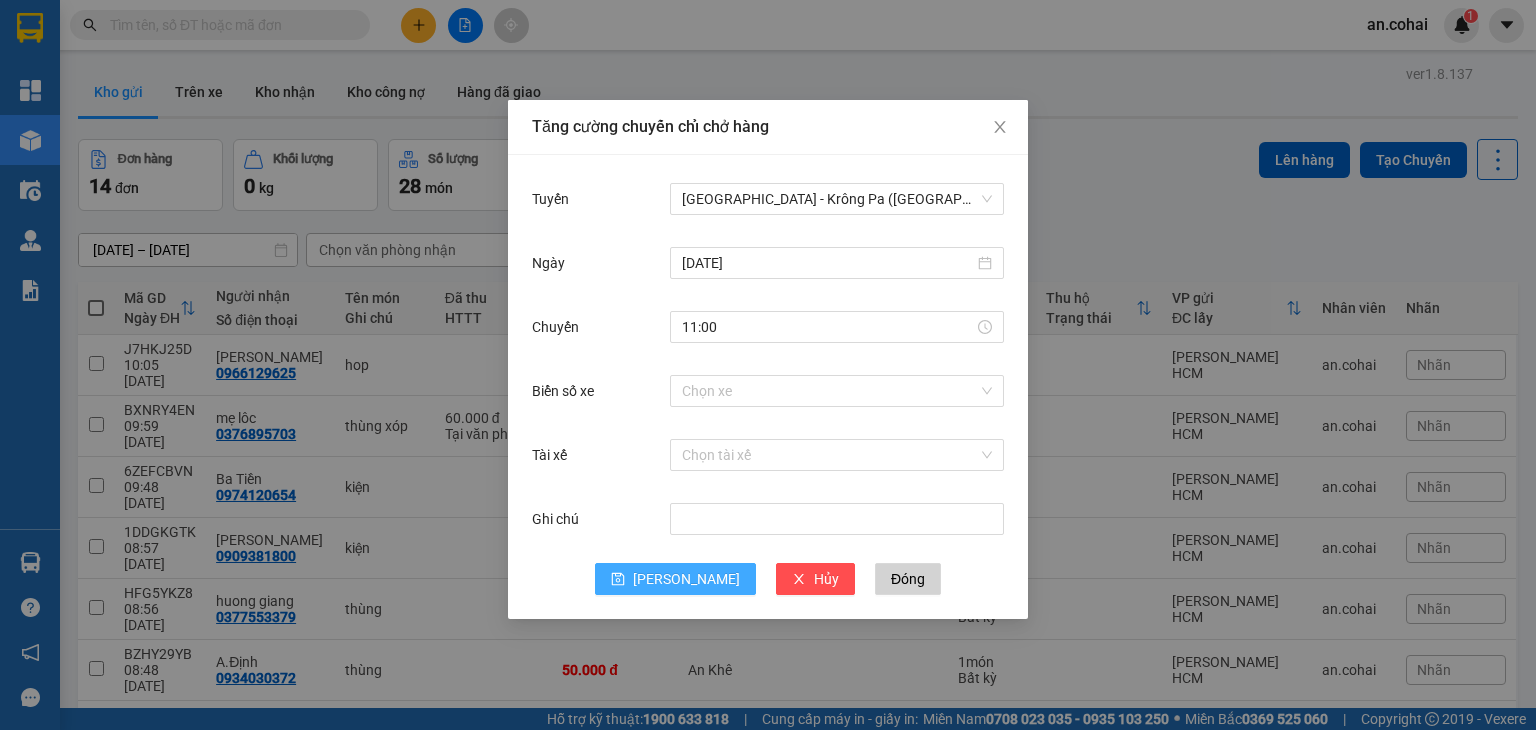 click on "[PERSON_NAME]" at bounding box center (686, 579) 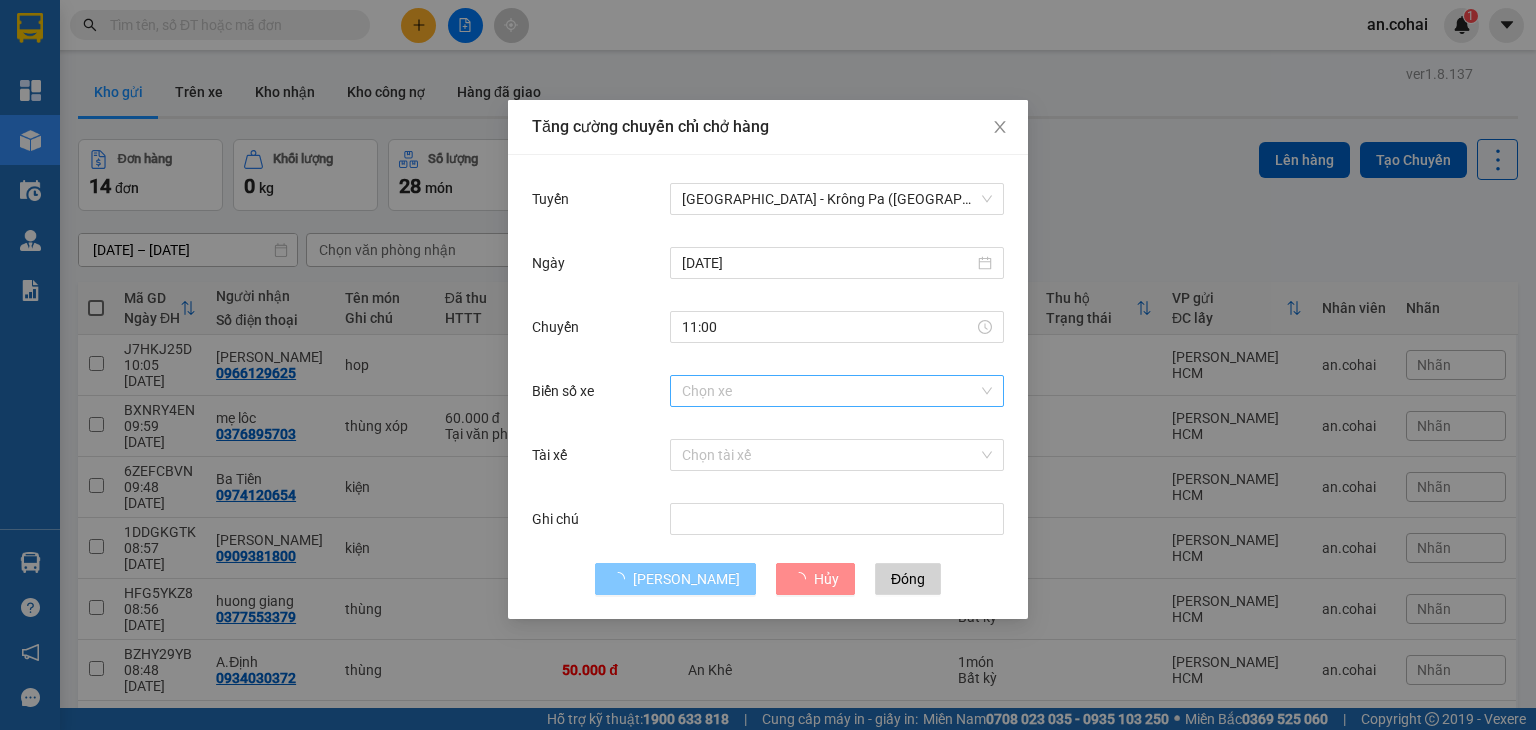 type 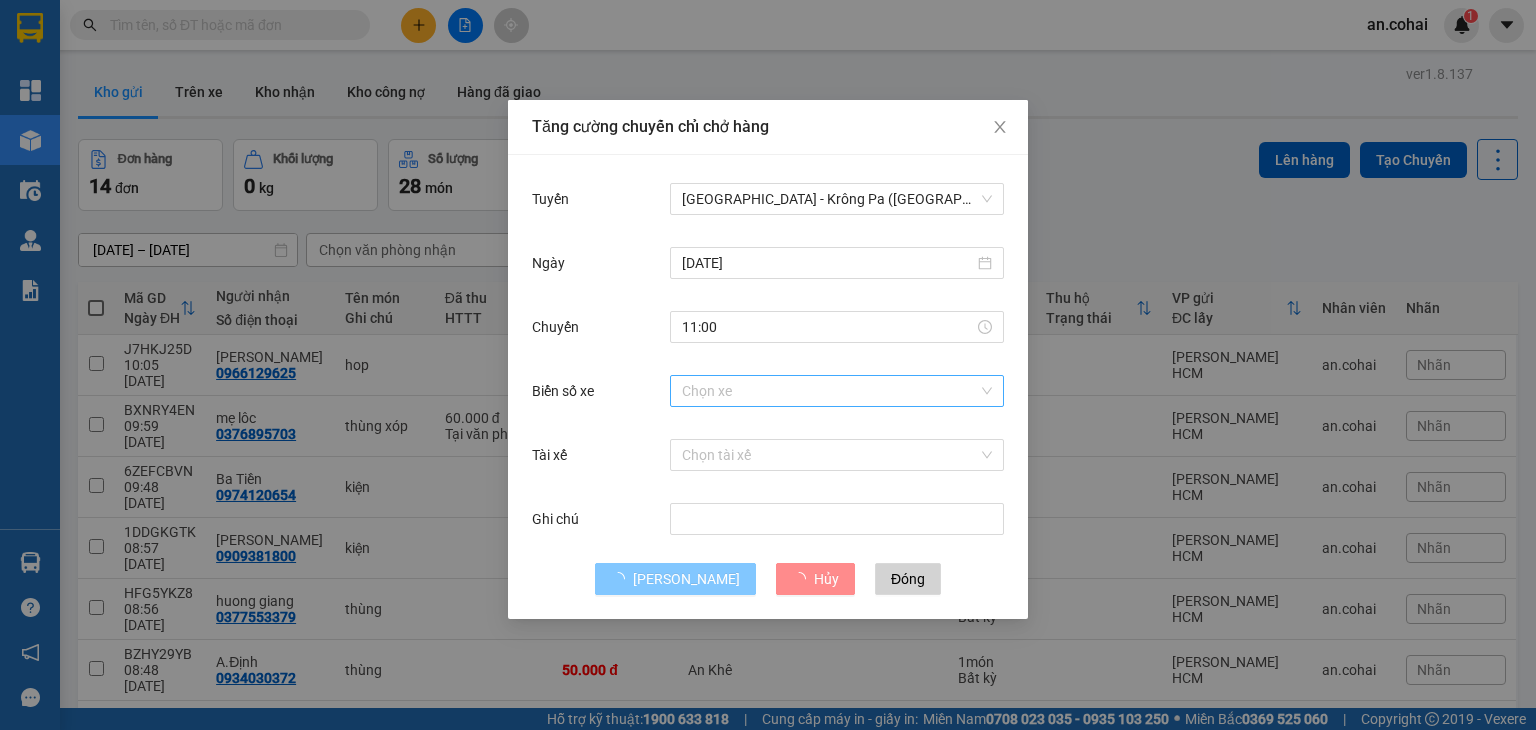 type 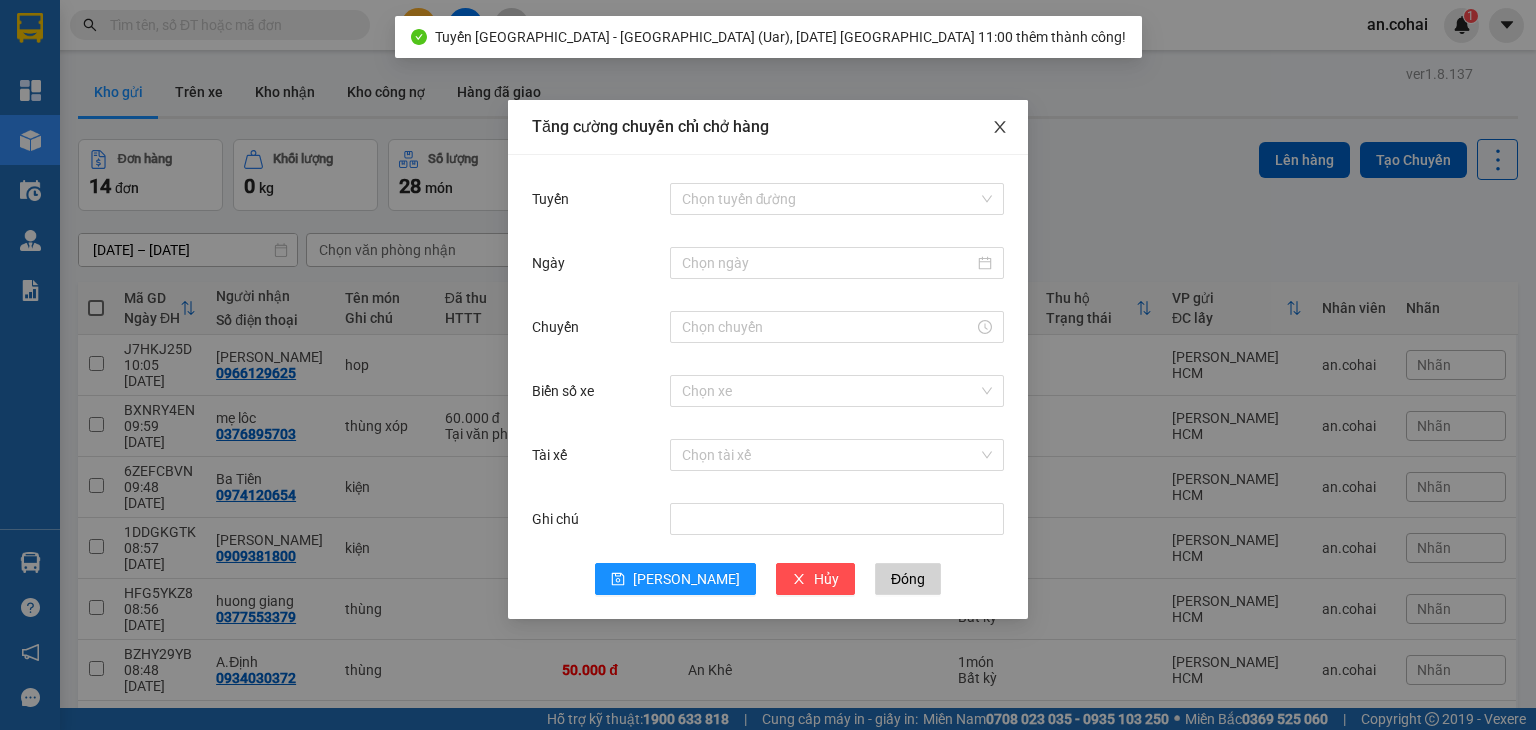 click 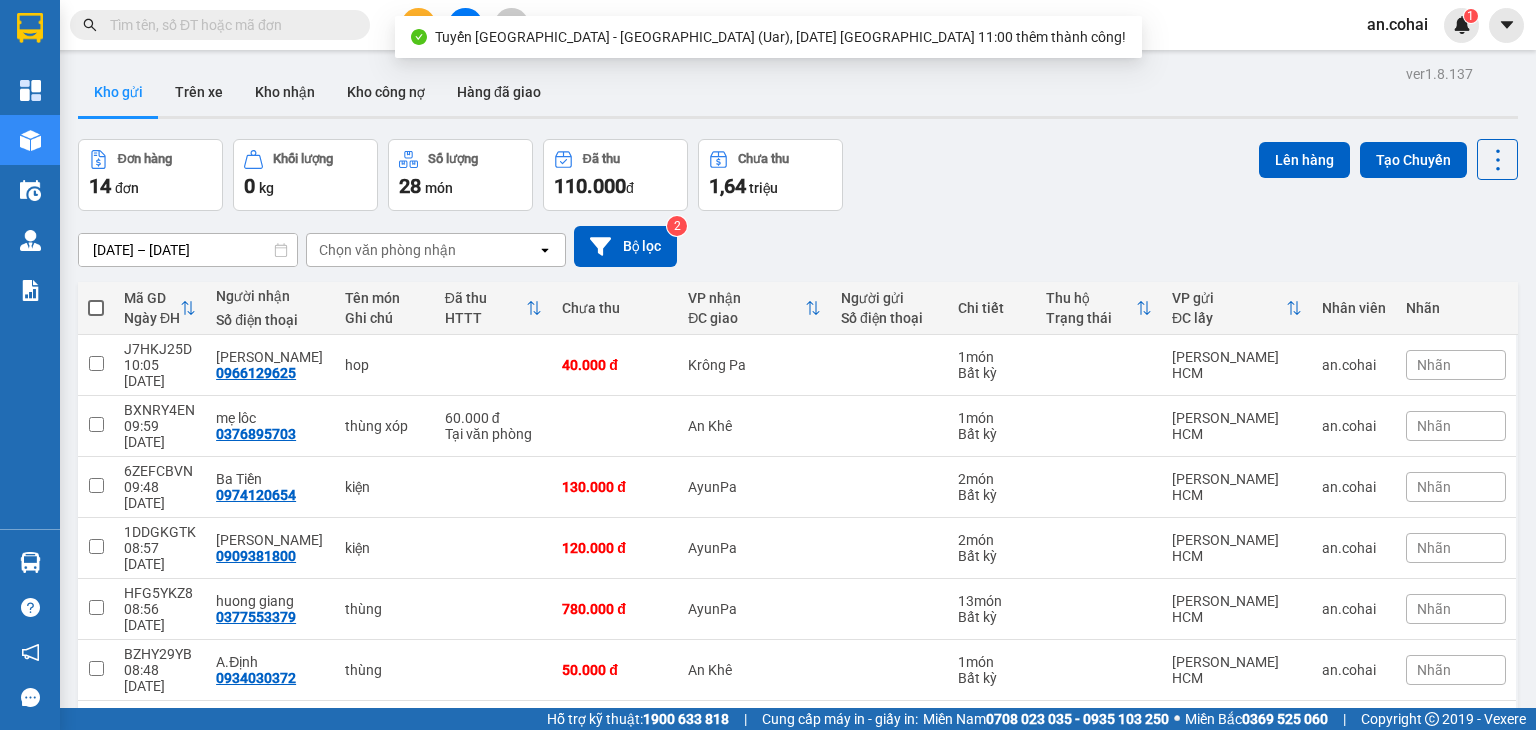 click at bounding box center [96, 308] 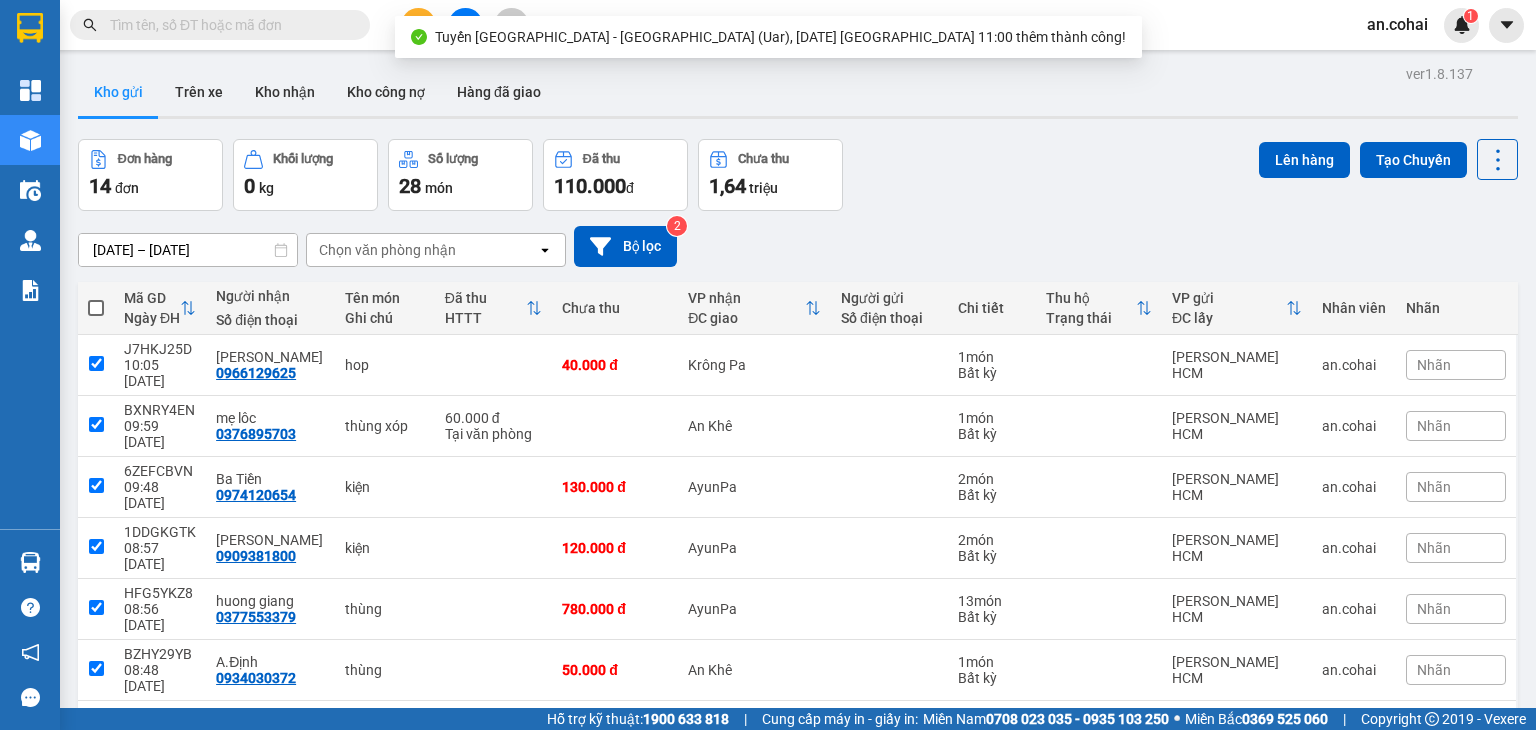 checkbox on "true" 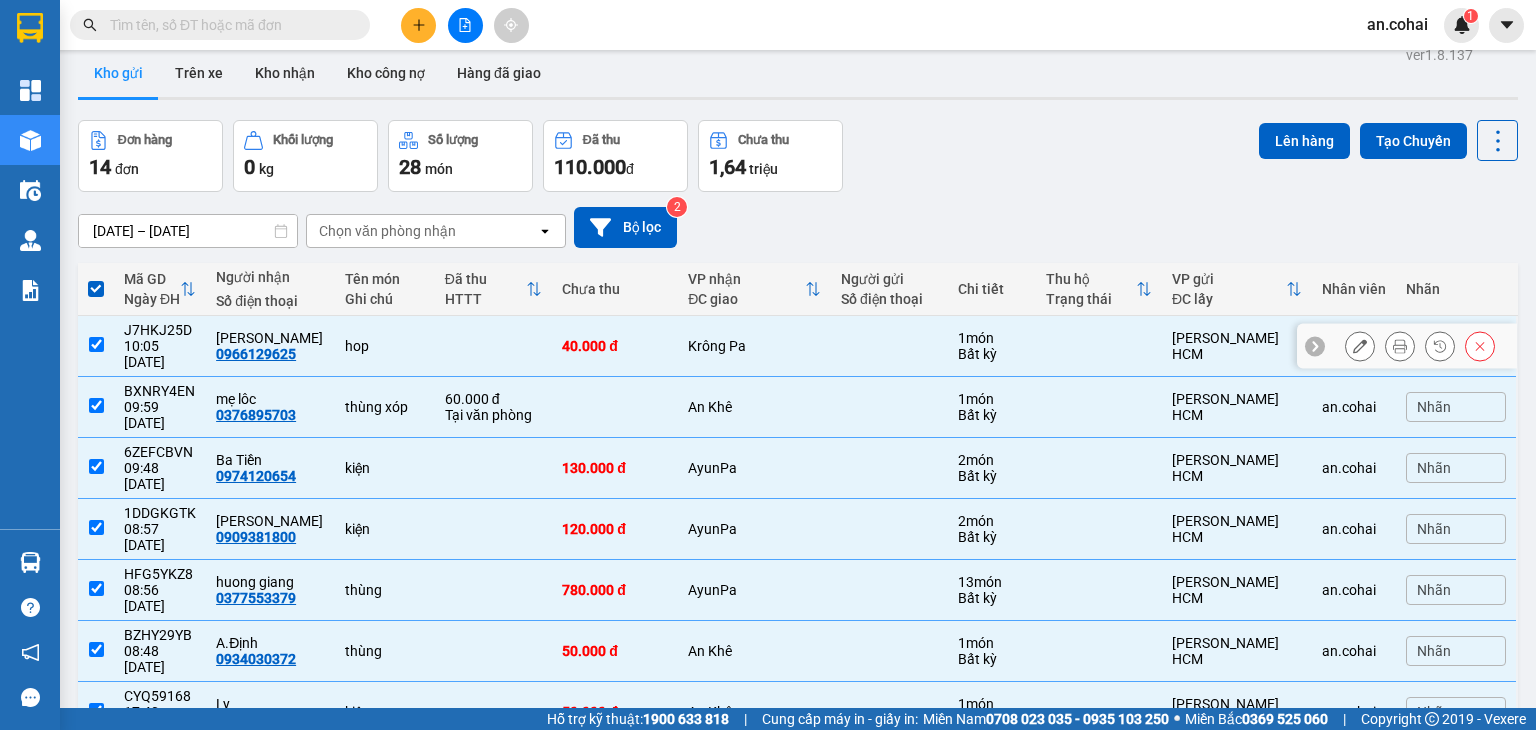 scroll, scrollTop: 0, scrollLeft: 0, axis: both 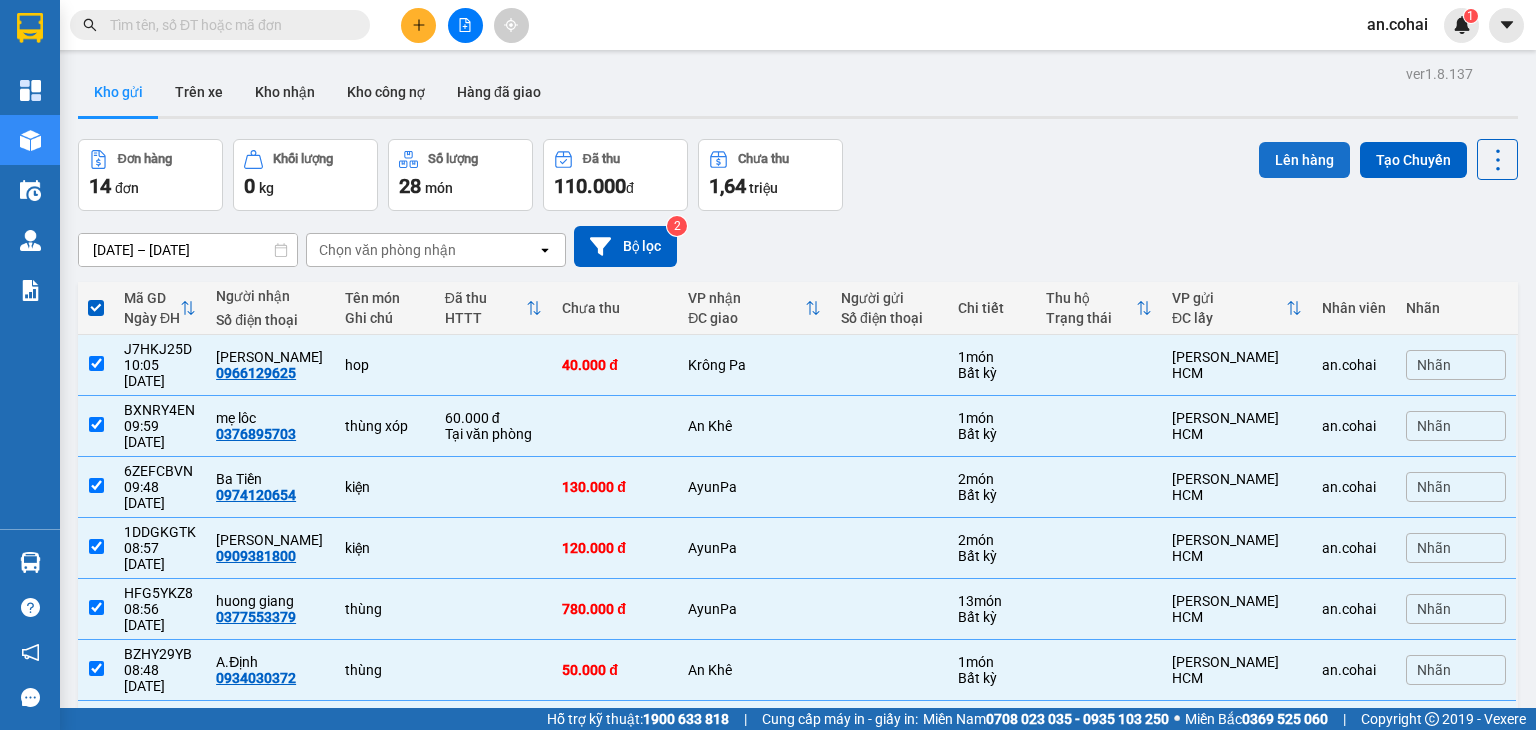 click on "Lên hàng" at bounding box center [1304, 160] 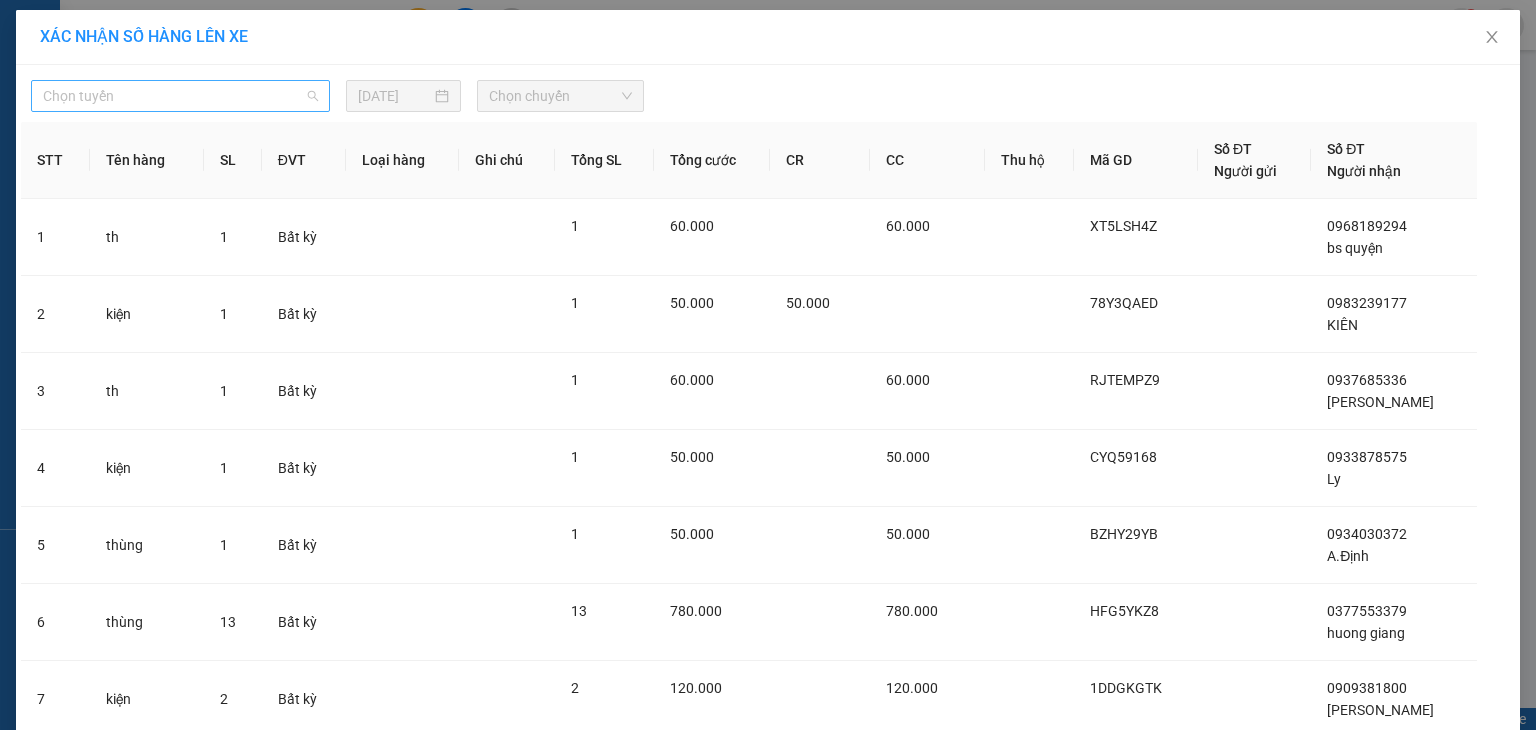 click on "Chọn tuyến" at bounding box center [180, 96] 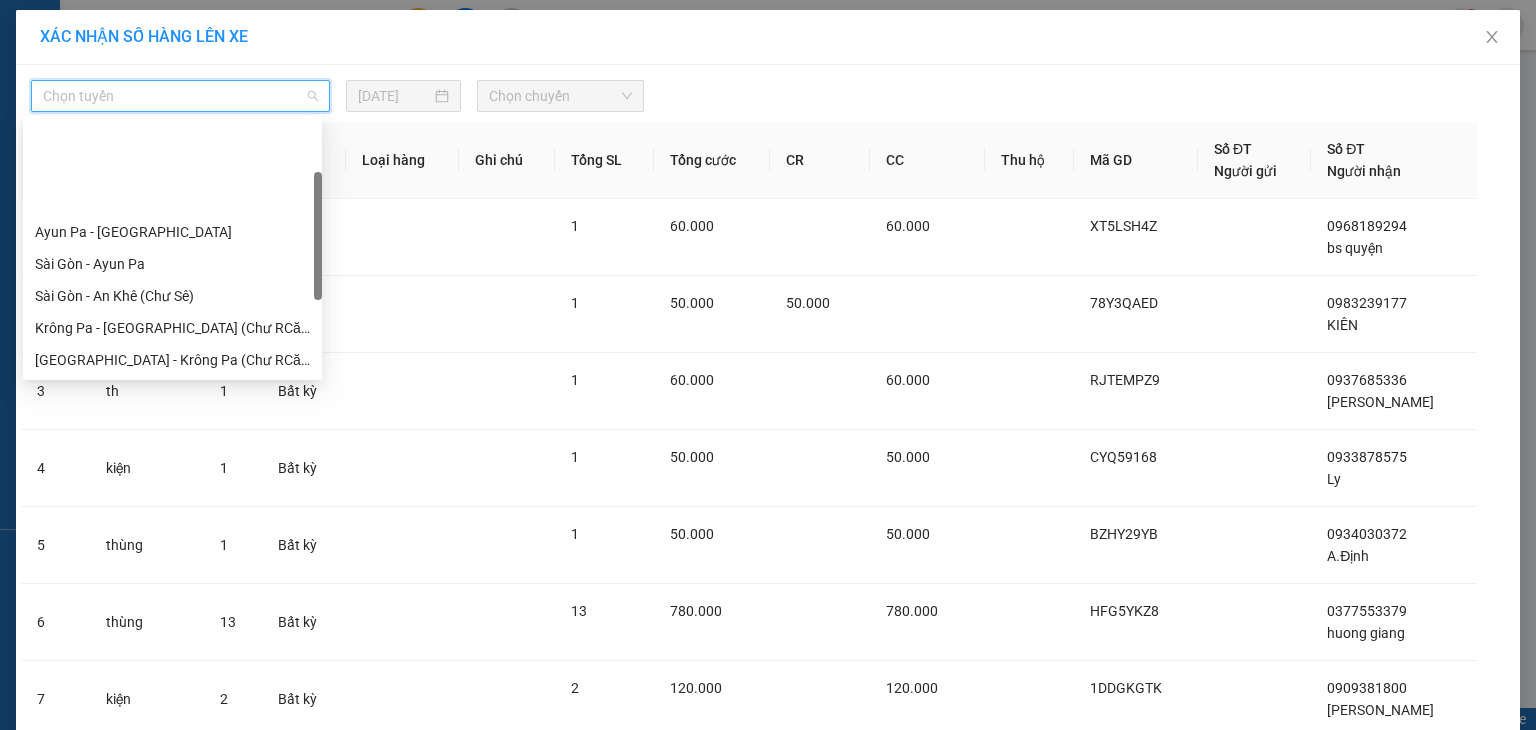 scroll, scrollTop: 200, scrollLeft: 0, axis: vertical 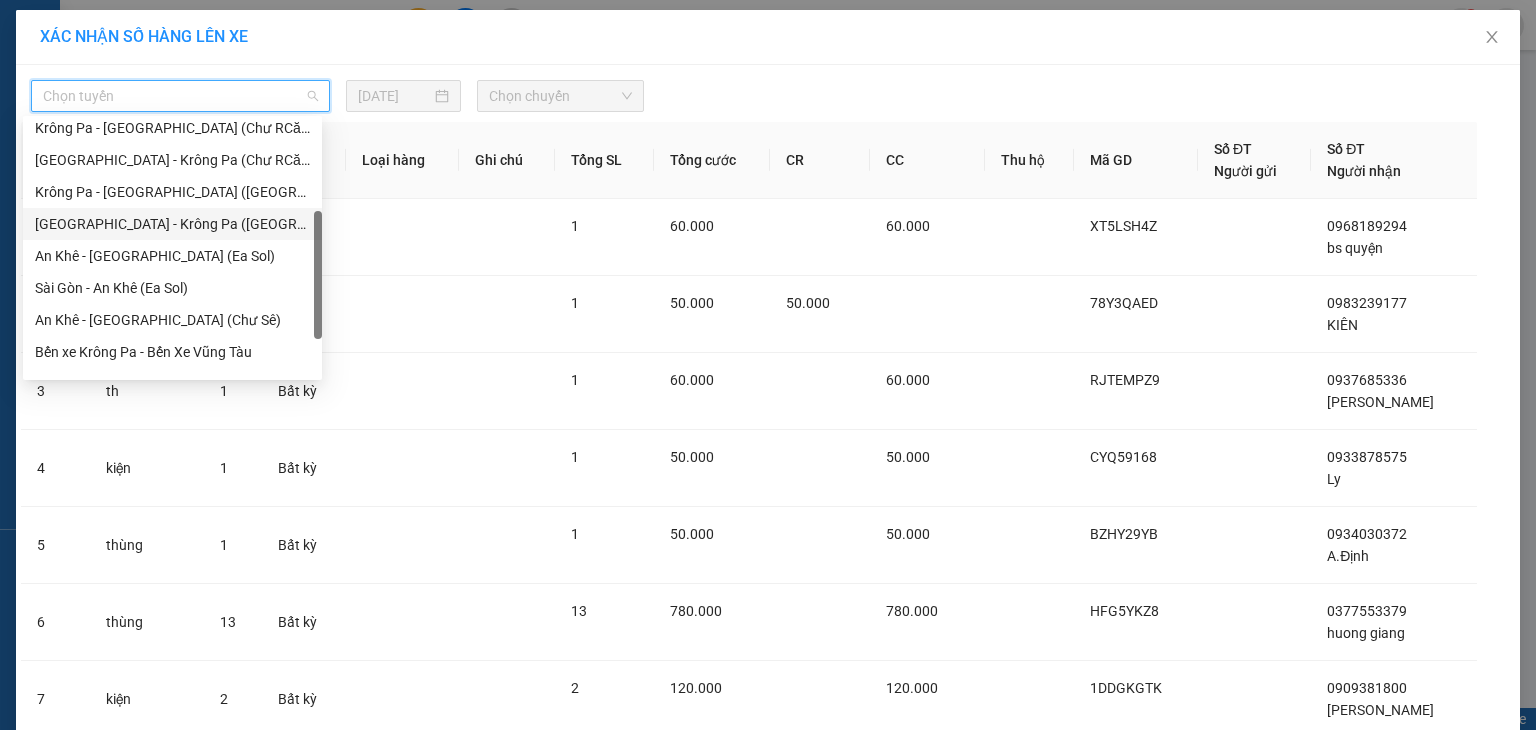 click on "[GEOGRAPHIC_DATA] - Krông Pa ([GEOGRAPHIC_DATA])" at bounding box center (172, 224) 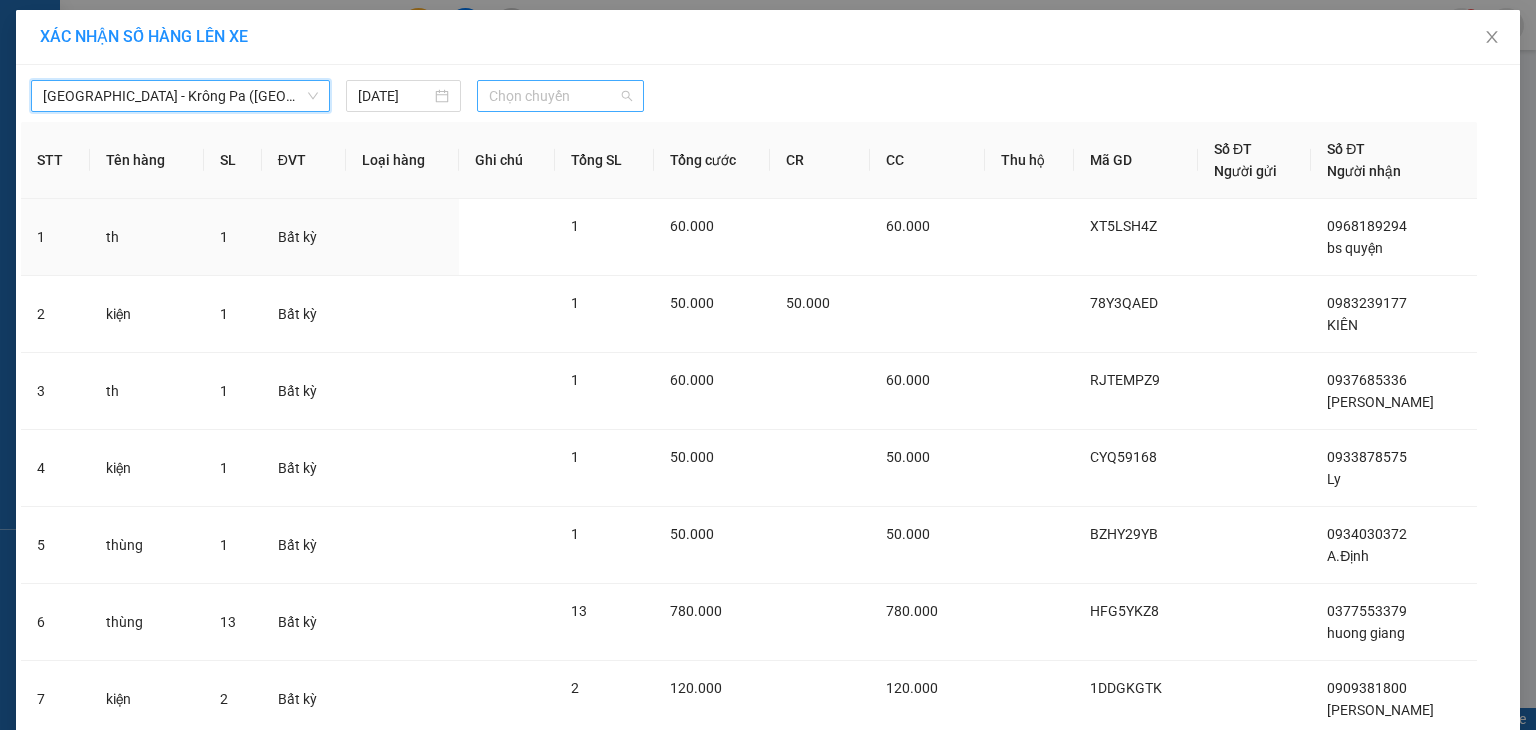 click on "Chọn chuyến" at bounding box center (561, 96) 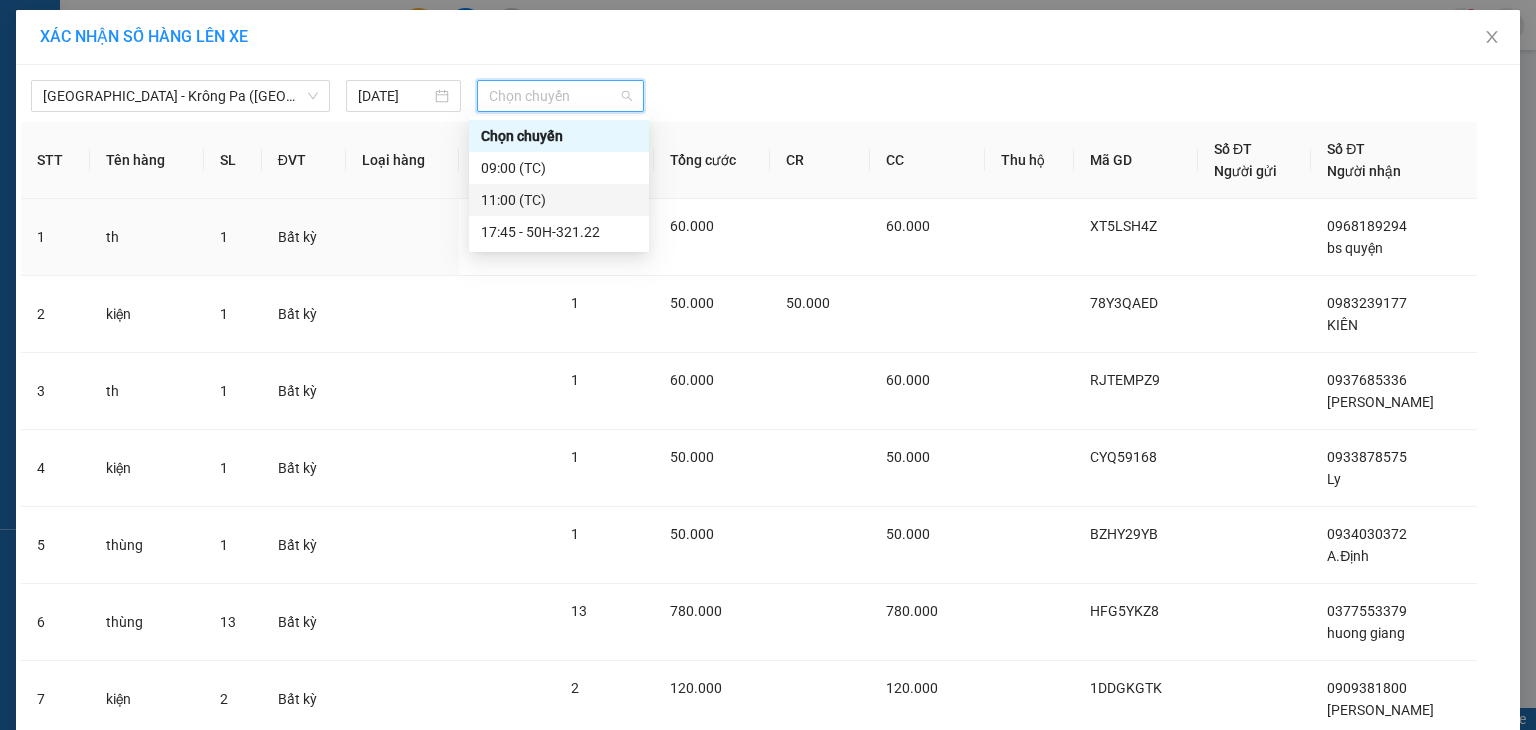 click on "11:00   (TC)" at bounding box center [559, 200] 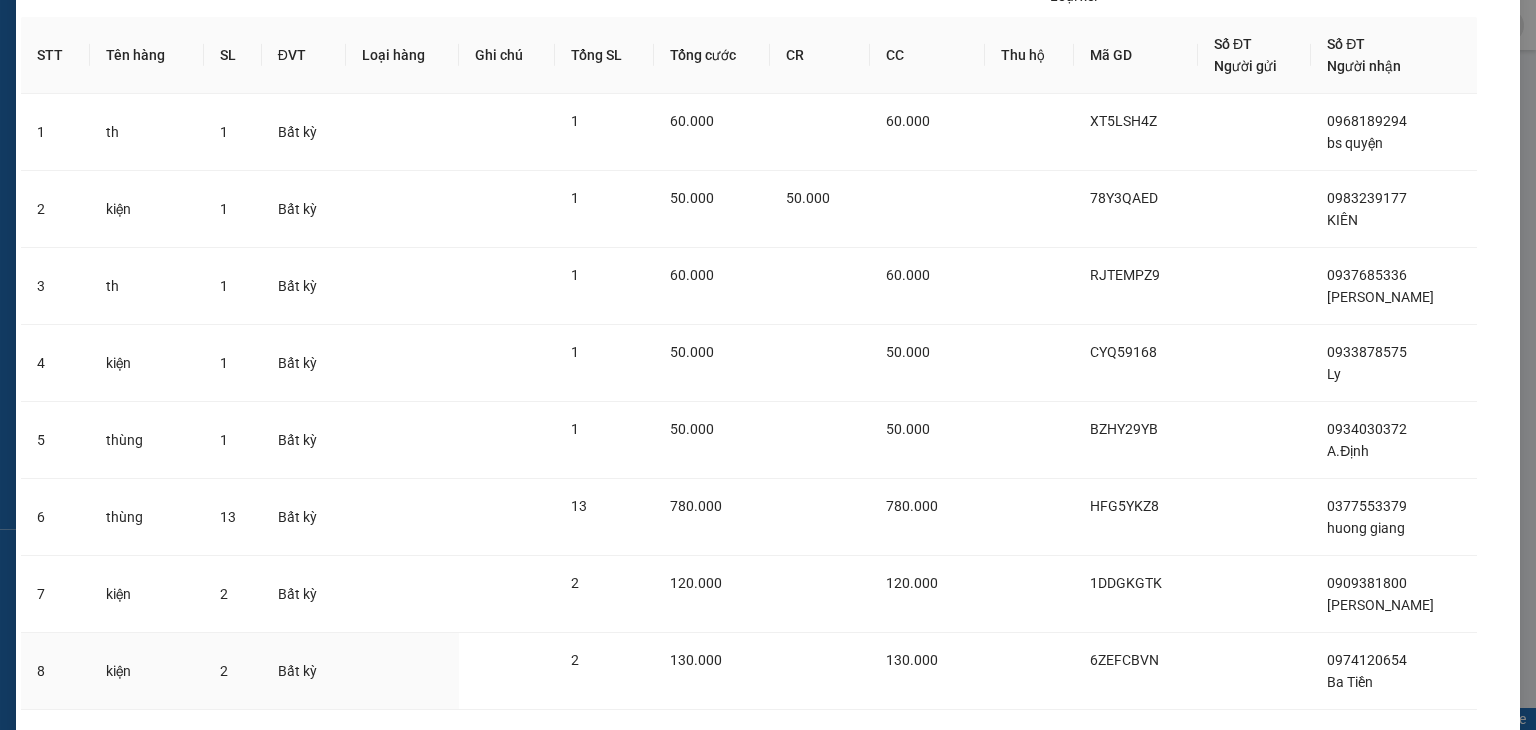 scroll, scrollTop: 395, scrollLeft: 0, axis: vertical 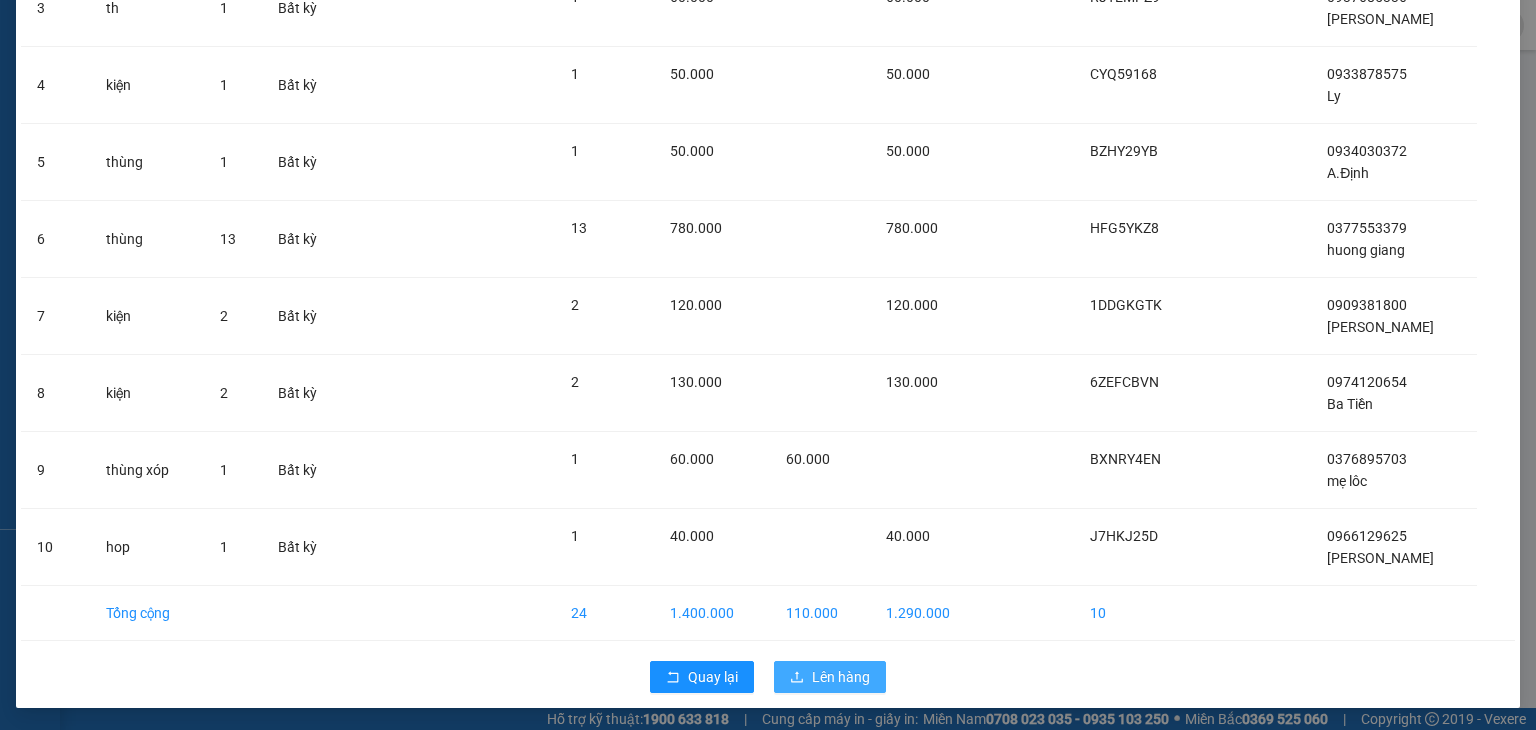 click on "Lên hàng" at bounding box center [841, 677] 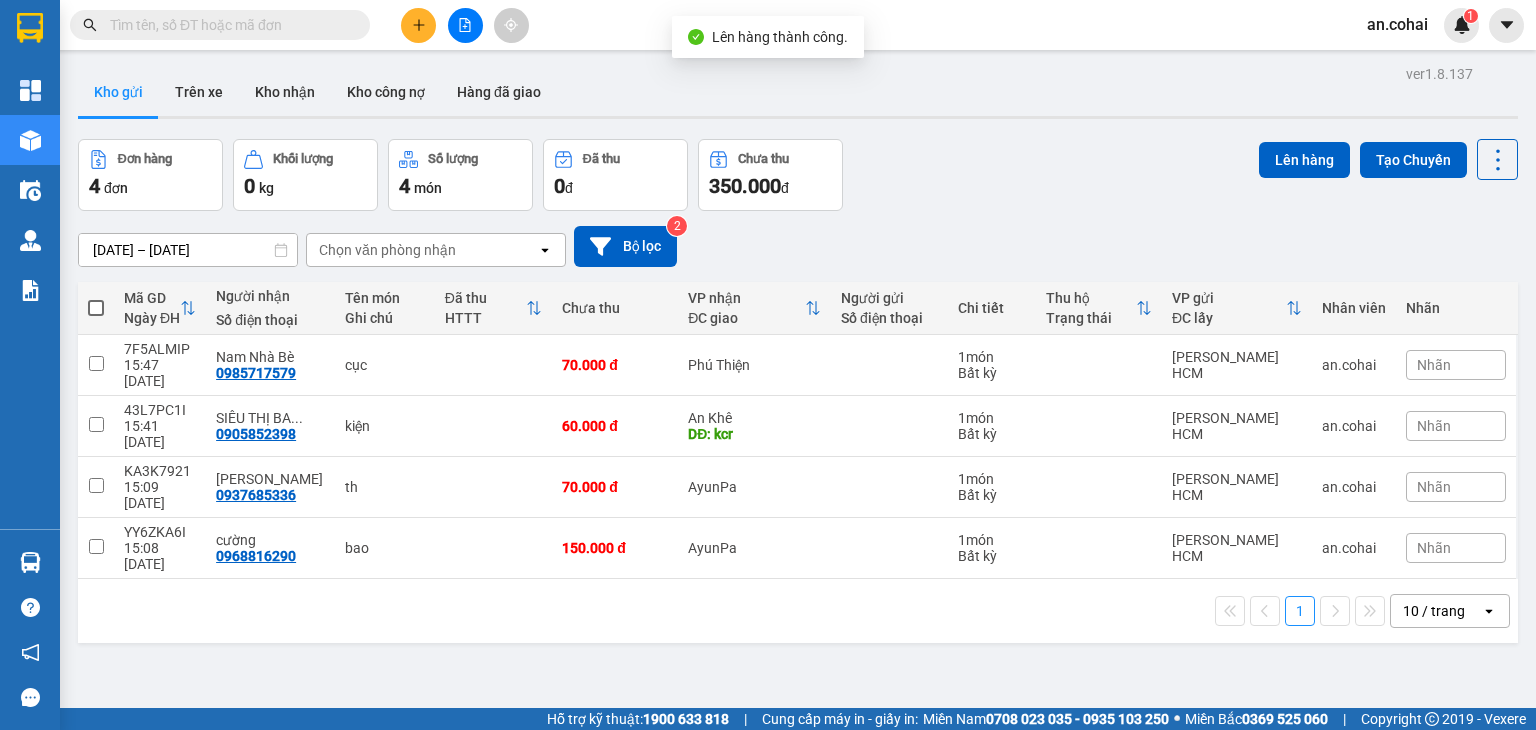 drag, startPoint x: 92, startPoint y: 306, endPoint x: 133, endPoint y: 294, distance: 42.72002 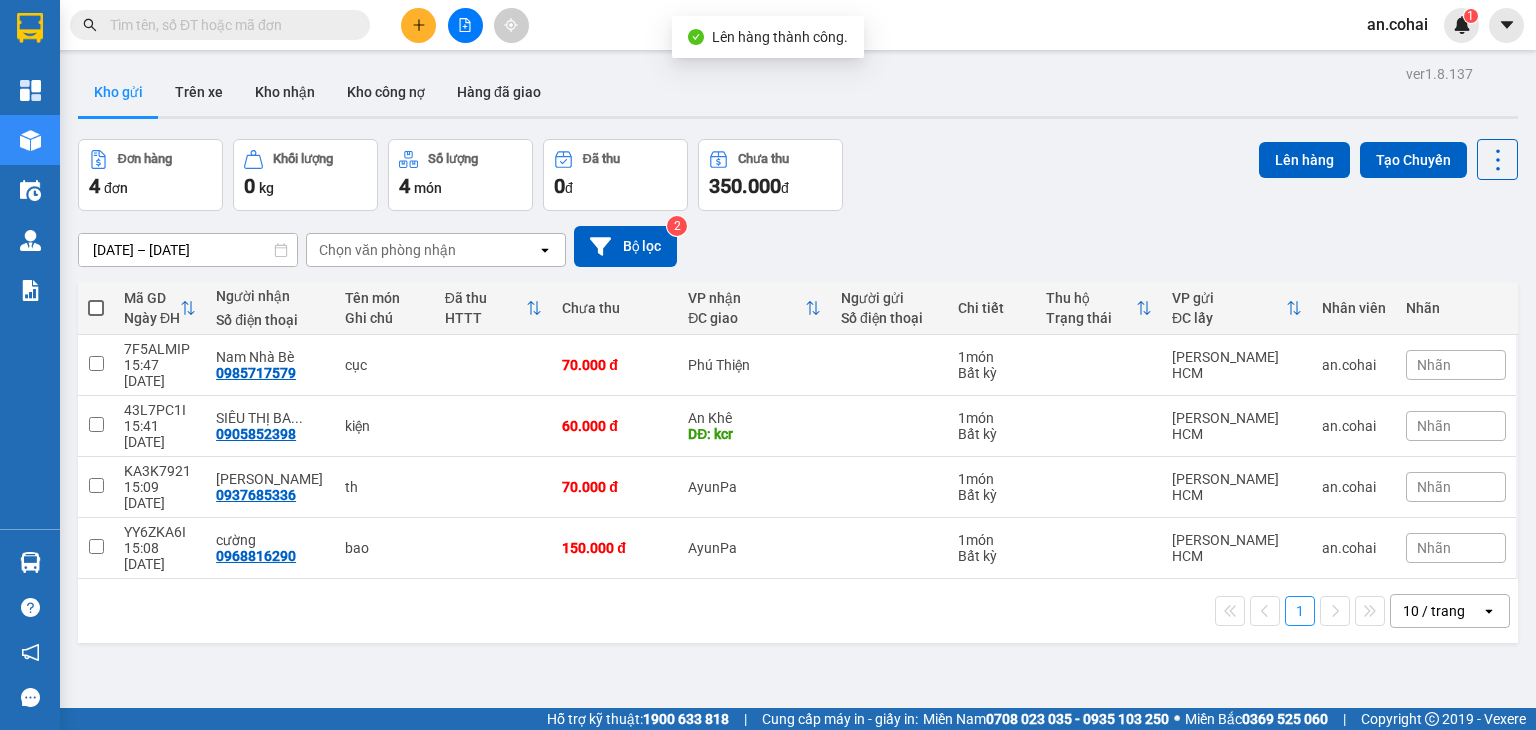 click at bounding box center (96, 308) 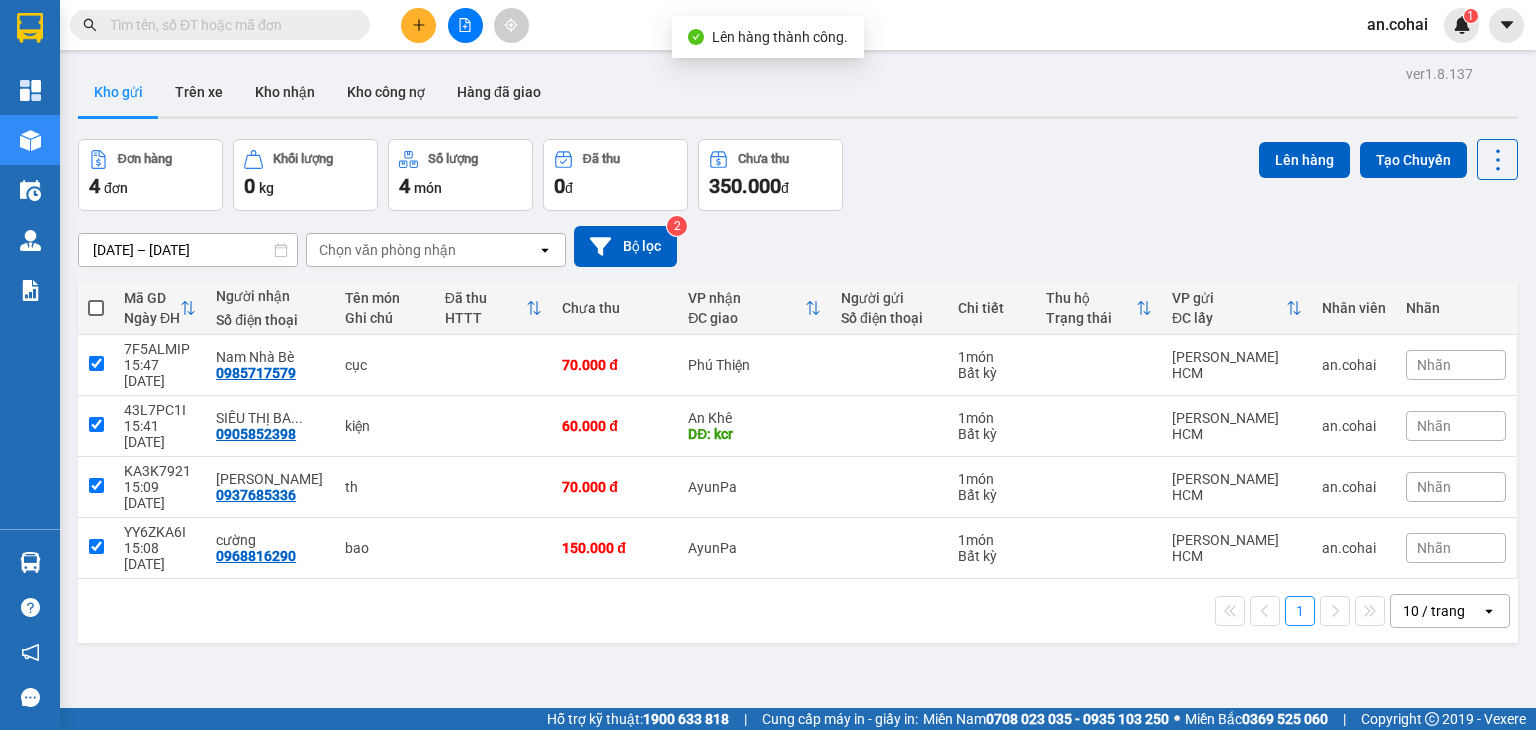 checkbox on "true" 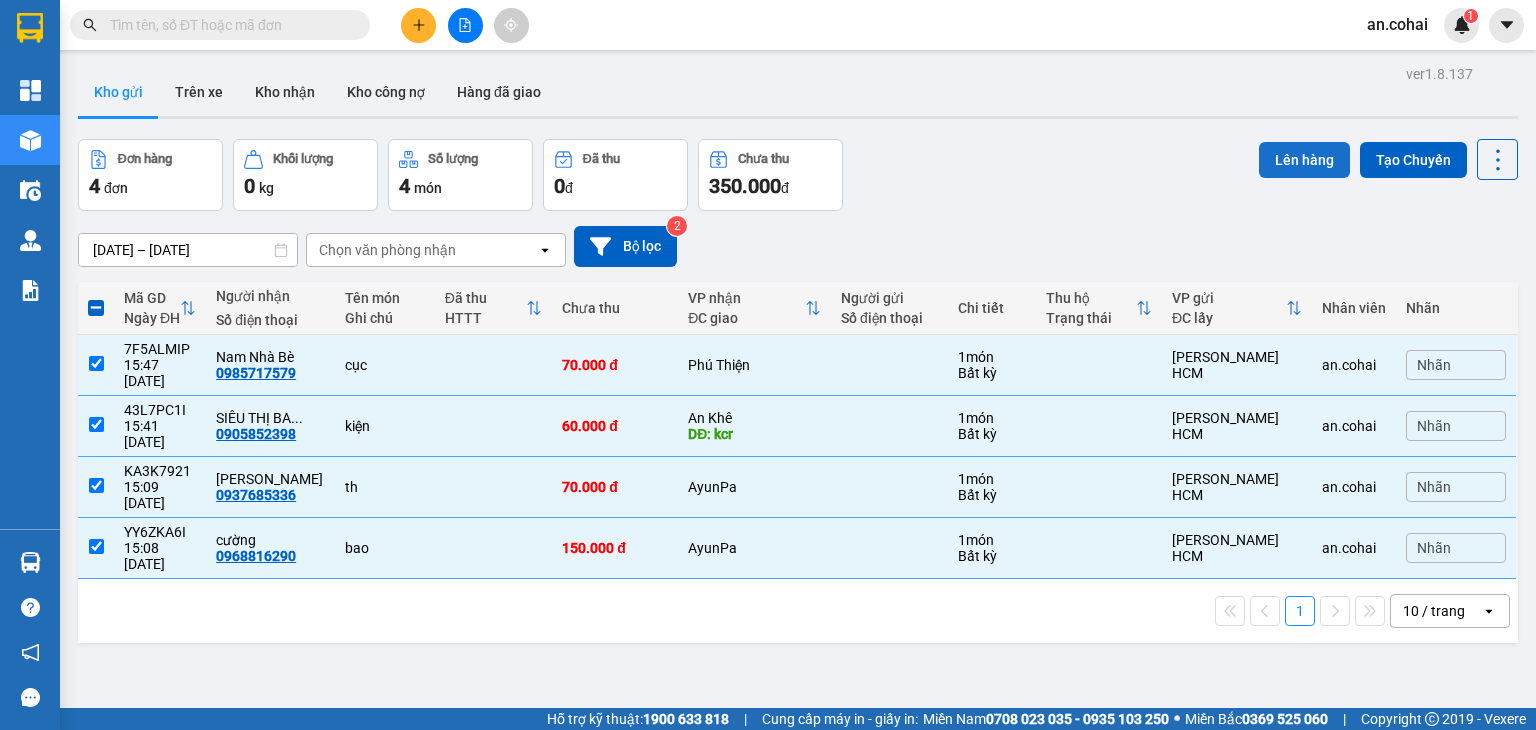 click on "Lên hàng" at bounding box center (1304, 160) 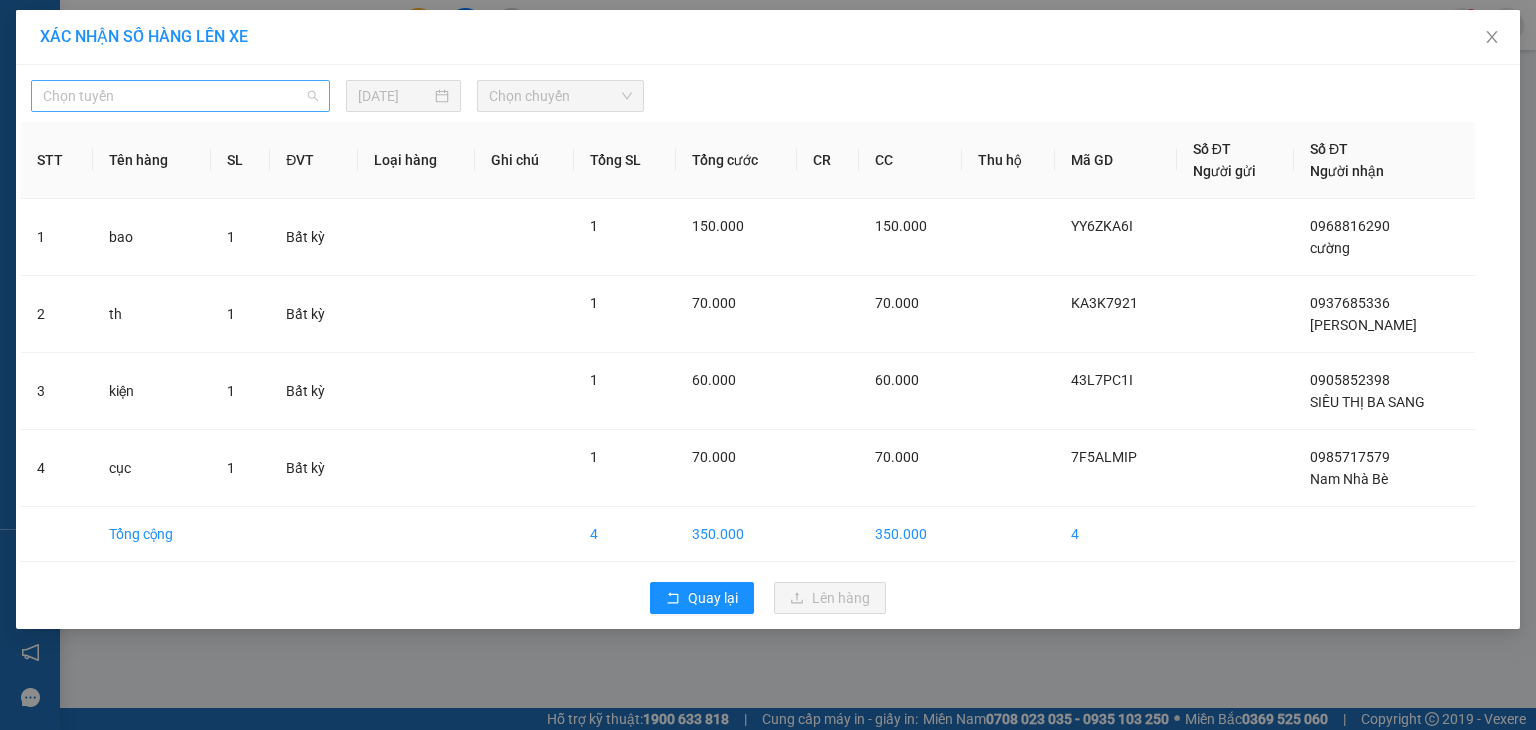 click on "Chọn tuyến" at bounding box center (180, 96) 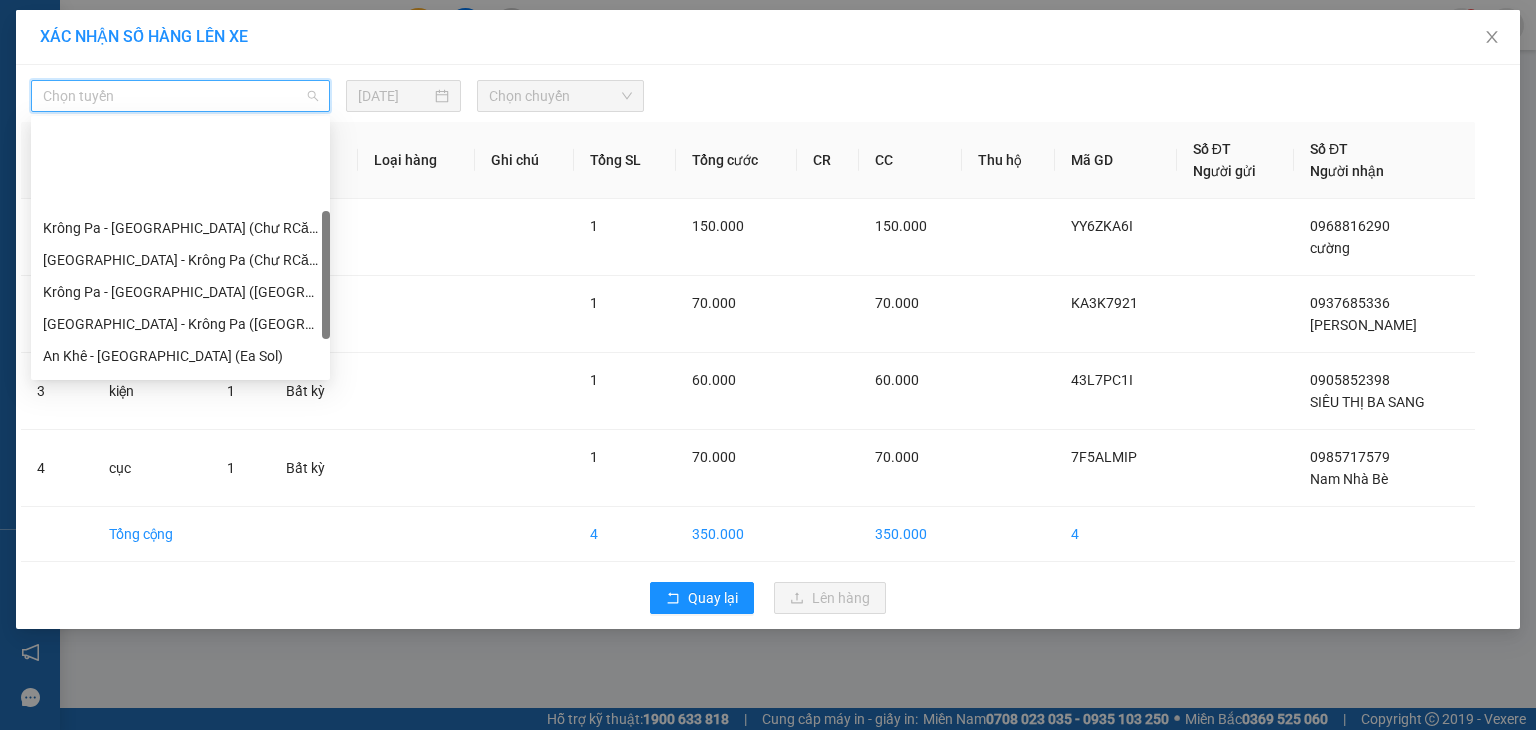scroll, scrollTop: 200, scrollLeft: 0, axis: vertical 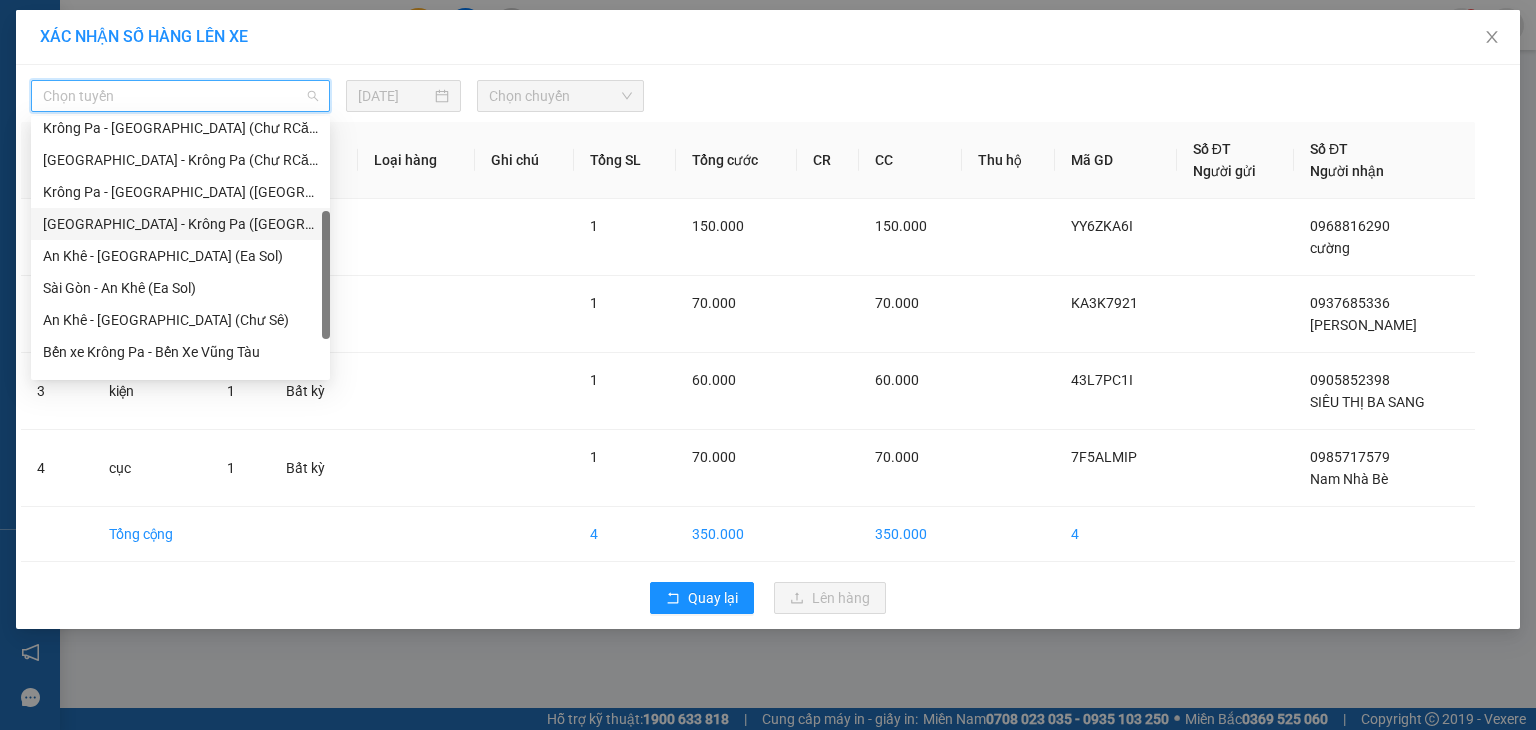 click on "[GEOGRAPHIC_DATA] - Krông Pa ([GEOGRAPHIC_DATA])" at bounding box center (180, 224) 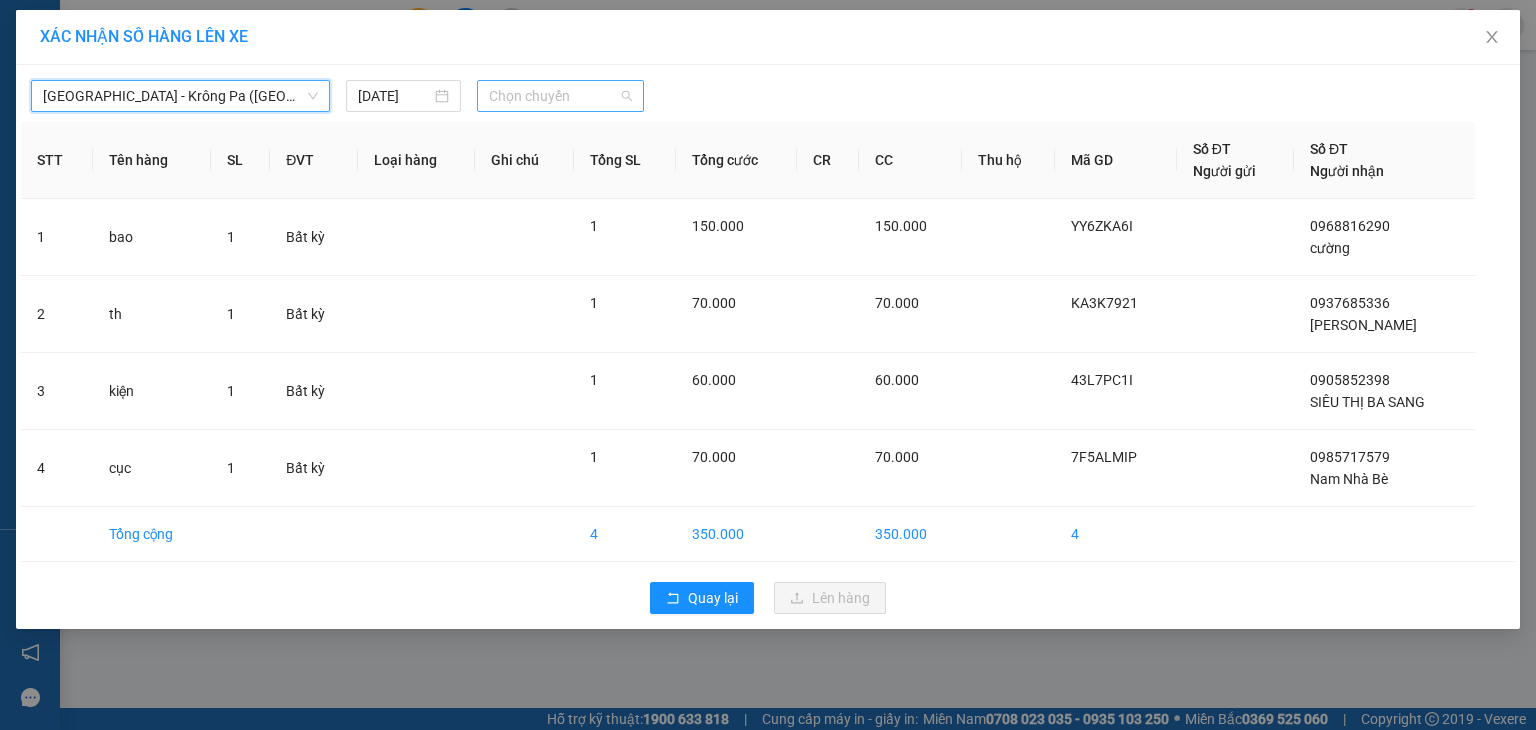 click on "Chọn chuyến" at bounding box center (561, 96) 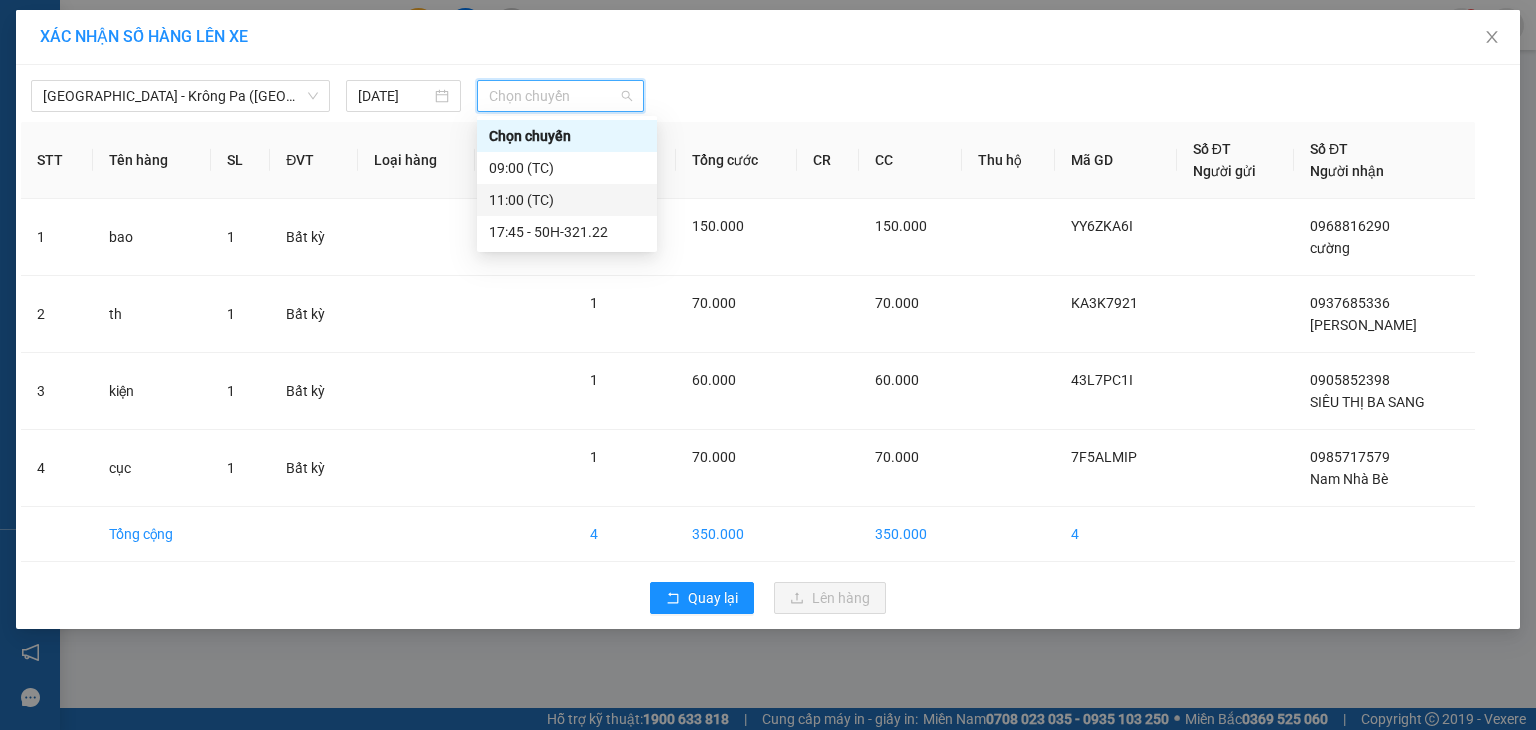 click on "11:00   (TC)" at bounding box center [567, 200] 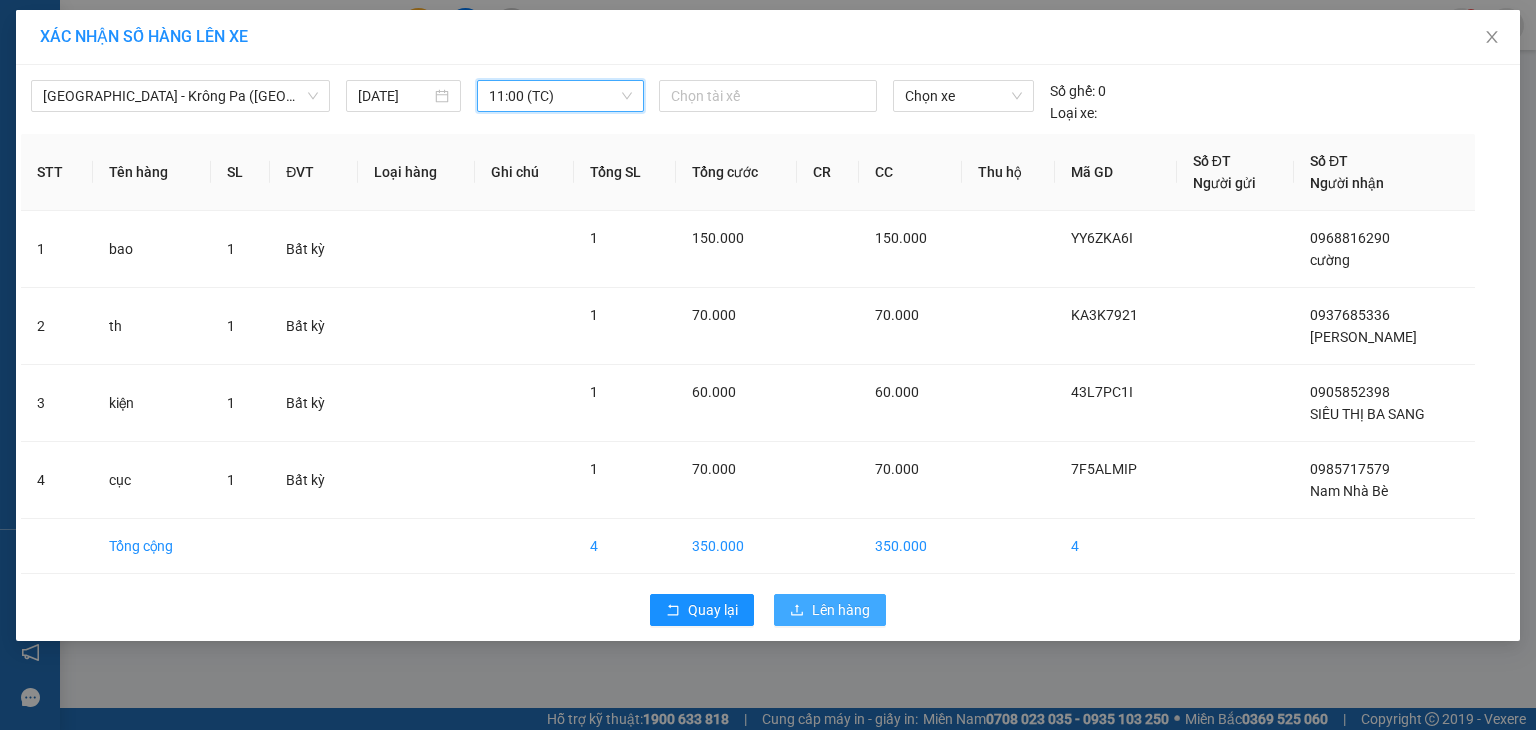 click on "Lên hàng" at bounding box center (841, 610) 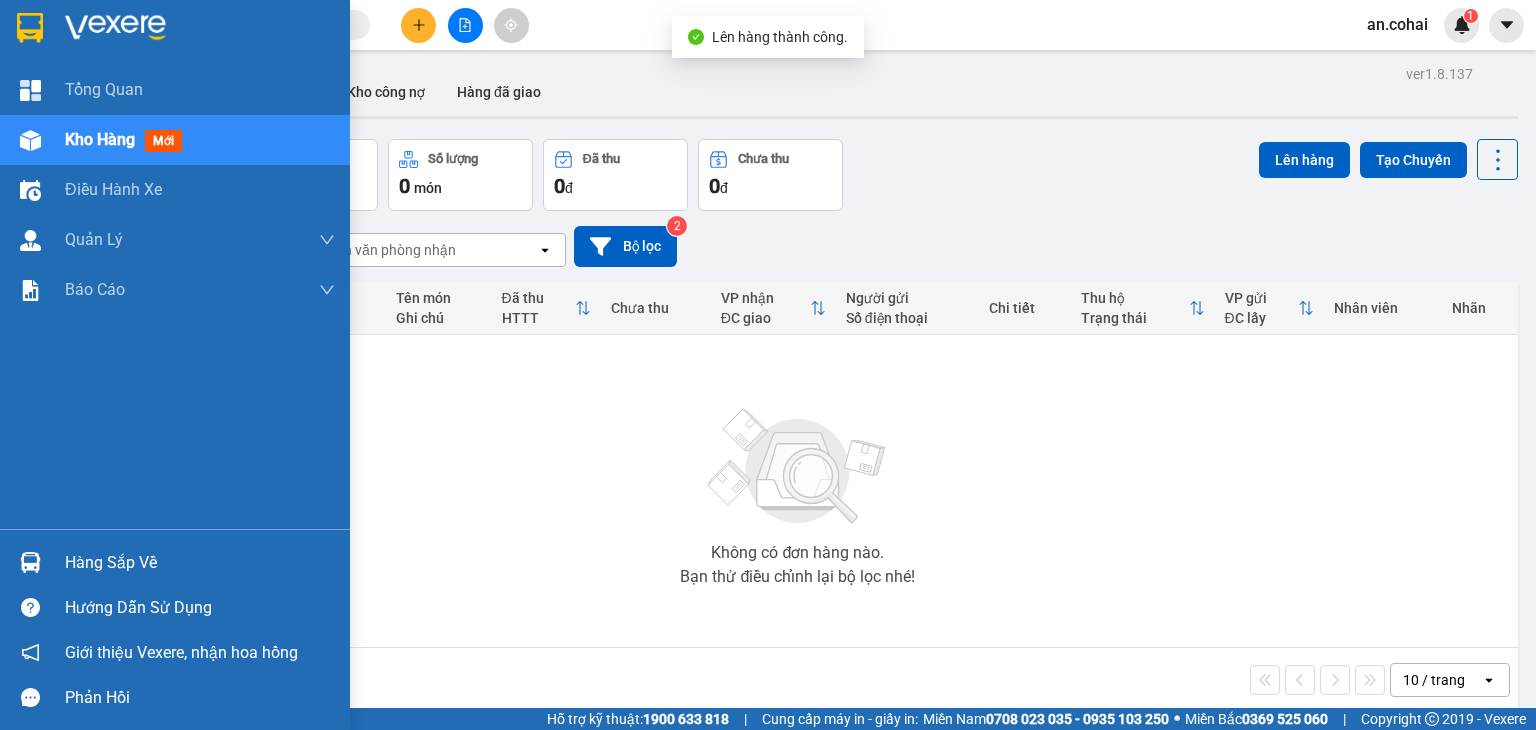 click at bounding box center (30, 140) 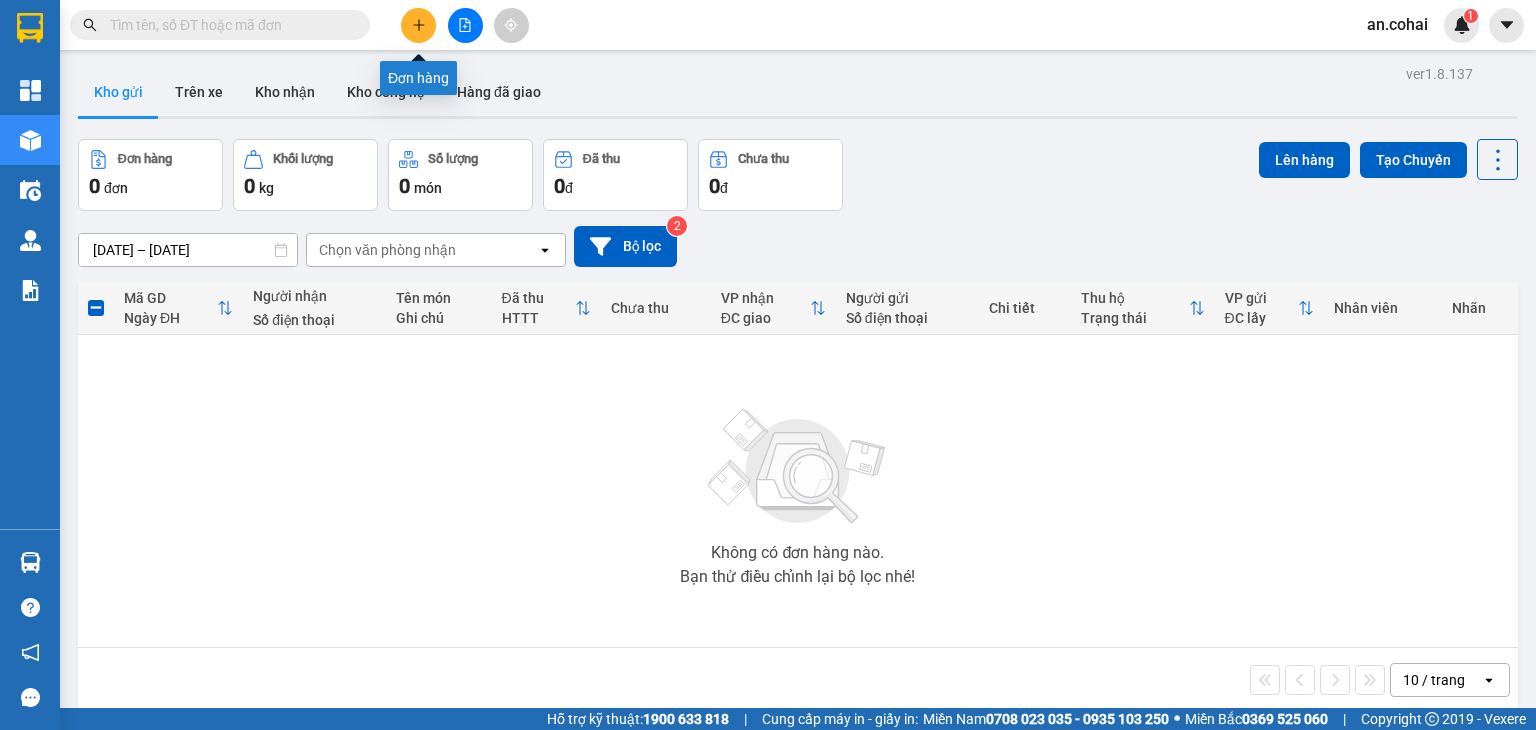 click 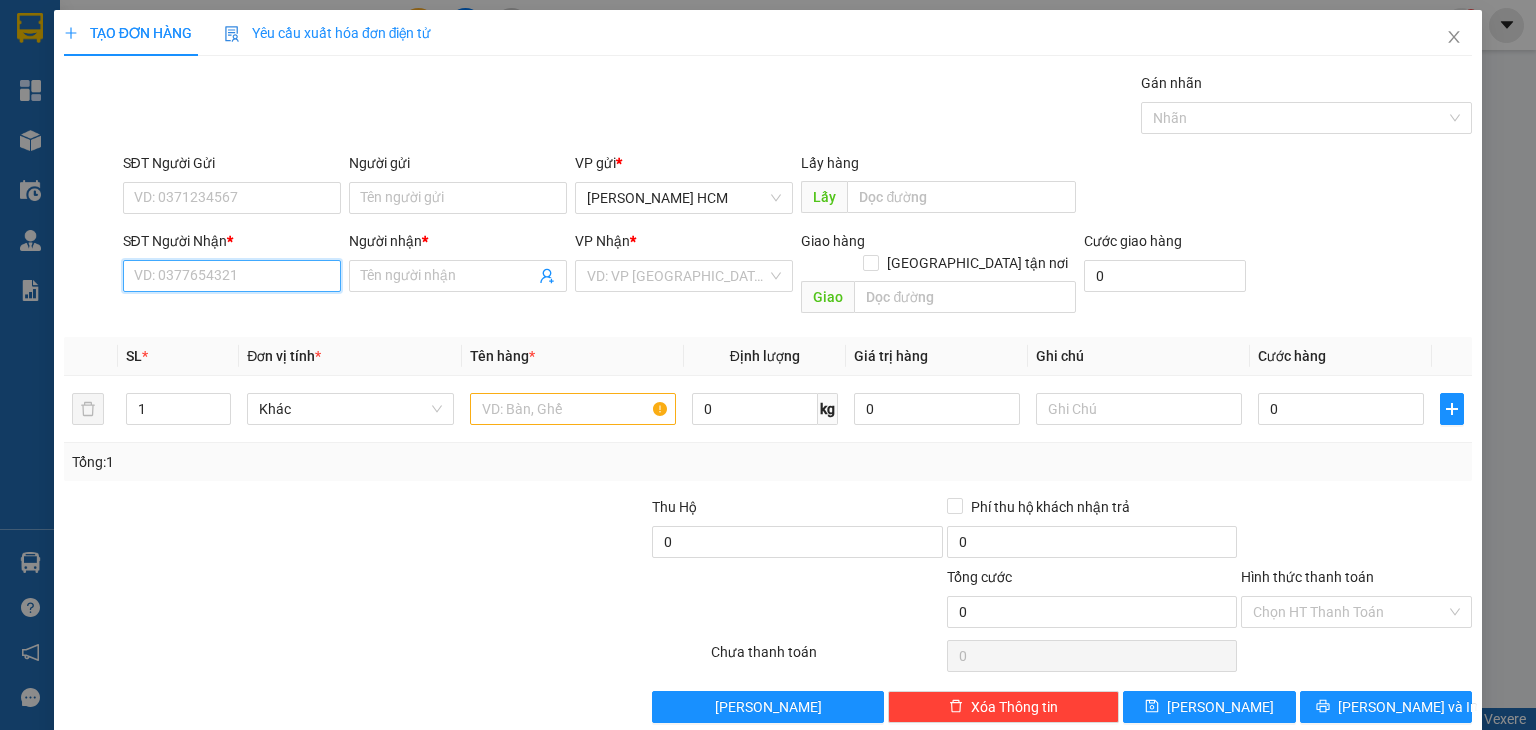 click on "SĐT Người Nhận  *" at bounding box center [232, 276] 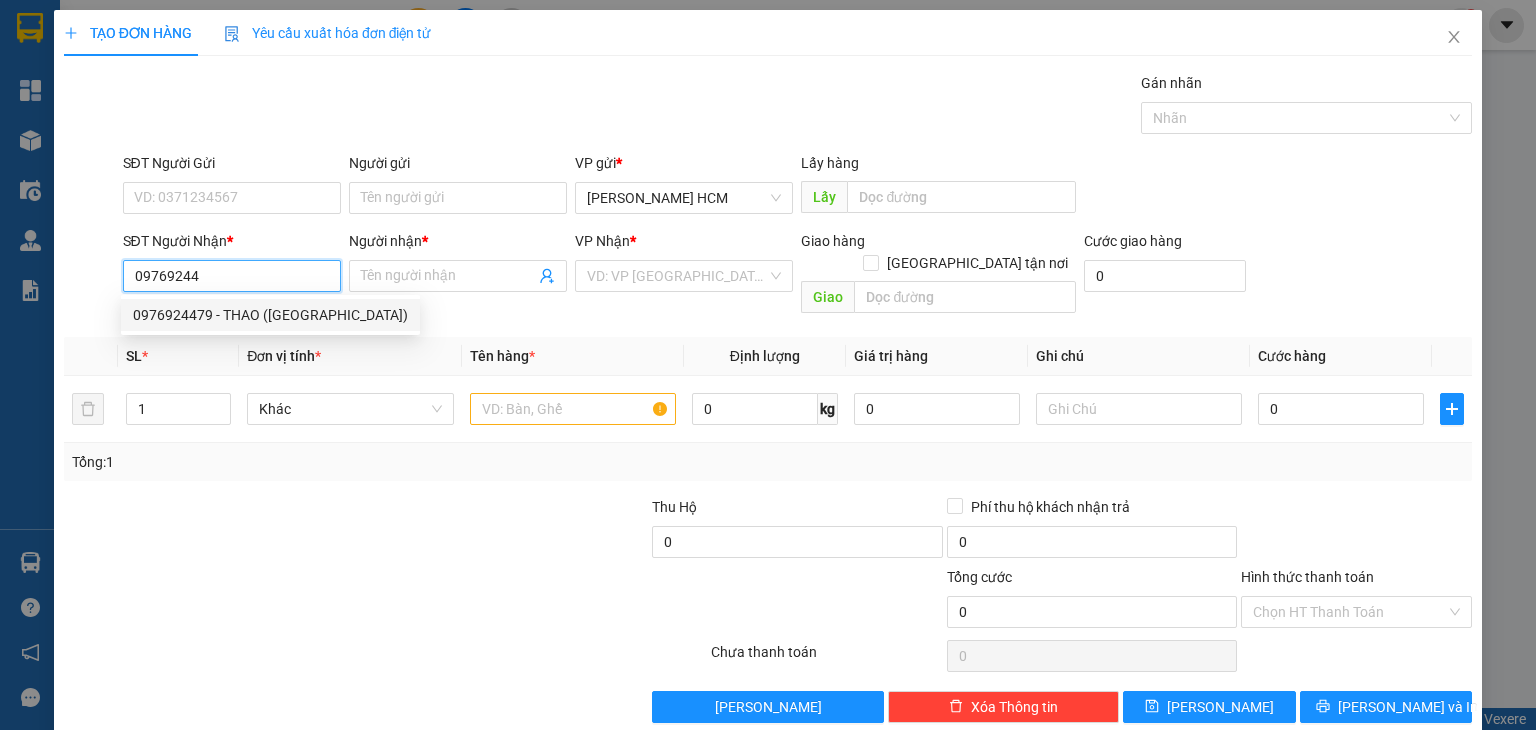 click on "0976924479 -  THAO ([GEOGRAPHIC_DATA])" at bounding box center (270, 315) 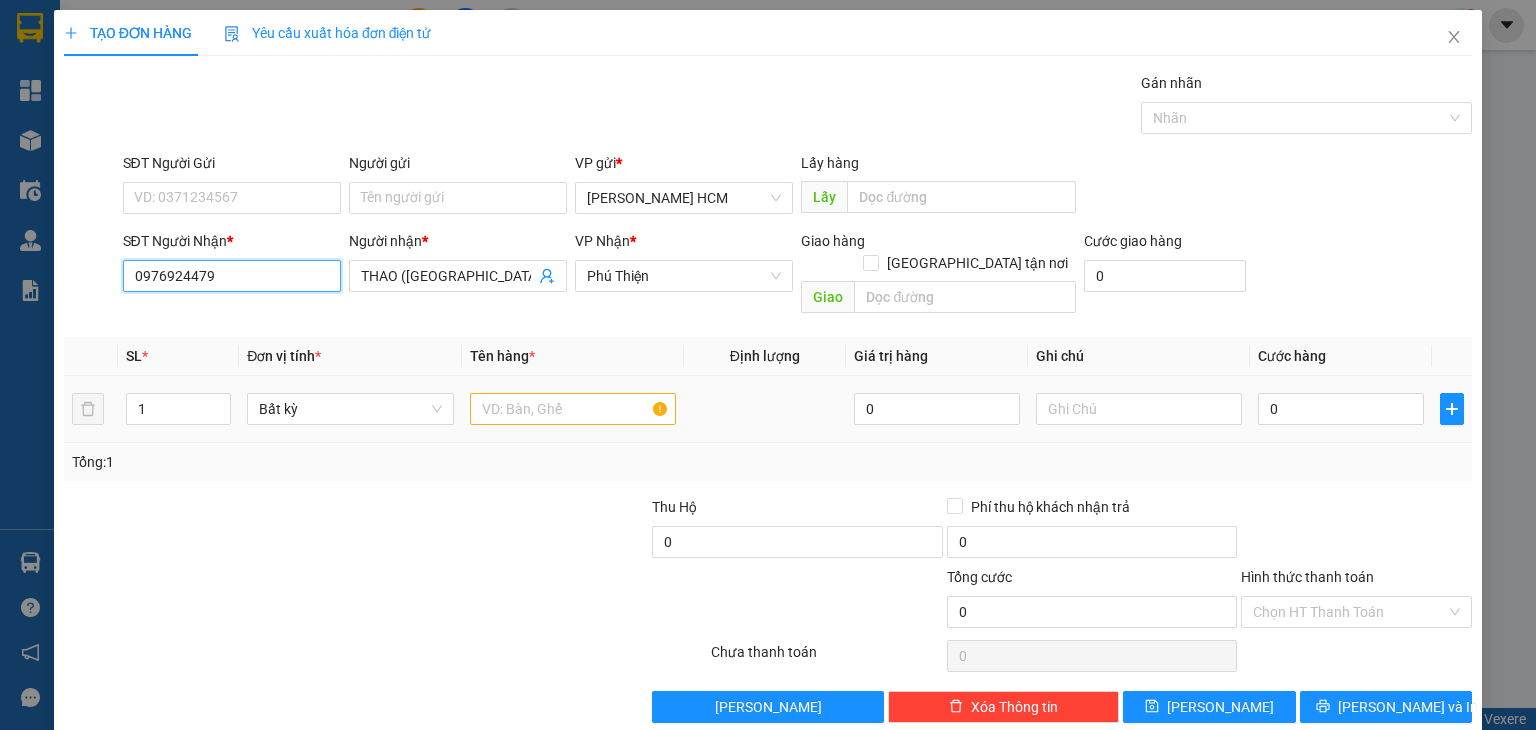 type on "0976924479" 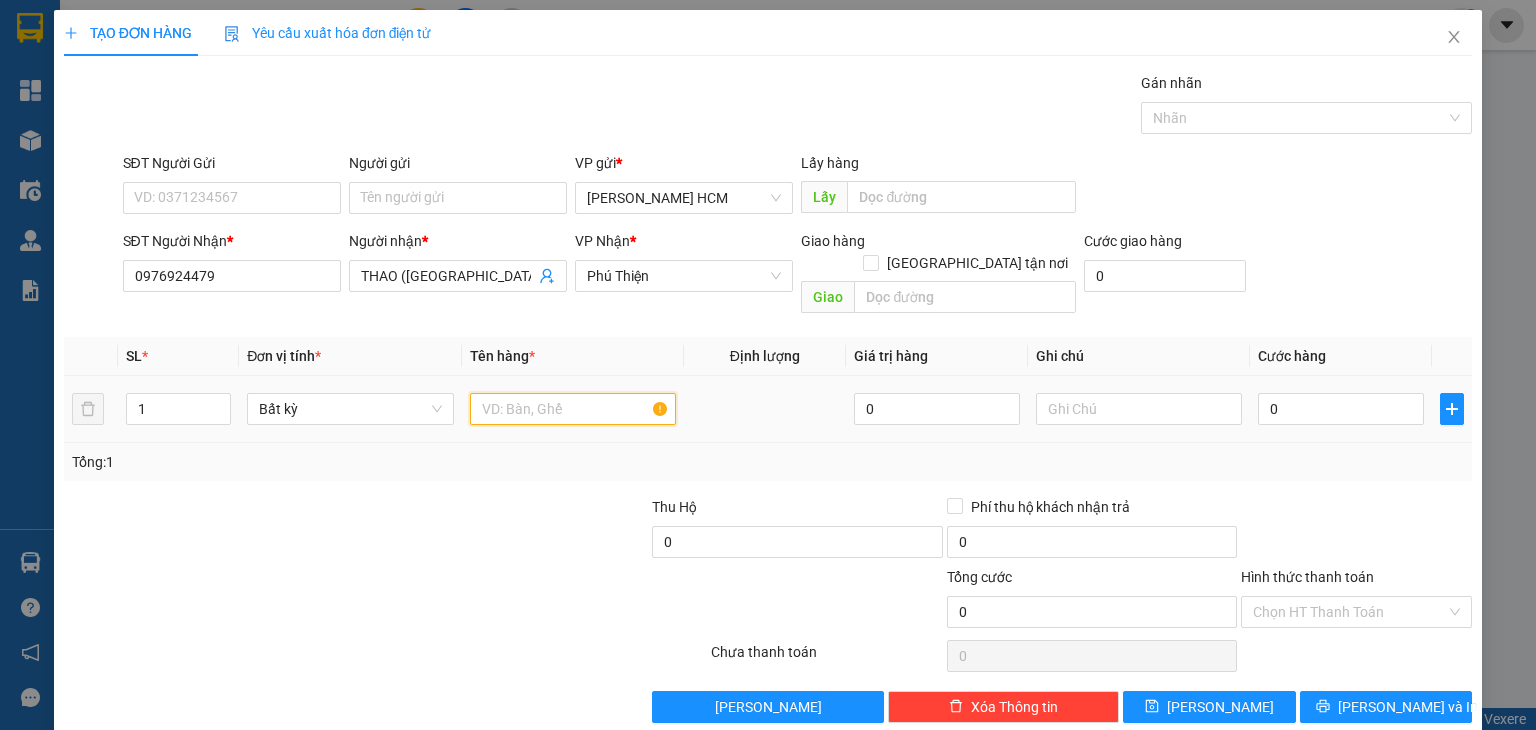 click at bounding box center (573, 409) 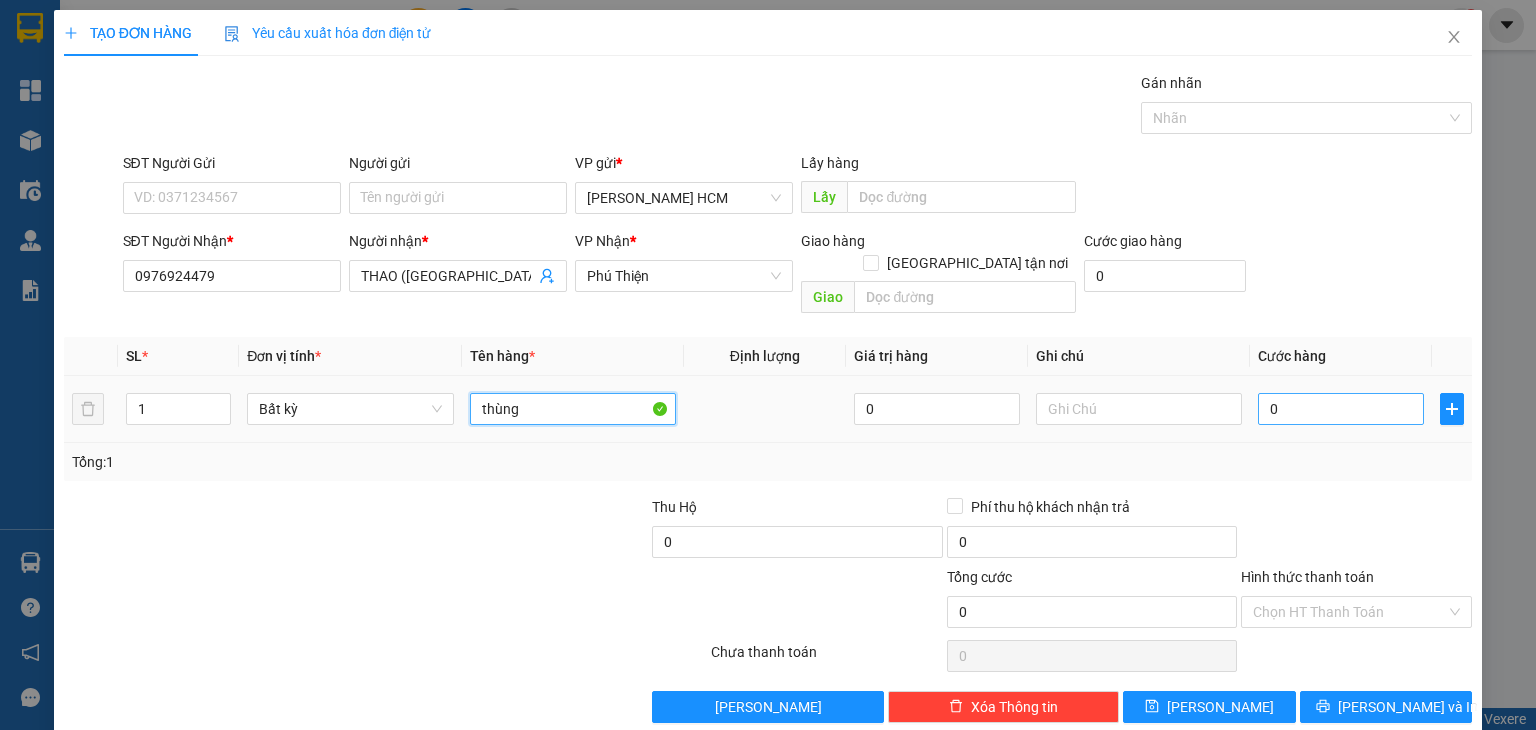 type on "thùng" 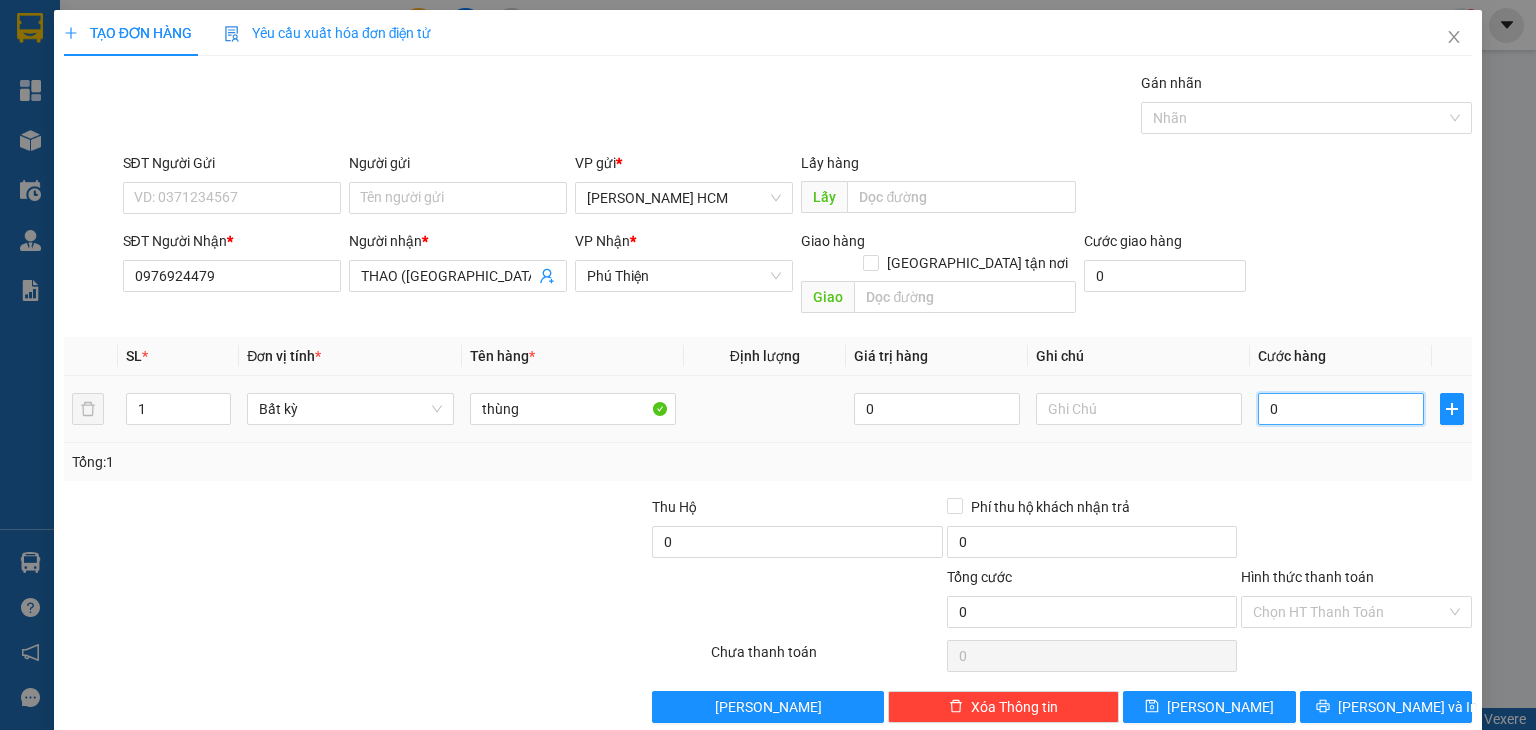 type on "005" 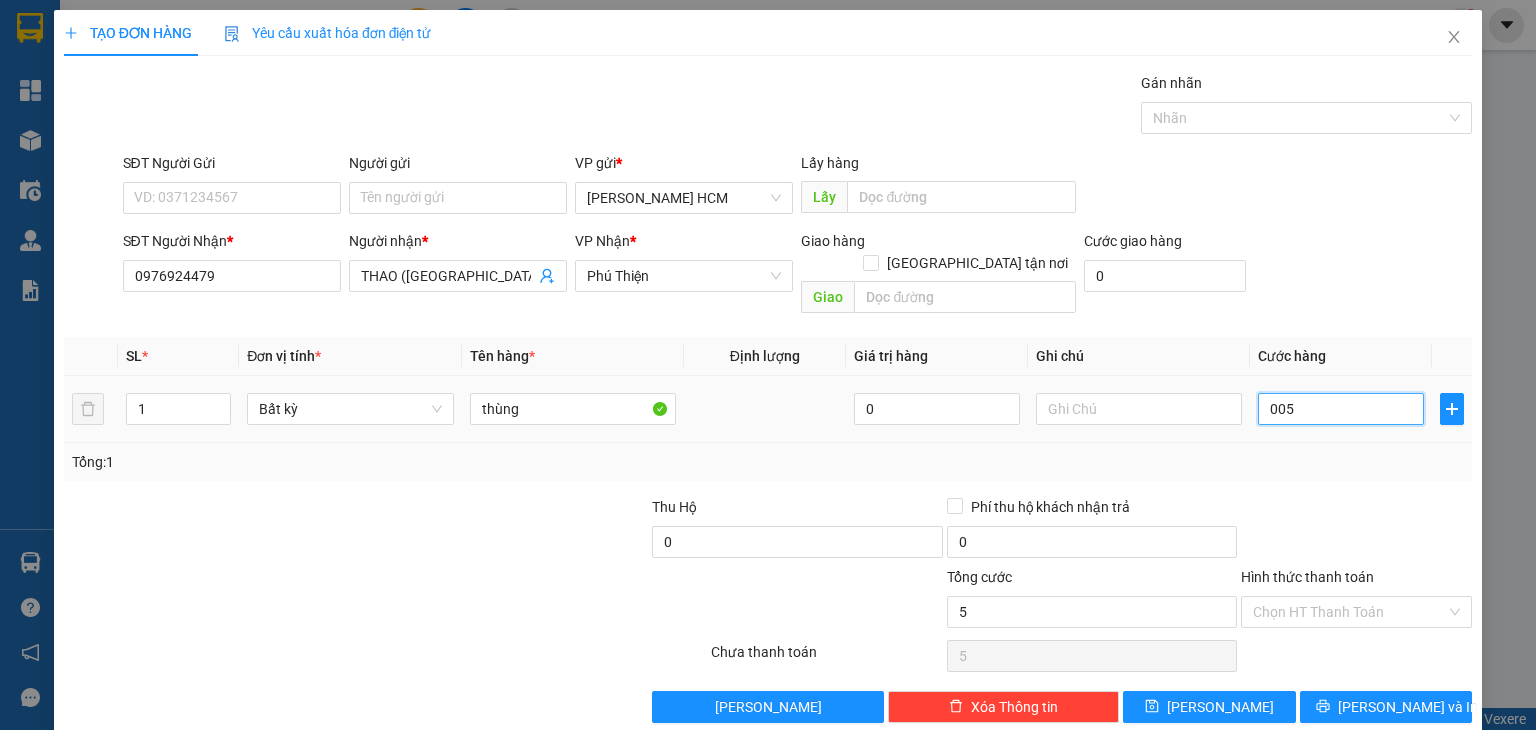 type on "0.050" 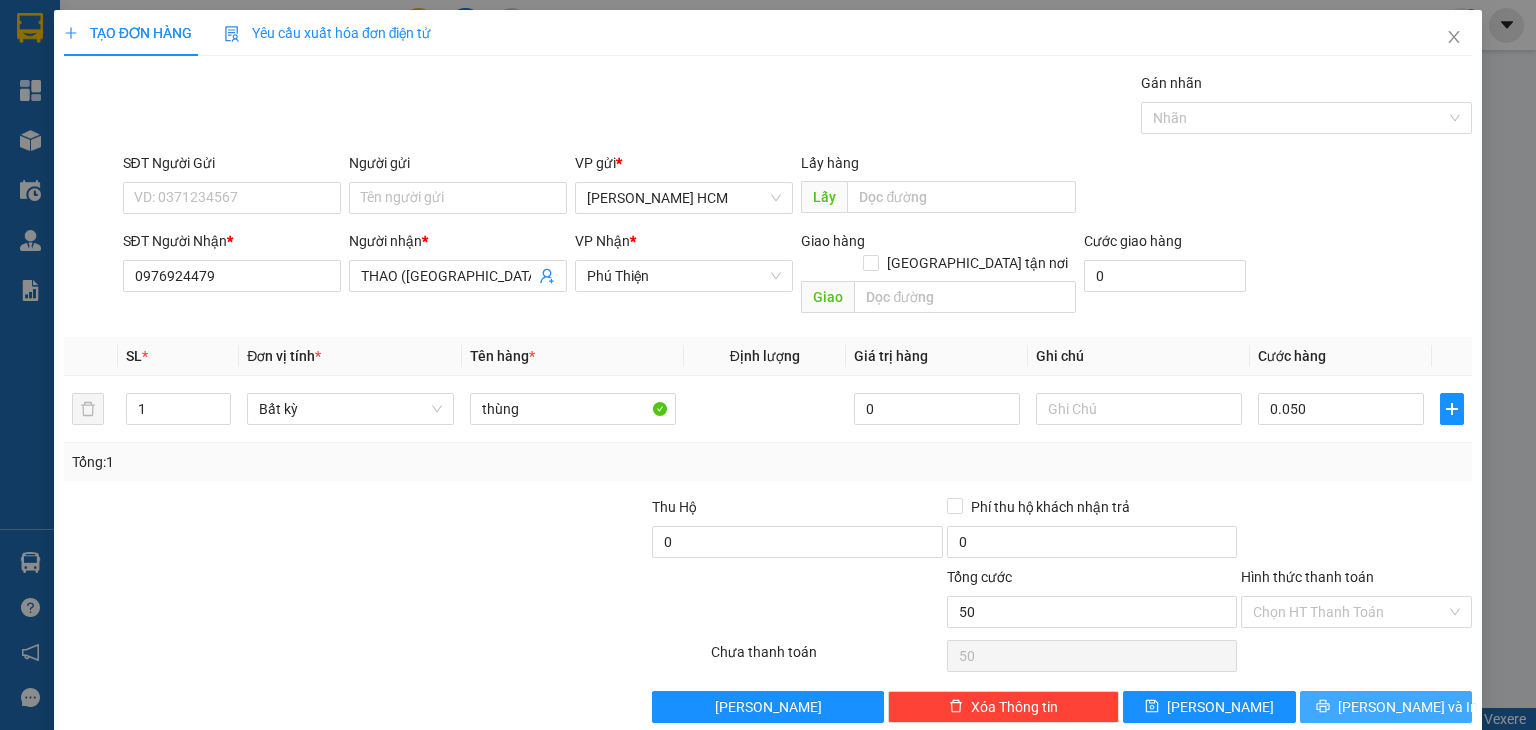 type on "50.000" 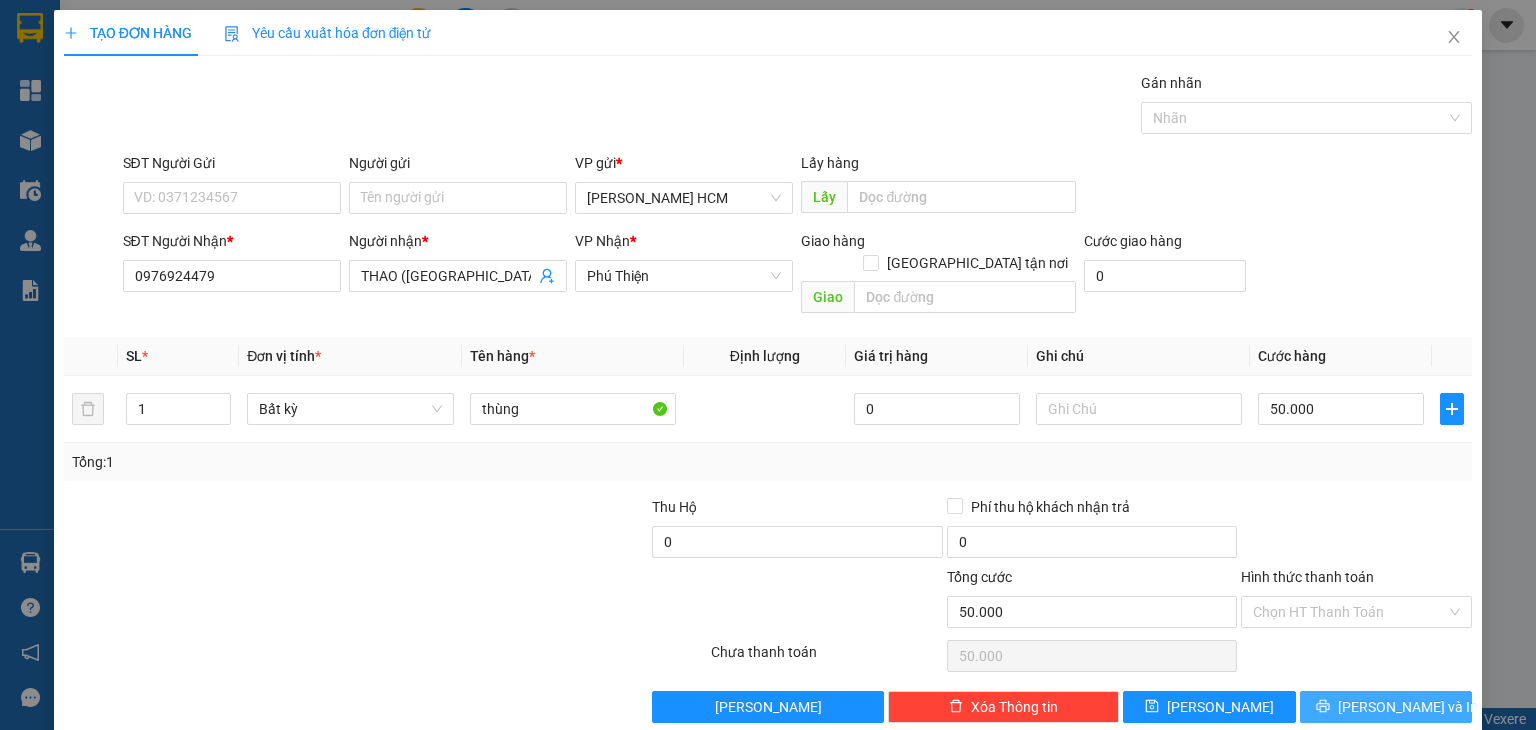 drag, startPoint x: 1428, startPoint y: 673, endPoint x: 1392, endPoint y: 681, distance: 36.878178 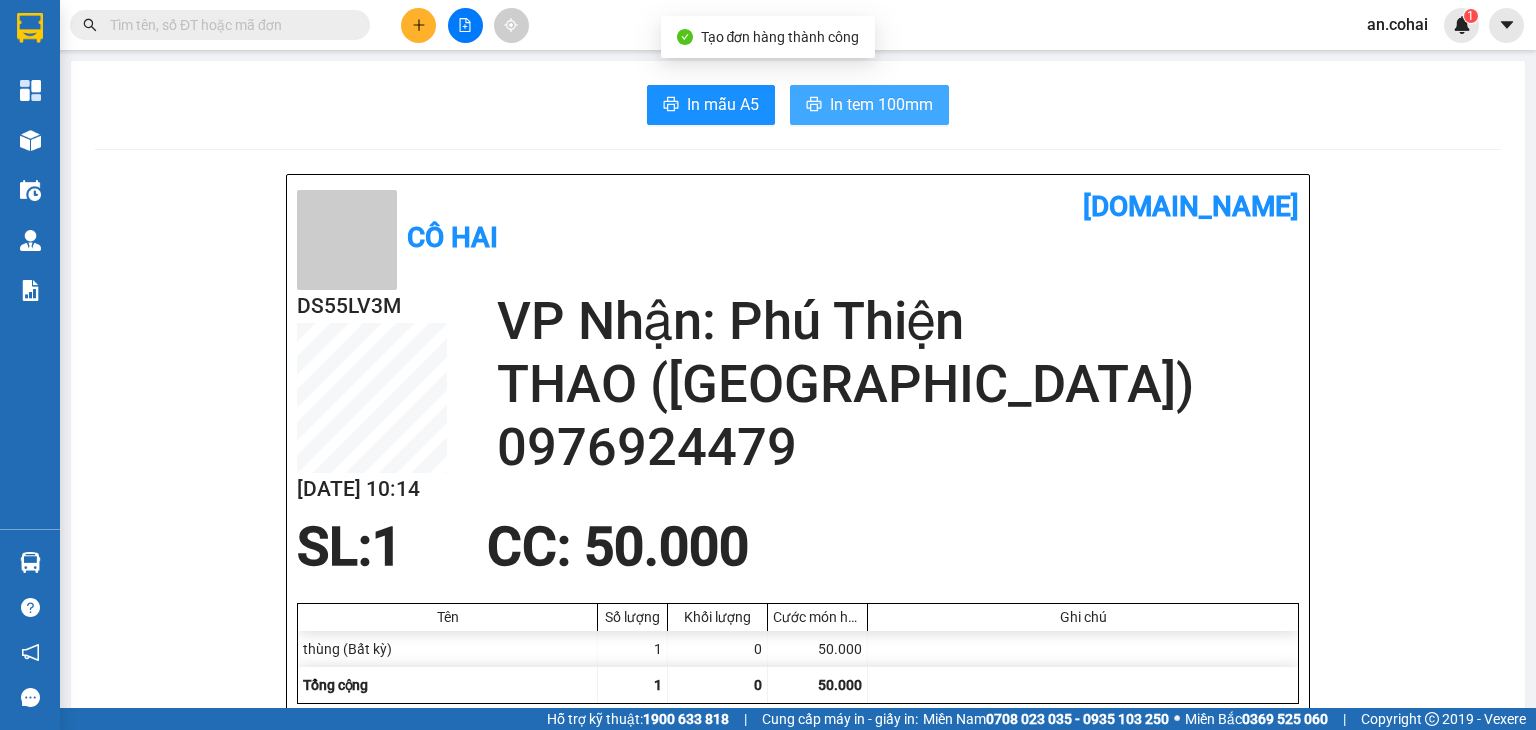 click on "In tem 100mm" at bounding box center (881, 104) 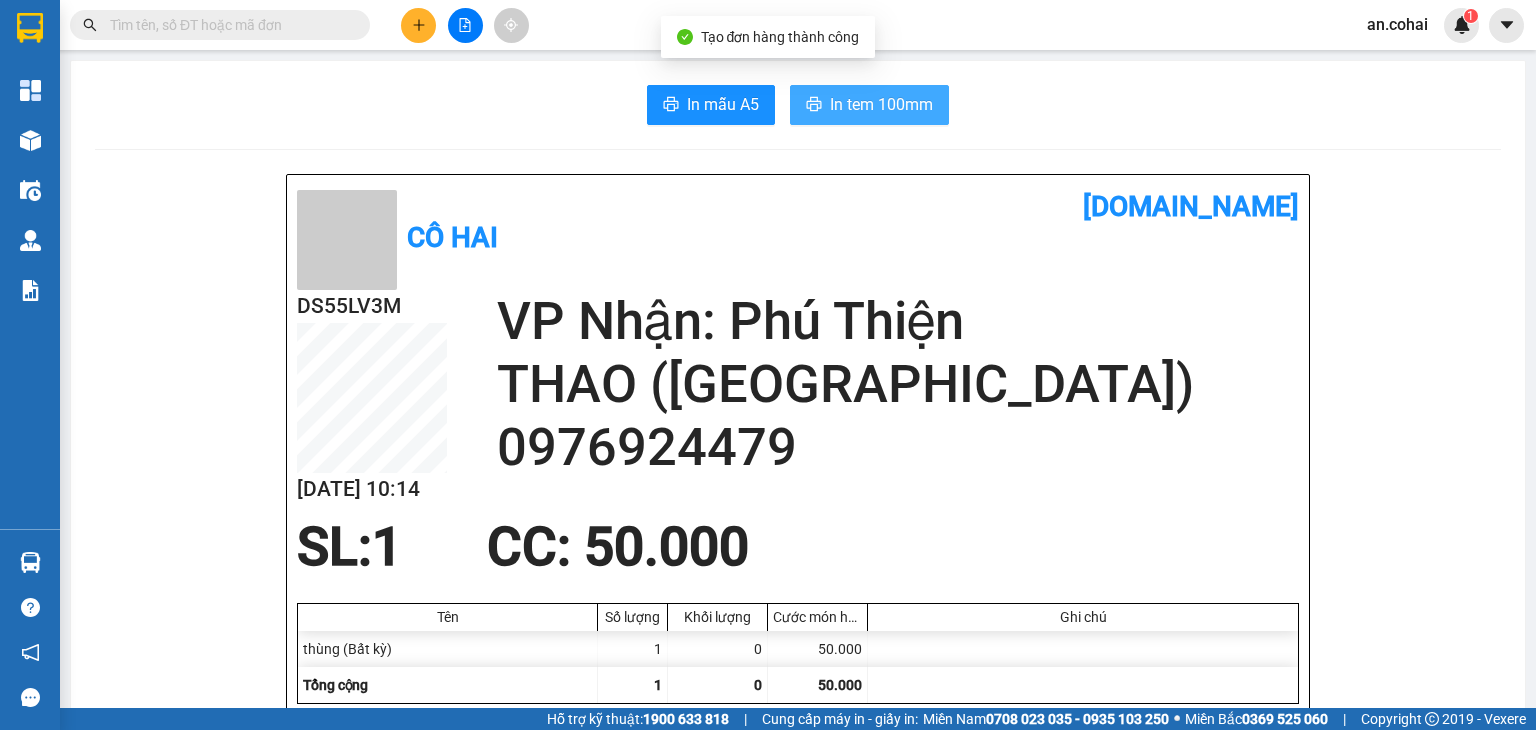 scroll, scrollTop: 0, scrollLeft: 0, axis: both 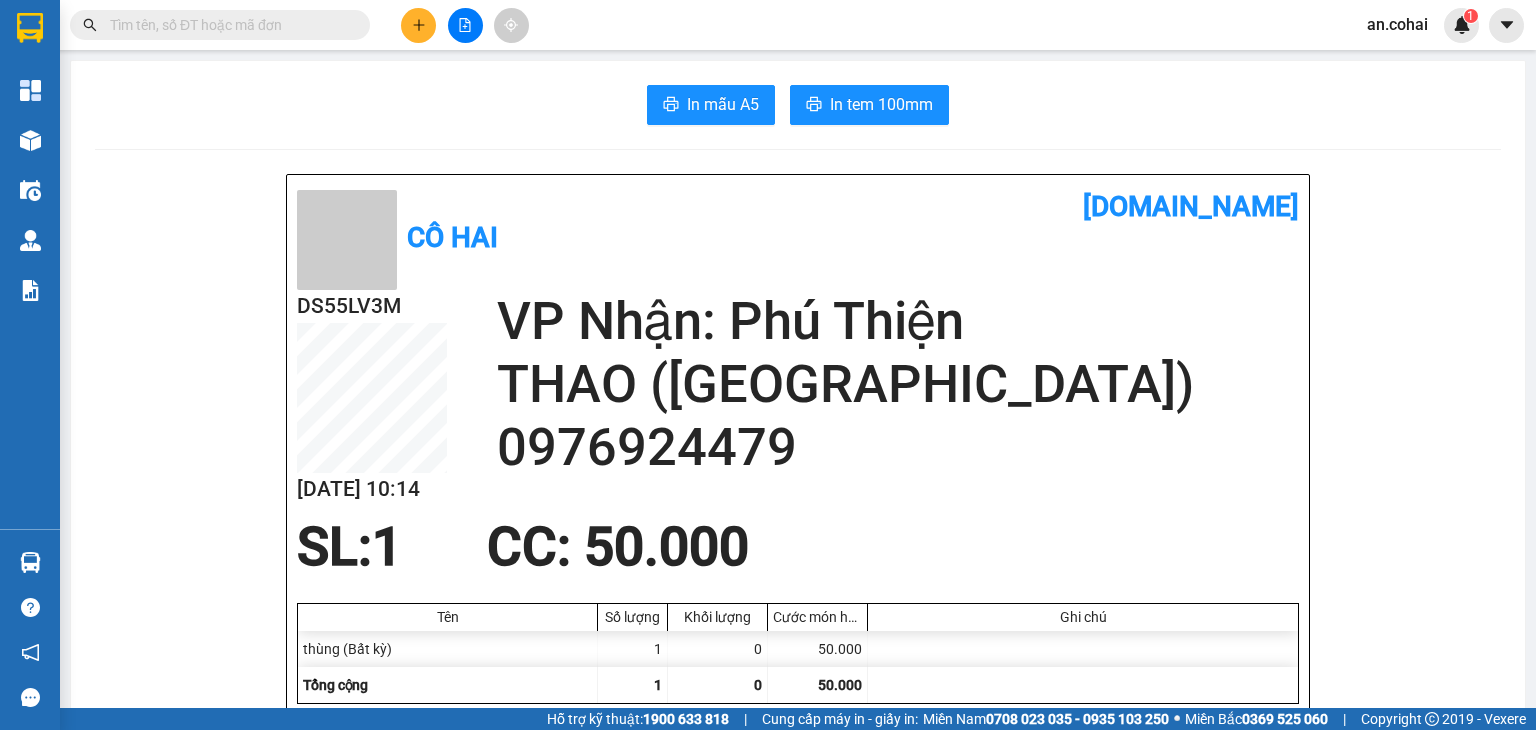 click at bounding box center [228, 25] 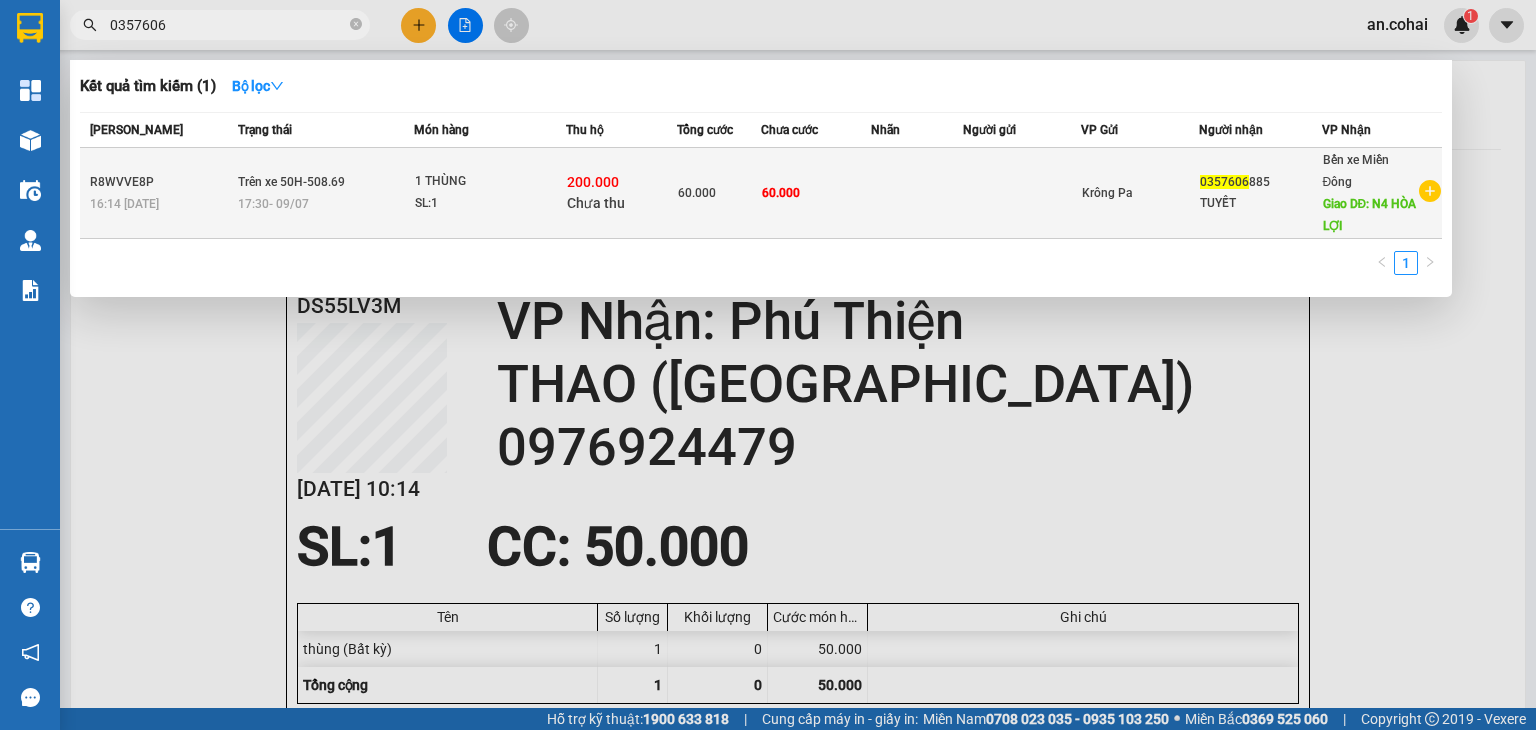 type on "0357606" 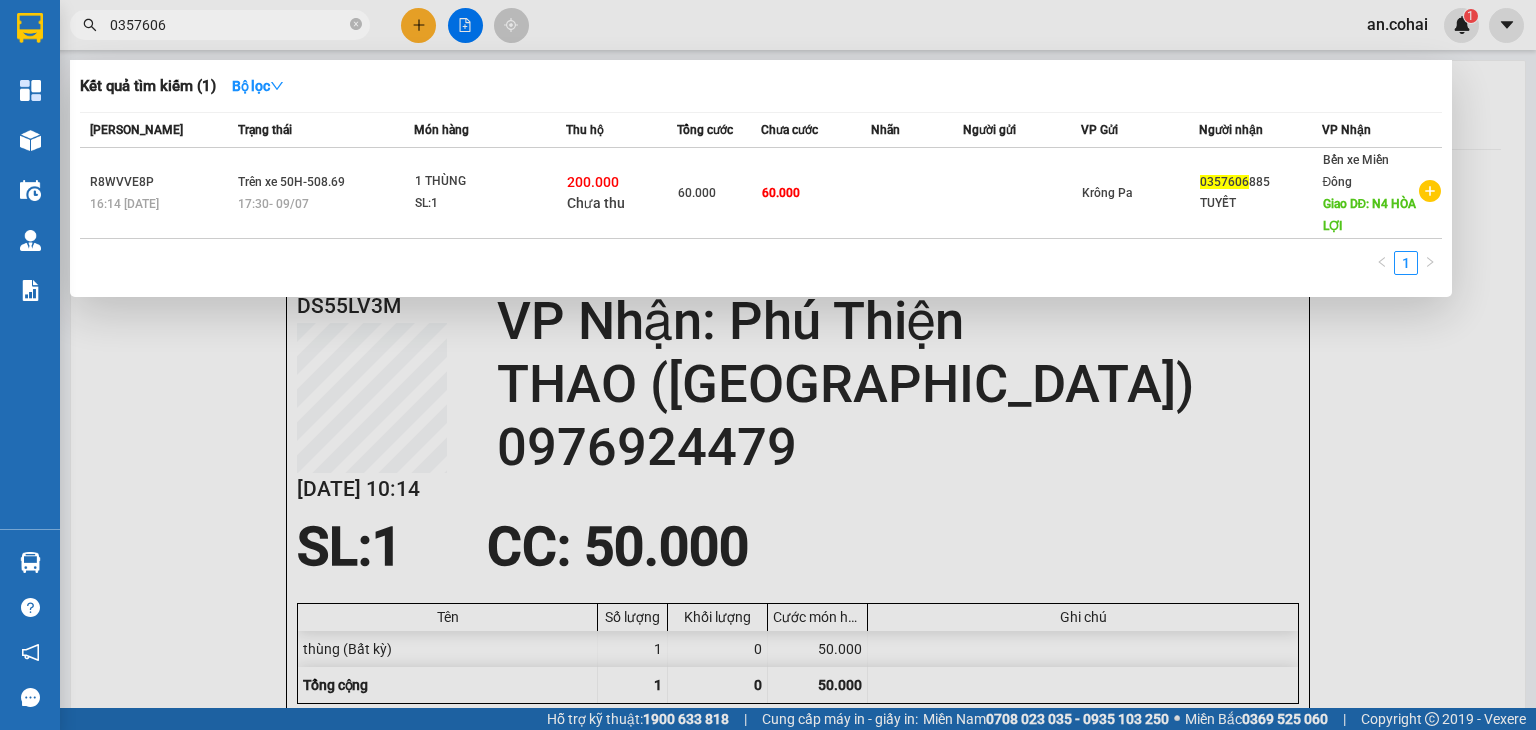 click at bounding box center [916, 193] 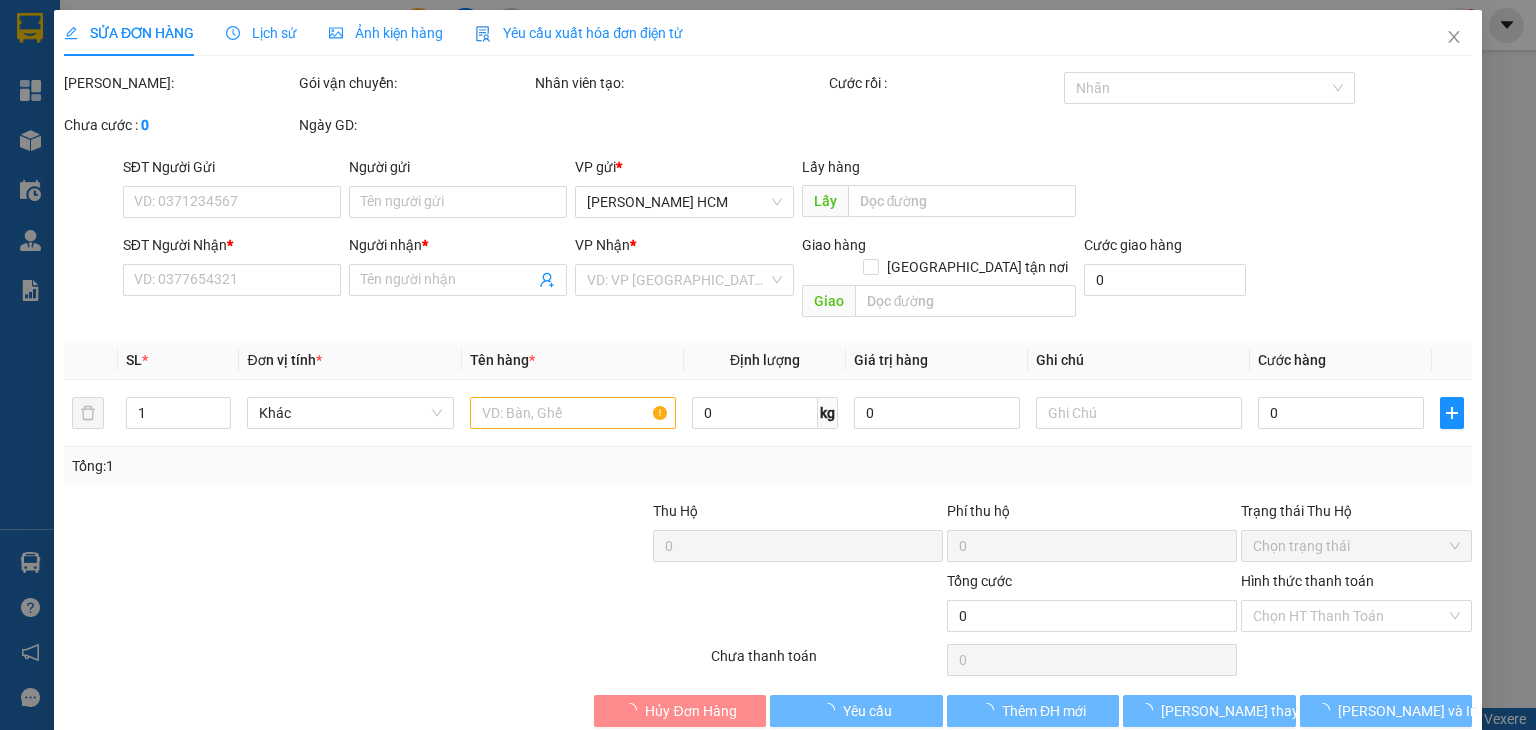 type on "0357606885" 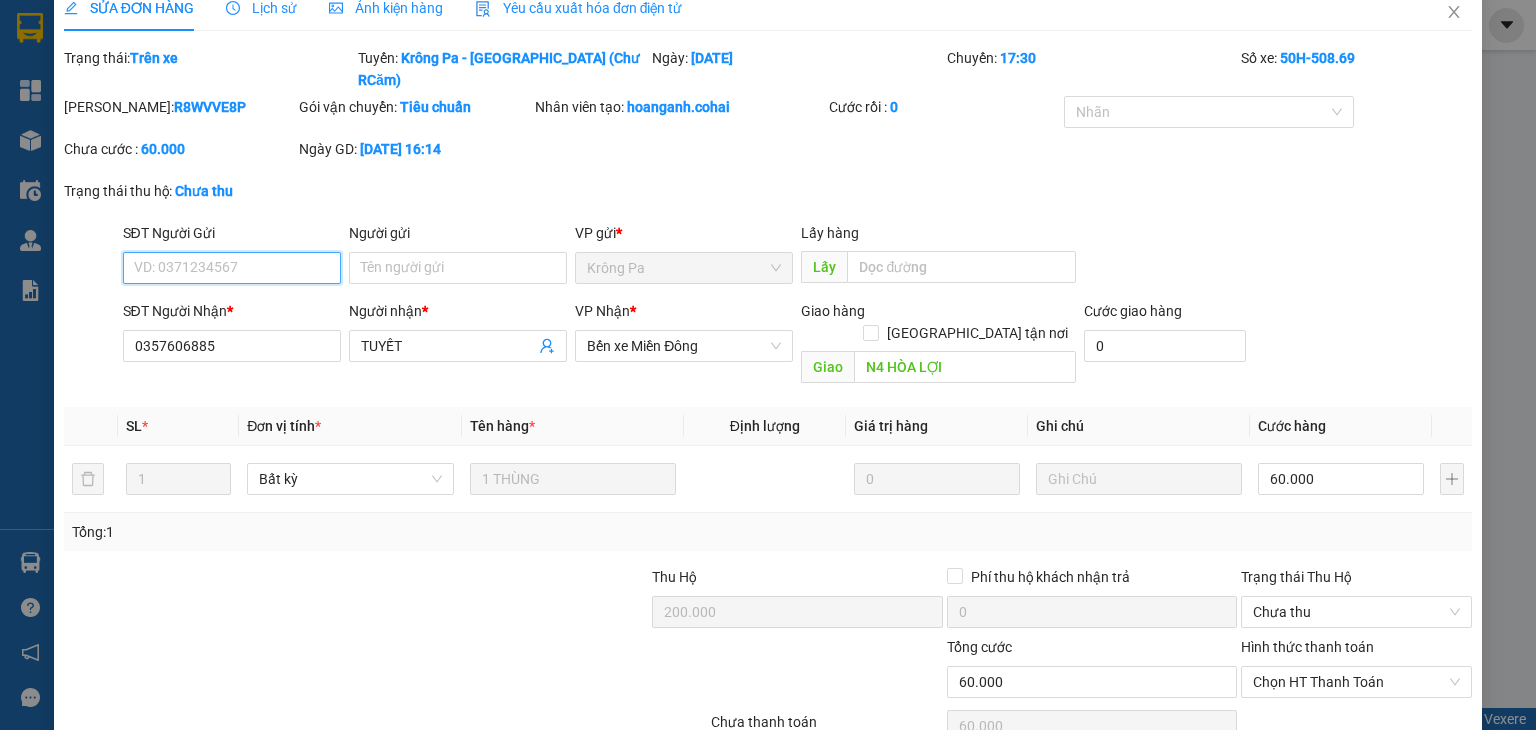 scroll, scrollTop: 0, scrollLeft: 0, axis: both 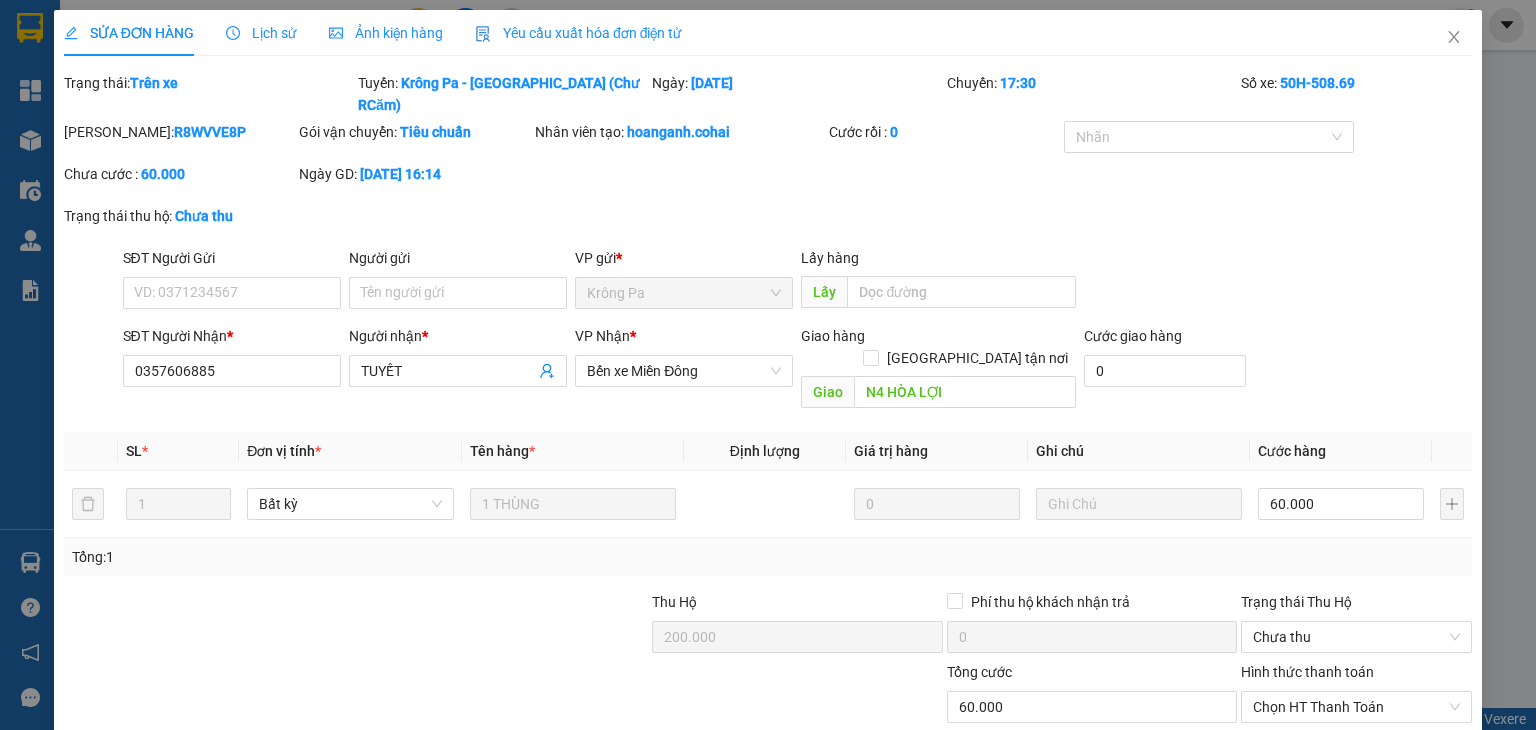 click on "Lịch sử" at bounding box center (261, 33) 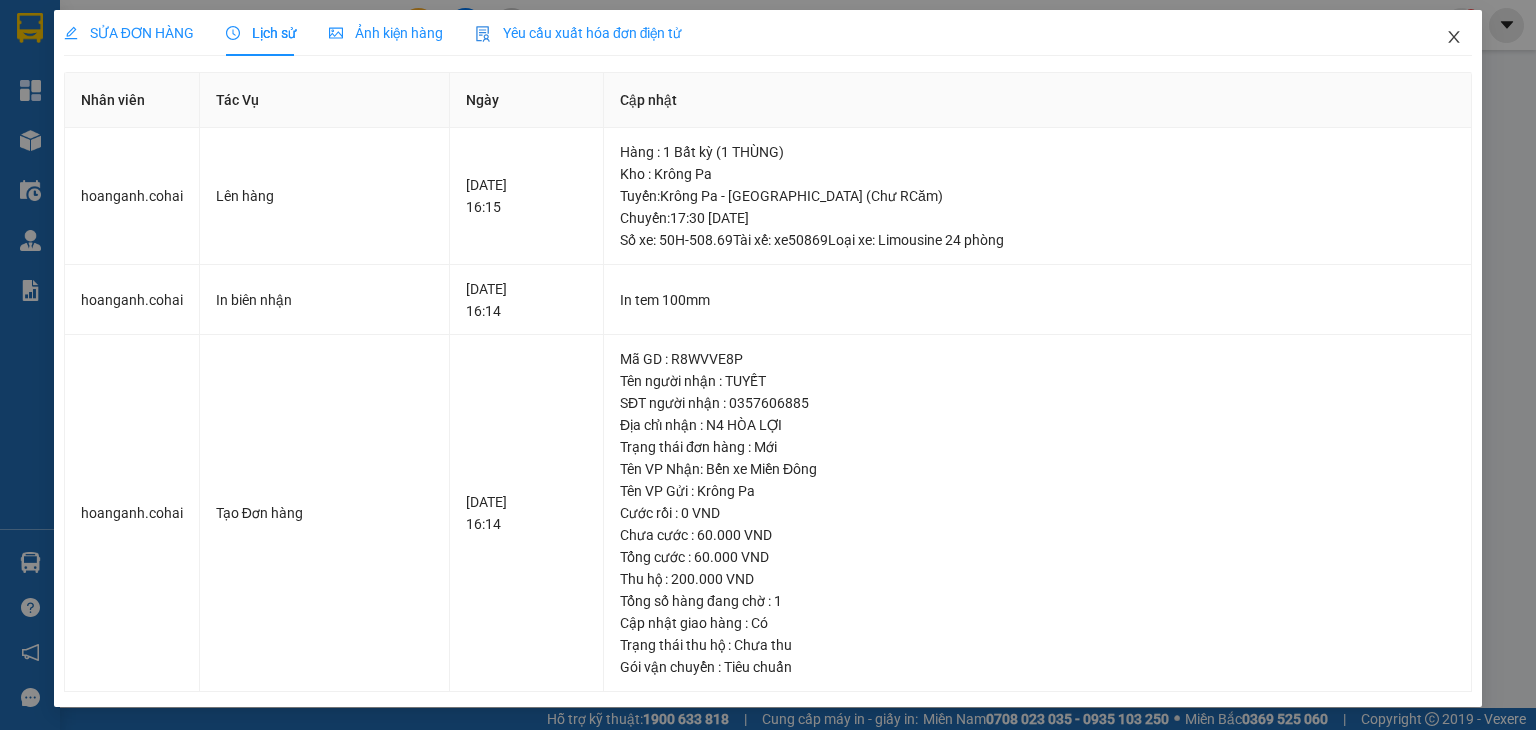 click at bounding box center [1454, 38] 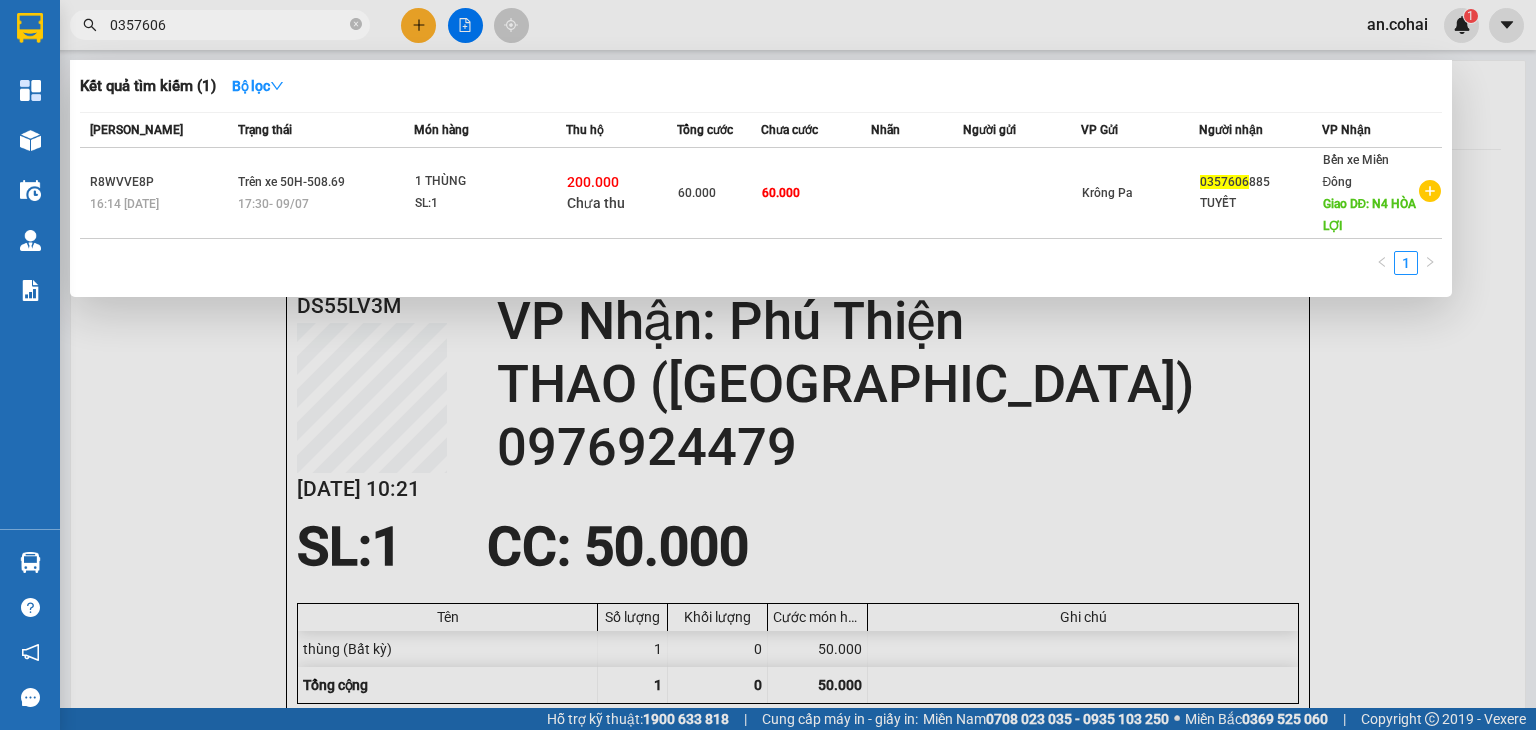 drag, startPoint x: 349, startPoint y: 23, endPoint x: 341, endPoint y: 34, distance: 13.601471 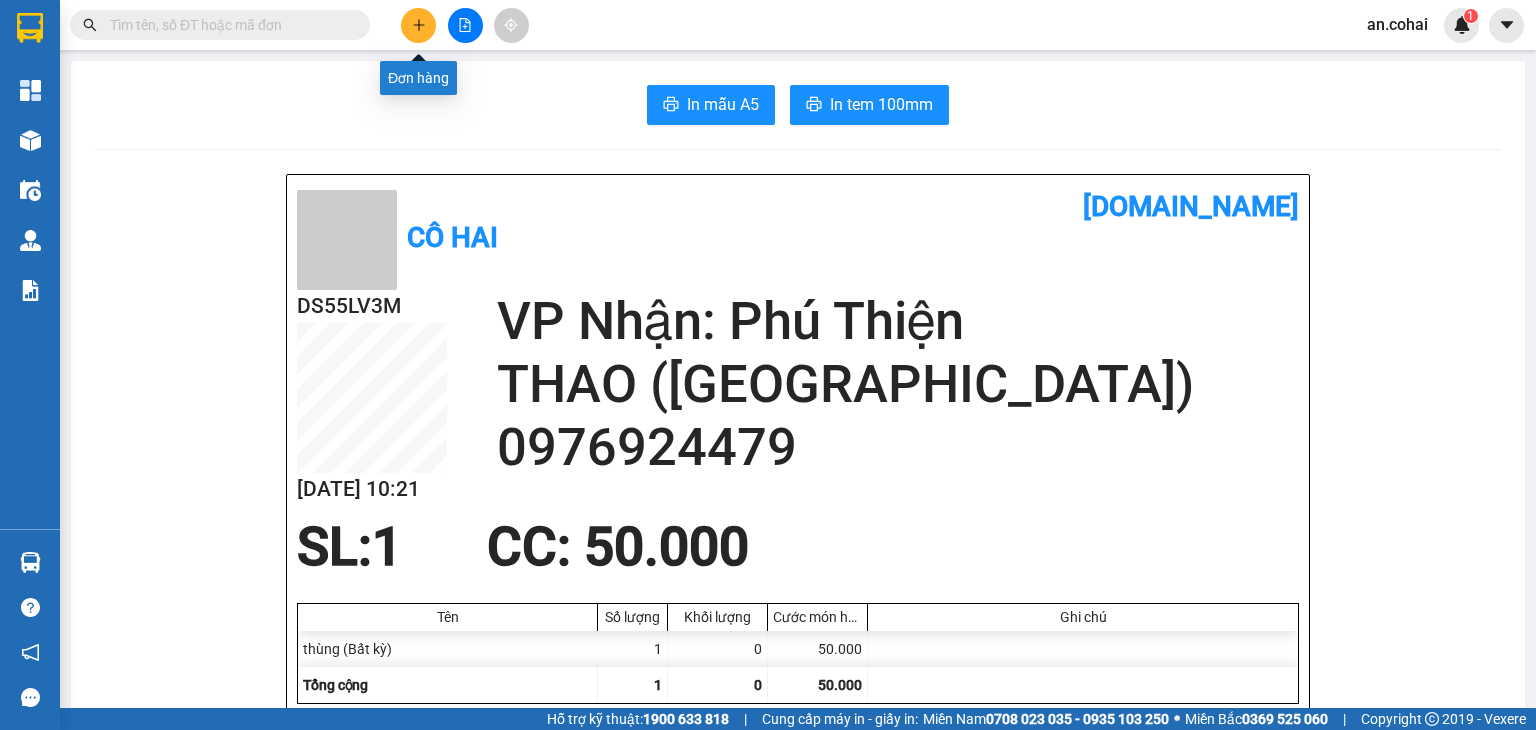 click at bounding box center [418, 25] 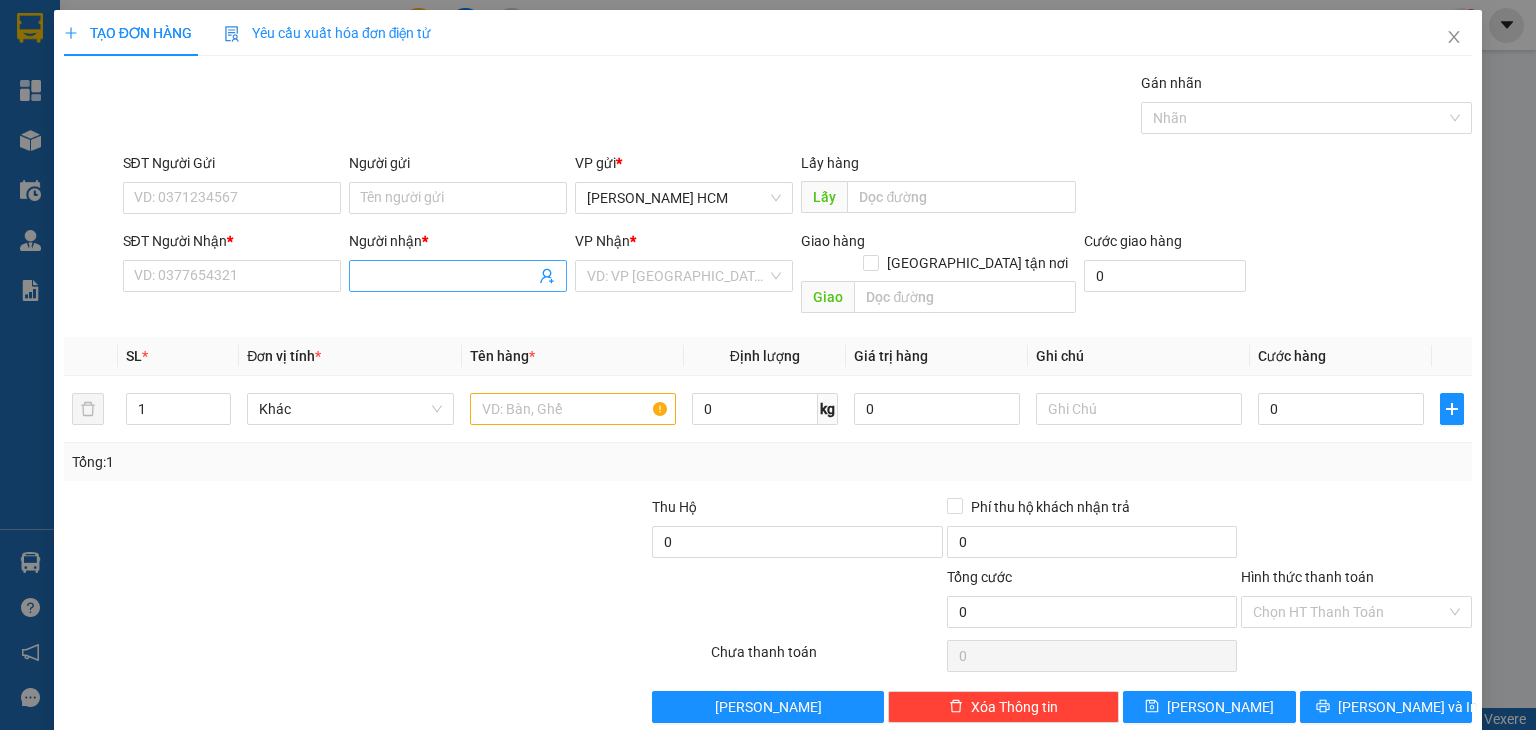 click on "Người nhận  *" at bounding box center (448, 276) 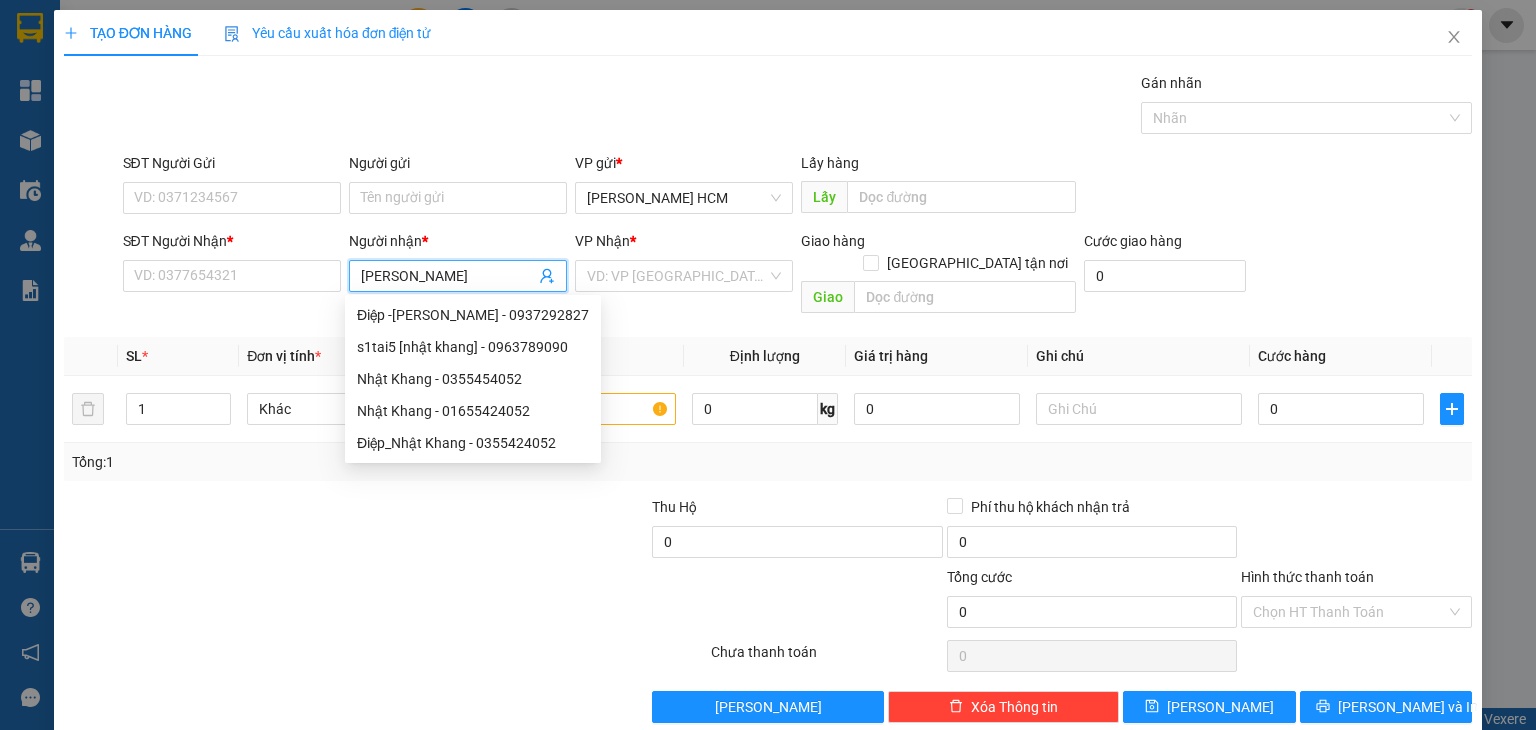 type on "nhật khang" 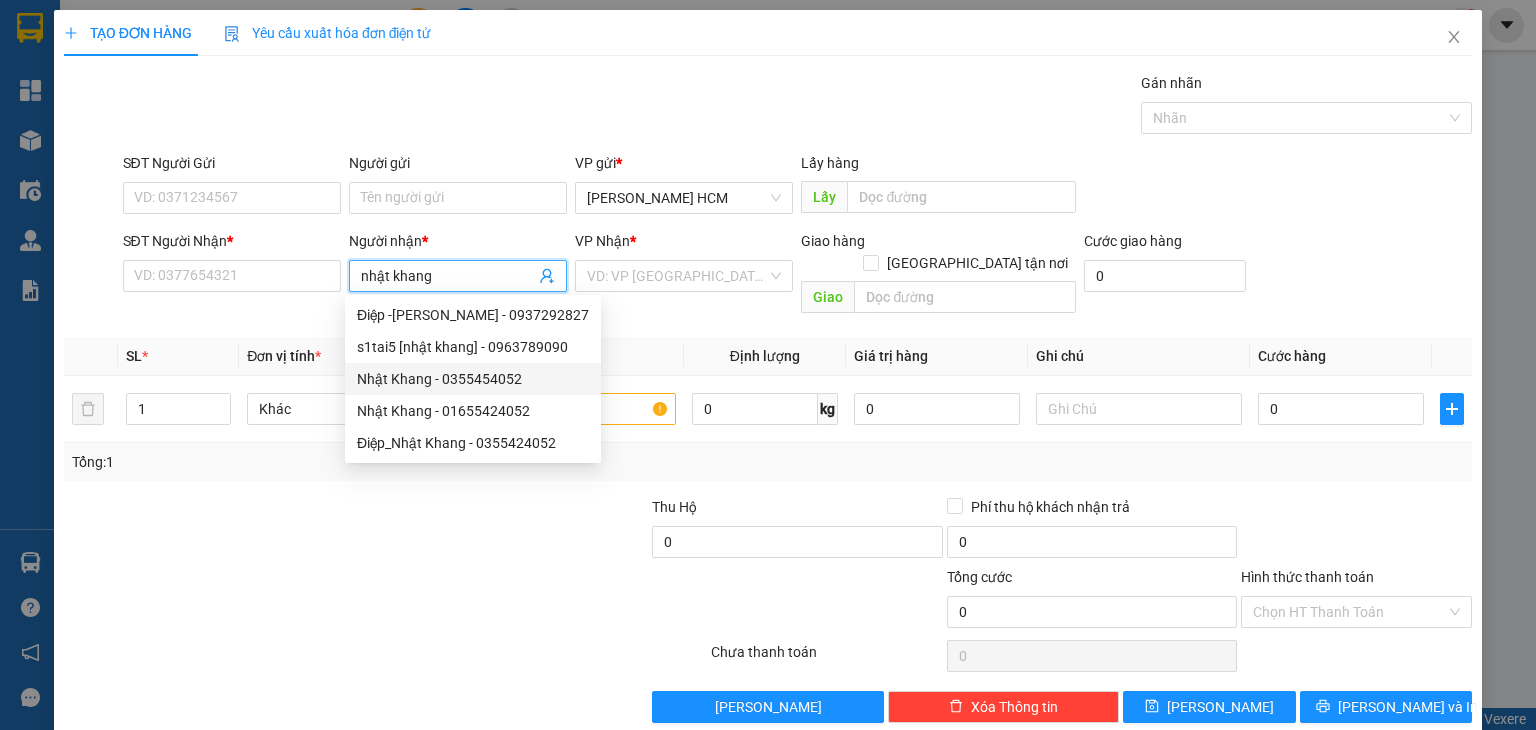 click on "Nhật Khang - 0355454052" at bounding box center (473, 379) 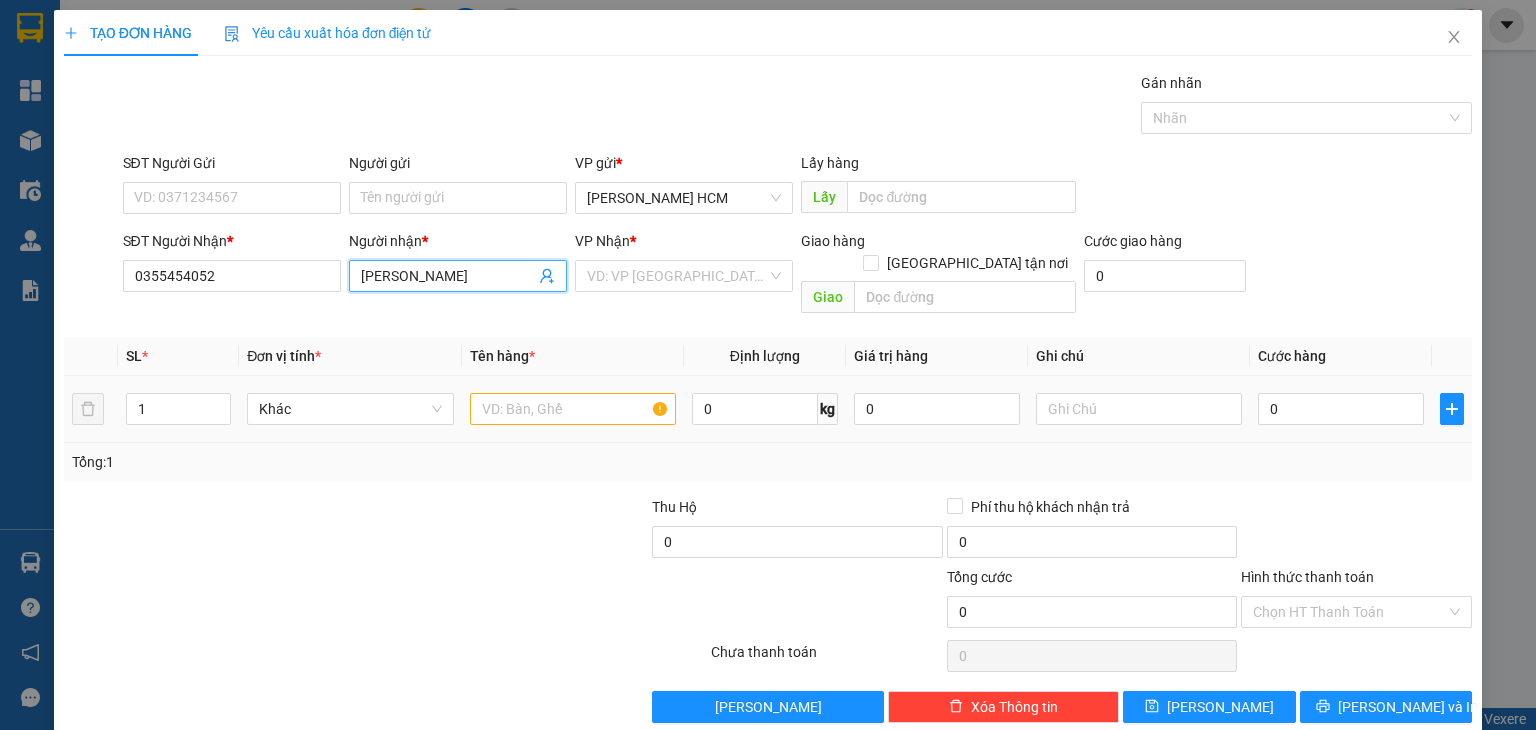 type on "[PERSON_NAME]" 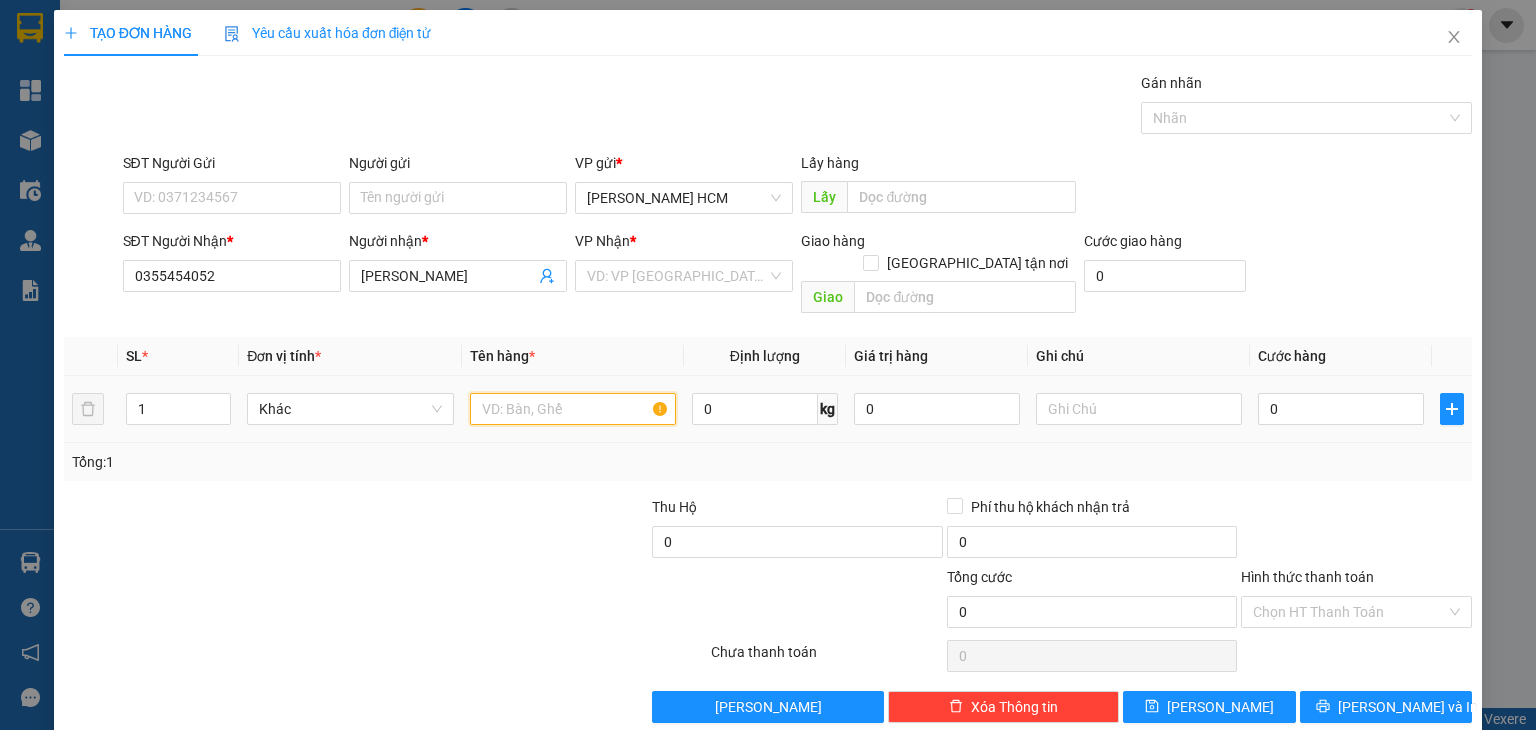 click at bounding box center (573, 409) 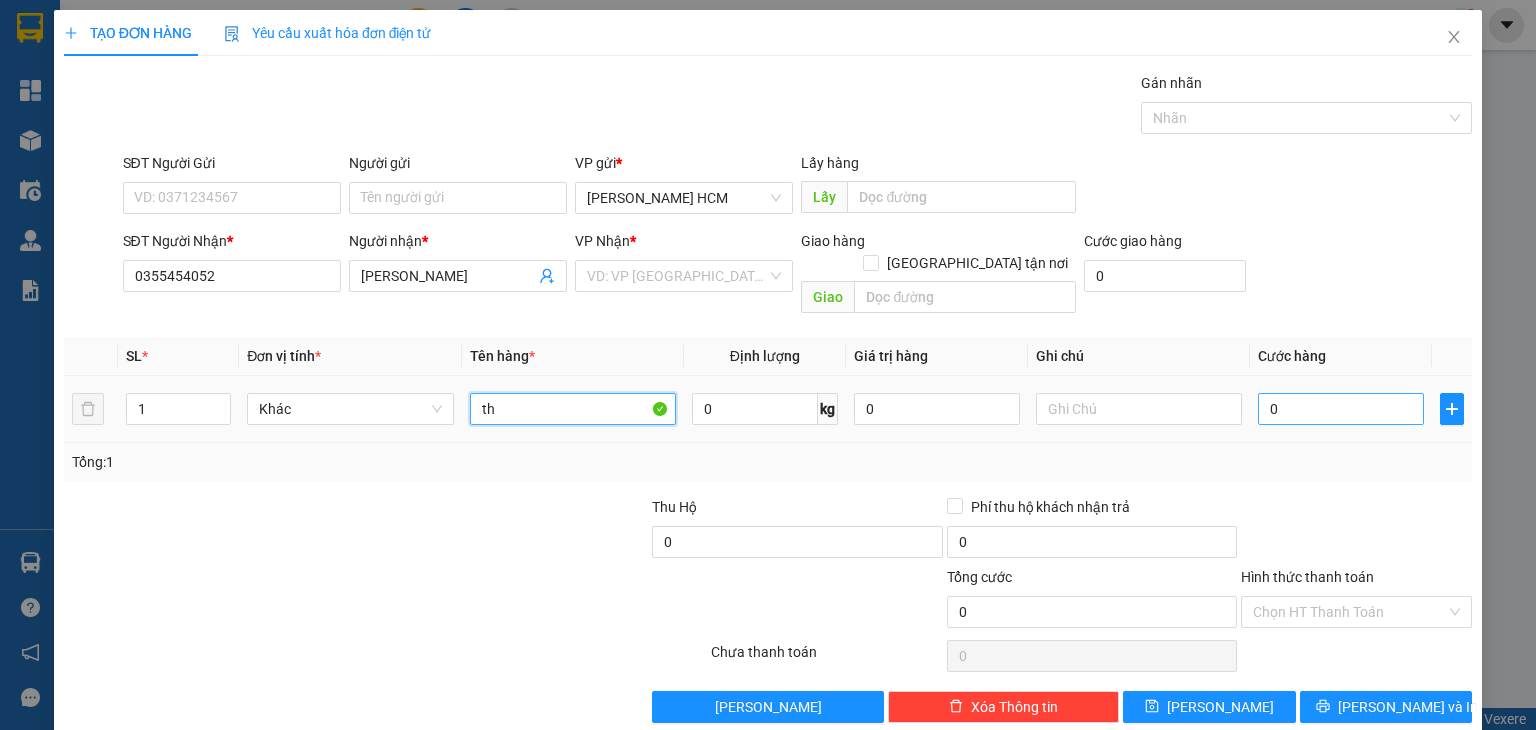 type on "th" 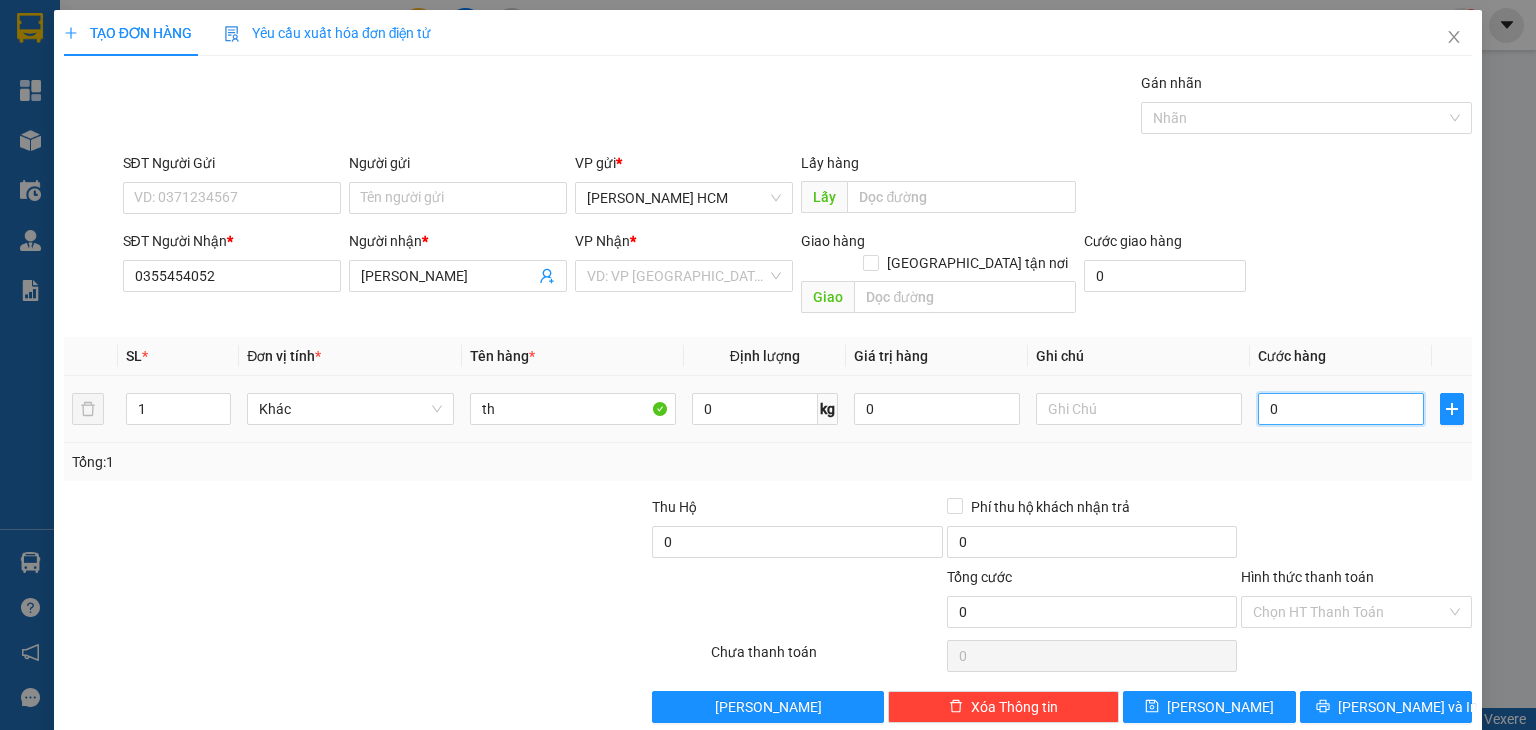 click on "0" at bounding box center [1341, 409] 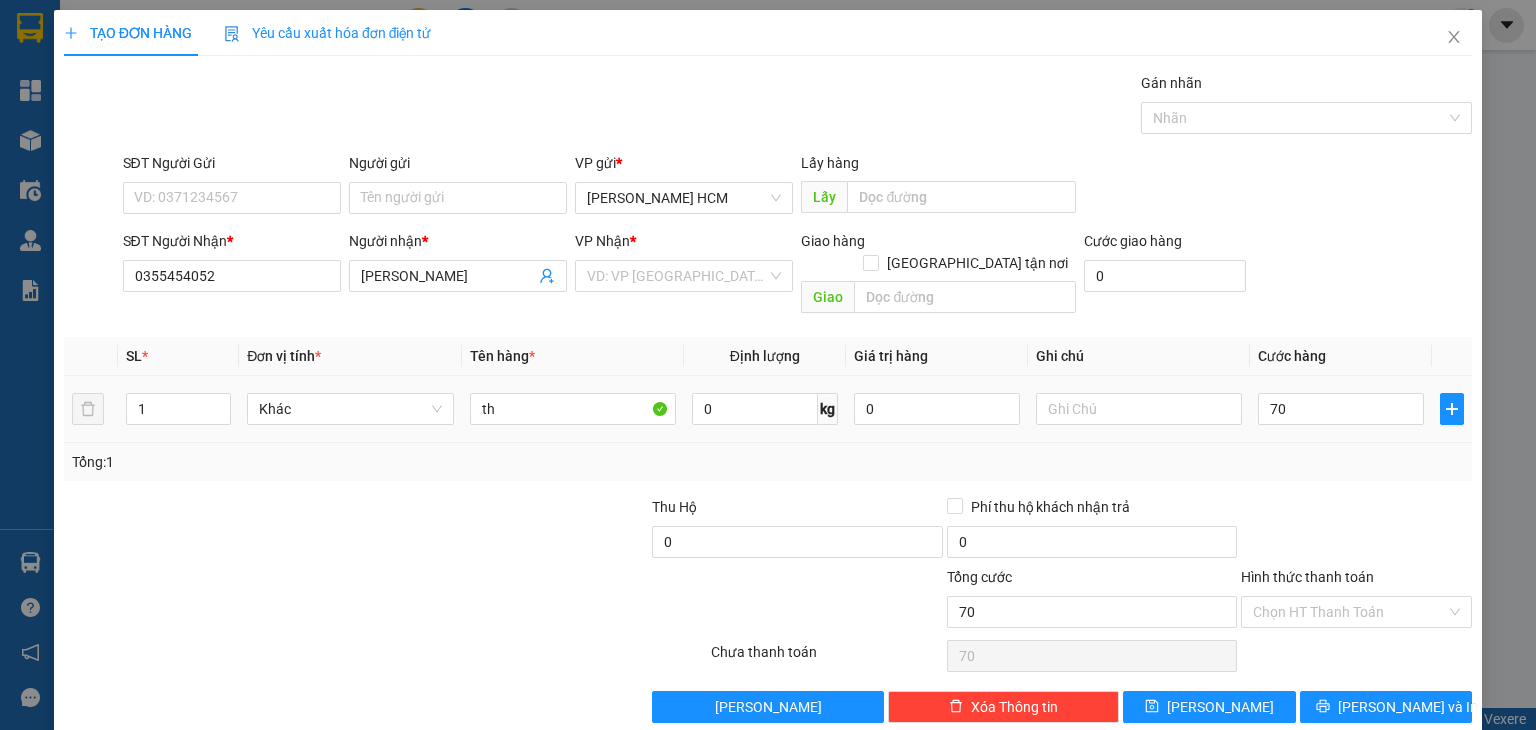 type on "70.000" 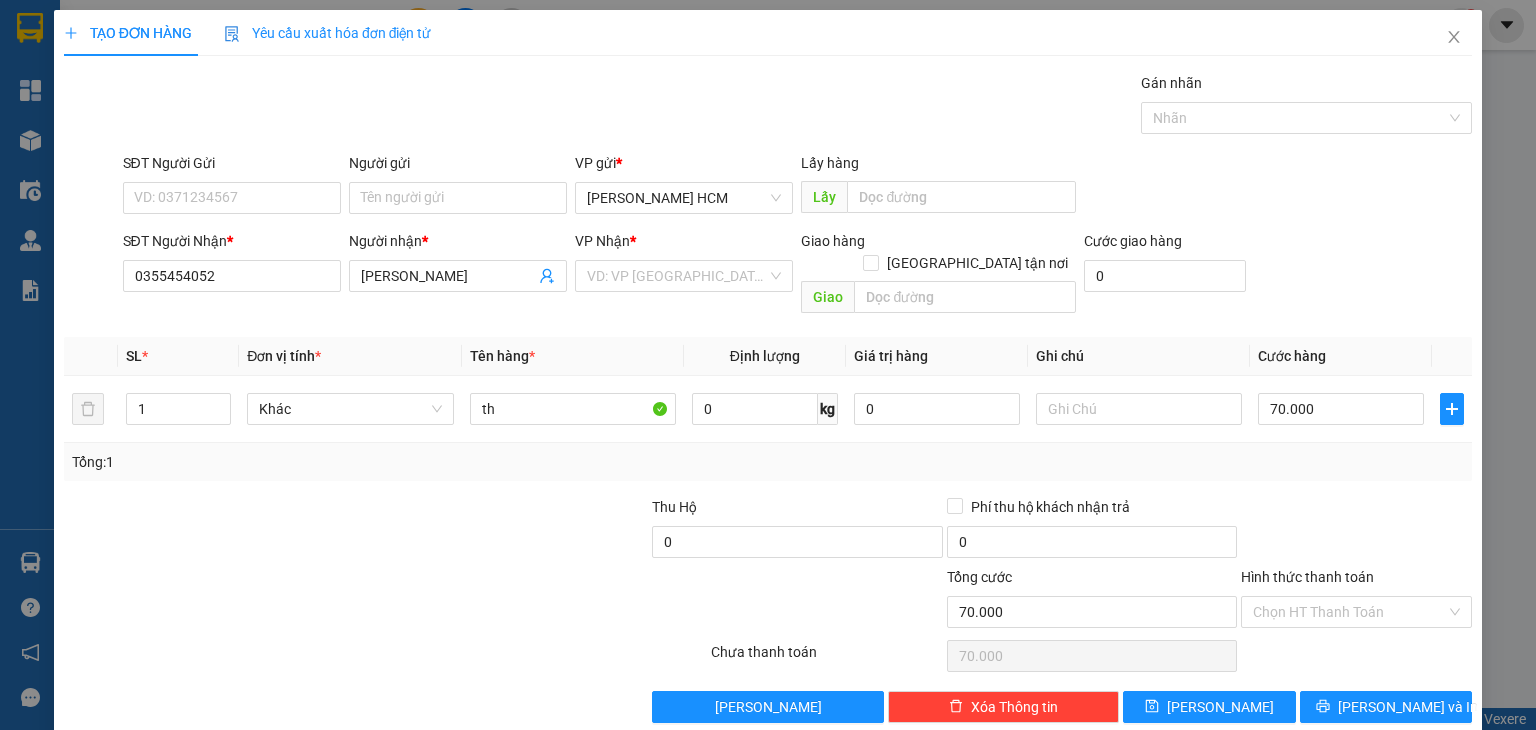 click on "Tổng:  1" at bounding box center [768, 462] 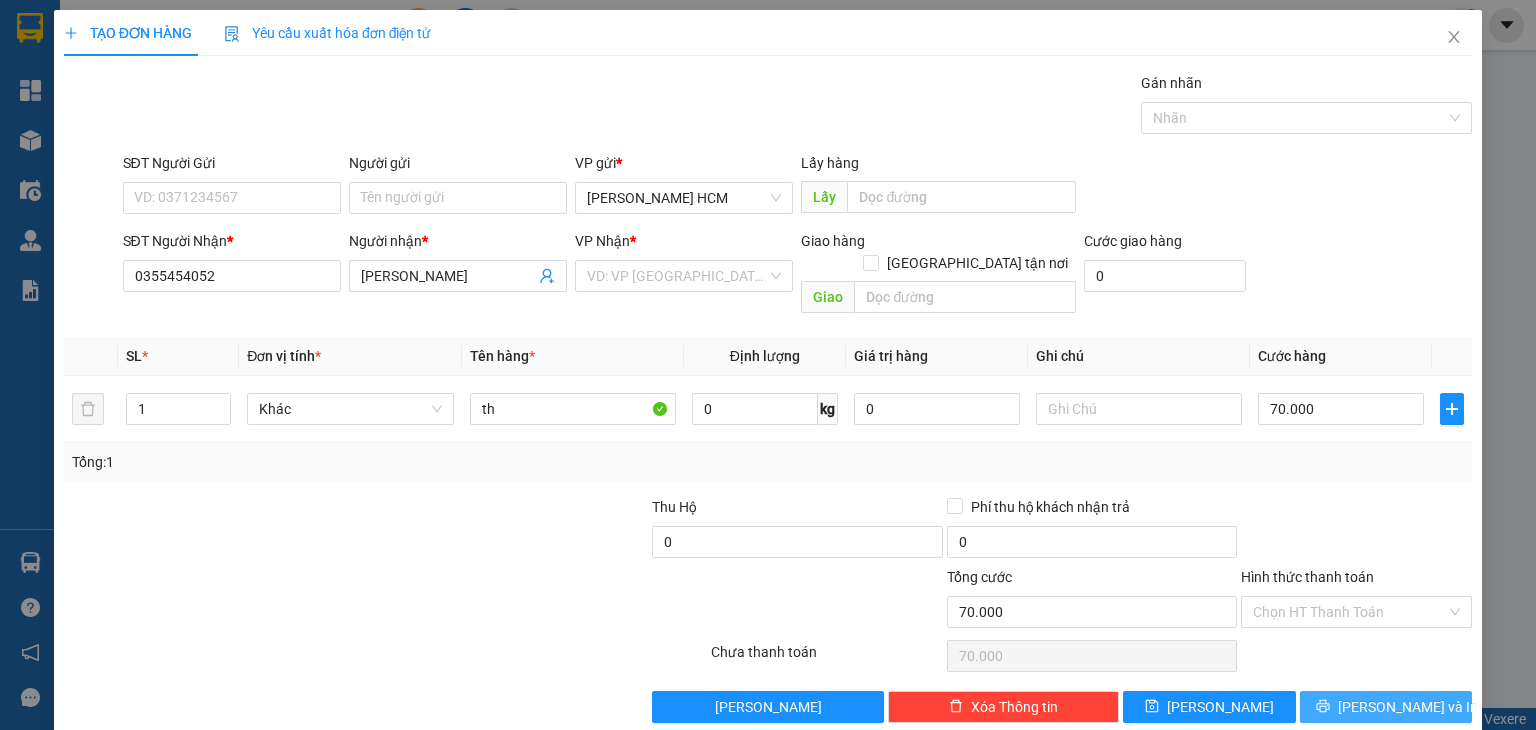click on "[PERSON_NAME] và In" at bounding box center [1386, 707] 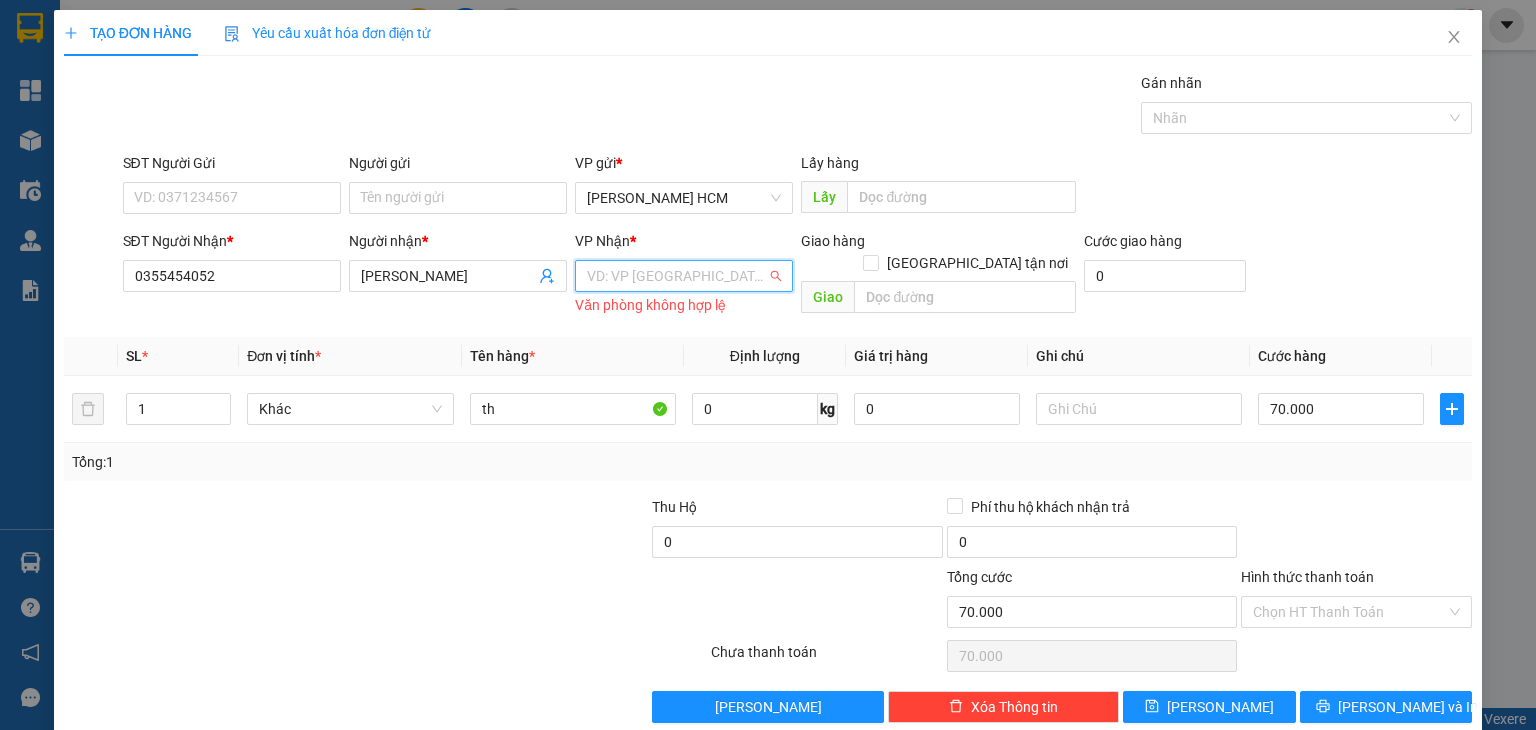 click at bounding box center (677, 276) 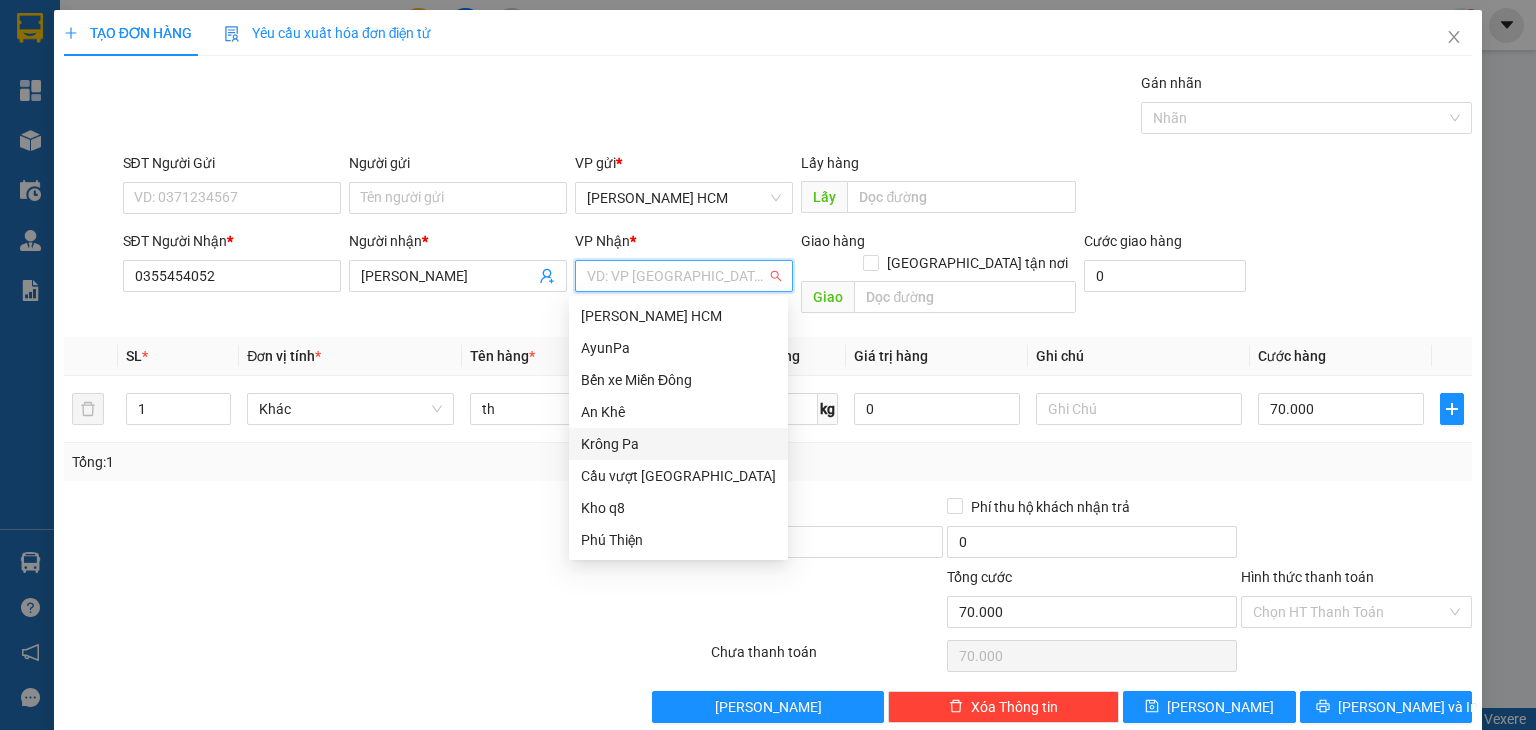click on "Krông Pa" at bounding box center [678, 444] 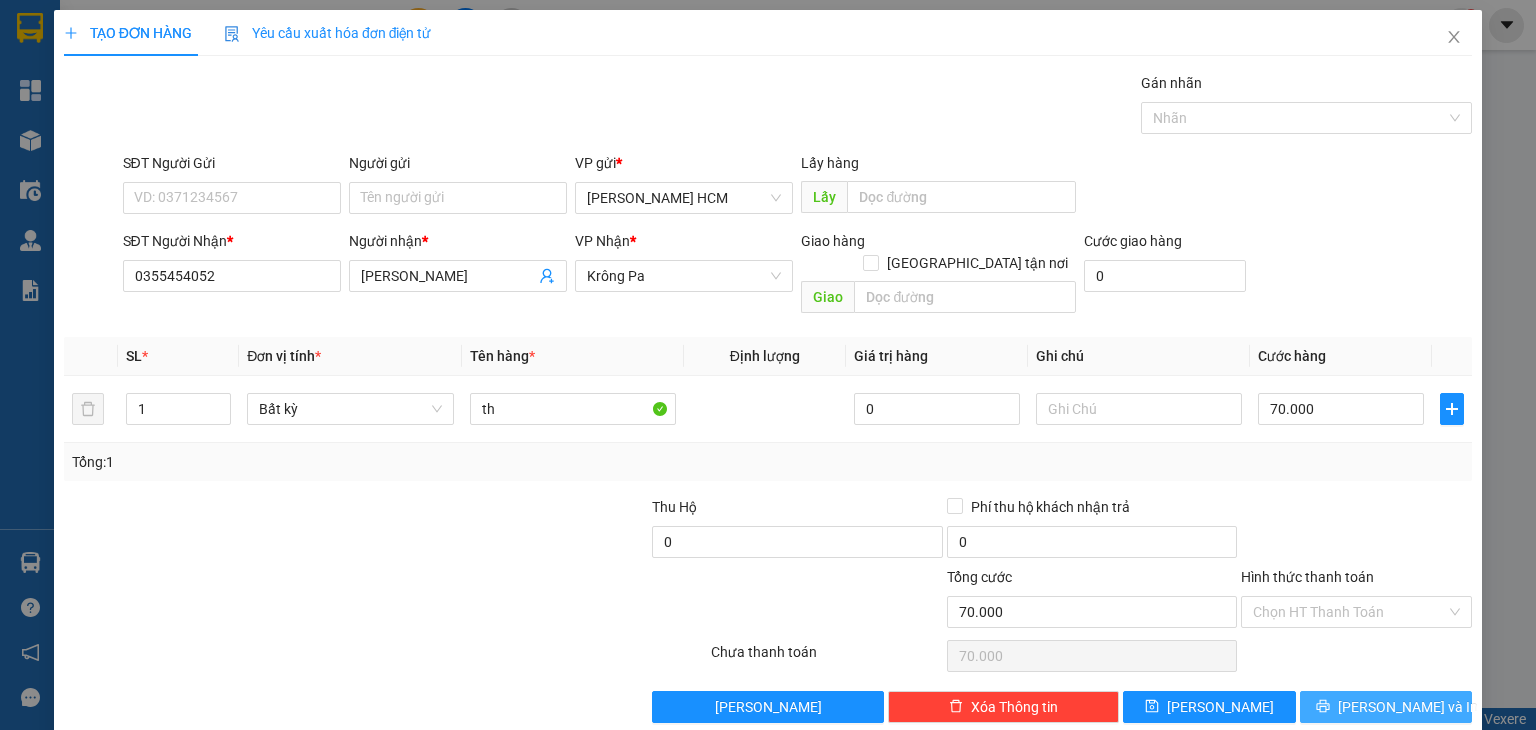 click on "[PERSON_NAME] và In" at bounding box center (1408, 707) 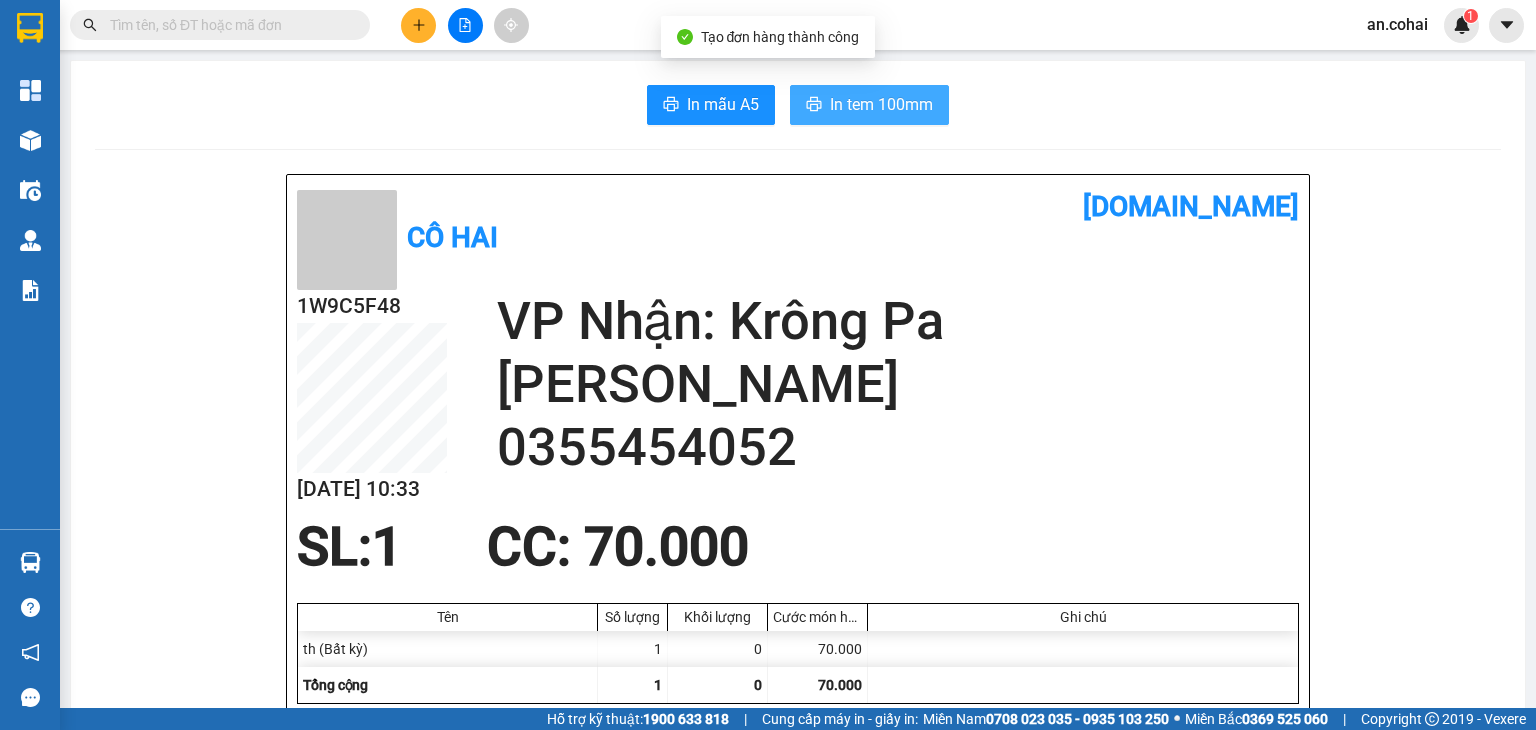 click on "In tem 100mm" at bounding box center [869, 105] 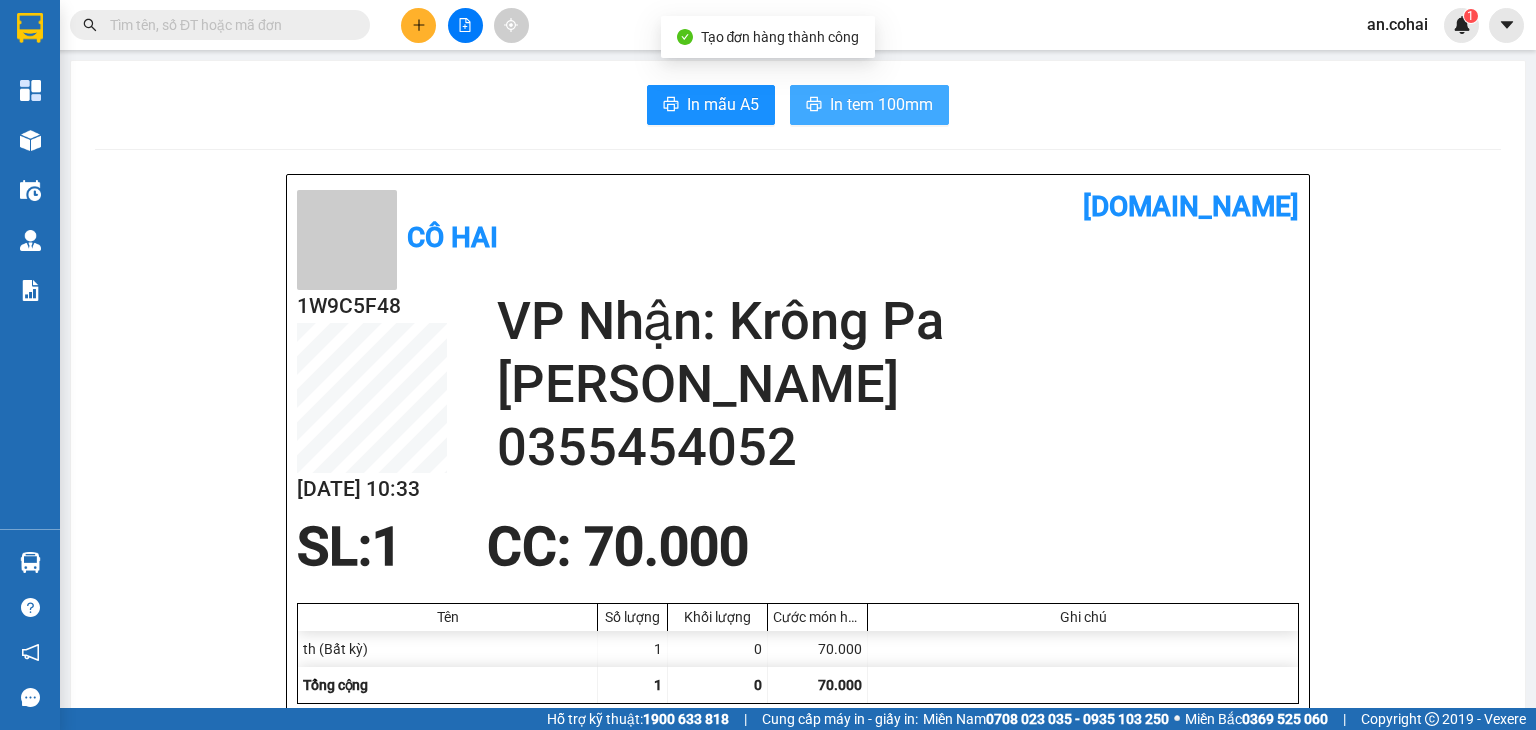 scroll, scrollTop: 0, scrollLeft: 0, axis: both 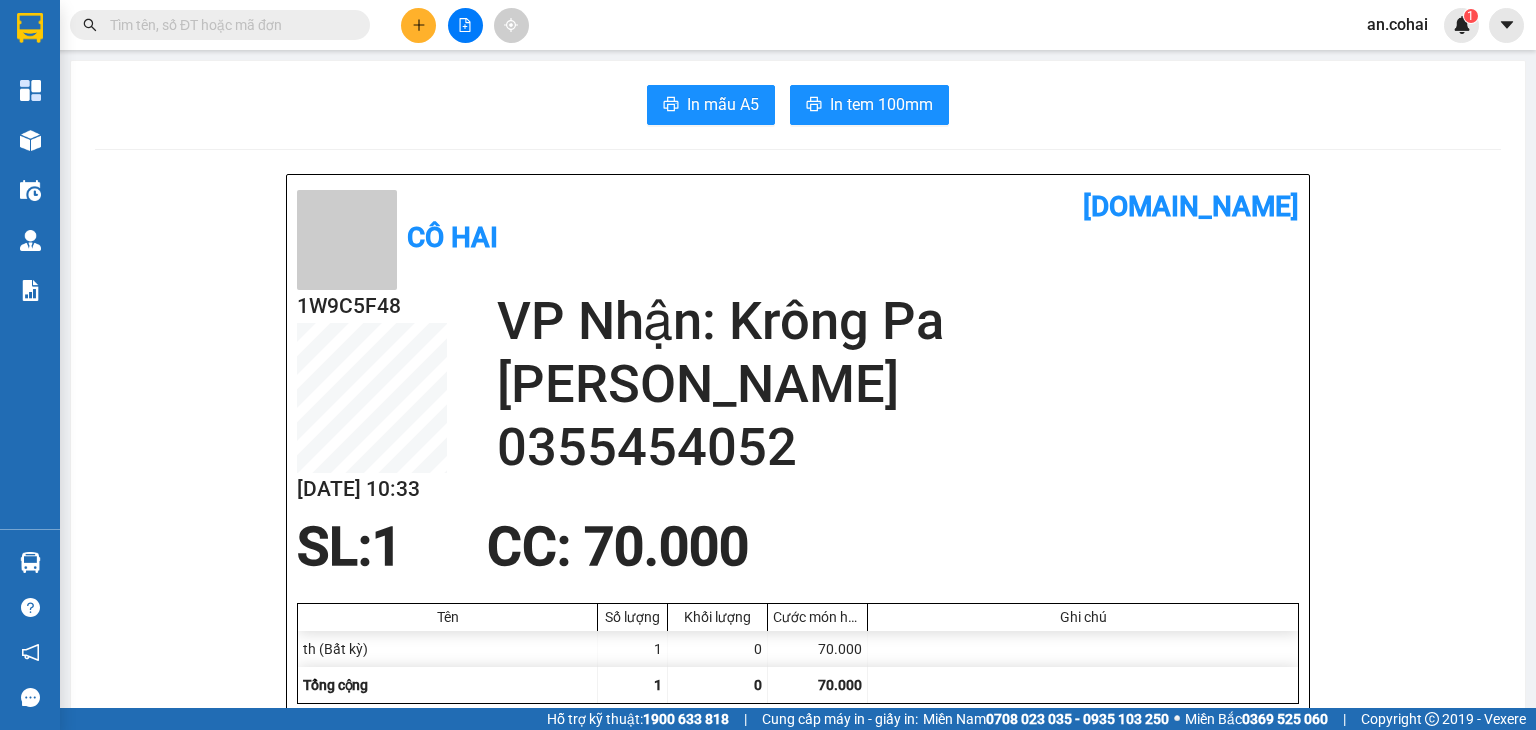 click on "Kết quả tìm kiếm ( 1 )  Bộ lọc  Mã ĐH Trạng thái Món hàng Thu hộ Tổng cước Chưa cước Nhãn Người gửi VP Gửi Người nhận VP Nhận R8WVVE8P 16:14 [DATE] Trên xe   50H-508.69 17:30  [DATE] 1 THÙNG SL:  1 200.000 Chưa thu 60.000 60.000 Krông Pa 0357606885 TUYẾT Bến xe Miền Đông Giao DĐ: N4 HÒA LỢI 1" at bounding box center [195, 25] 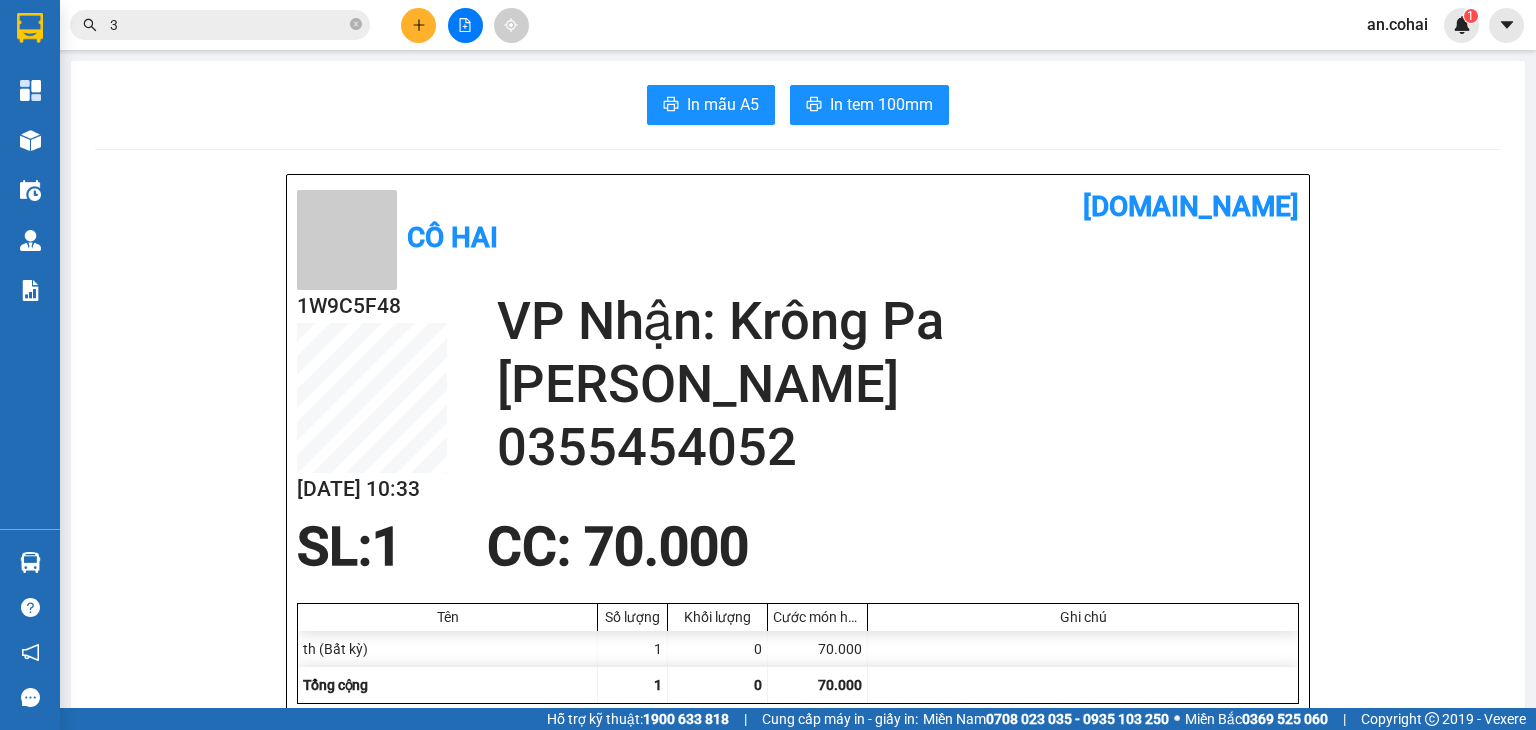 drag, startPoint x: 359, startPoint y: 20, endPoint x: 362, endPoint y: -7, distance: 27.166155 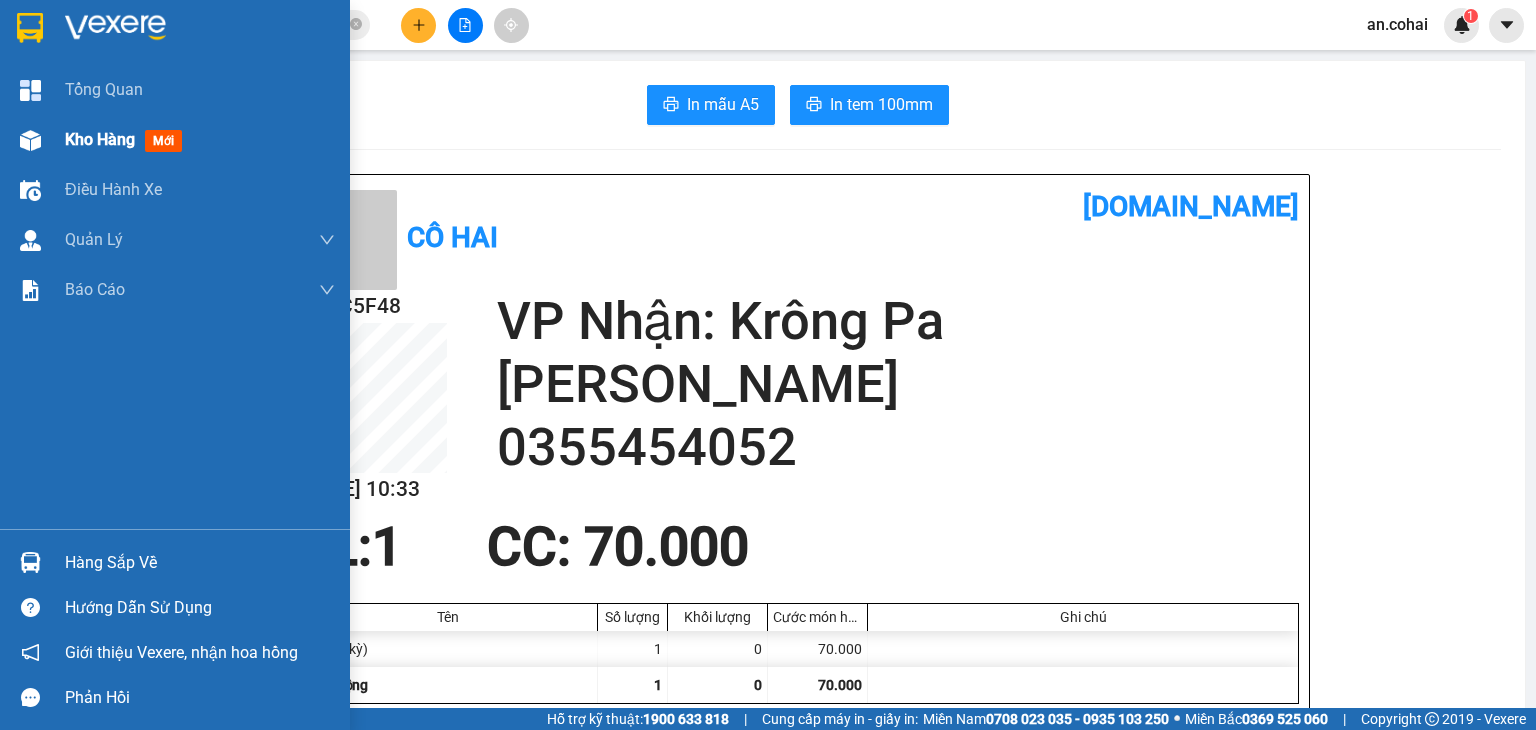 click on "Kho hàng" at bounding box center [100, 139] 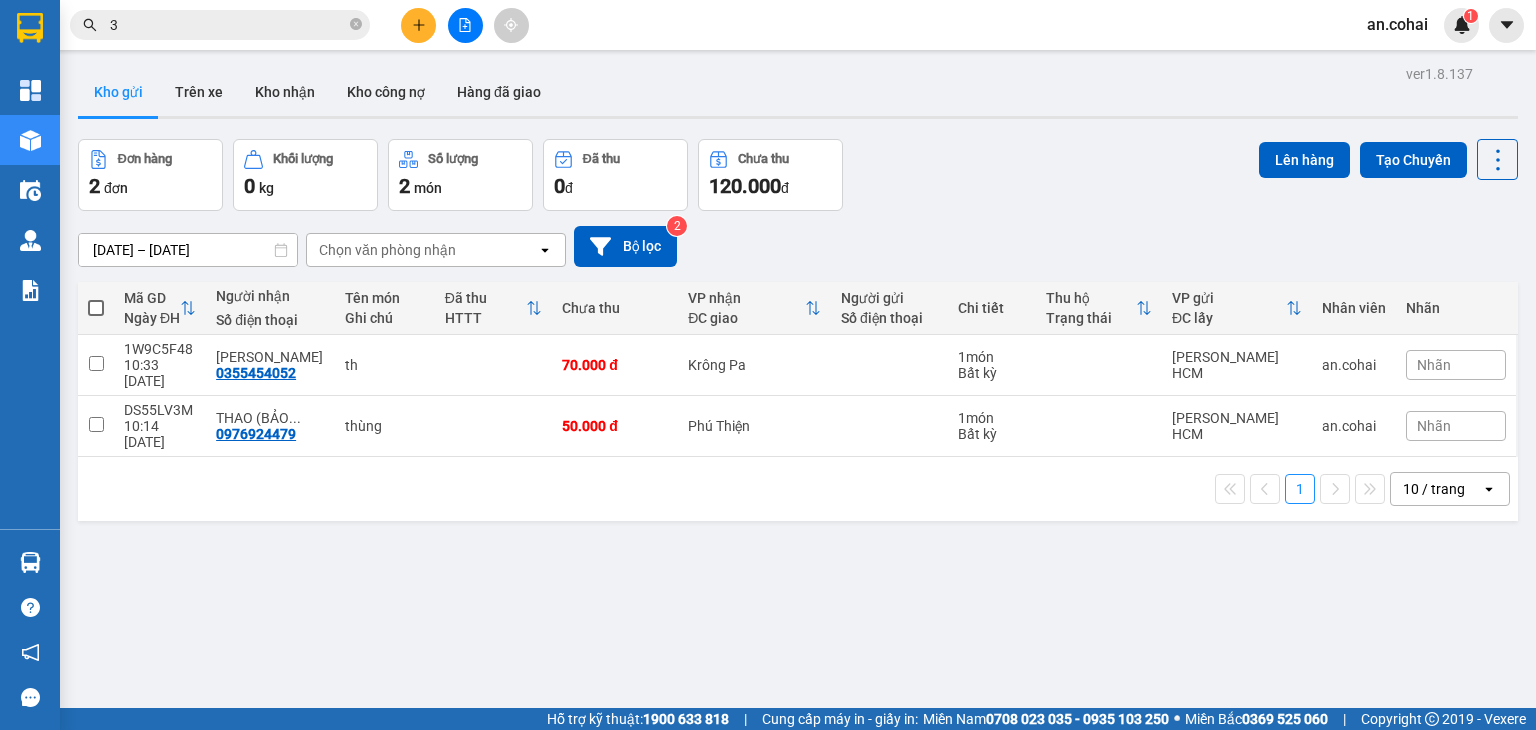 click at bounding box center [96, 308] 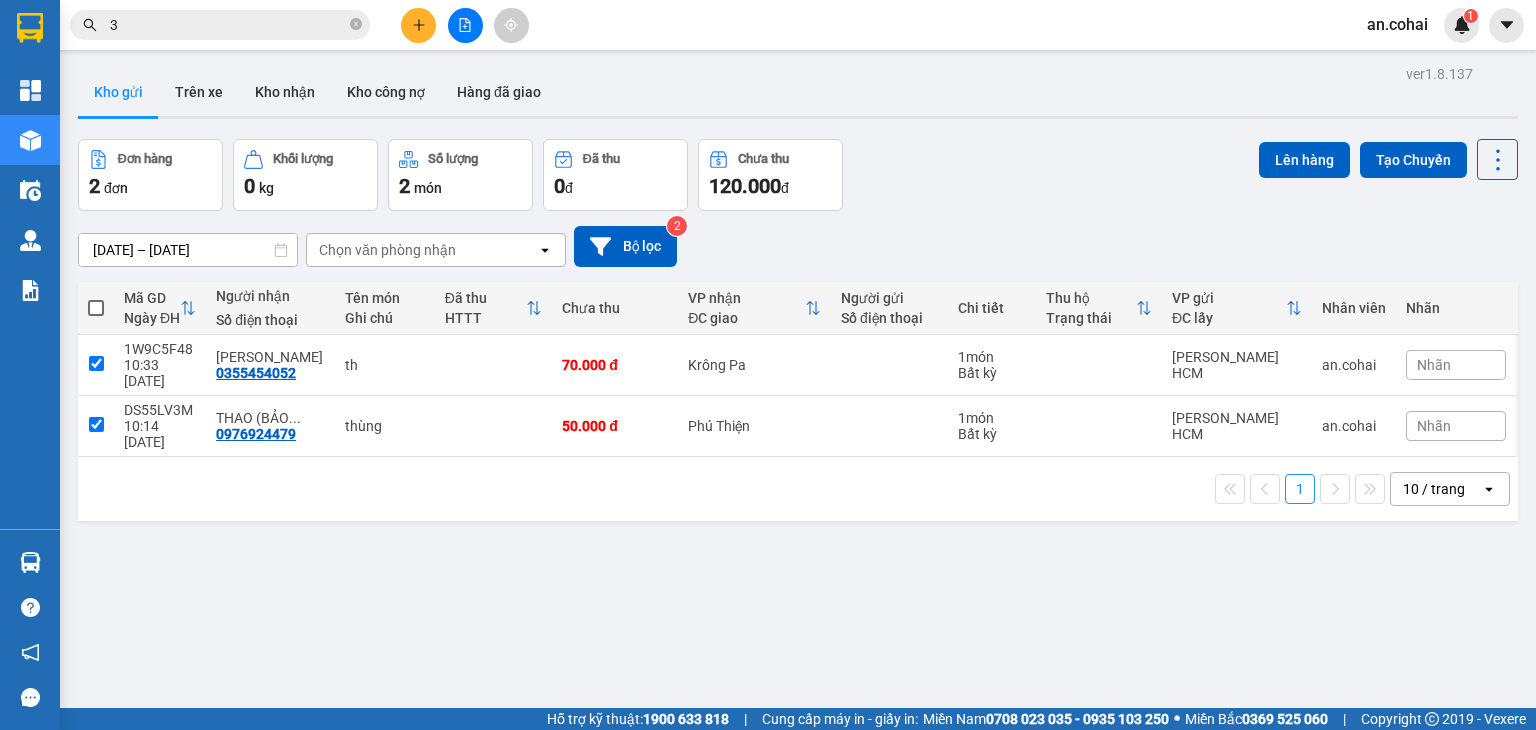 checkbox on "true" 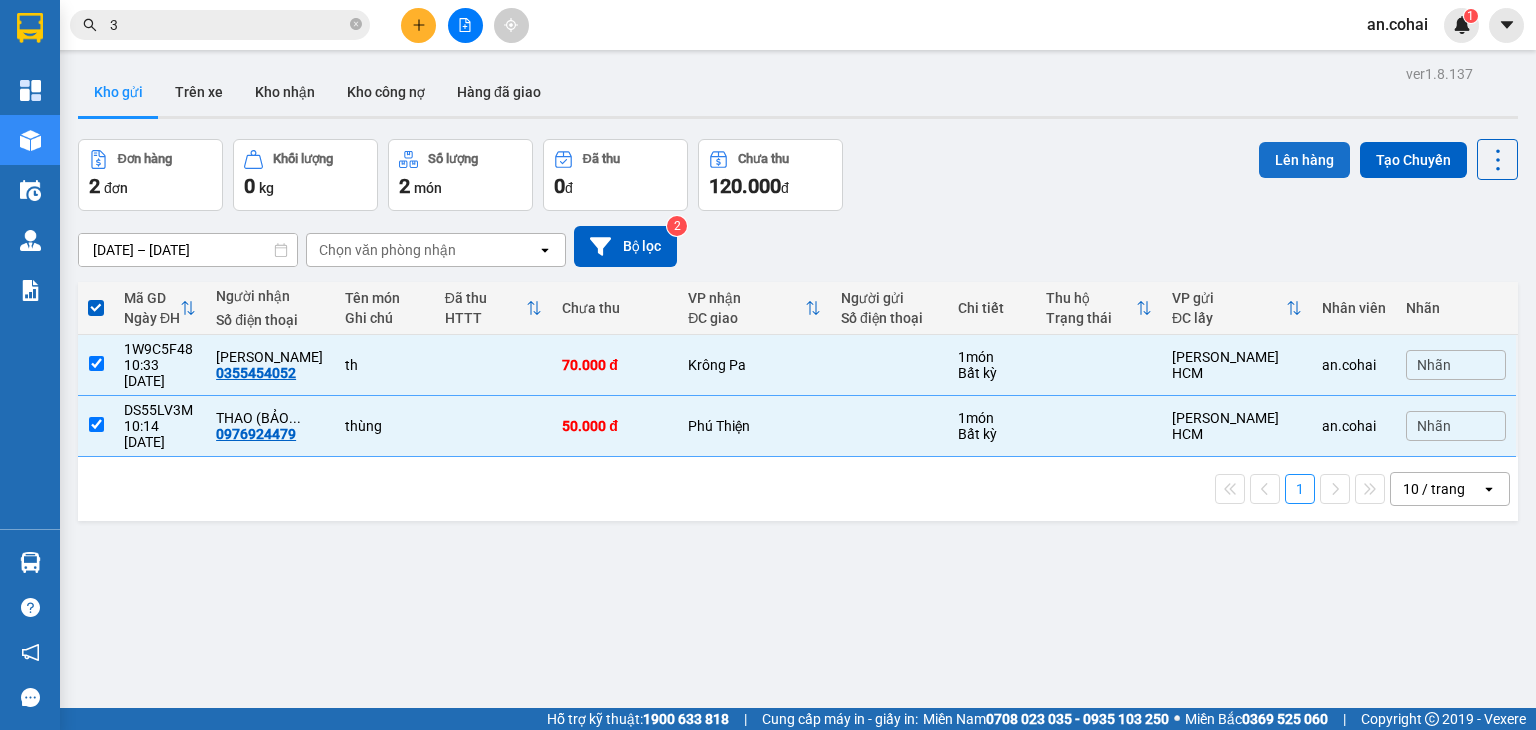 click on "Lên hàng" at bounding box center [1304, 160] 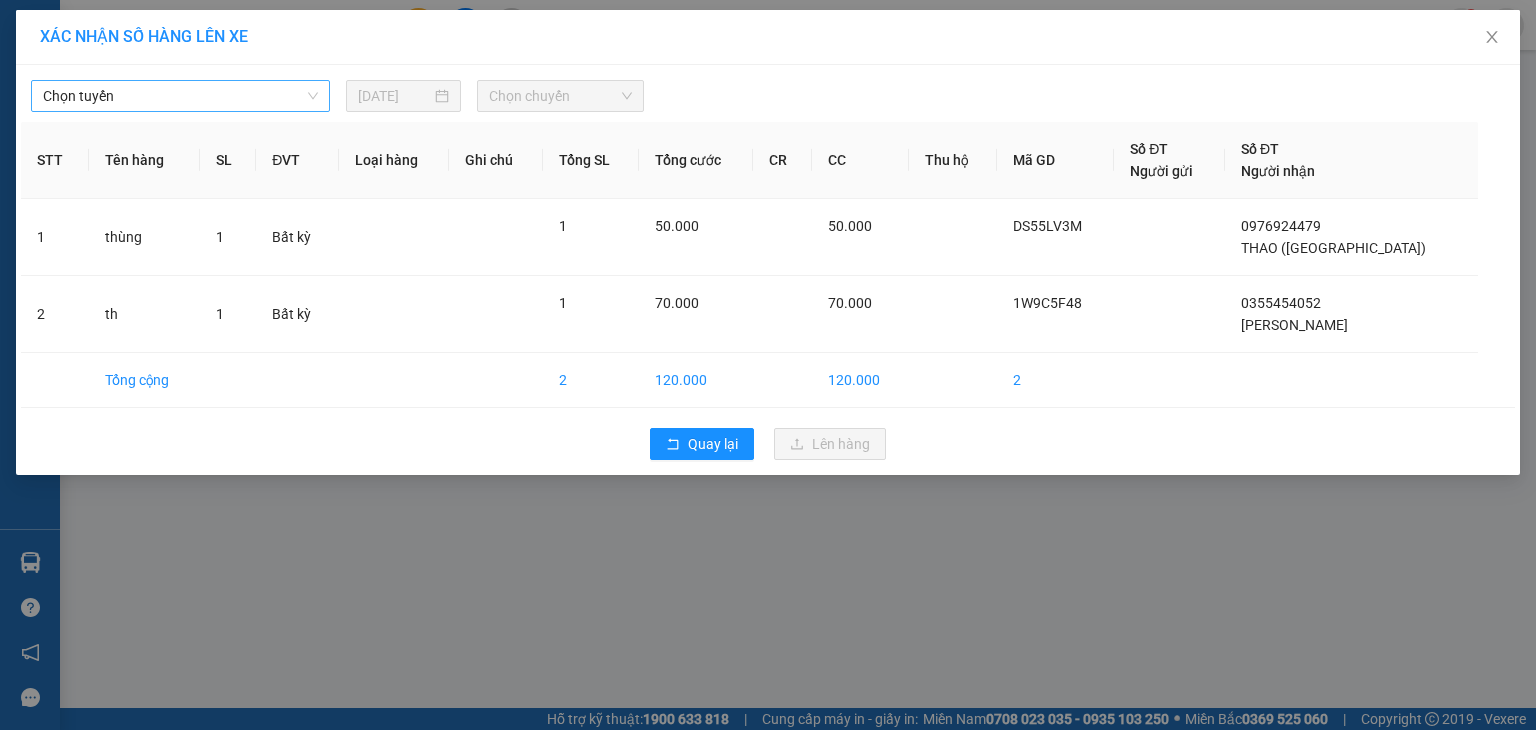 click on "Chọn tuyến" at bounding box center (180, 96) 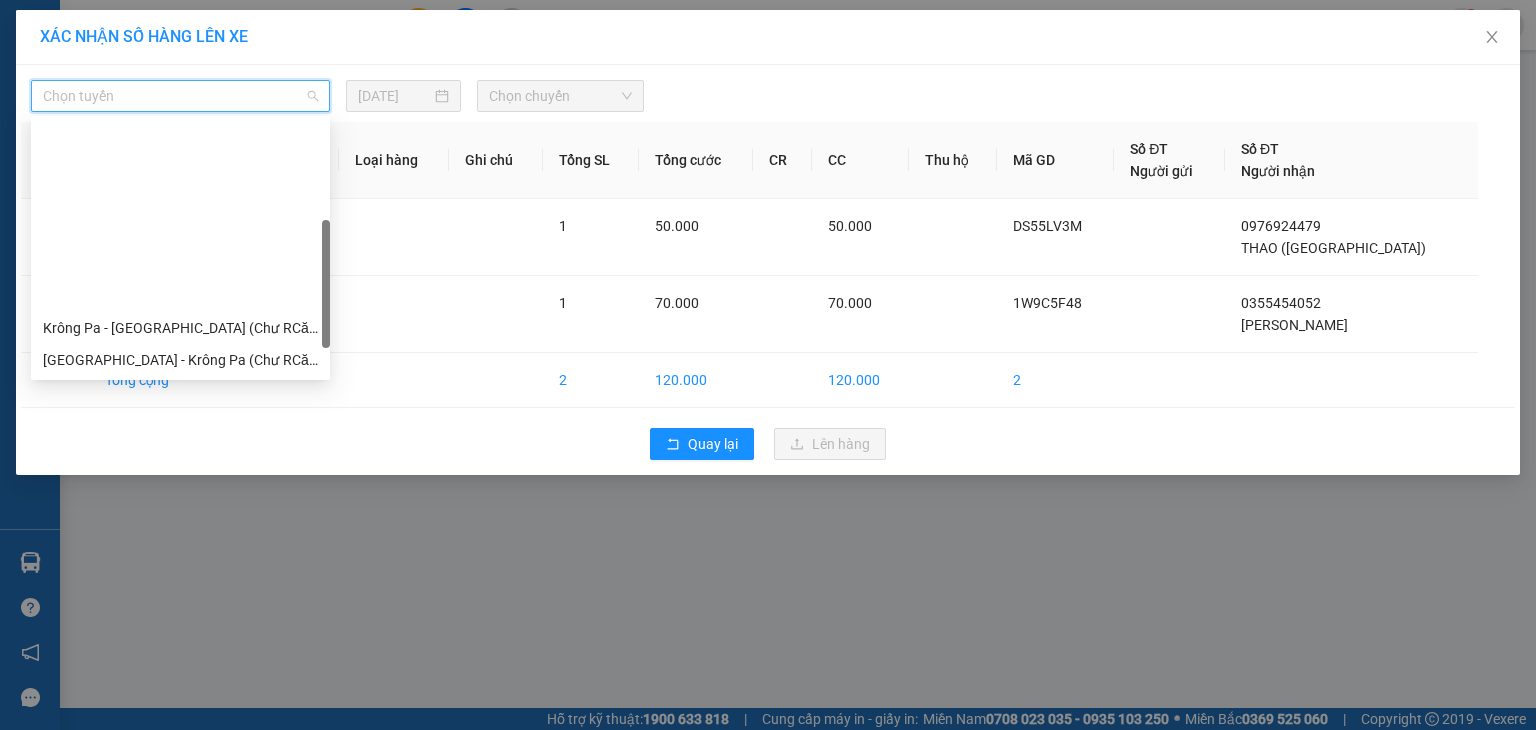scroll, scrollTop: 280, scrollLeft: 0, axis: vertical 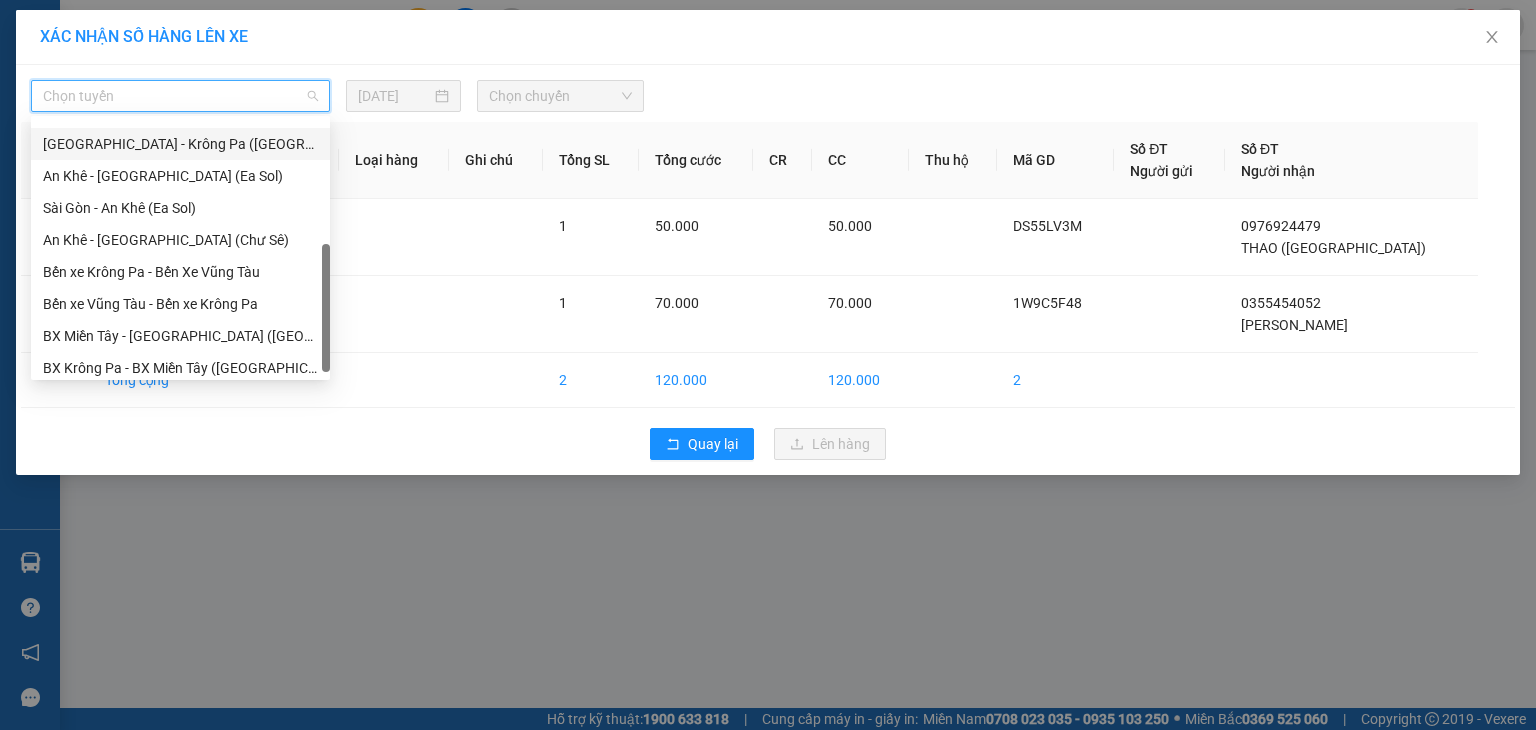 click on "[GEOGRAPHIC_DATA] - Krông Pa ([GEOGRAPHIC_DATA])" at bounding box center (180, 144) 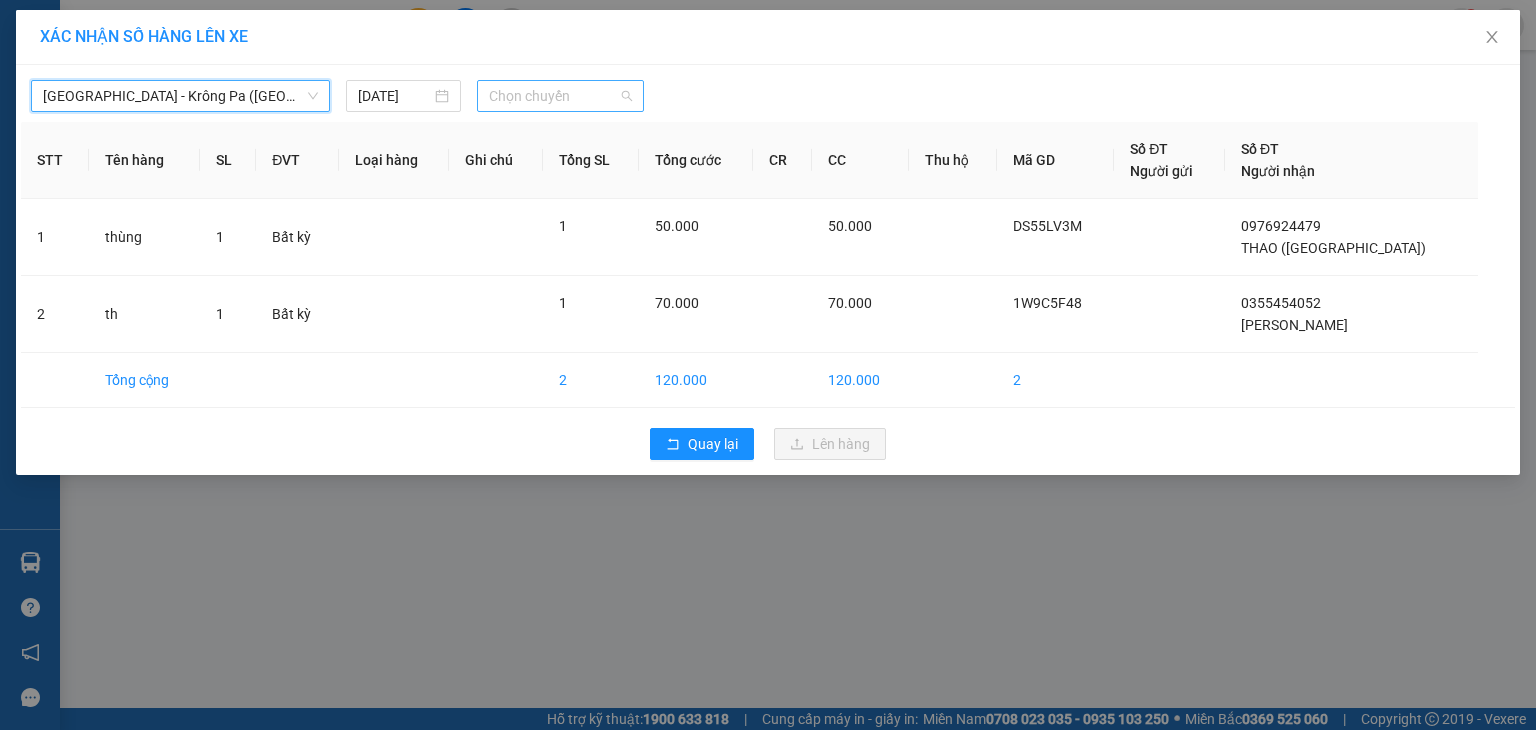 click on "Chọn chuyến" at bounding box center (561, 96) 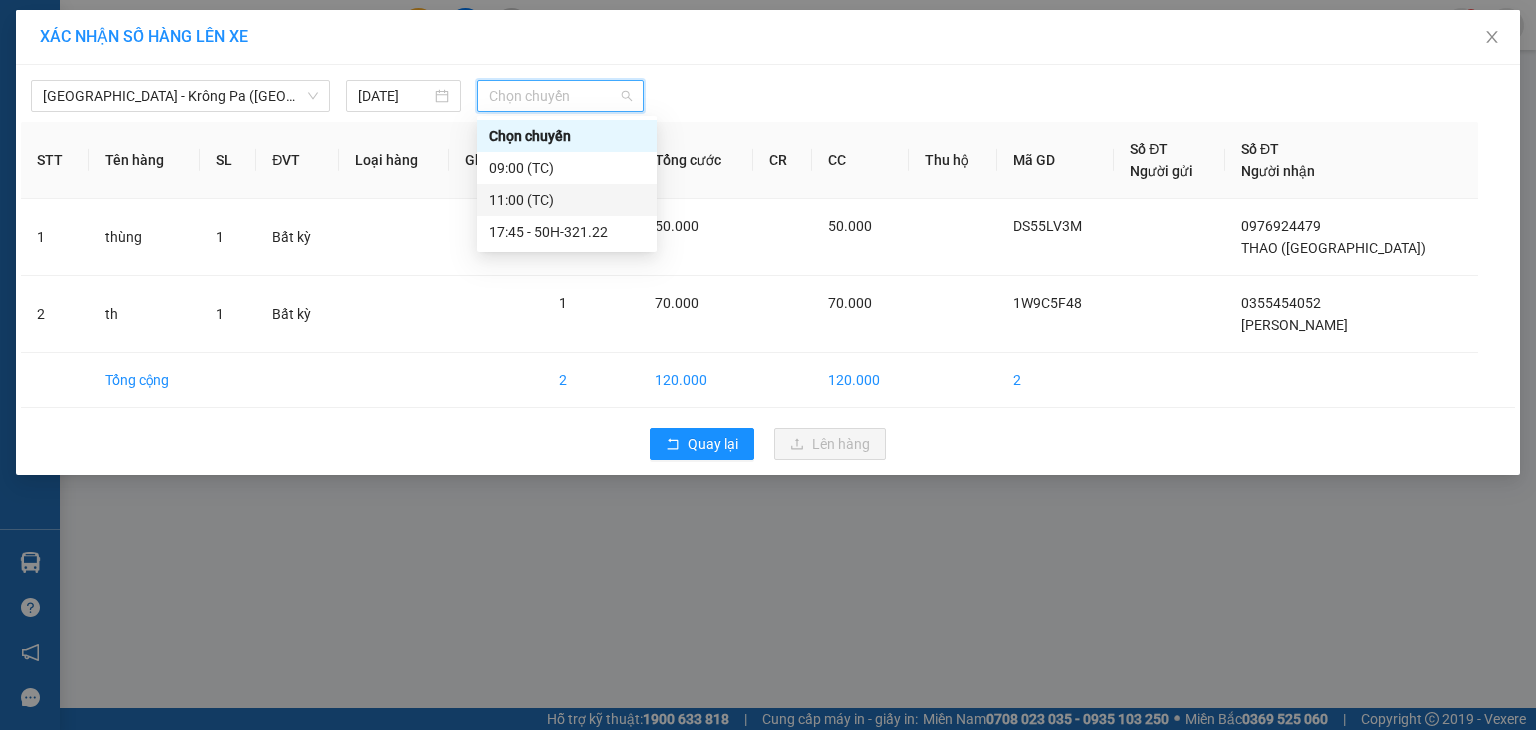click on "11:00   (TC)" at bounding box center [567, 200] 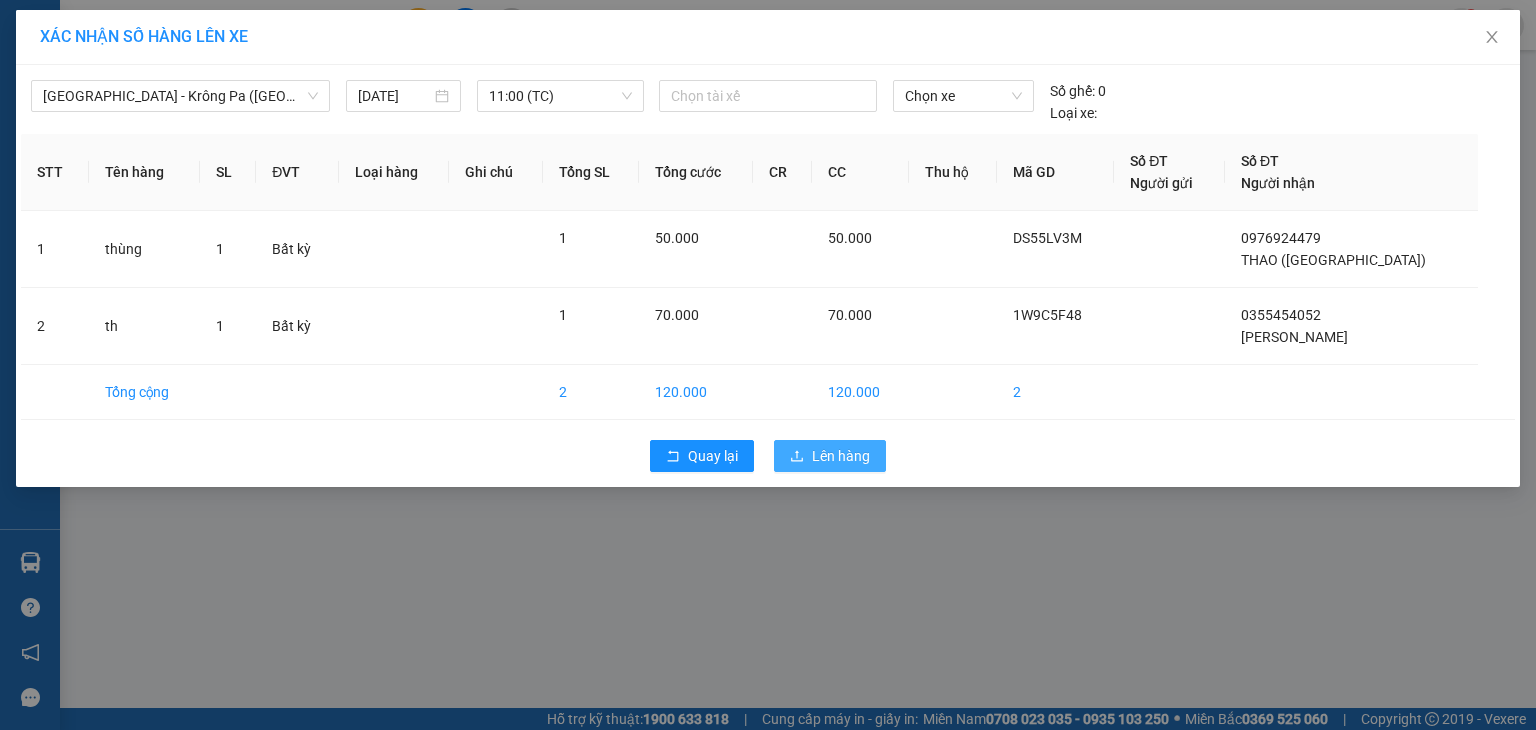 click on "Lên hàng" at bounding box center [841, 456] 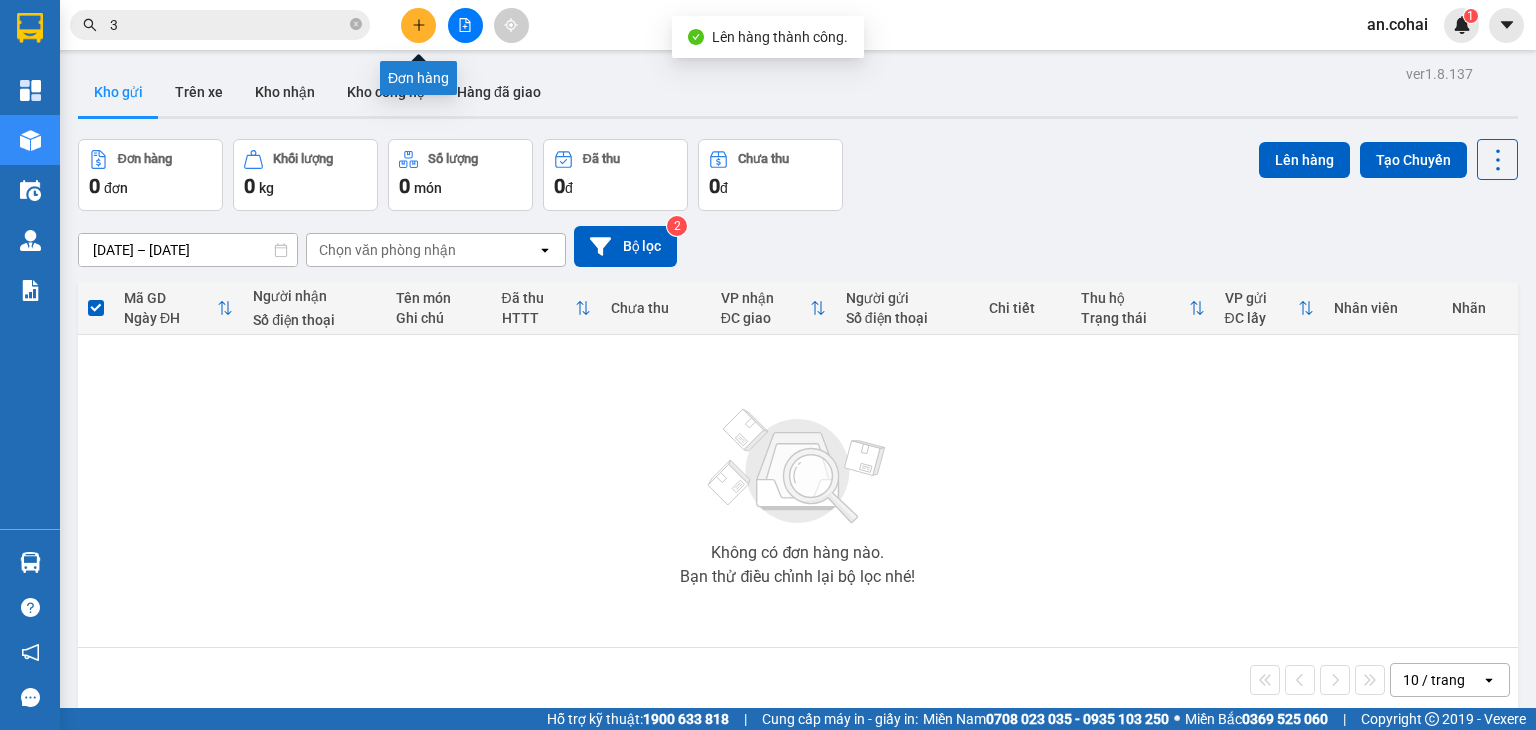click 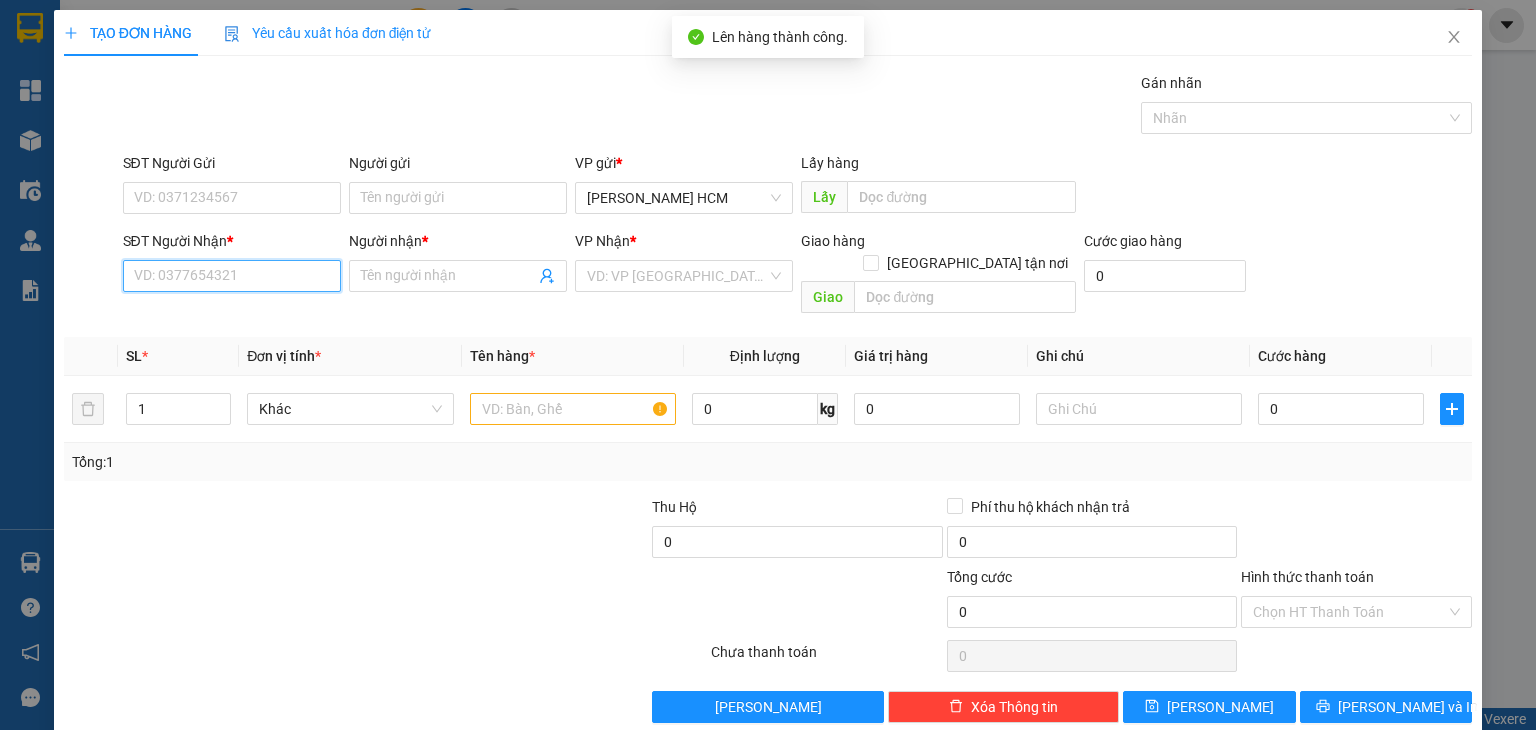 click on "SĐT Người Nhận  *" at bounding box center (232, 276) 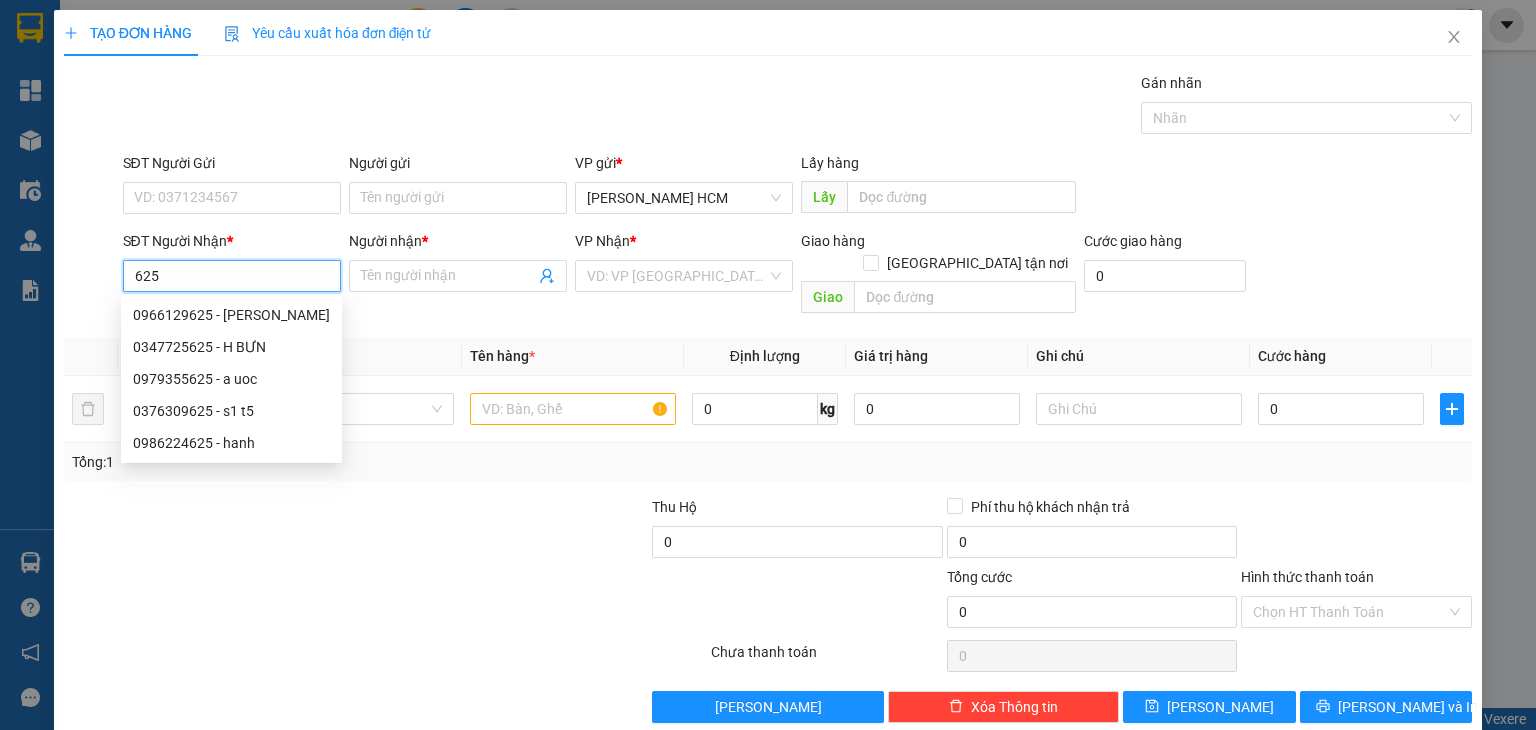 click on "0966129625 - [PERSON_NAME]" at bounding box center (231, 315) 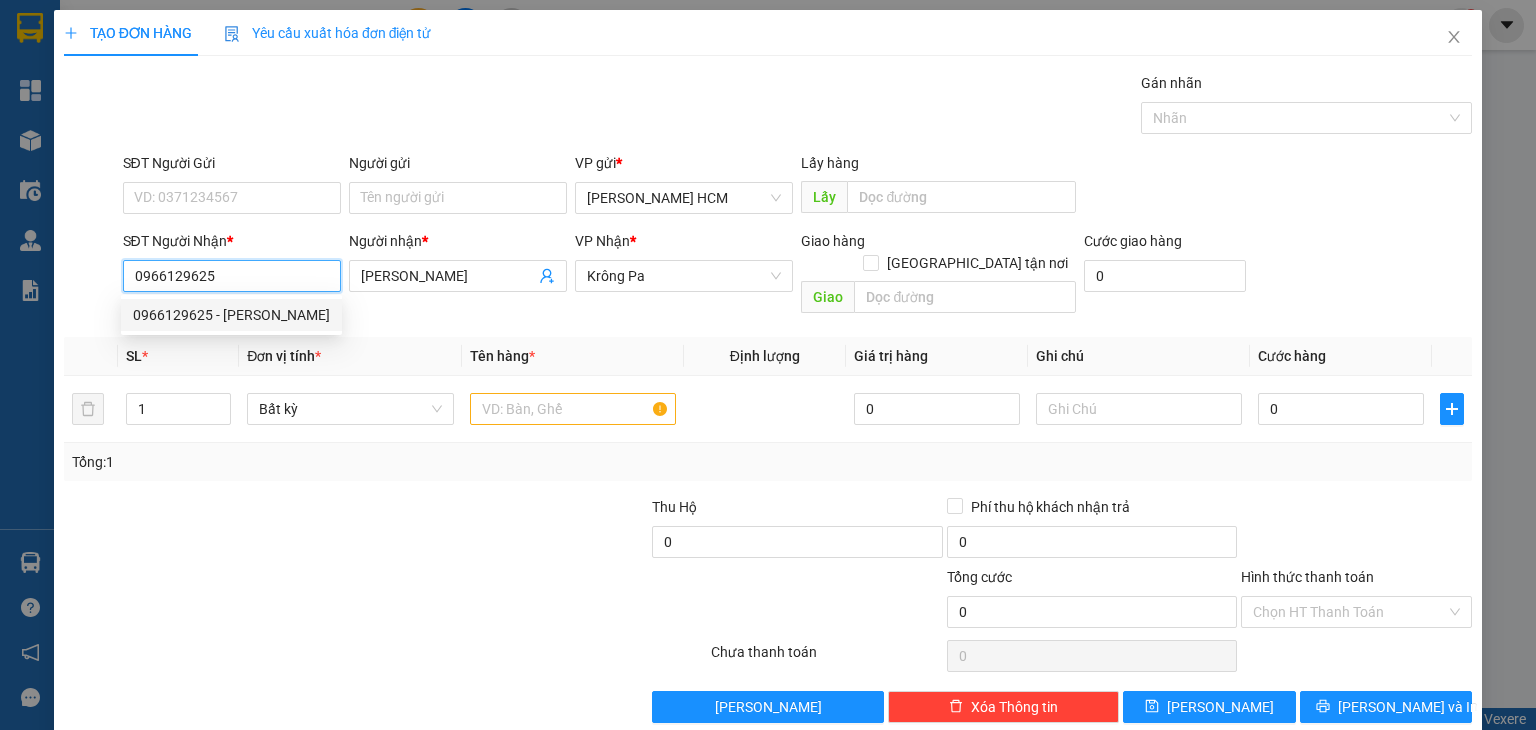 drag, startPoint x: 264, startPoint y: 268, endPoint x: 123, endPoint y: 295, distance: 143.56183 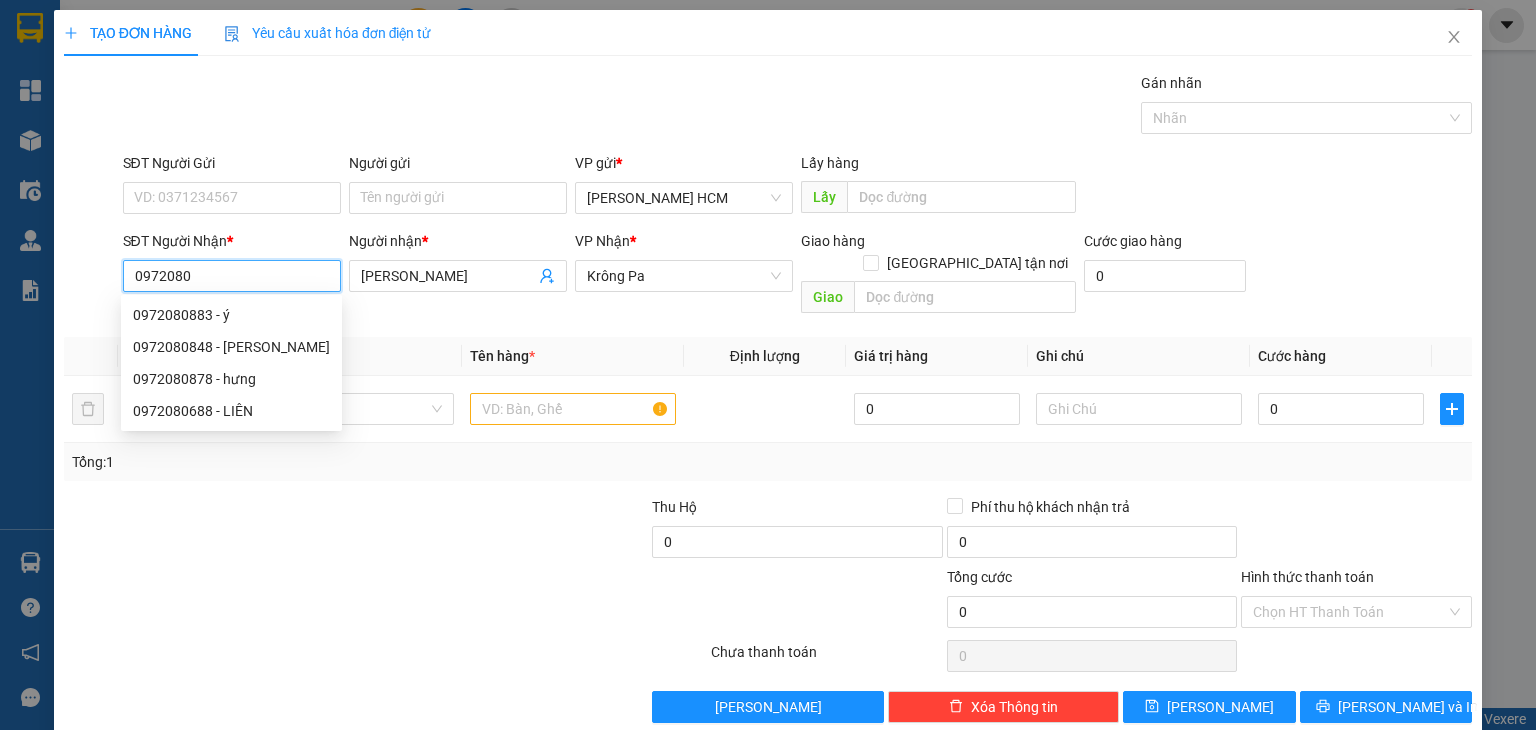 drag, startPoint x: 184, startPoint y: 341, endPoint x: 485, endPoint y: 296, distance: 304.34518 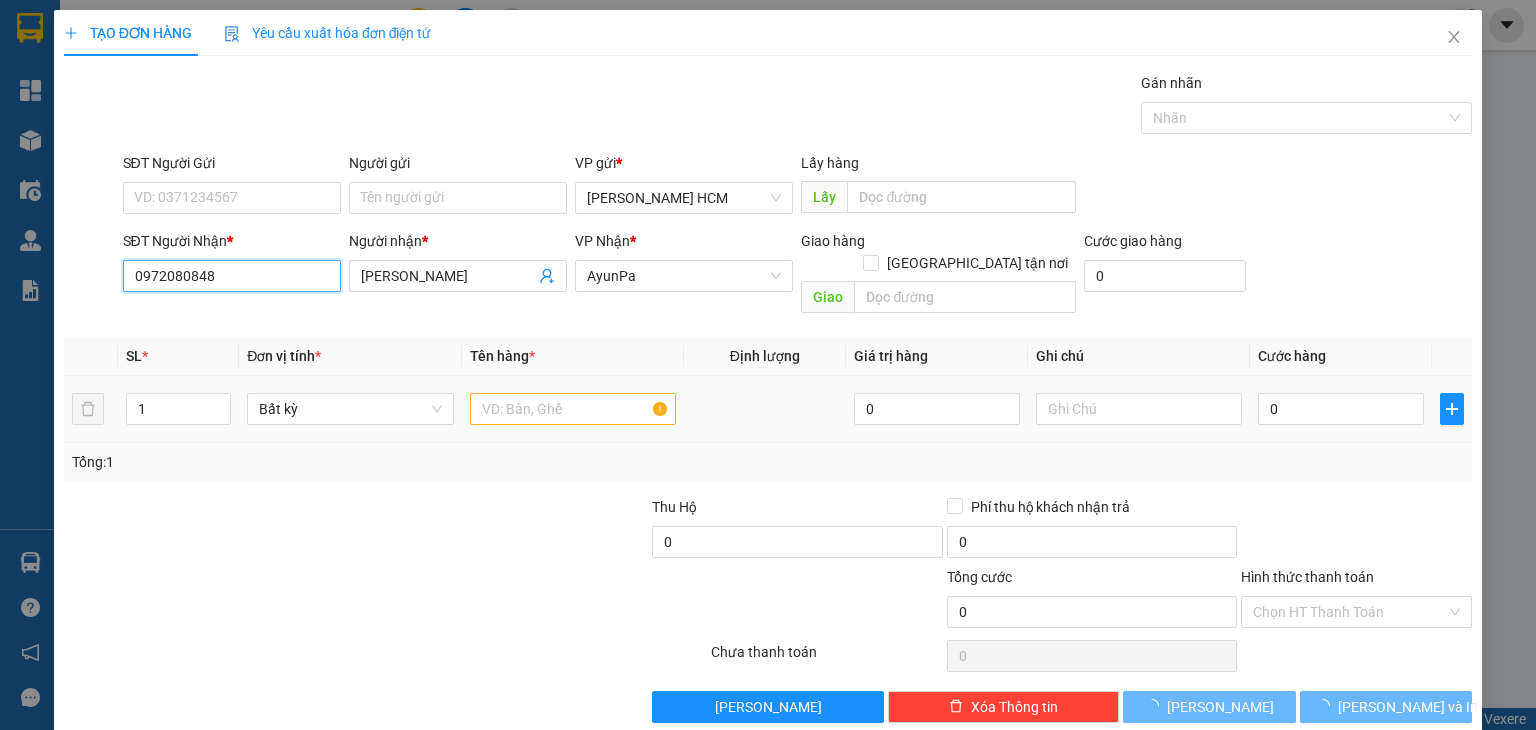 type on "0972080848" 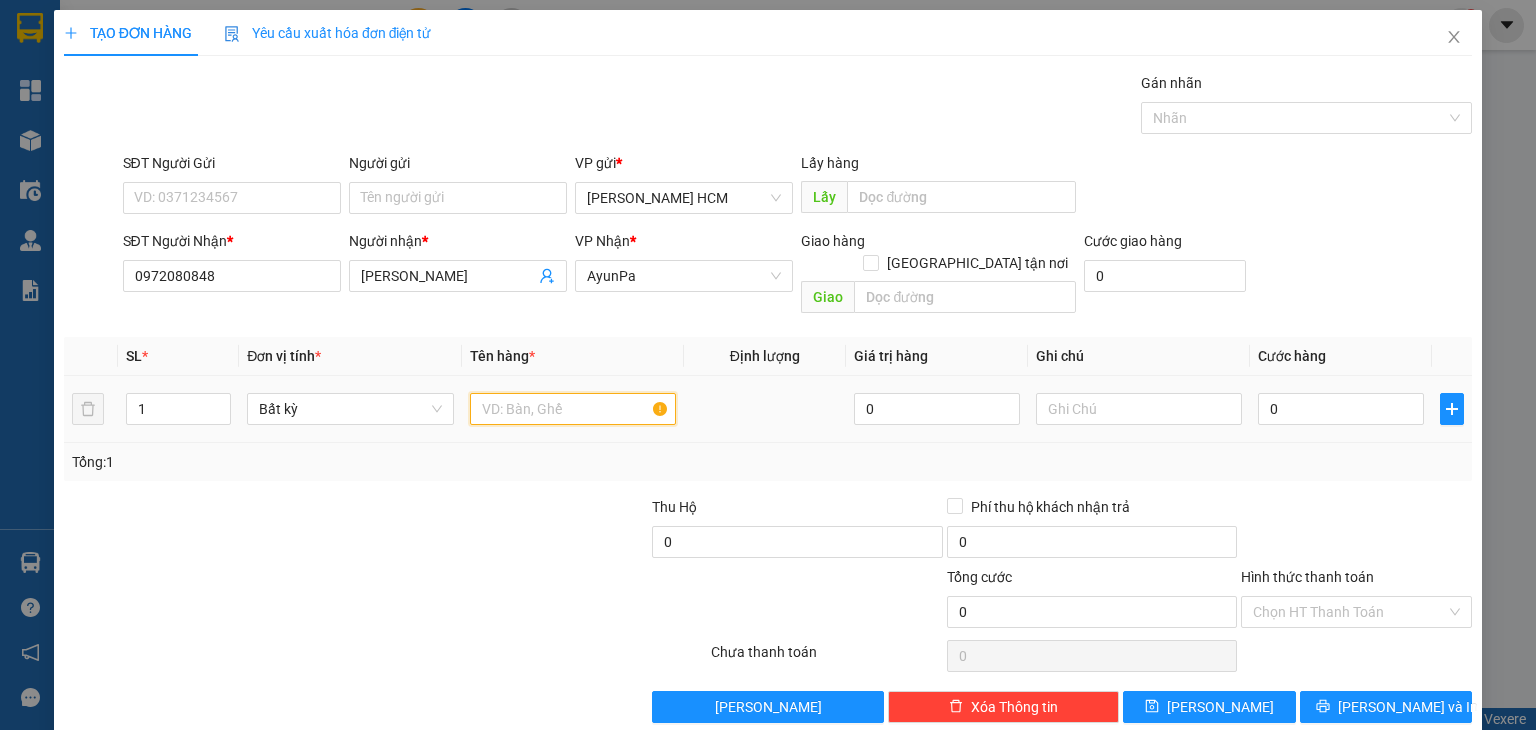click at bounding box center (573, 409) 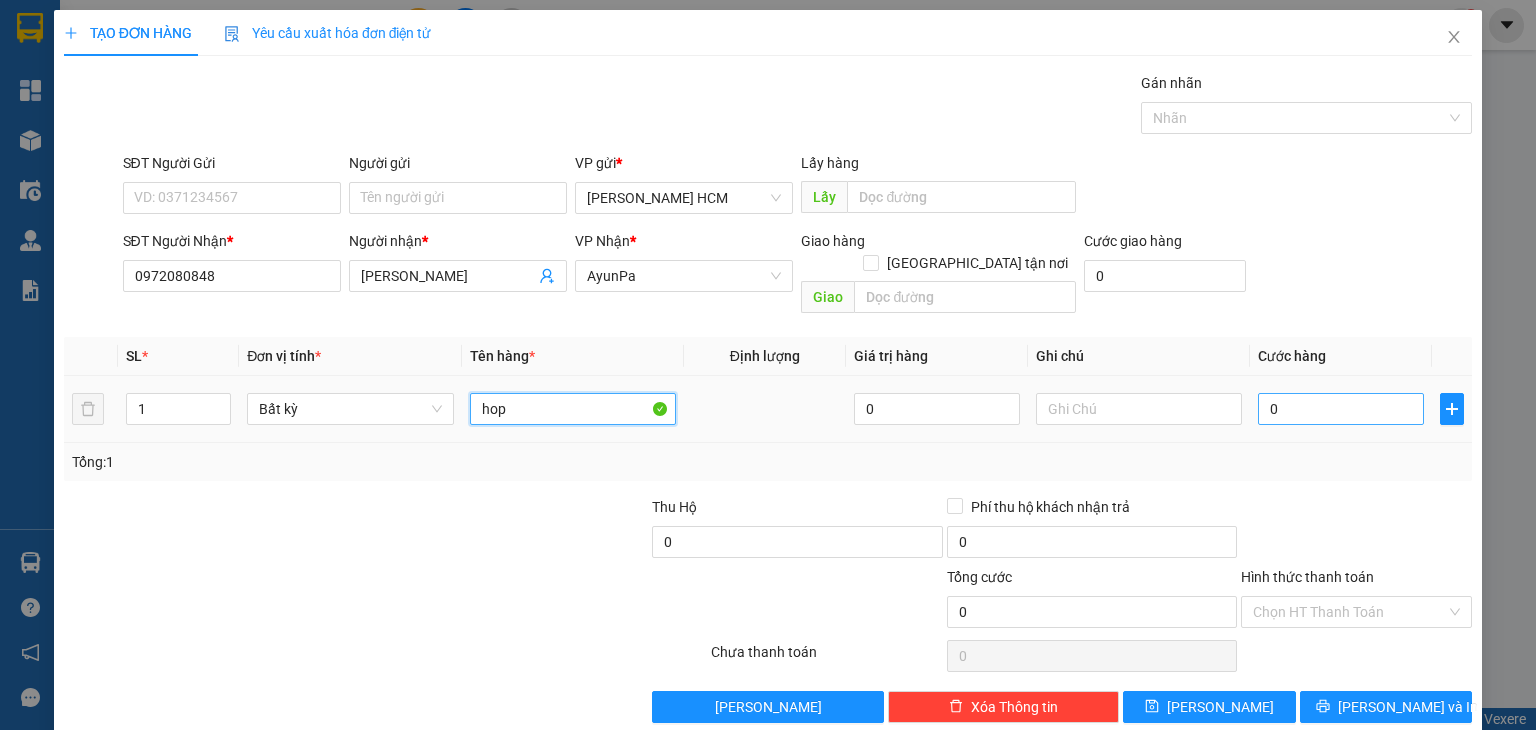 type on "hop" 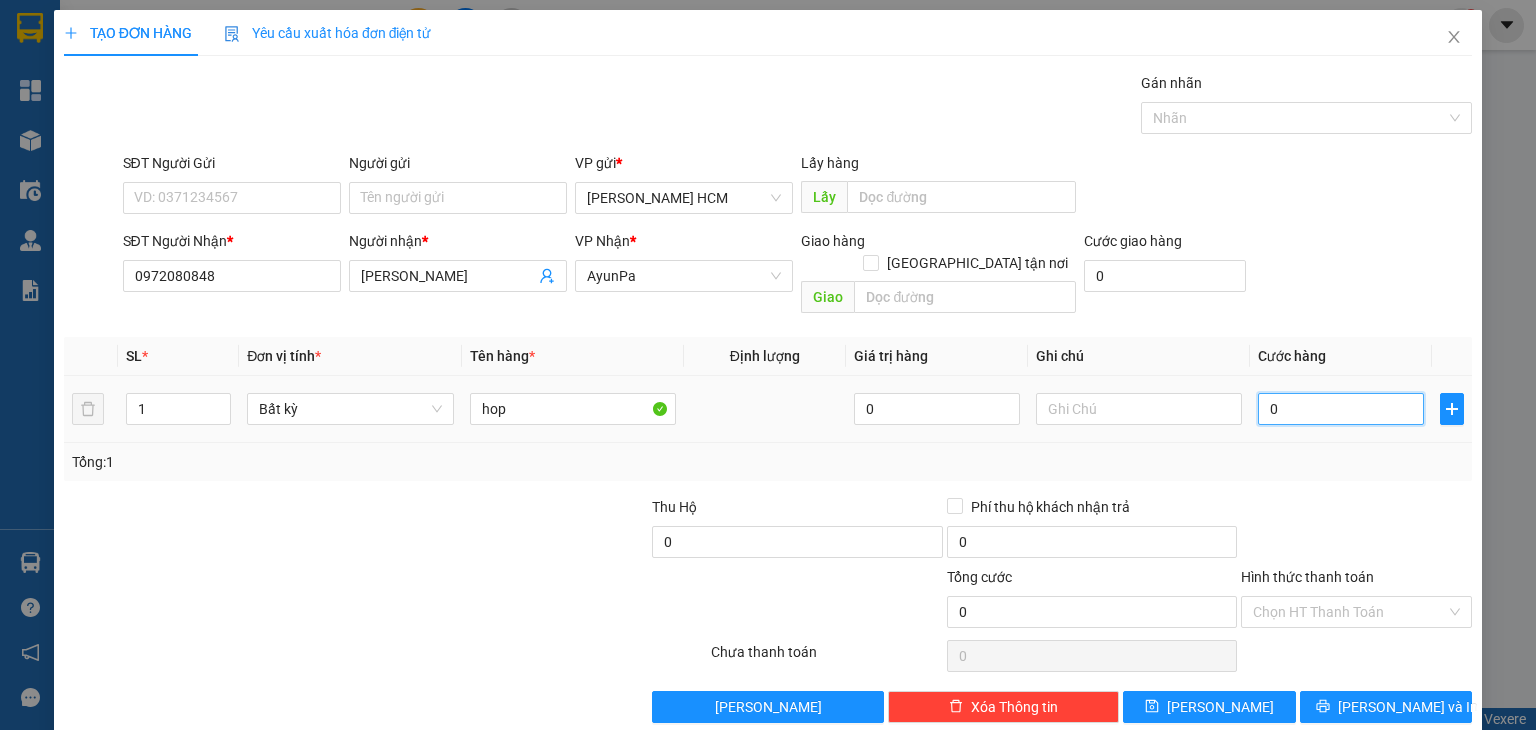 click on "0" at bounding box center [1341, 409] 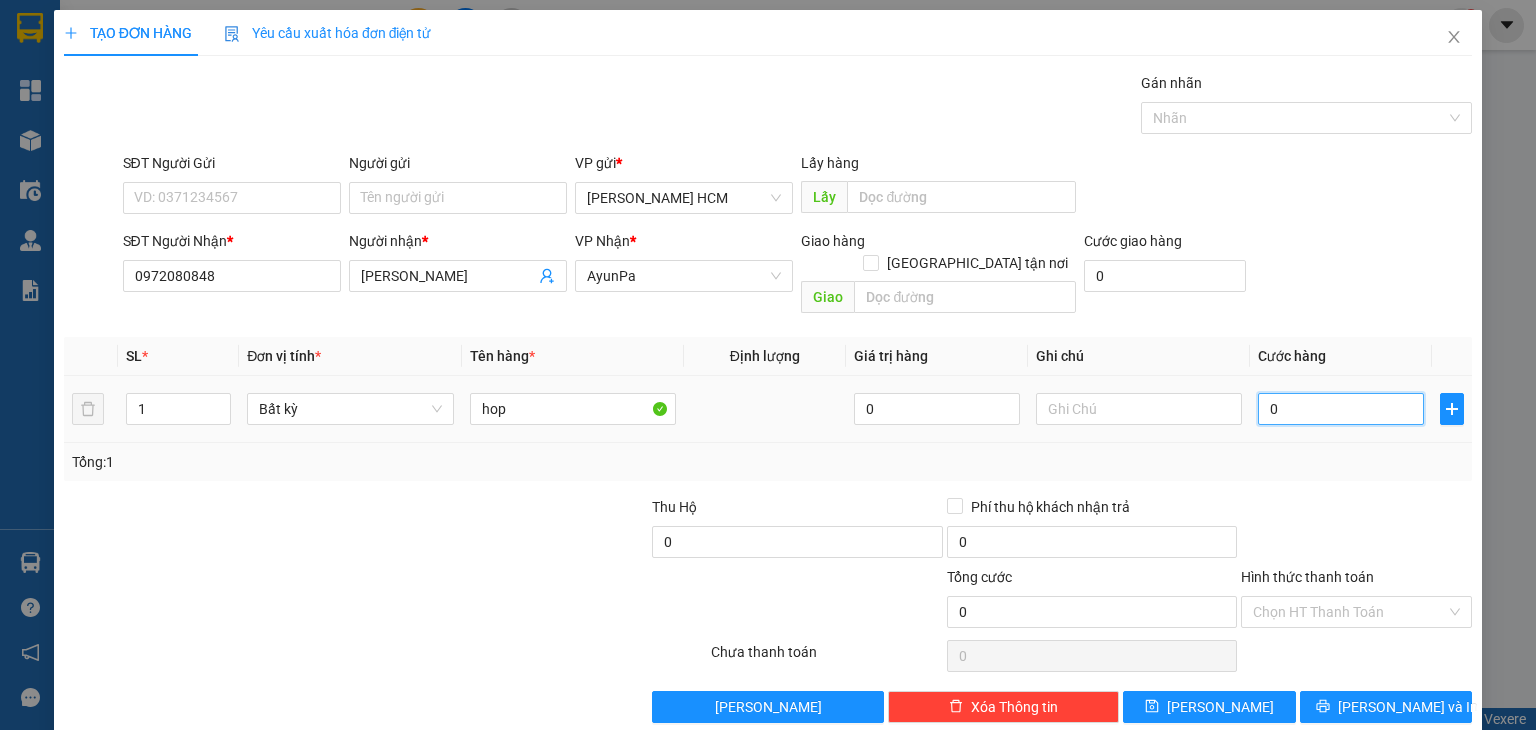 type on "004" 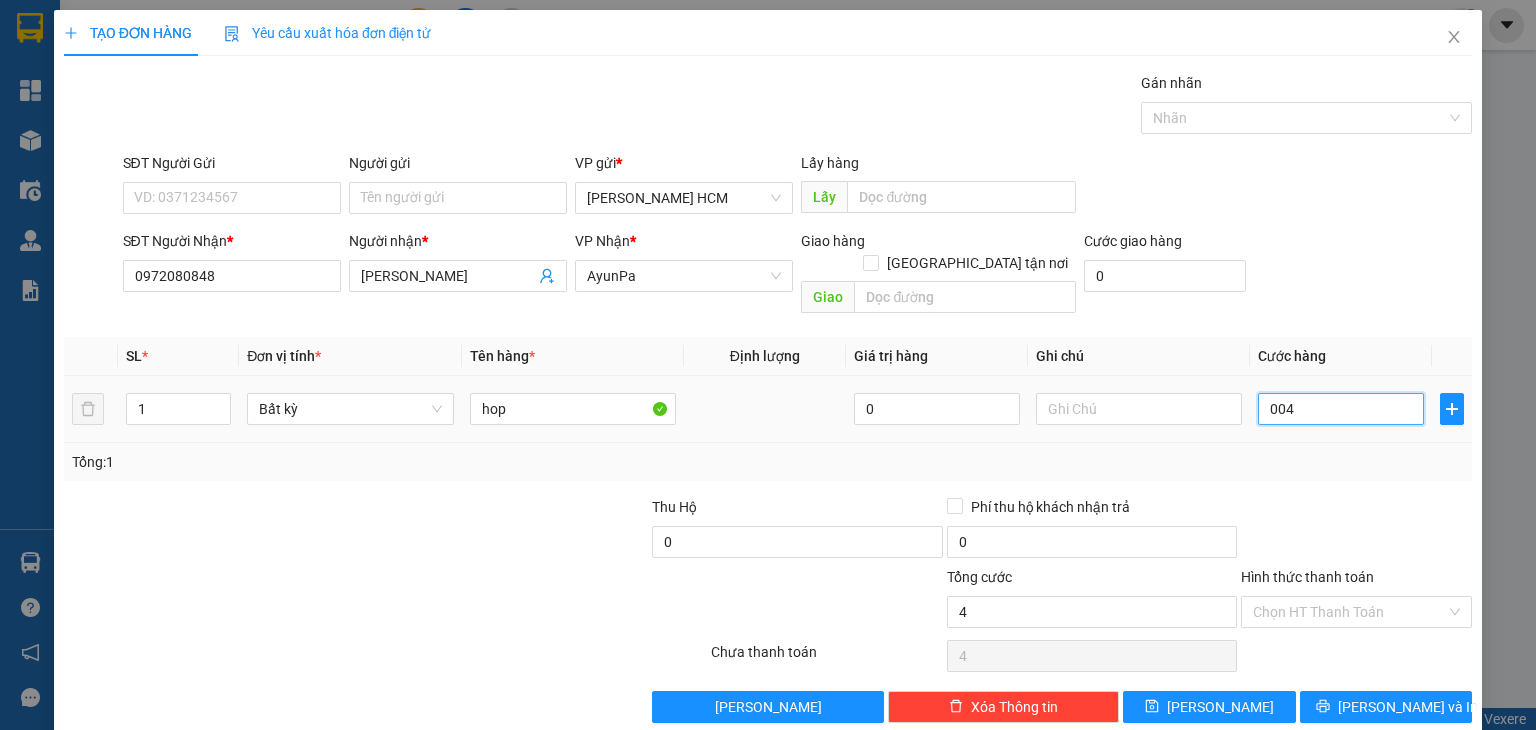 type on "0.040" 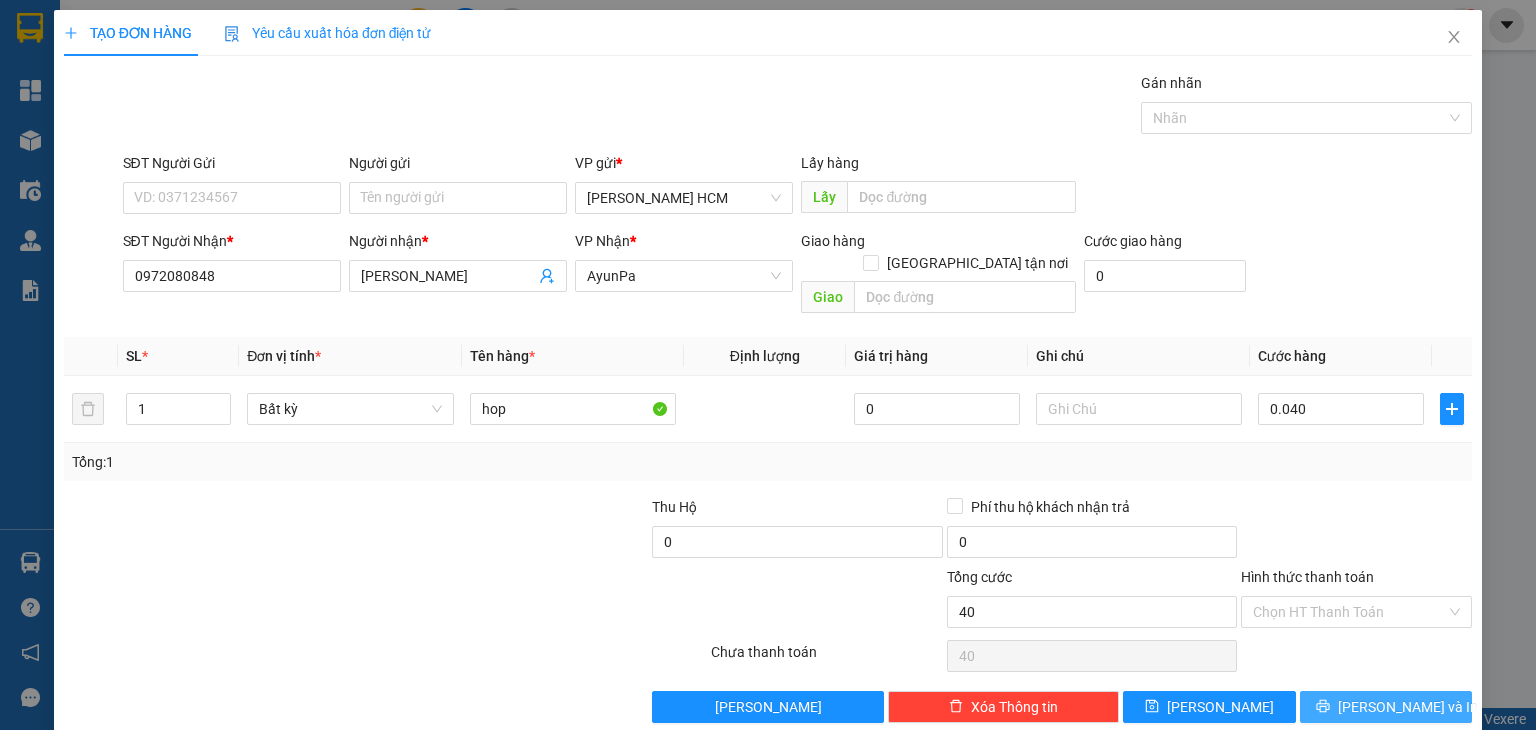 type on "40.000" 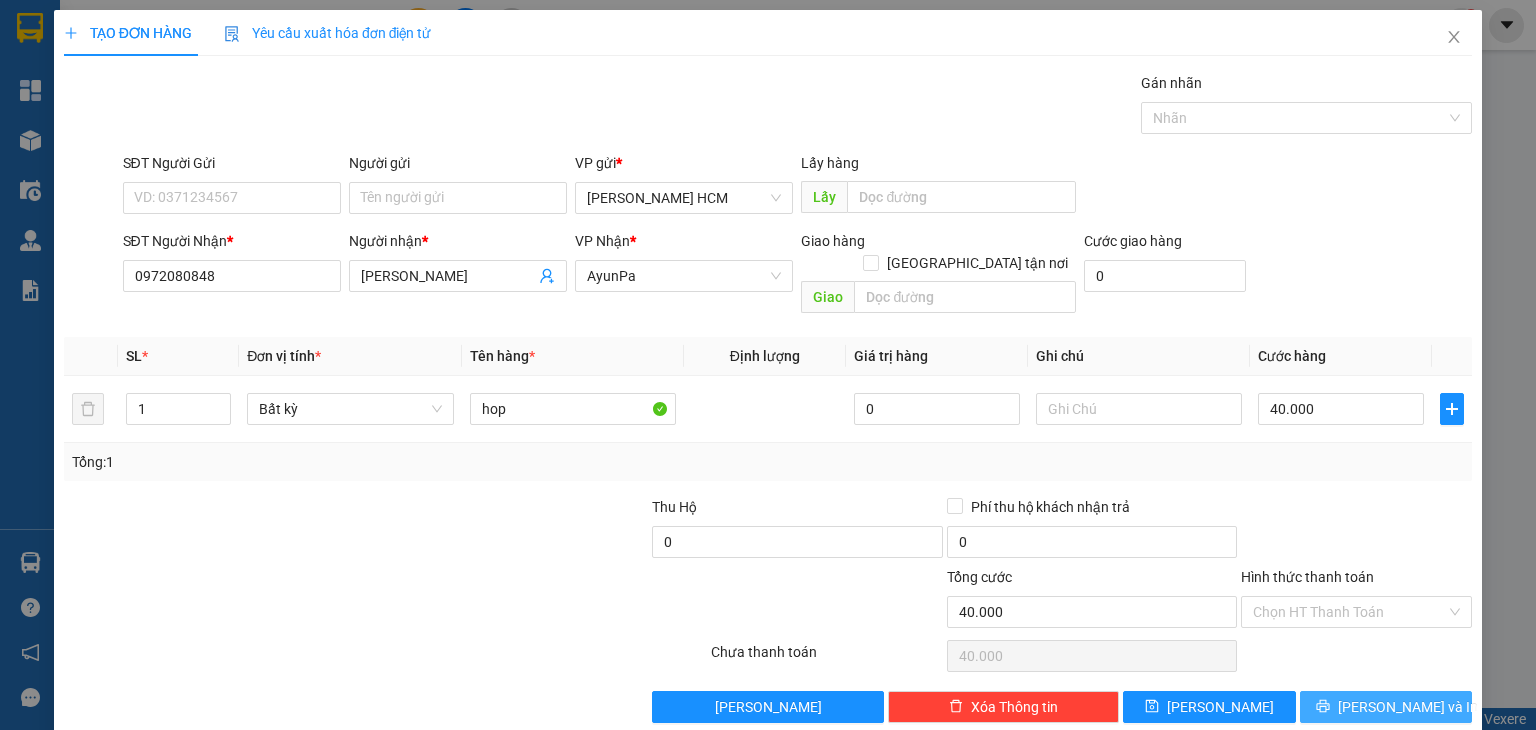 click on "[PERSON_NAME] và In" at bounding box center [1386, 707] 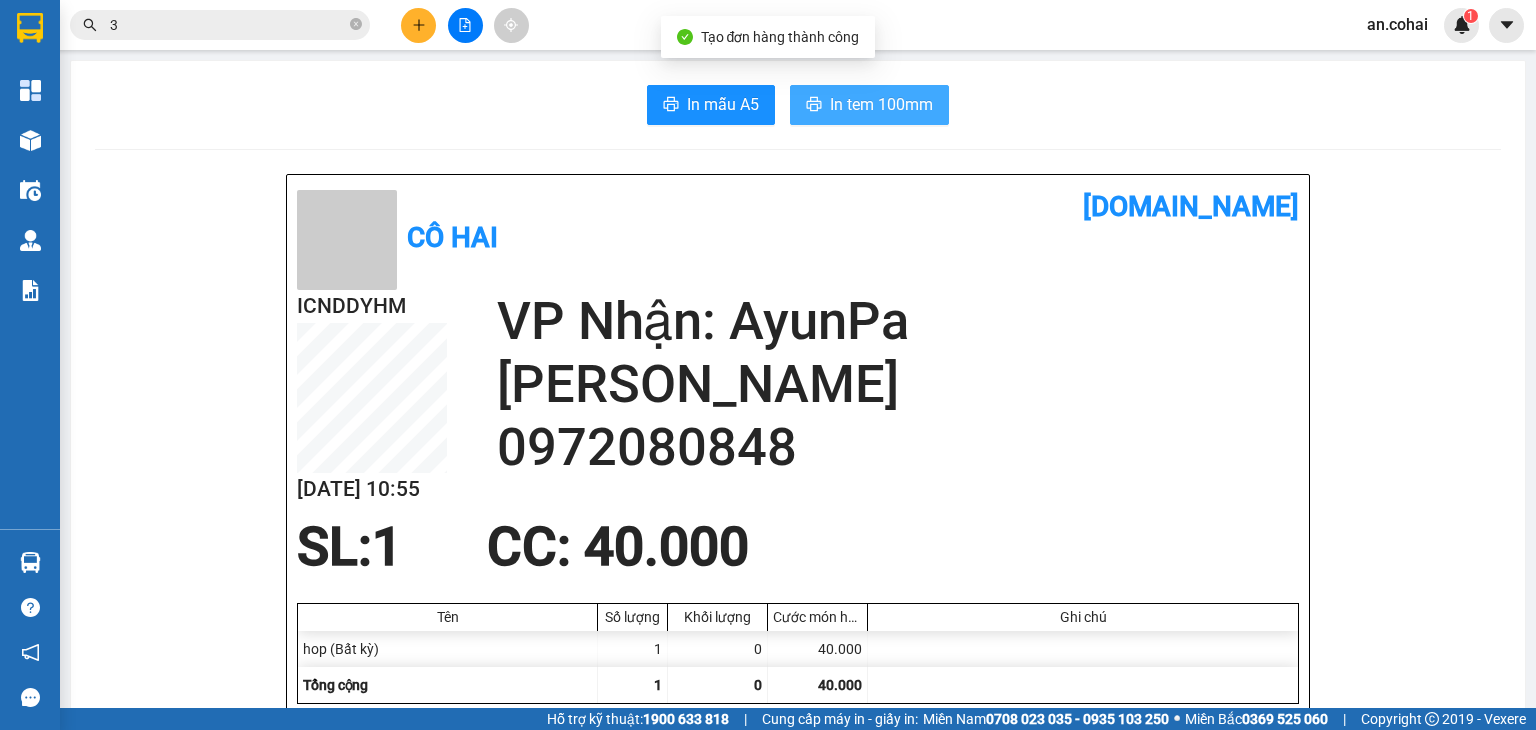 click on "In tem 100mm" at bounding box center (881, 104) 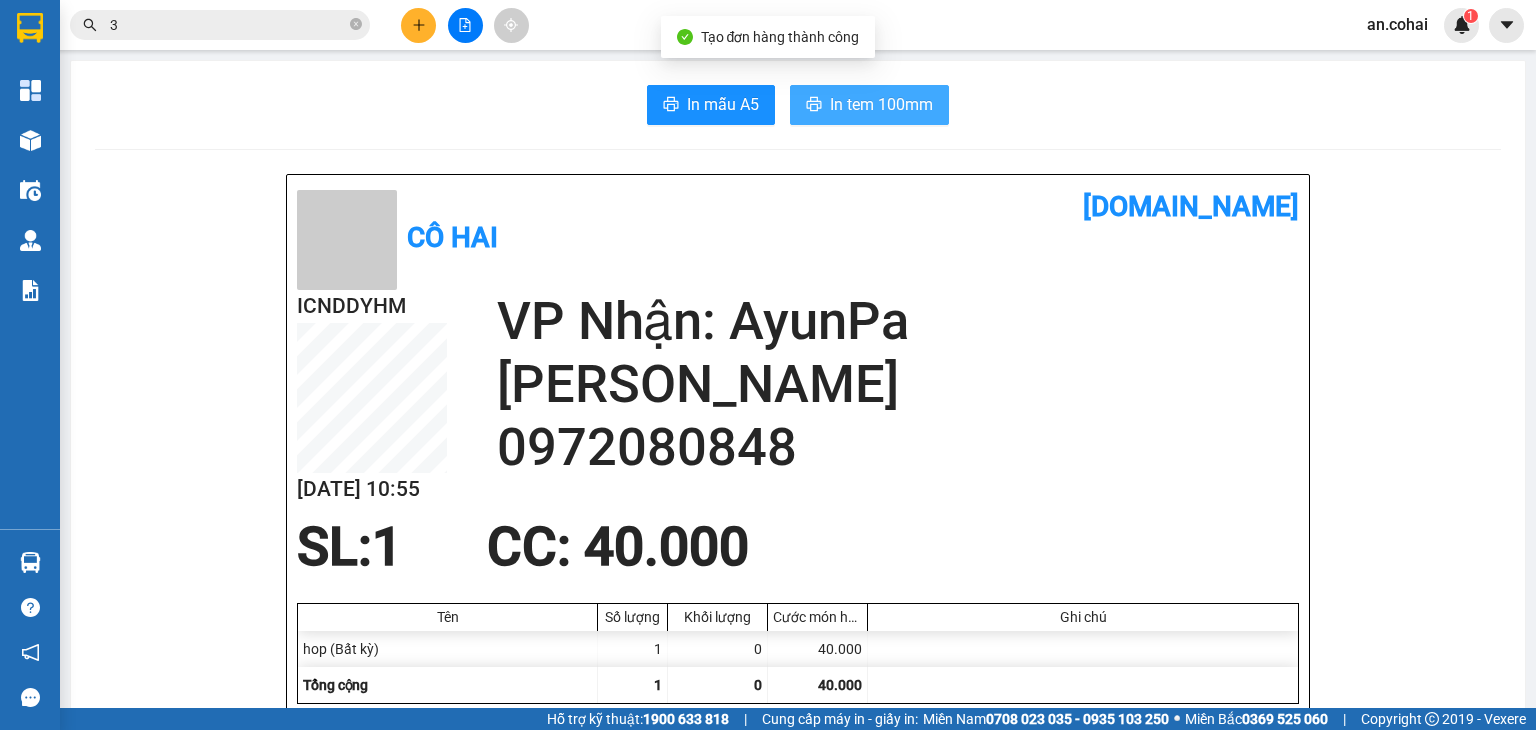 scroll, scrollTop: 0, scrollLeft: 0, axis: both 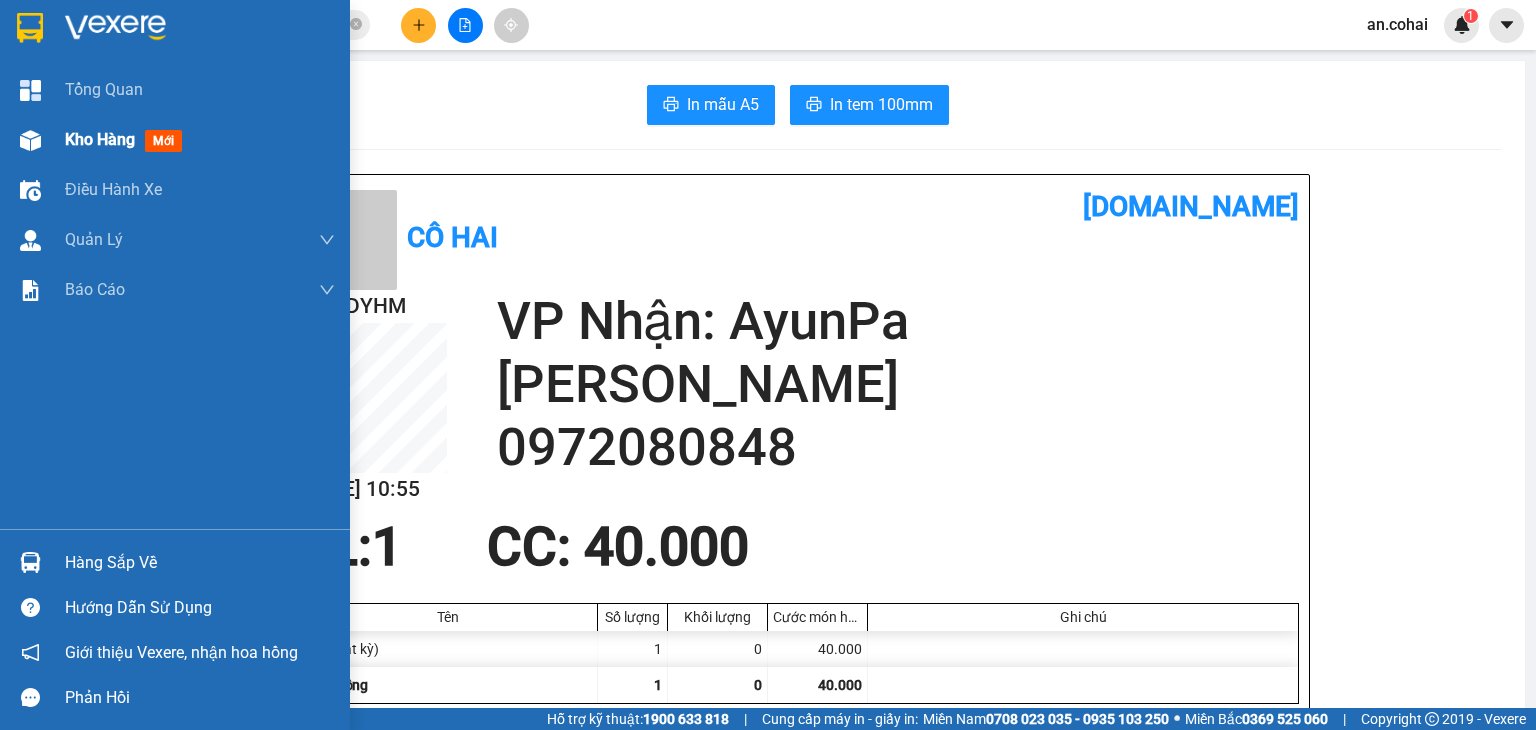 click on "Kho hàng" at bounding box center [100, 139] 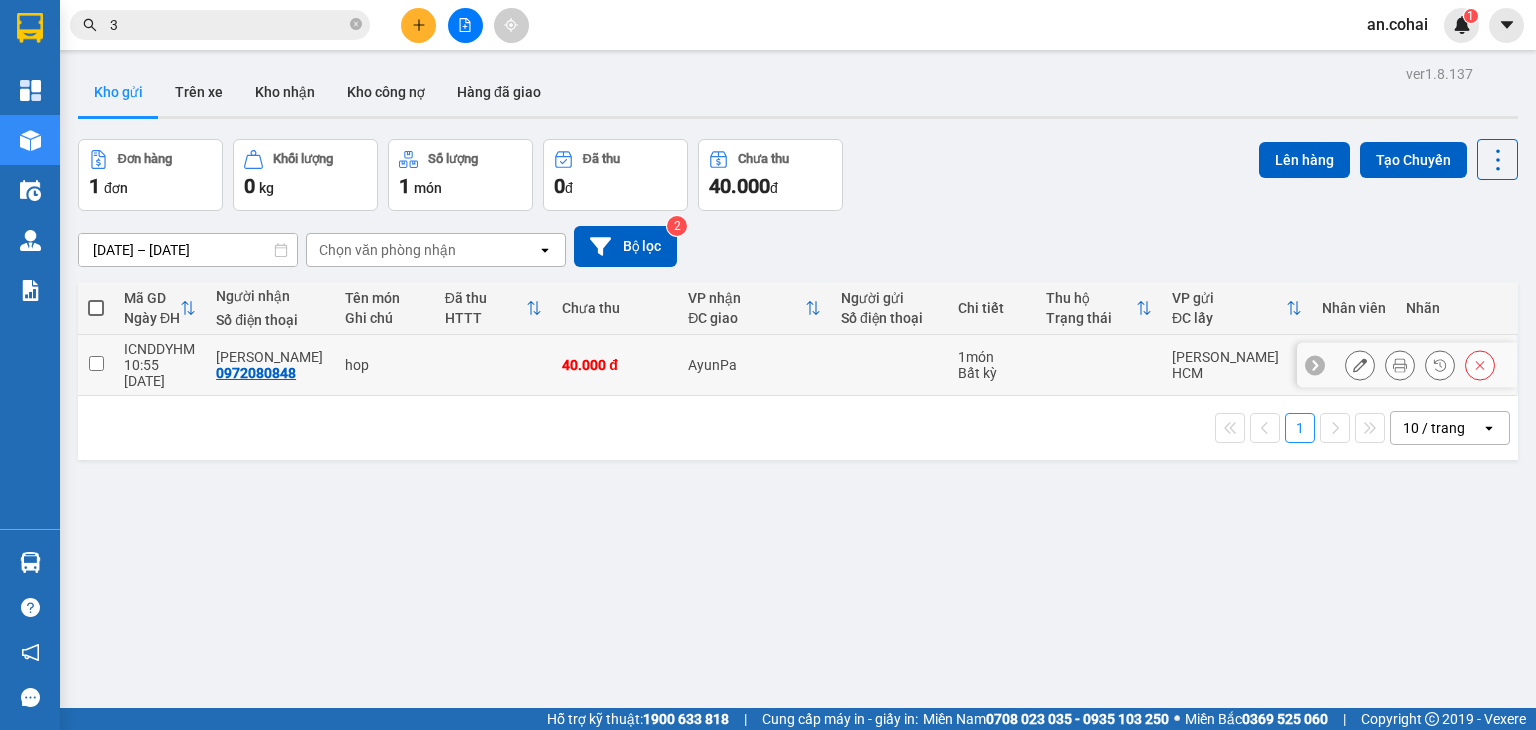 click at bounding box center (96, 363) 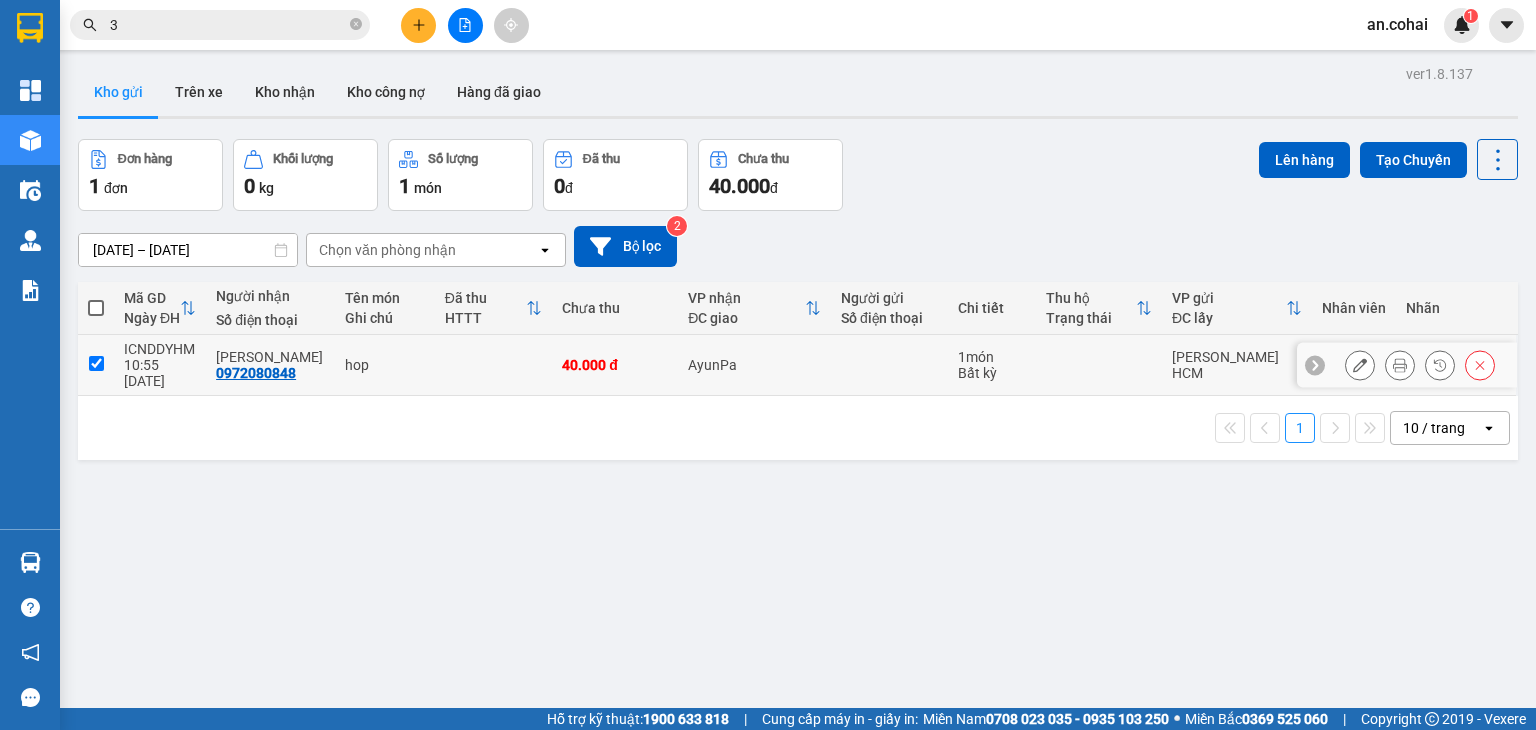 checkbox on "true" 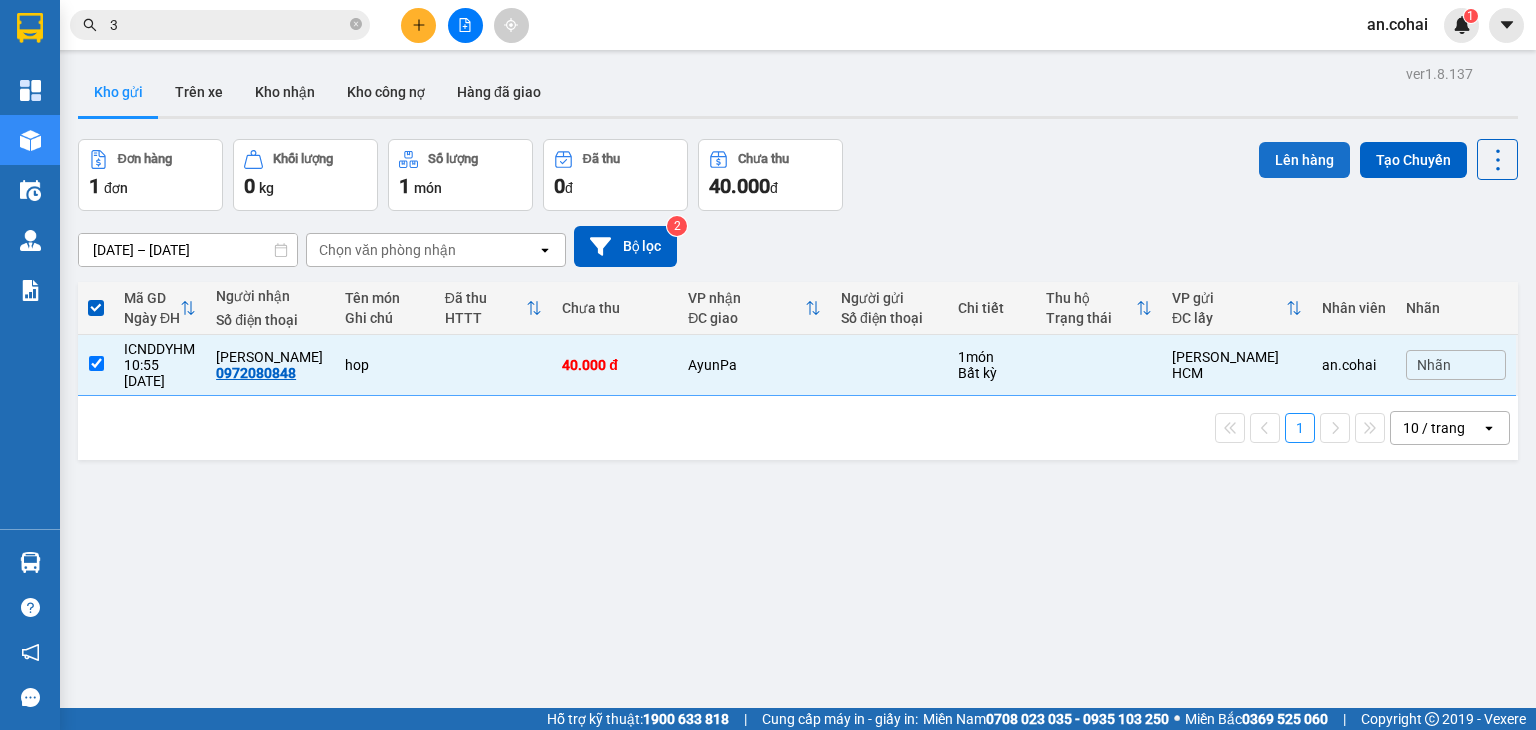 click on "Lên hàng" at bounding box center (1304, 160) 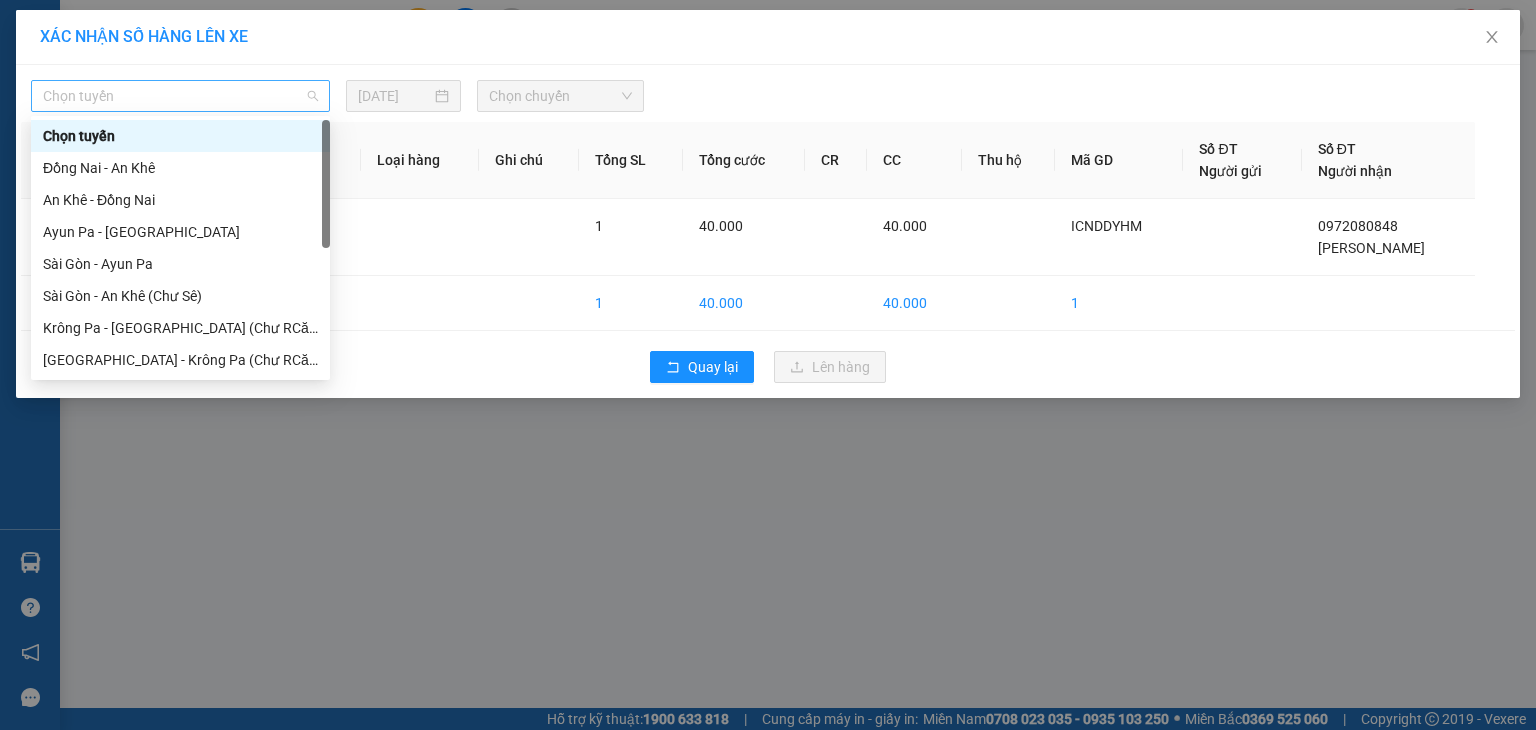 click on "Chọn tuyến" at bounding box center [180, 96] 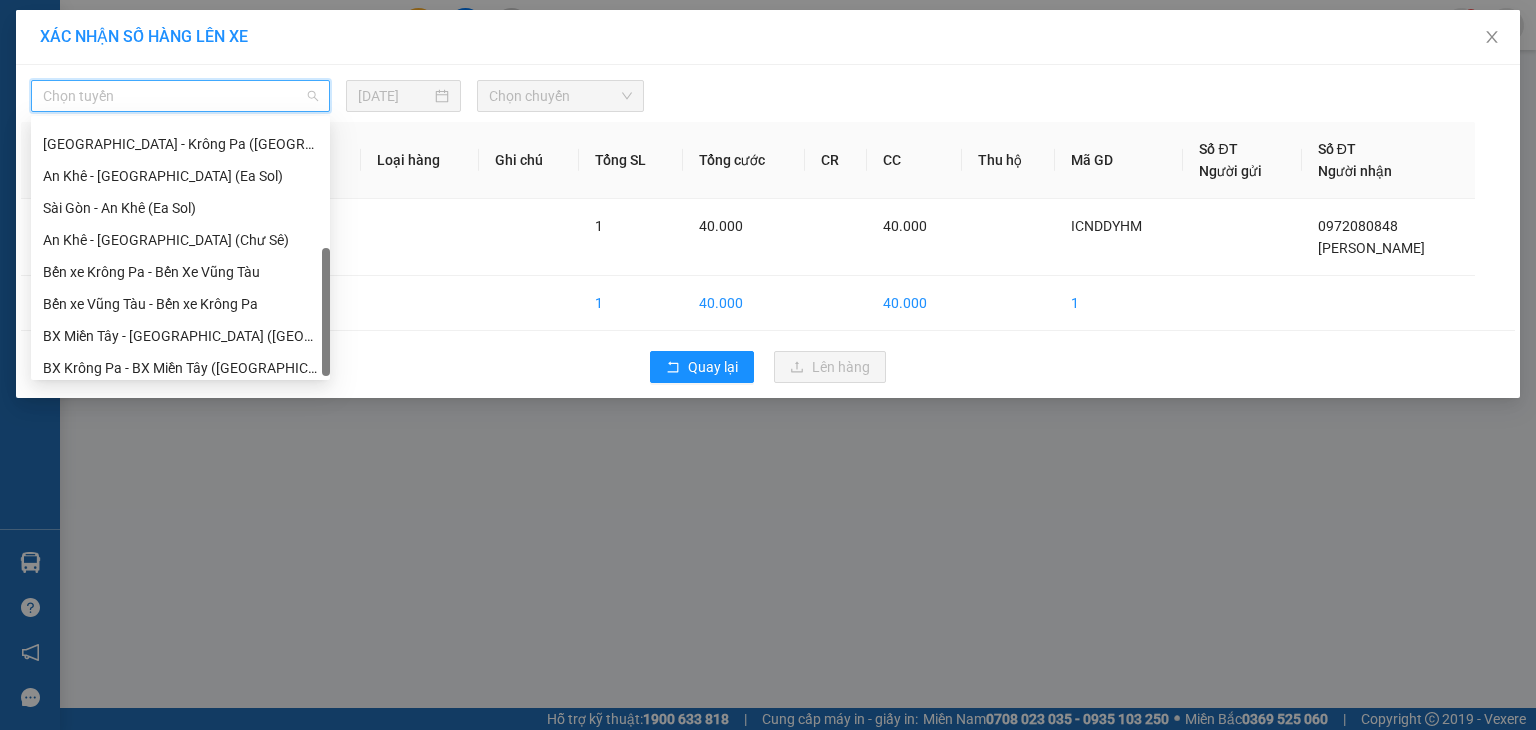 scroll, scrollTop: 288, scrollLeft: 0, axis: vertical 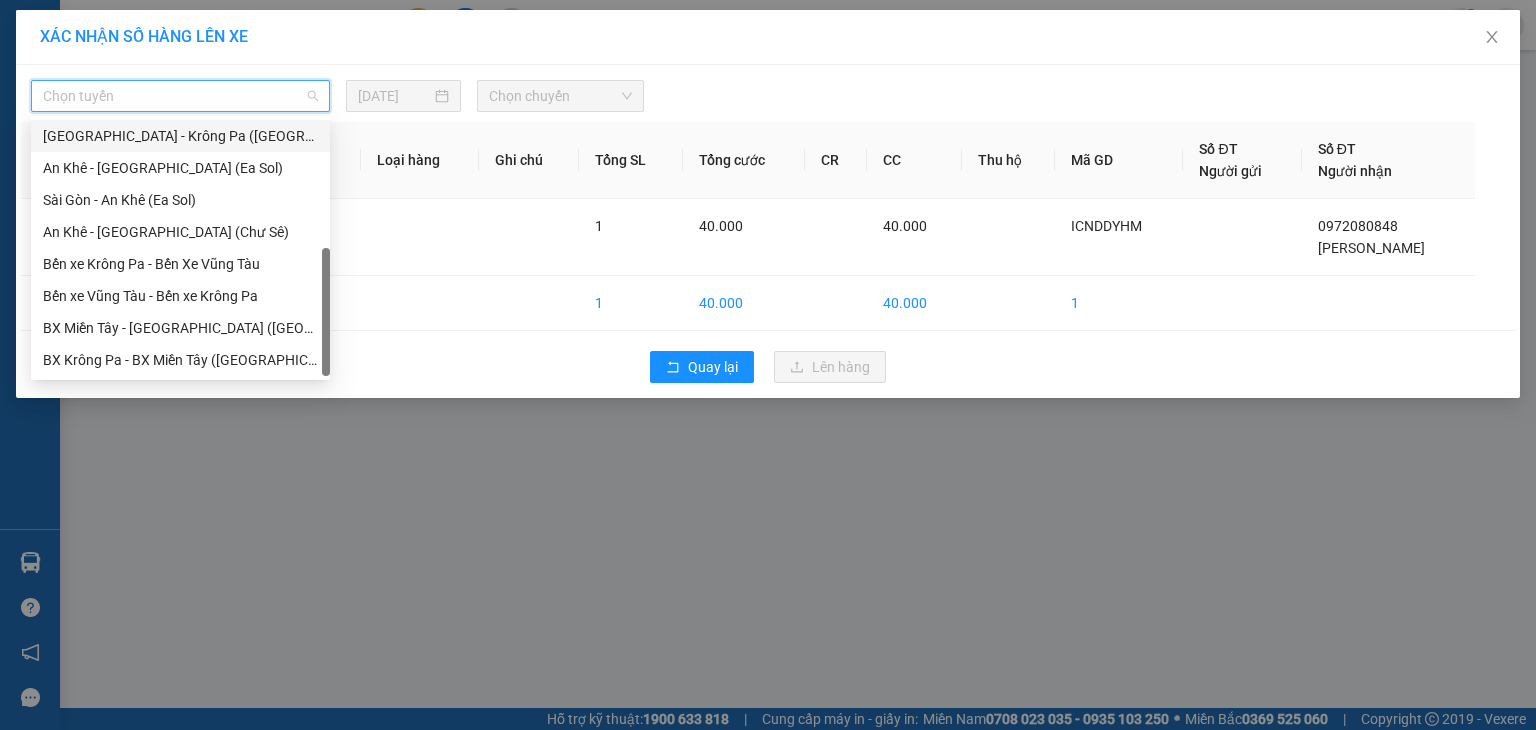 click on "[GEOGRAPHIC_DATA] - Krông Pa ([GEOGRAPHIC_DATA])" at bounding box center (180, 136) 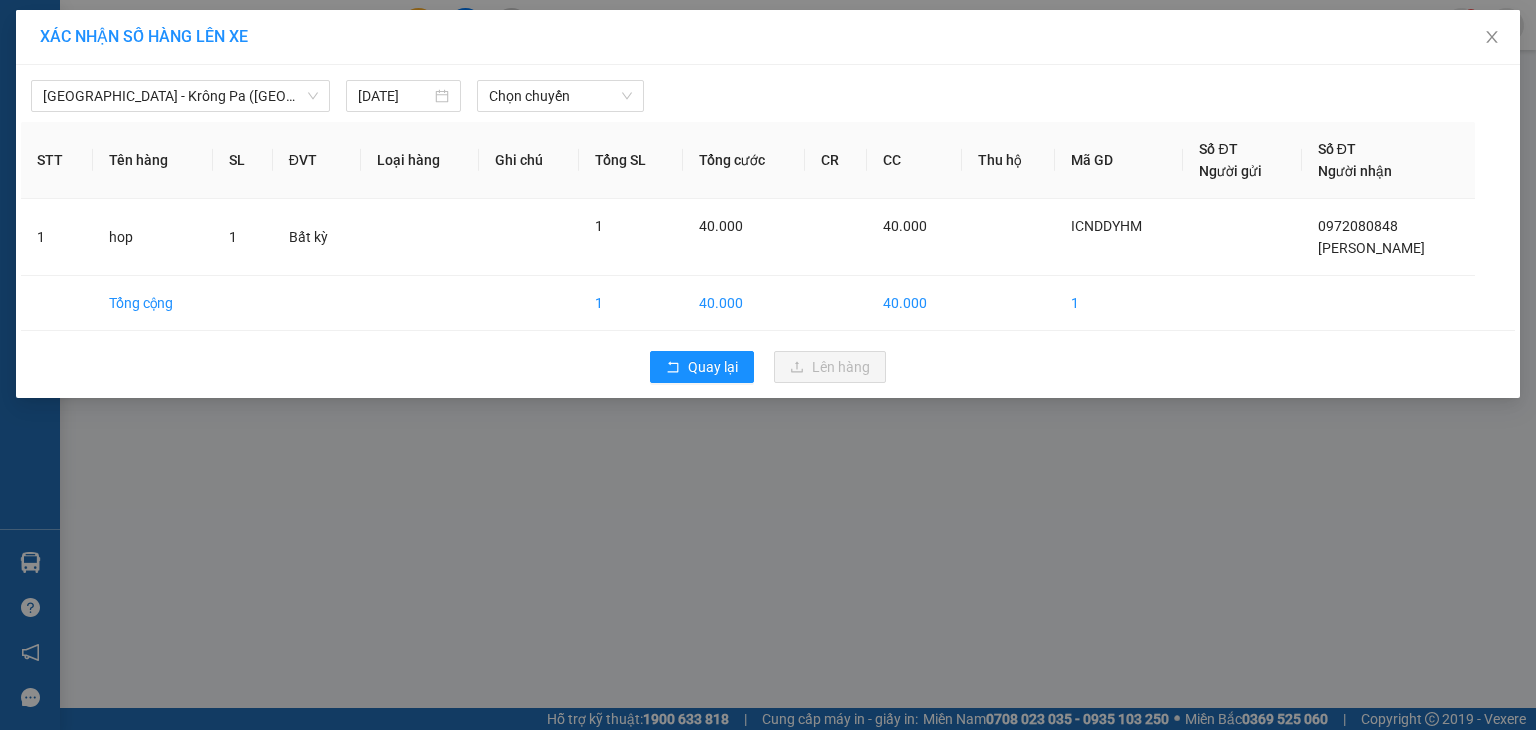 click on "[GEOGRAPHIC_DATA] - Krông Pa ([GEOGRAPHIC_DATA]) [DATE] Chọn chuyến STT Tên hàng SL ĐVT Loại hàng Ghi chú Tổng SL Tổng cước CR CC Thu hộ Mã GD Số ĐT Người gửi Số ĐT Người nhận 1 hop 1 Bất kỳ 1 40.000 40.000 ICNDDYHM 0972080848 Bảo Hân Tổng cộng 1 40.000 40.000 1 Quay lại Lên hàng" at bounding box center (768, 231) 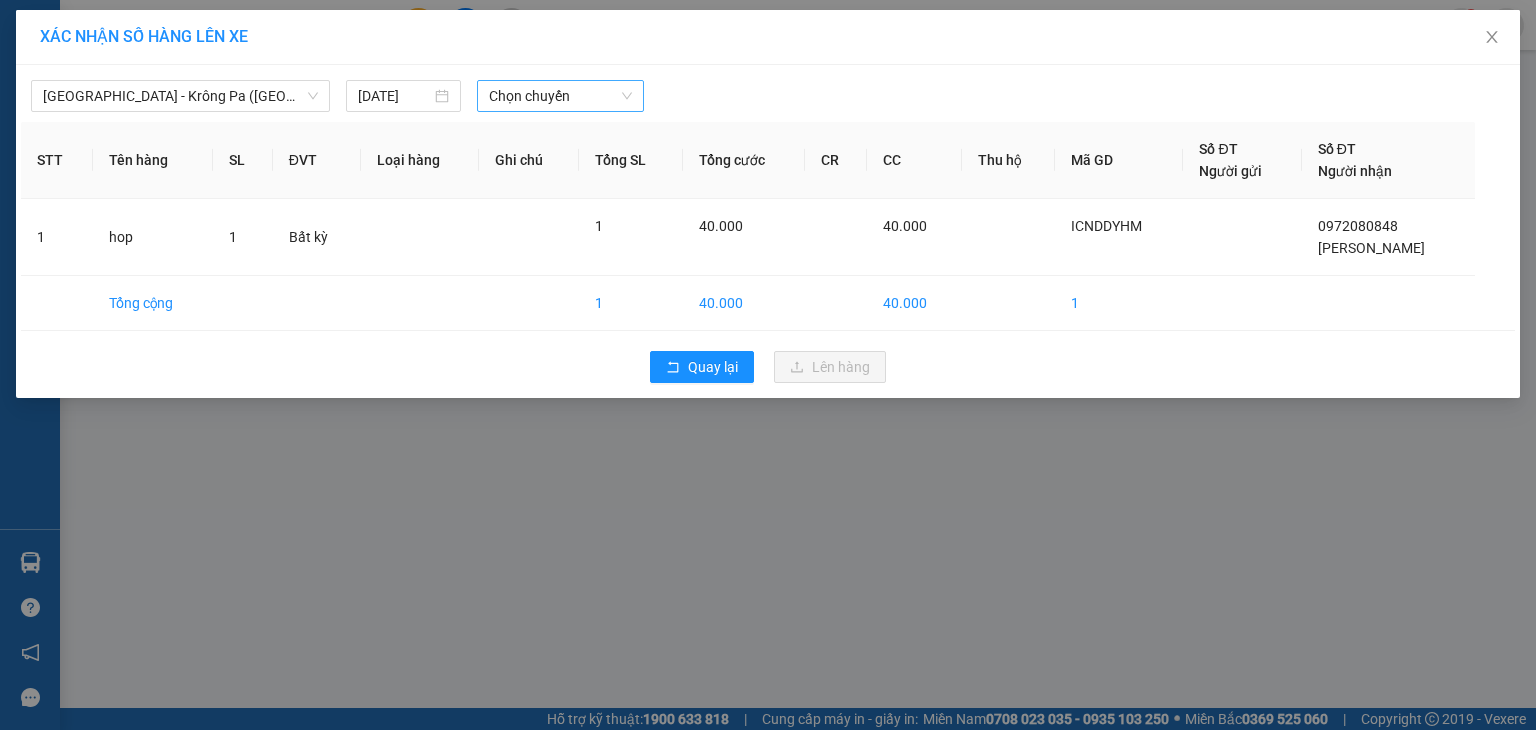 click on "Chọn chuyến" at bounding box center (561, 96) 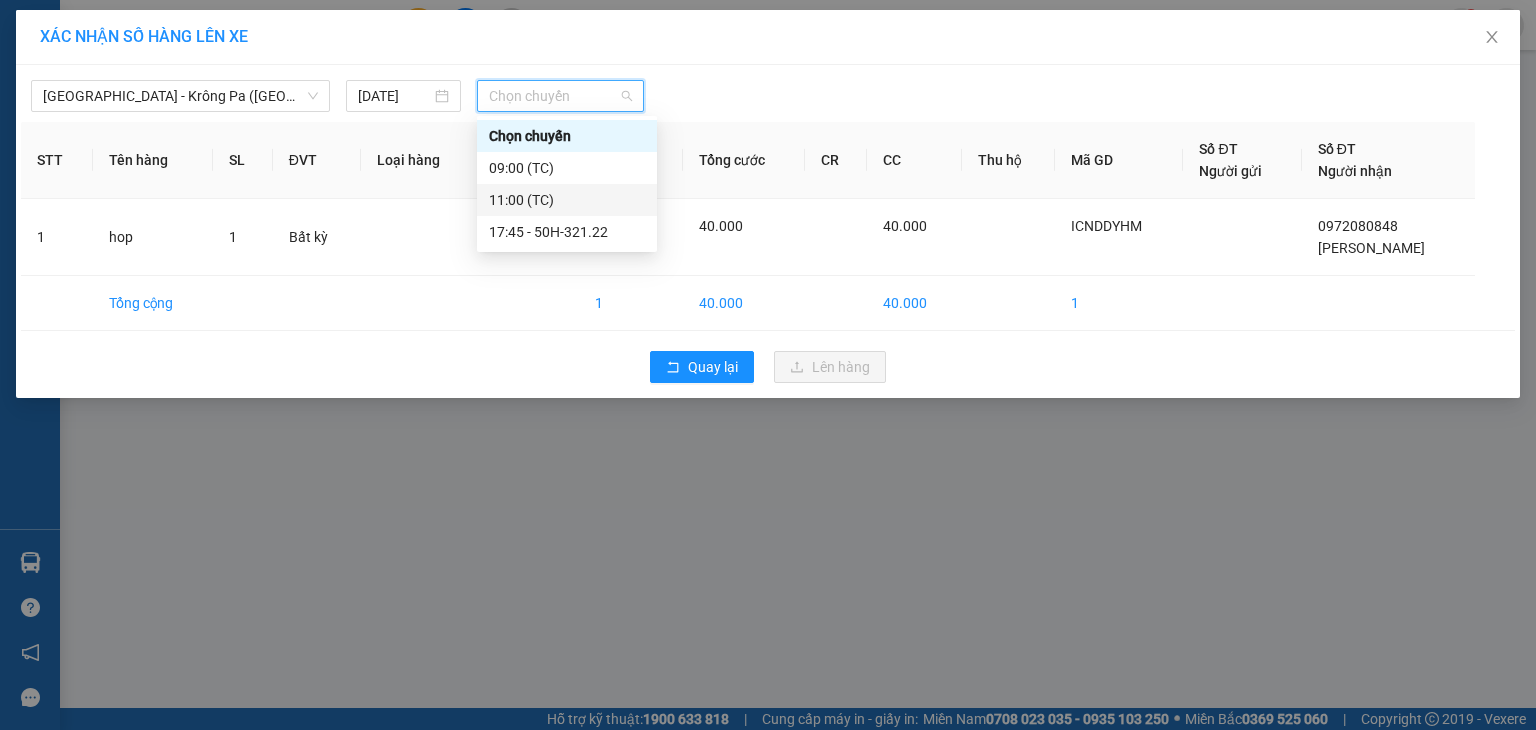 click on "11:00   (TC)" at bounding box center (567, 200) 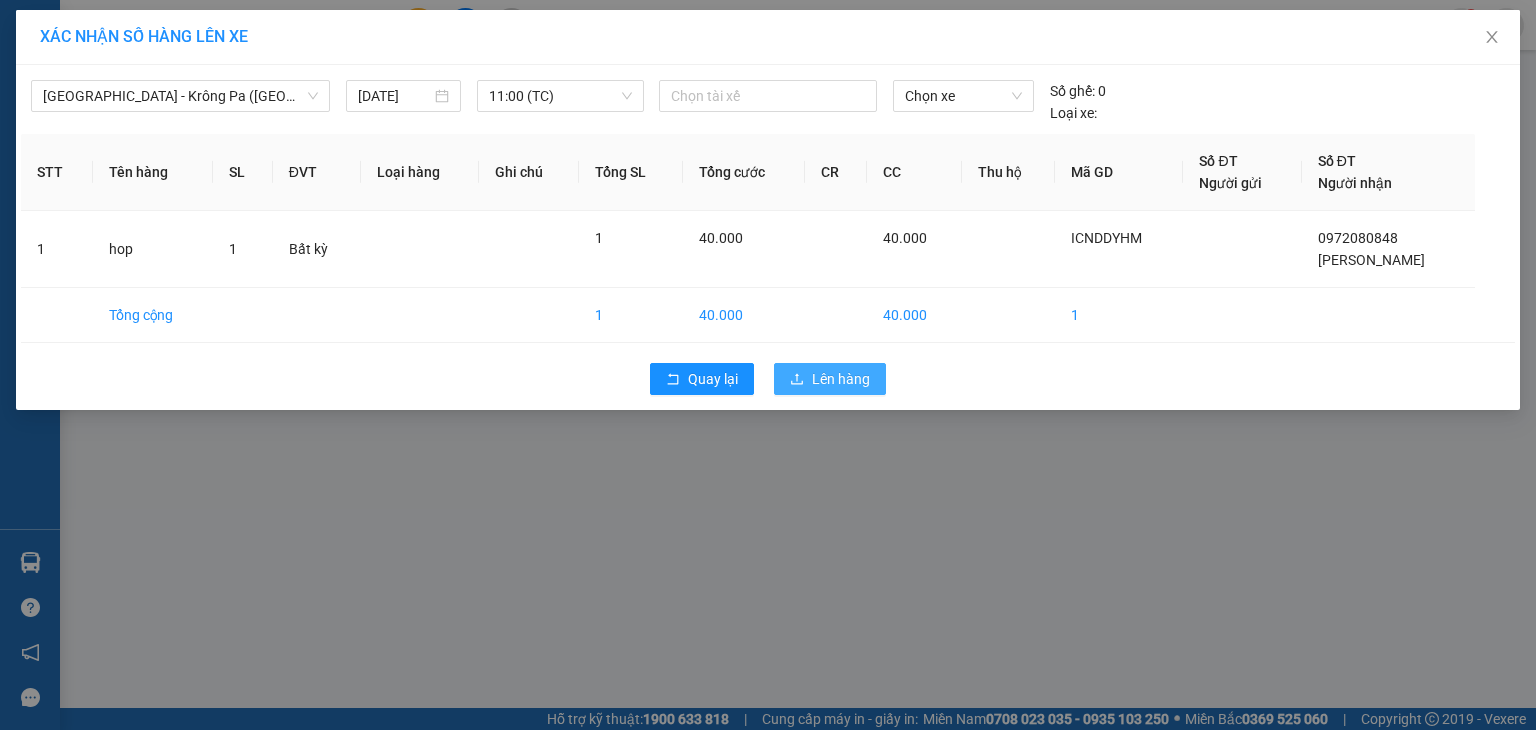 click on "Lên hàng" at bounding box center [841, 379] 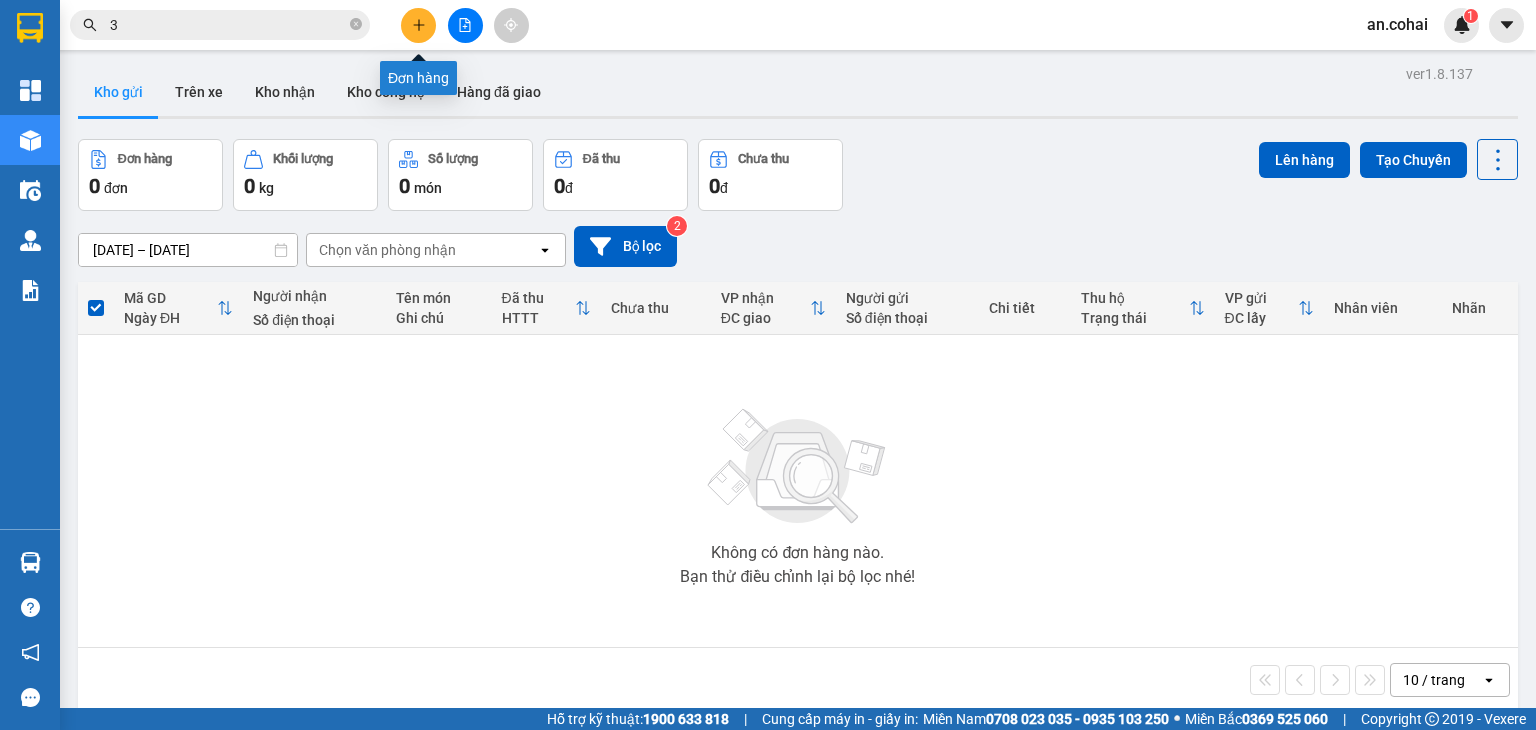 click 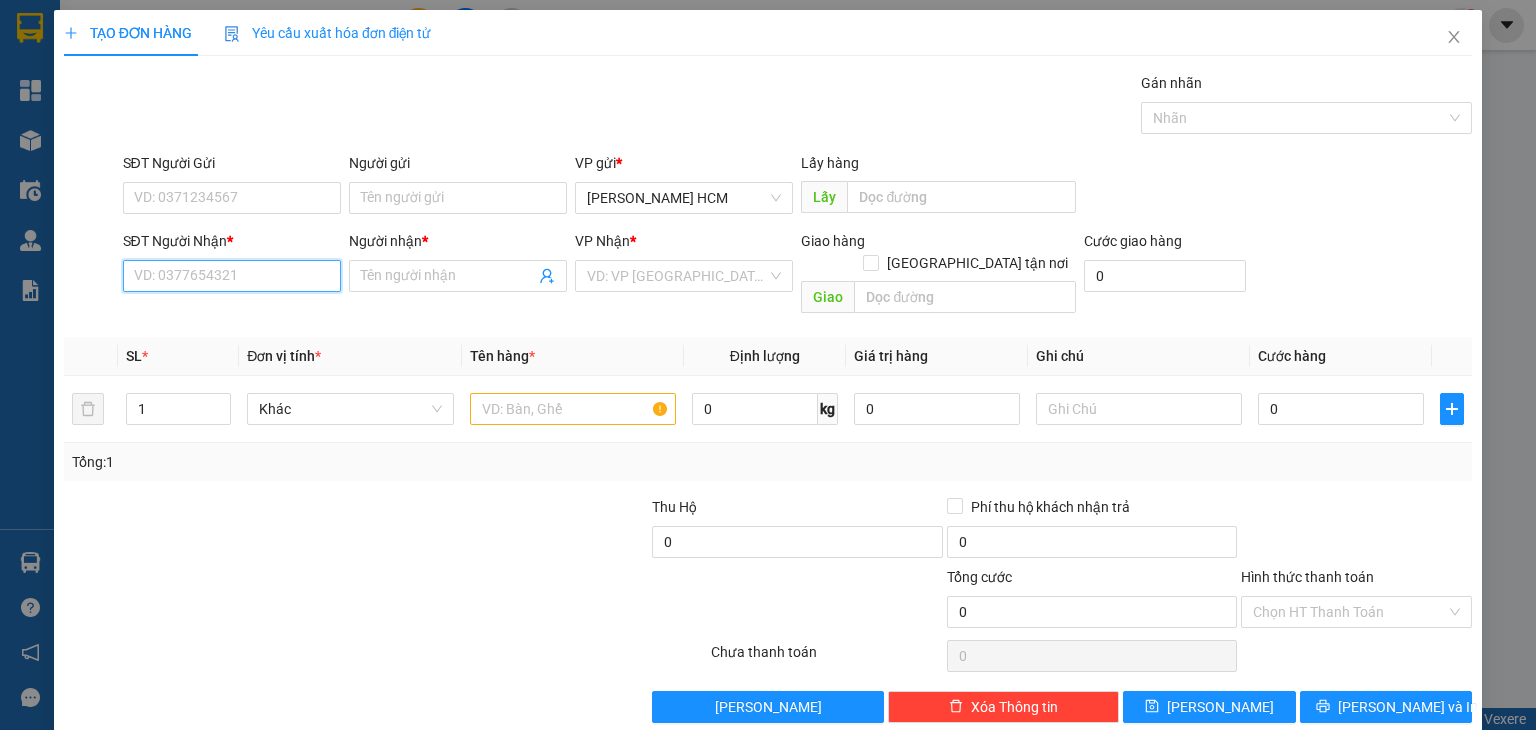 click on "SĐT Người Nhận  *" at bounding box center (232, 276) 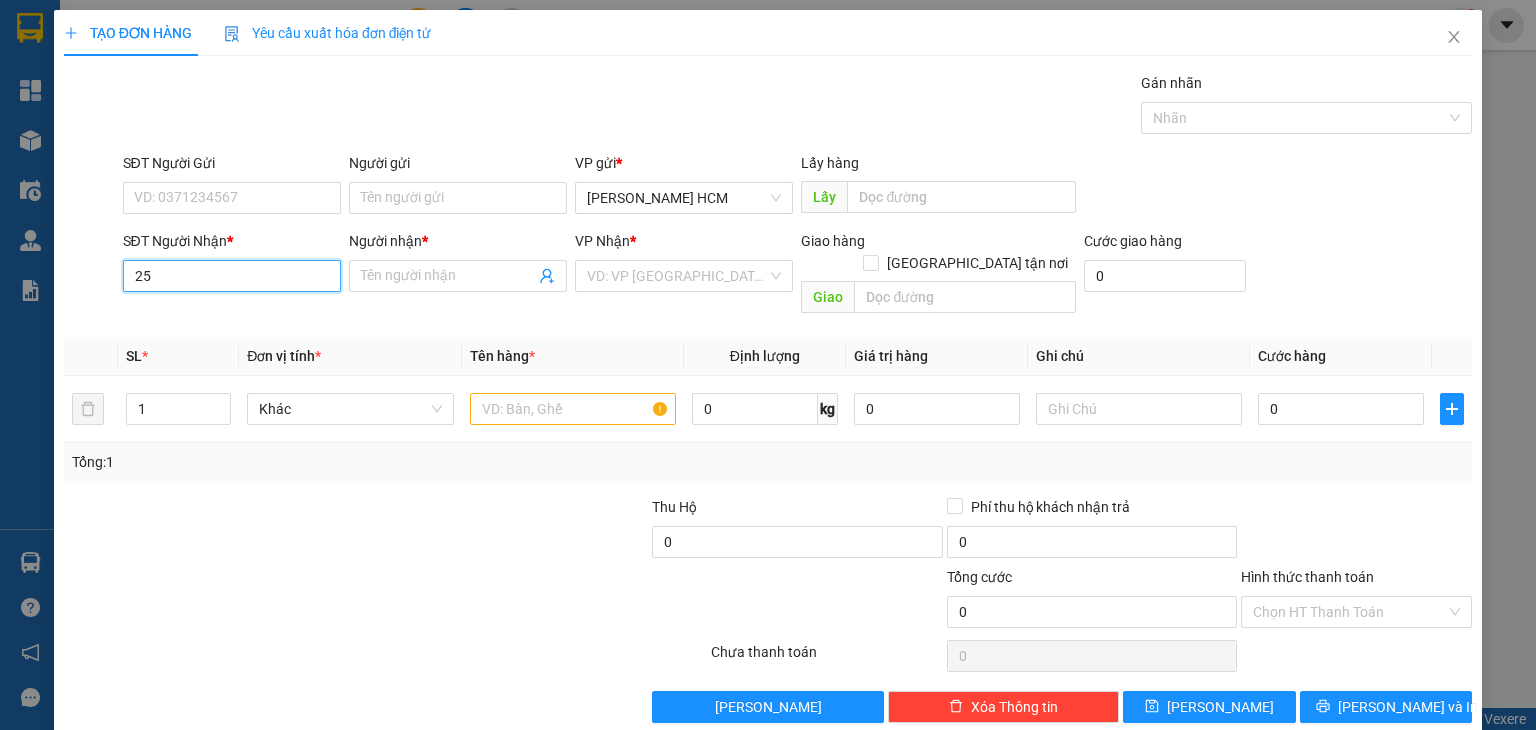 type on "2" 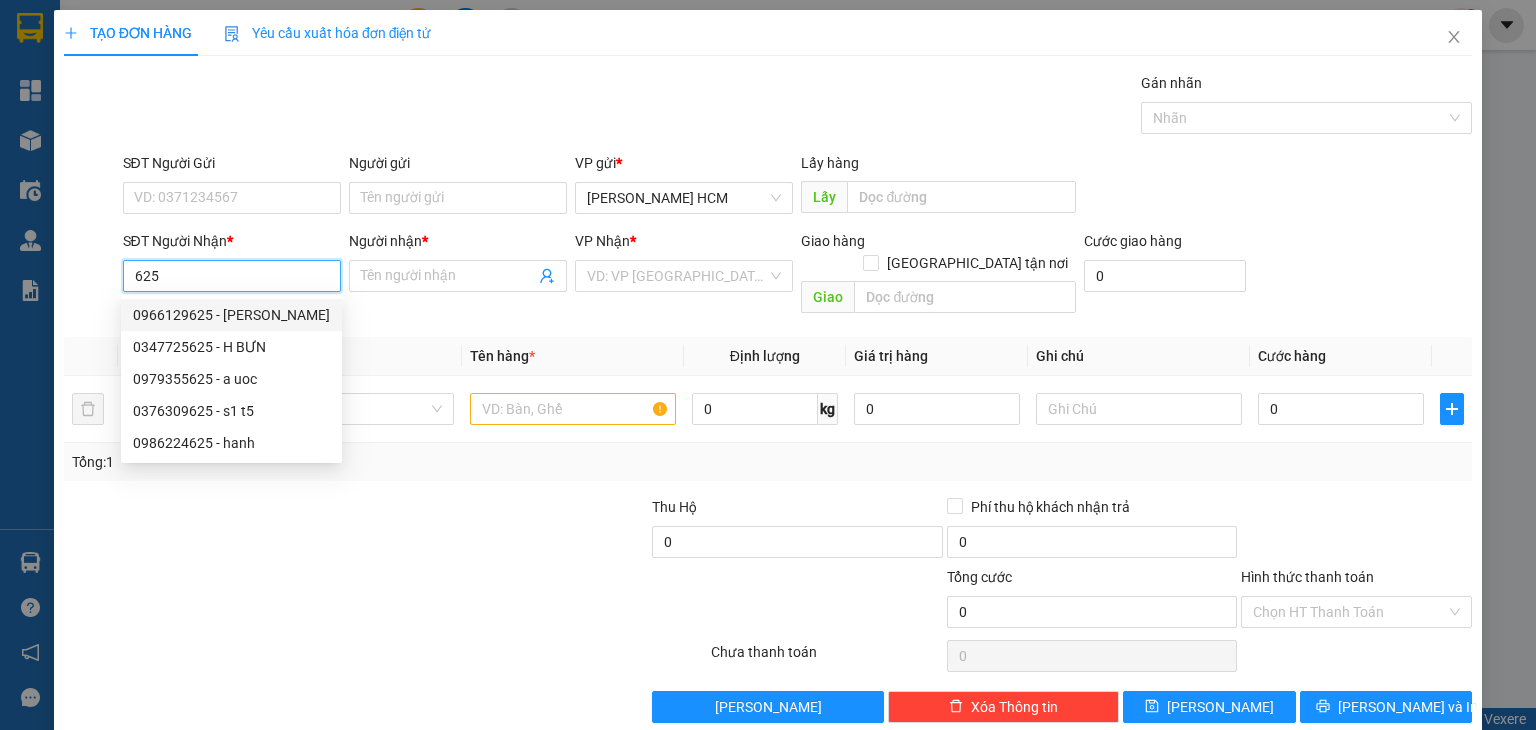 click on "0966129625 - [PERSON_NAME]" at bounding box center (231, 315) 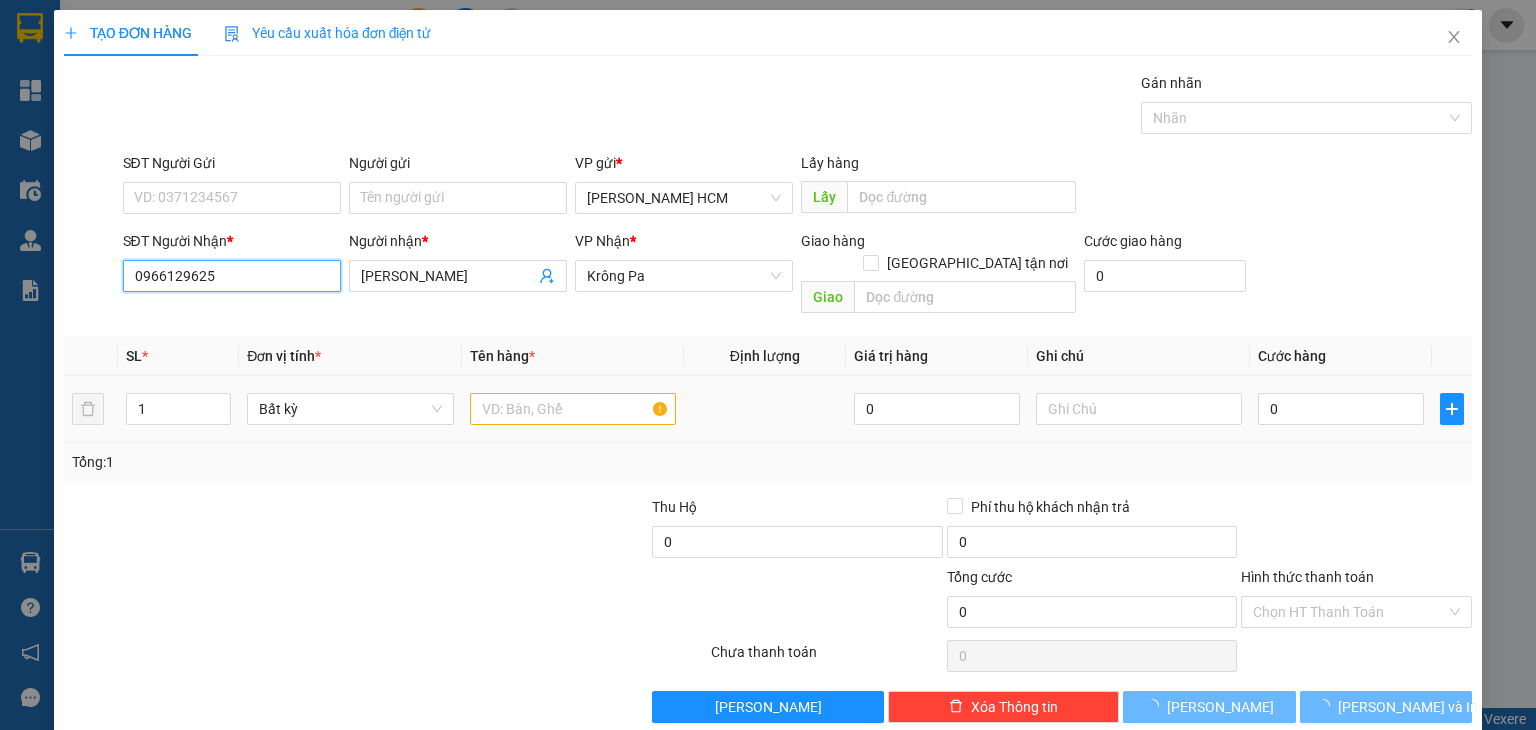 type on "0966129625" 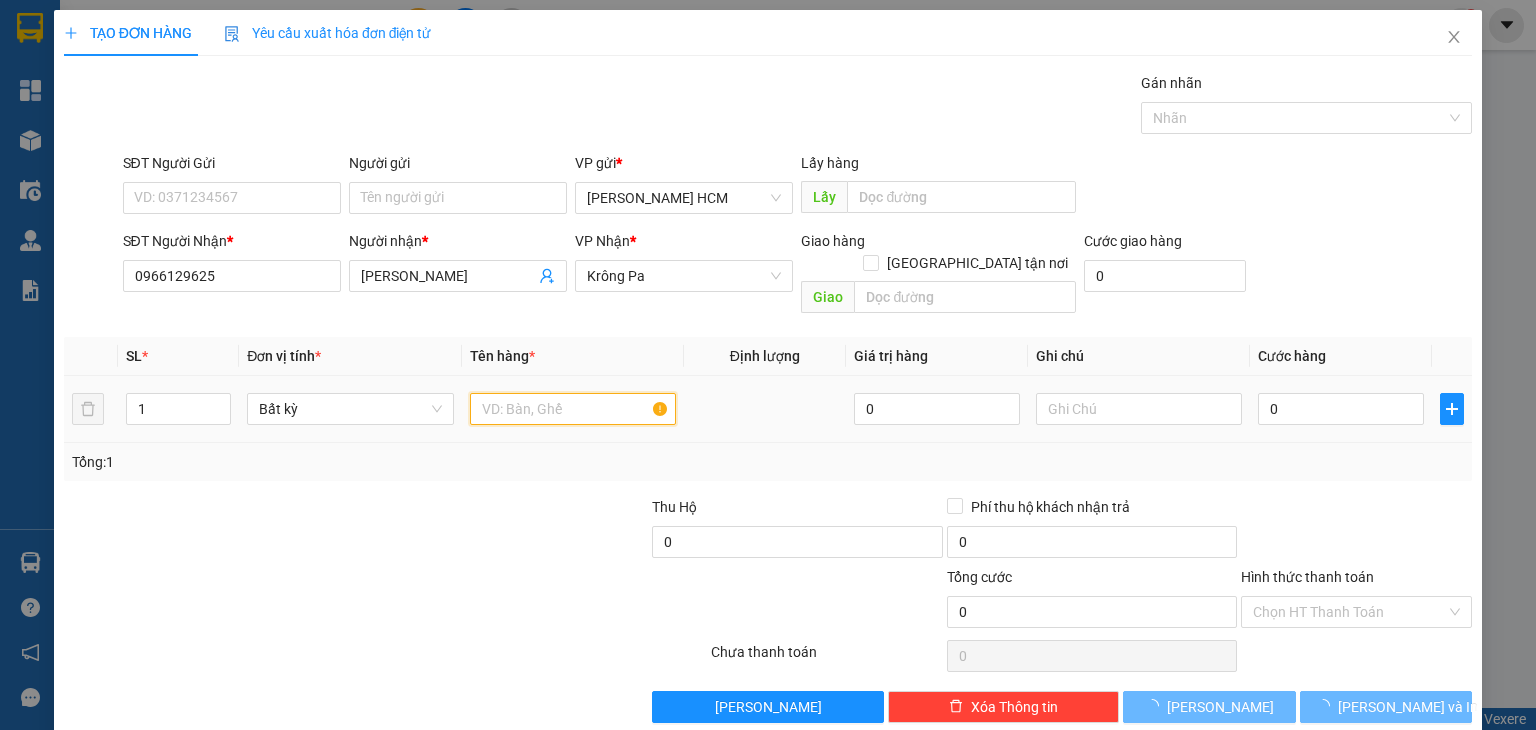 click at bounding box center (573, 409) 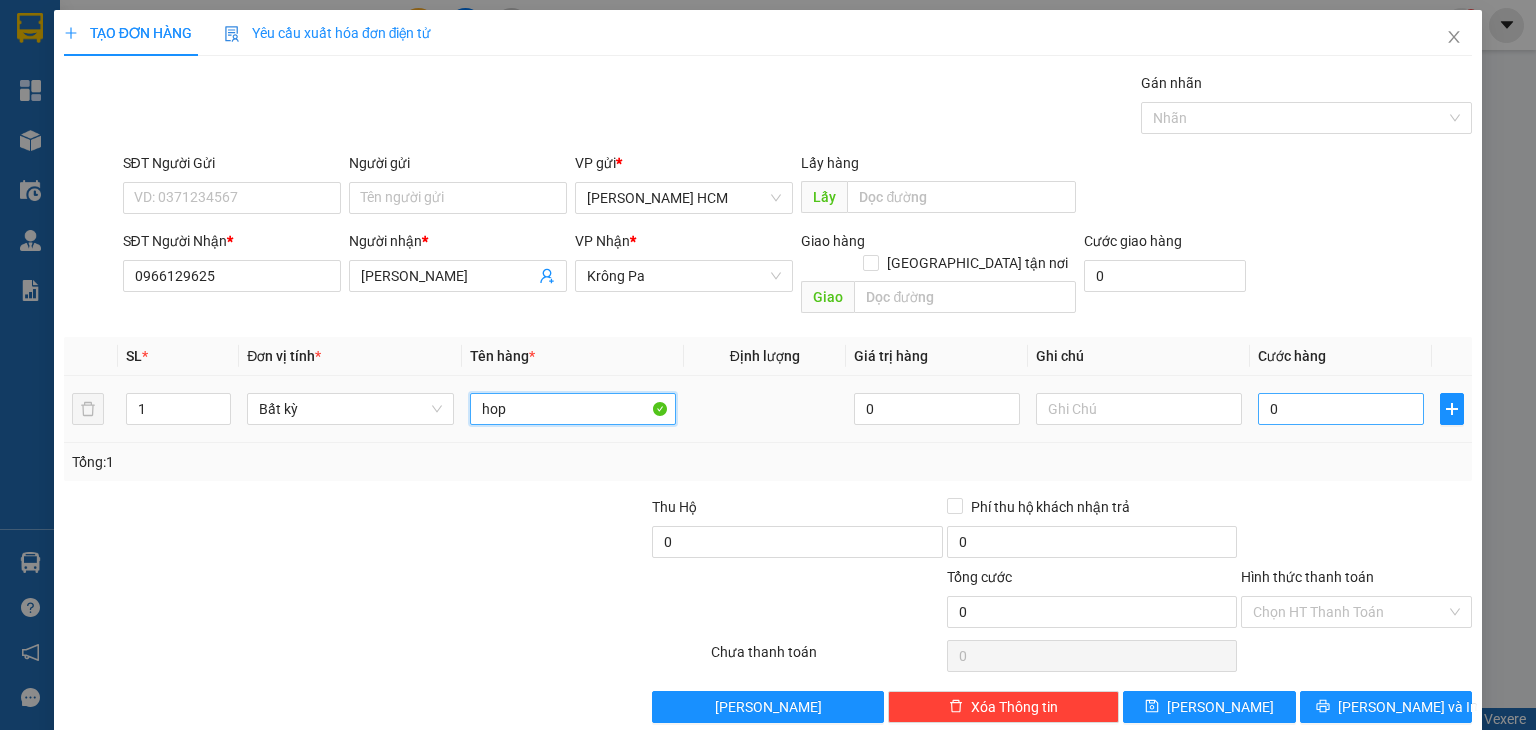 type on "hop" 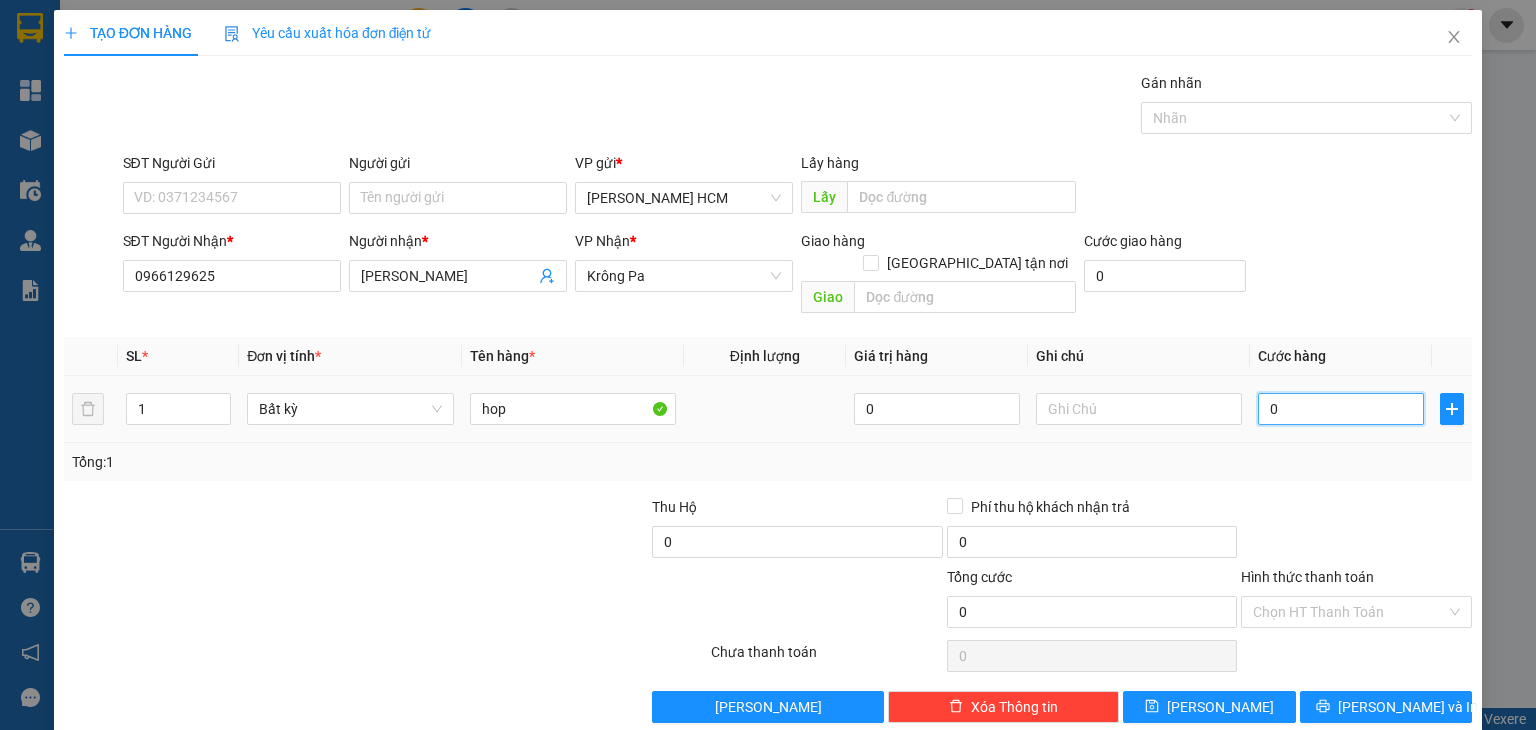 click on "0" at bounding box center [1341, 409] 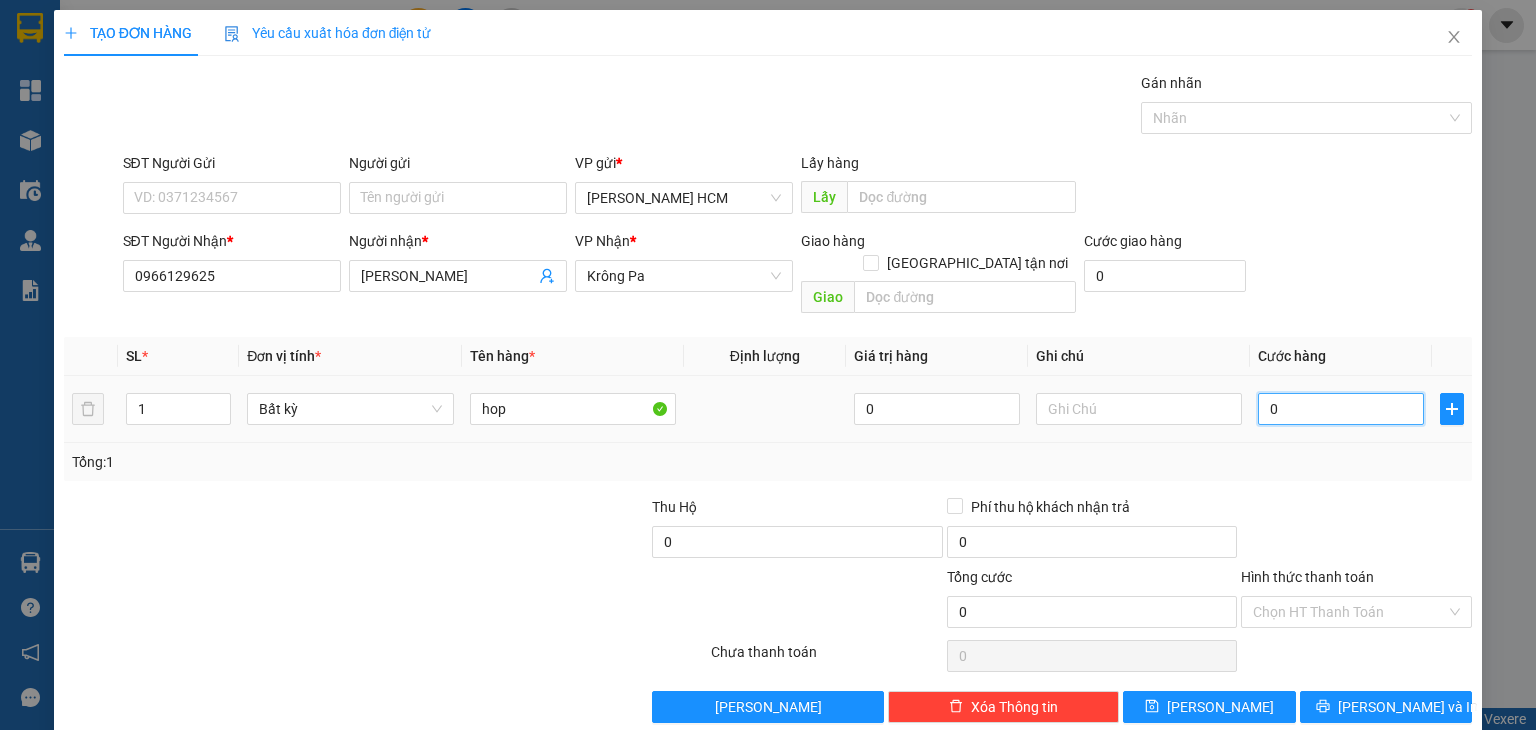 type on "004" 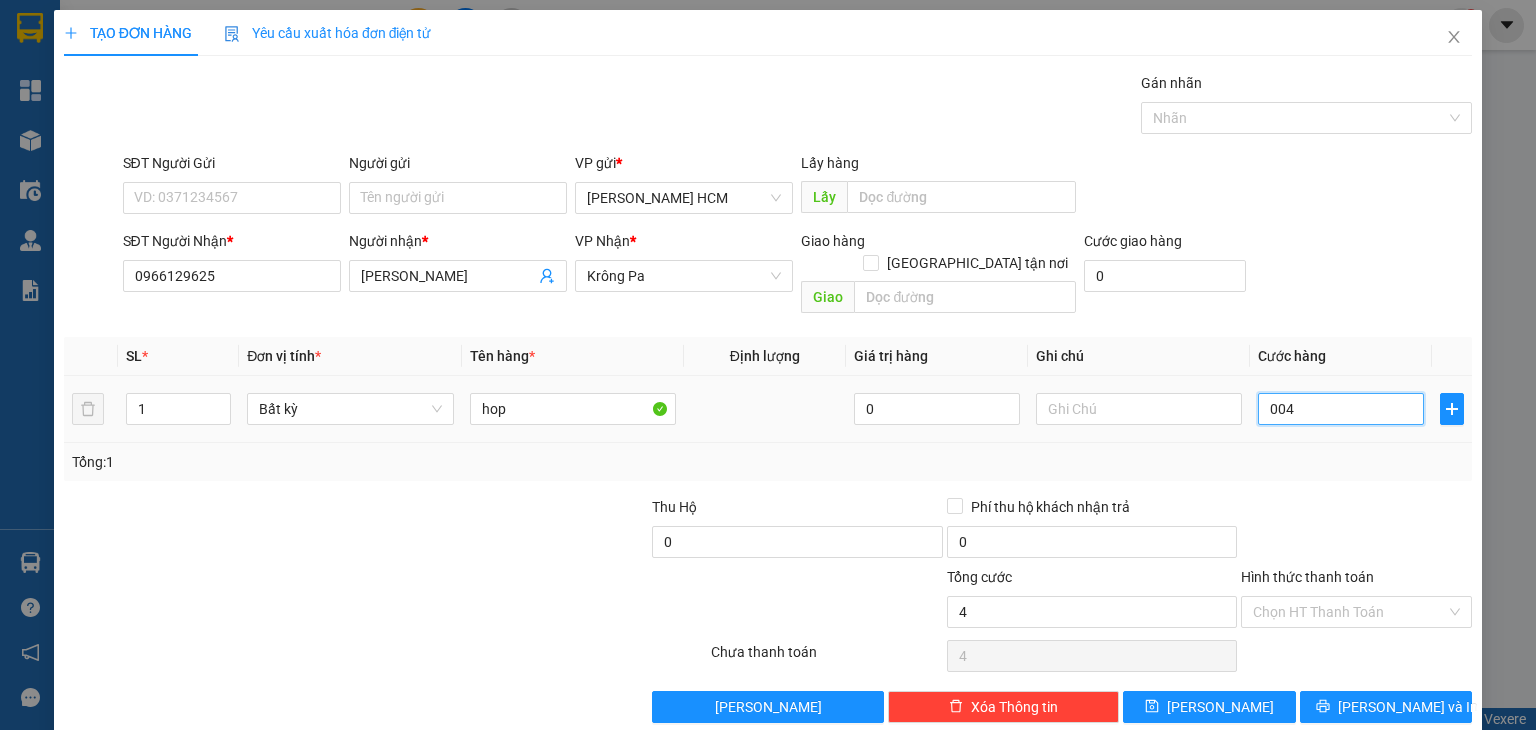 type on "0.040" 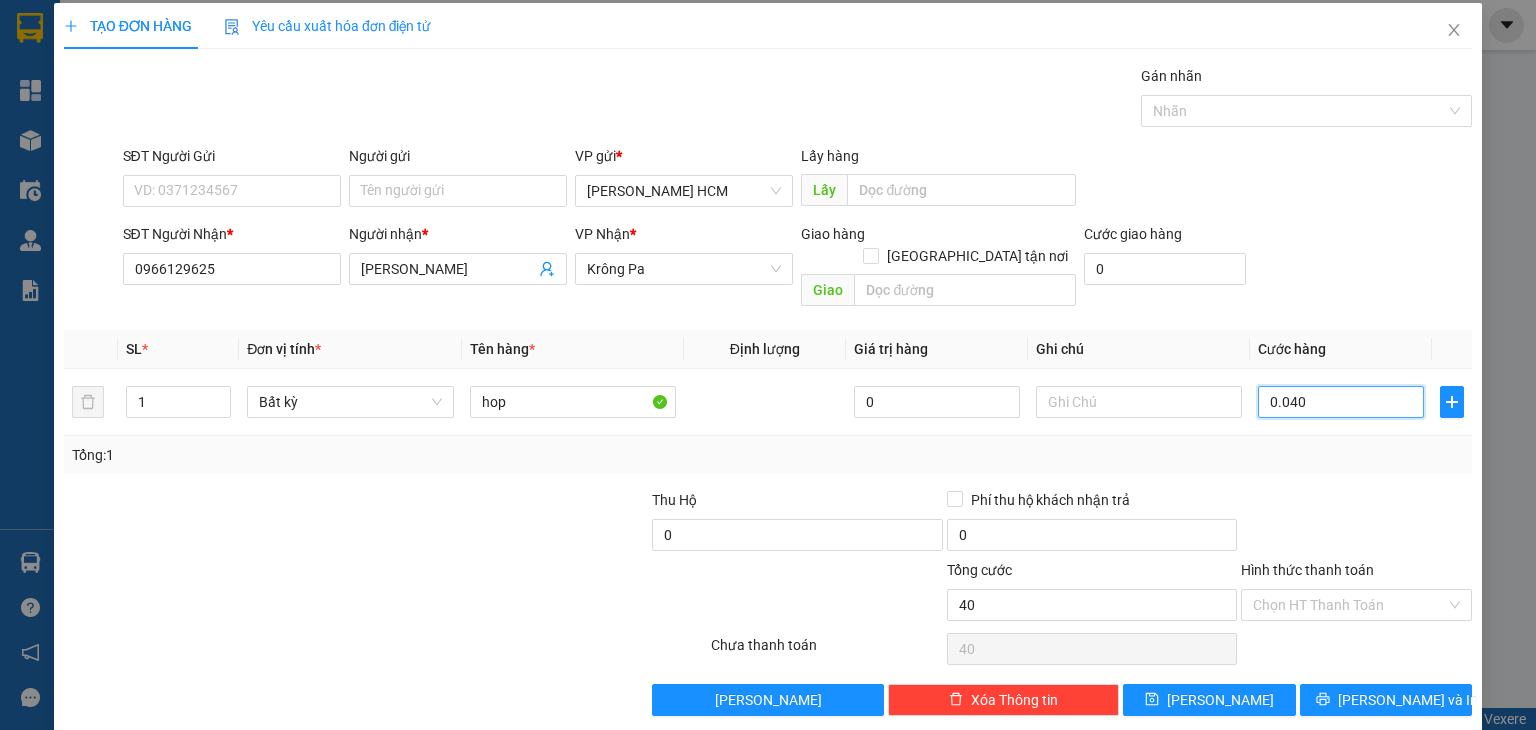 scroll, scrollTop: 8, scrollLeft: 0, axis: vertical 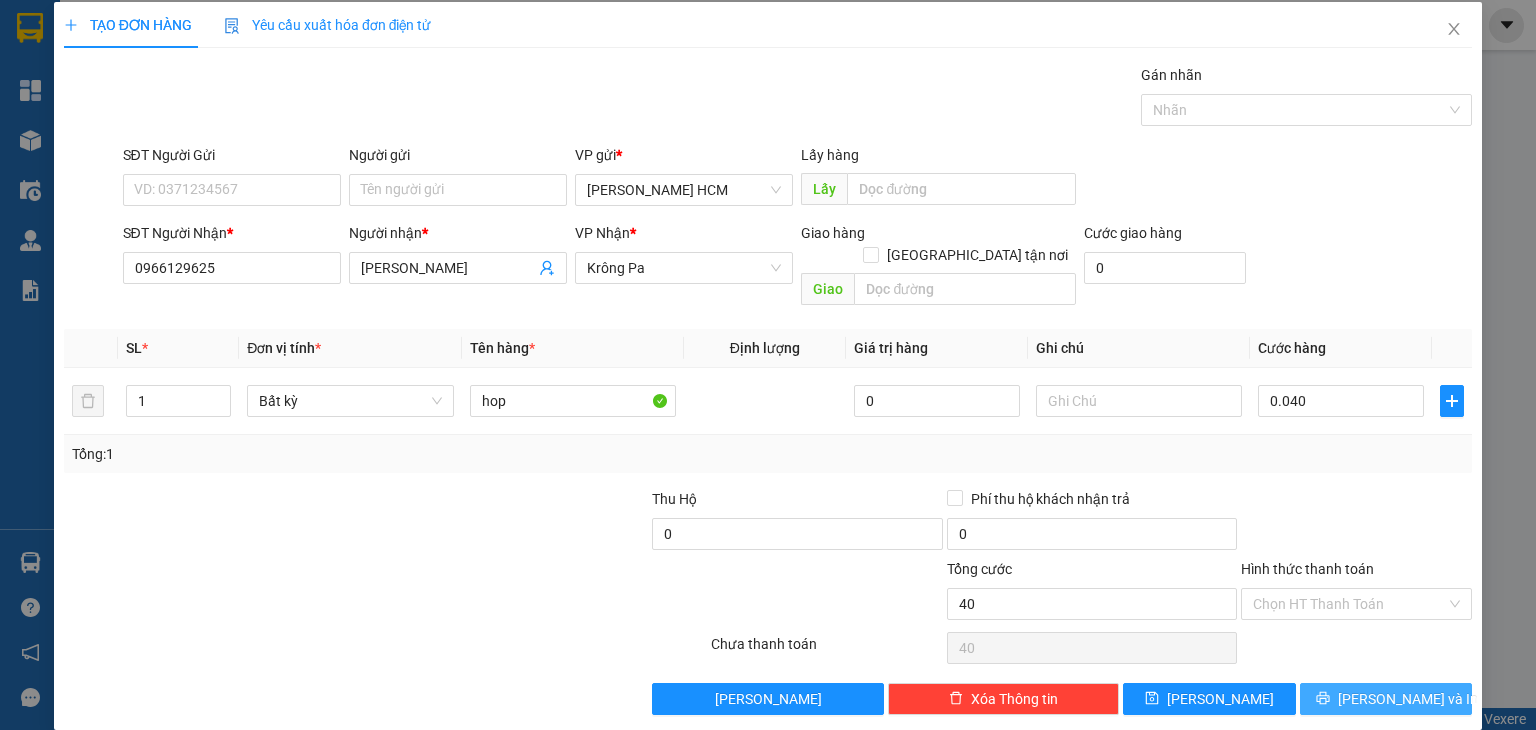 type on "40.000" 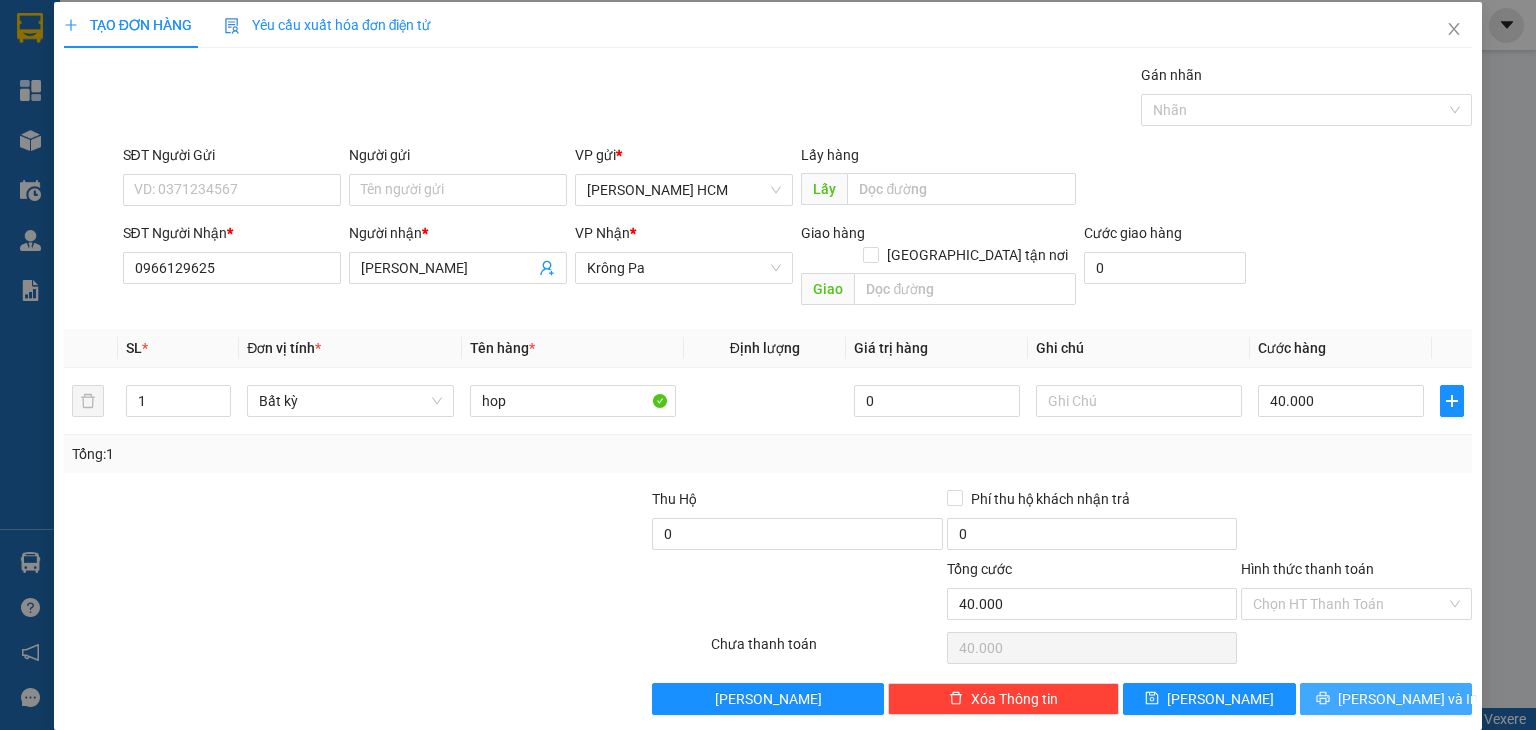 click on "[PERSON_NAME] và In" at bounding box center (1408, 699) 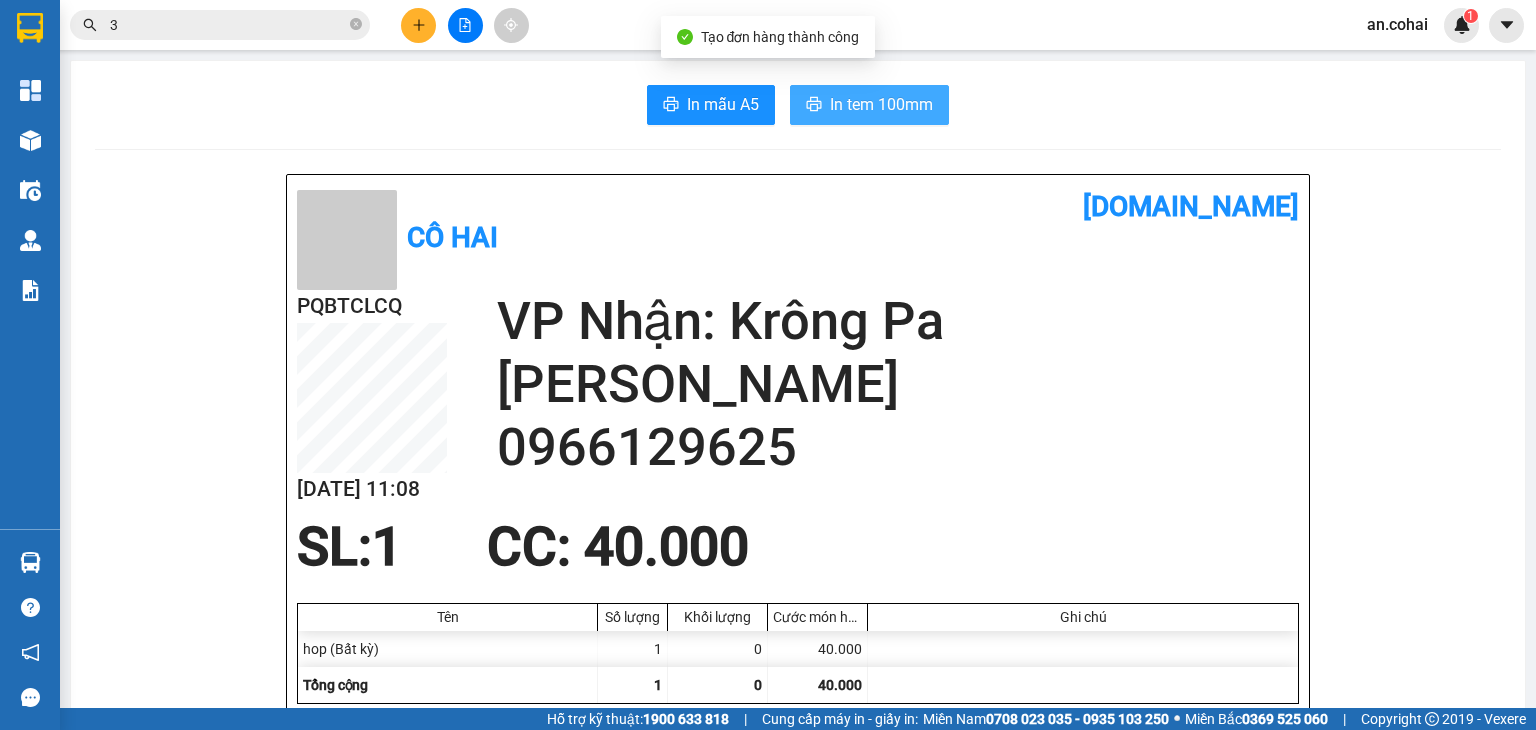 click on "In tem 100mm" at bounding box center [869, 105] 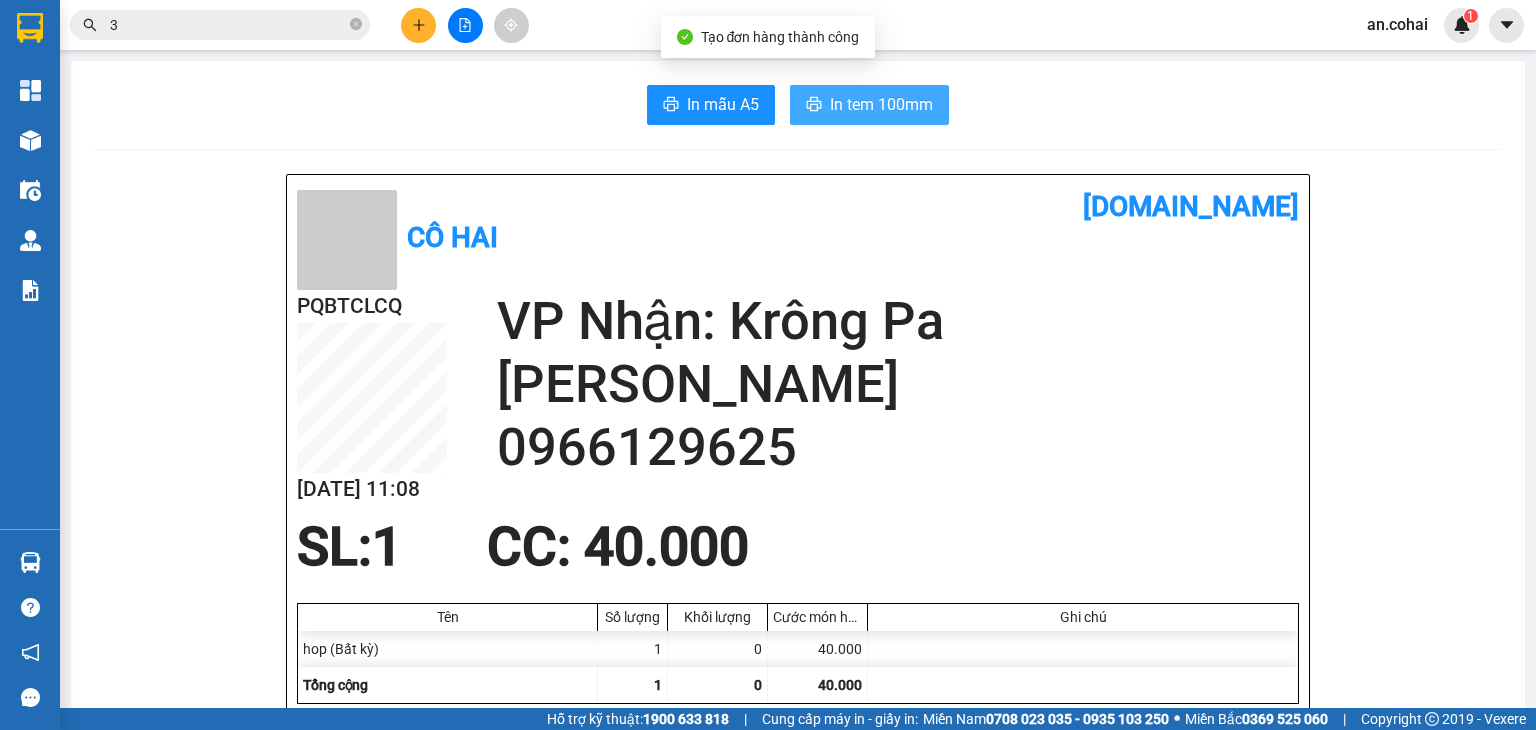 scroll, scrollTop: 0, scrollLeft: 0, axis: both 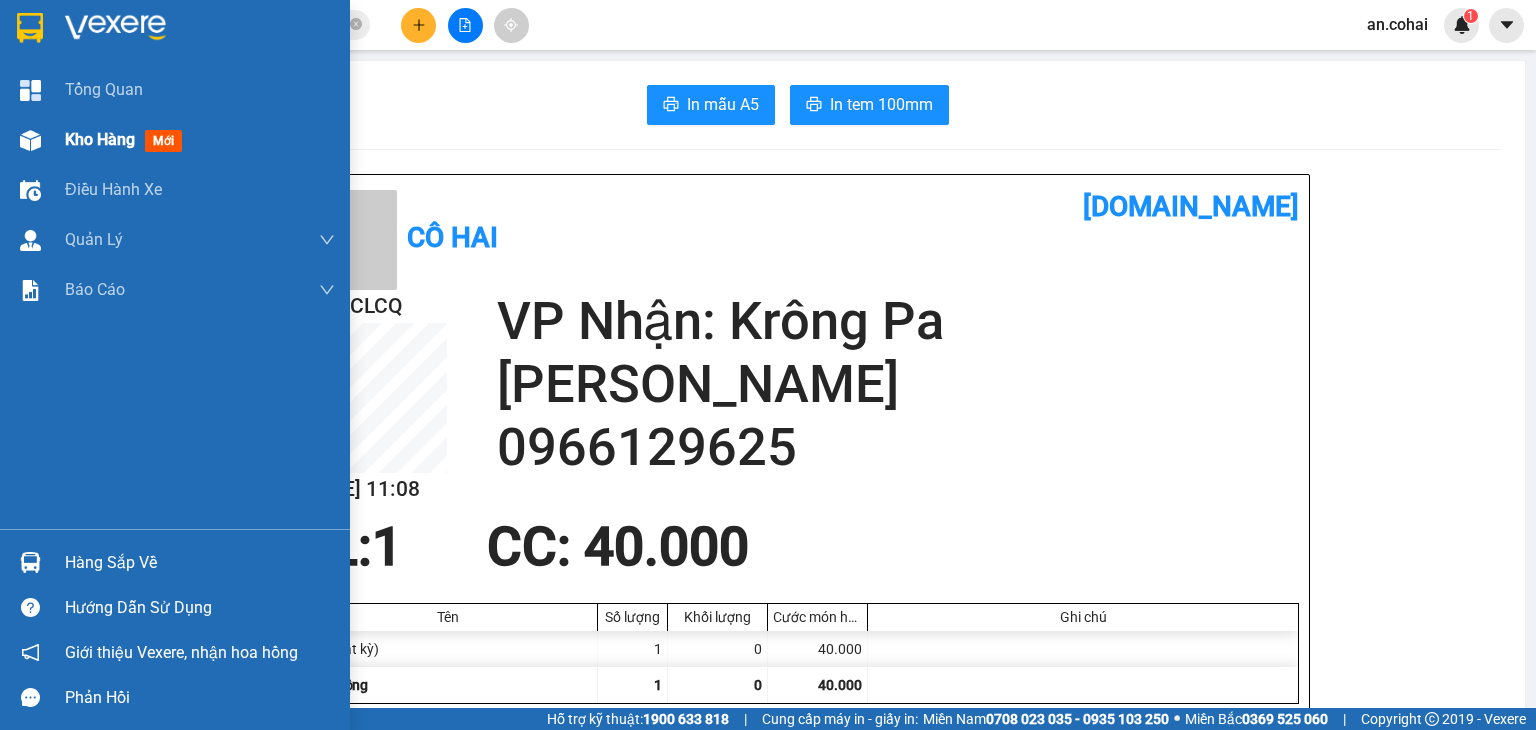 click on "Kho hàng" at bounding box center [100, 139] 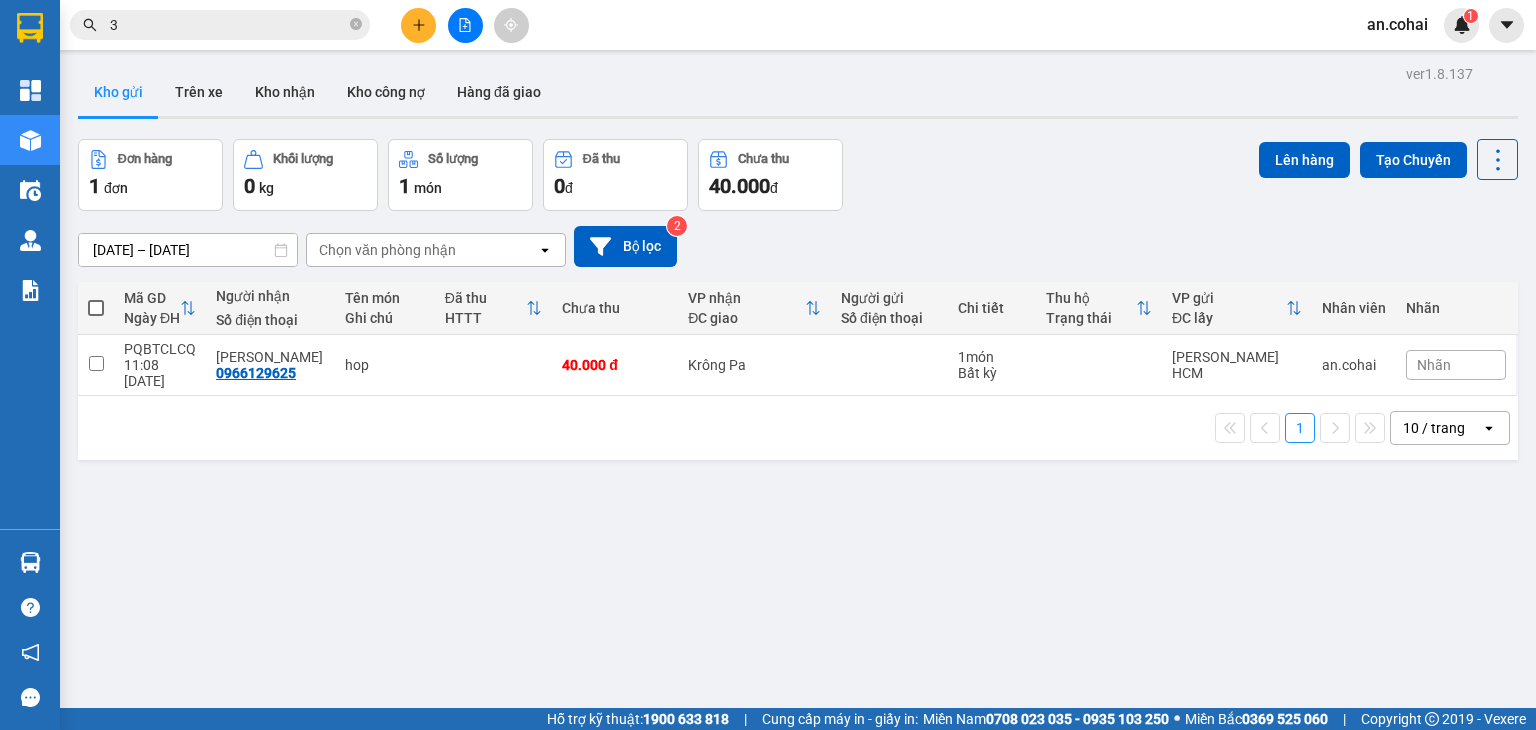 click at bounding box center [96, 308] 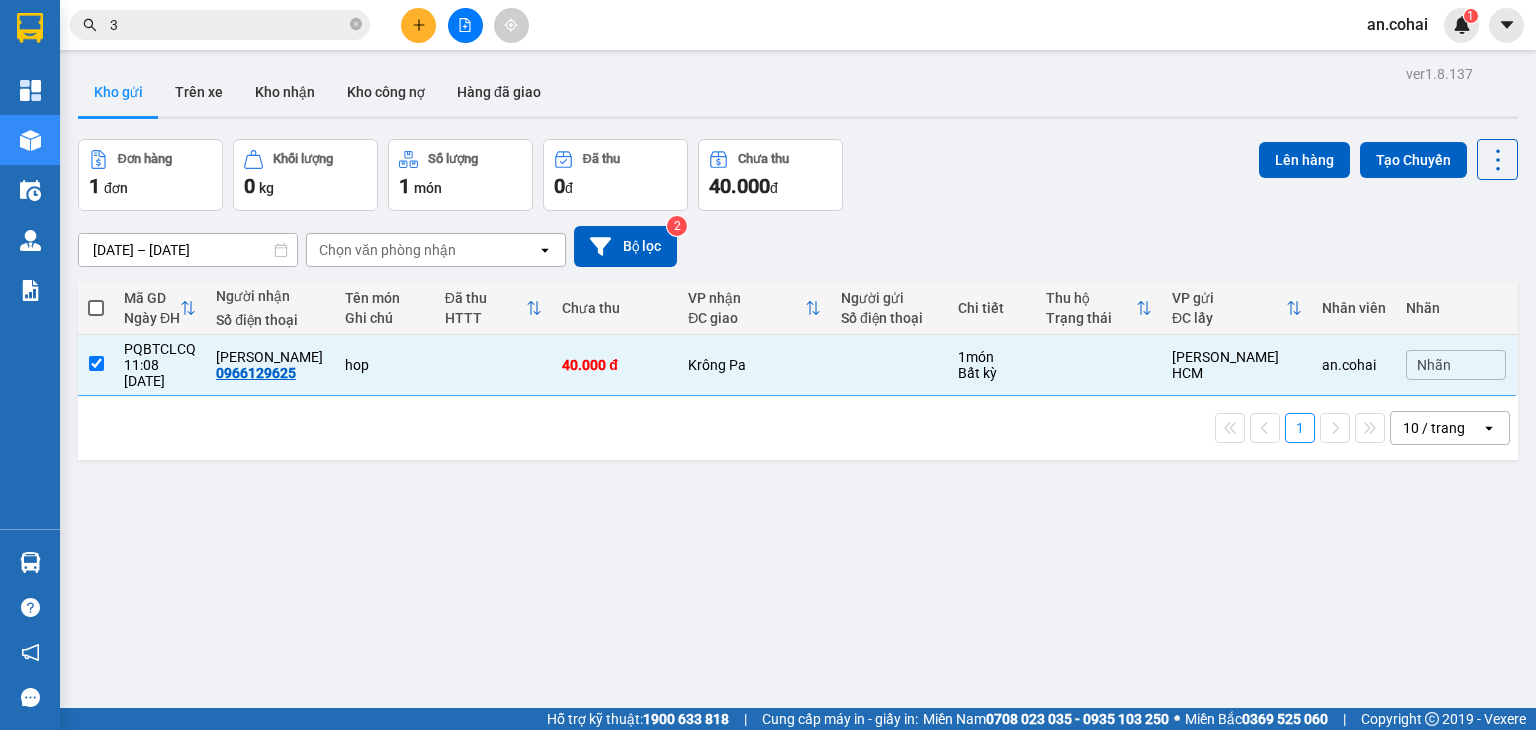 checkbox on "true" 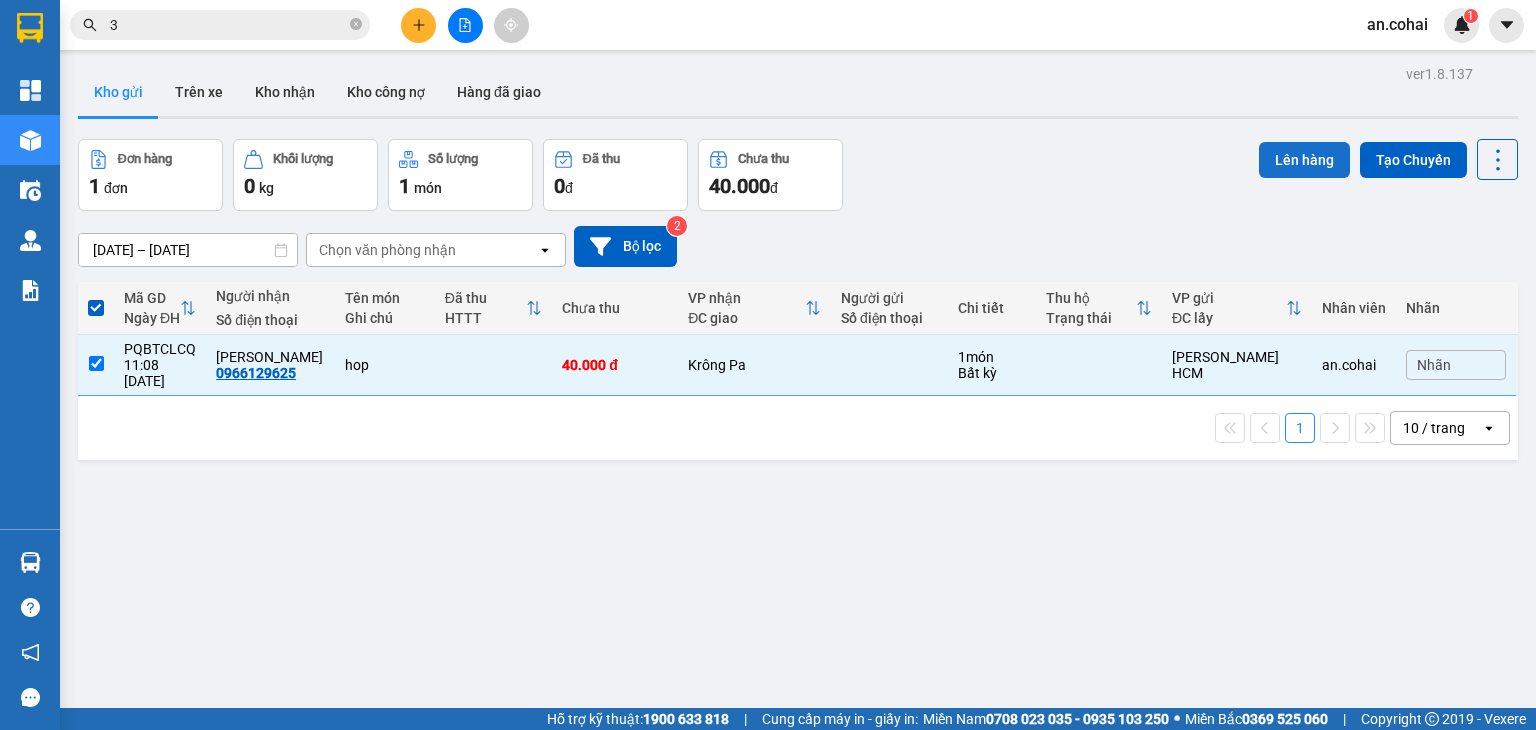 click on "Lên hàng" at bounding box center (1304, 160) 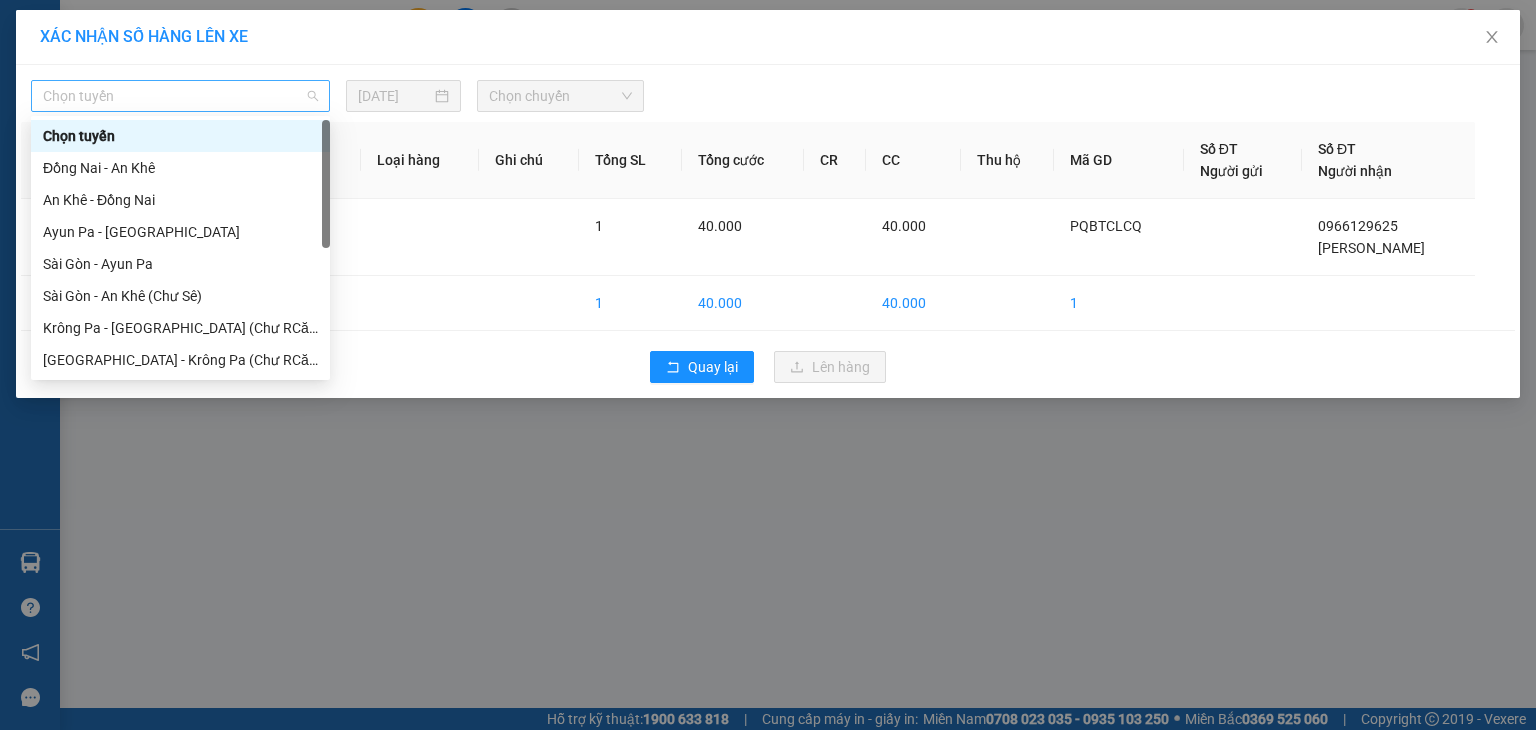 click on "Chọn tuyến" at bounding box center (180, 96) 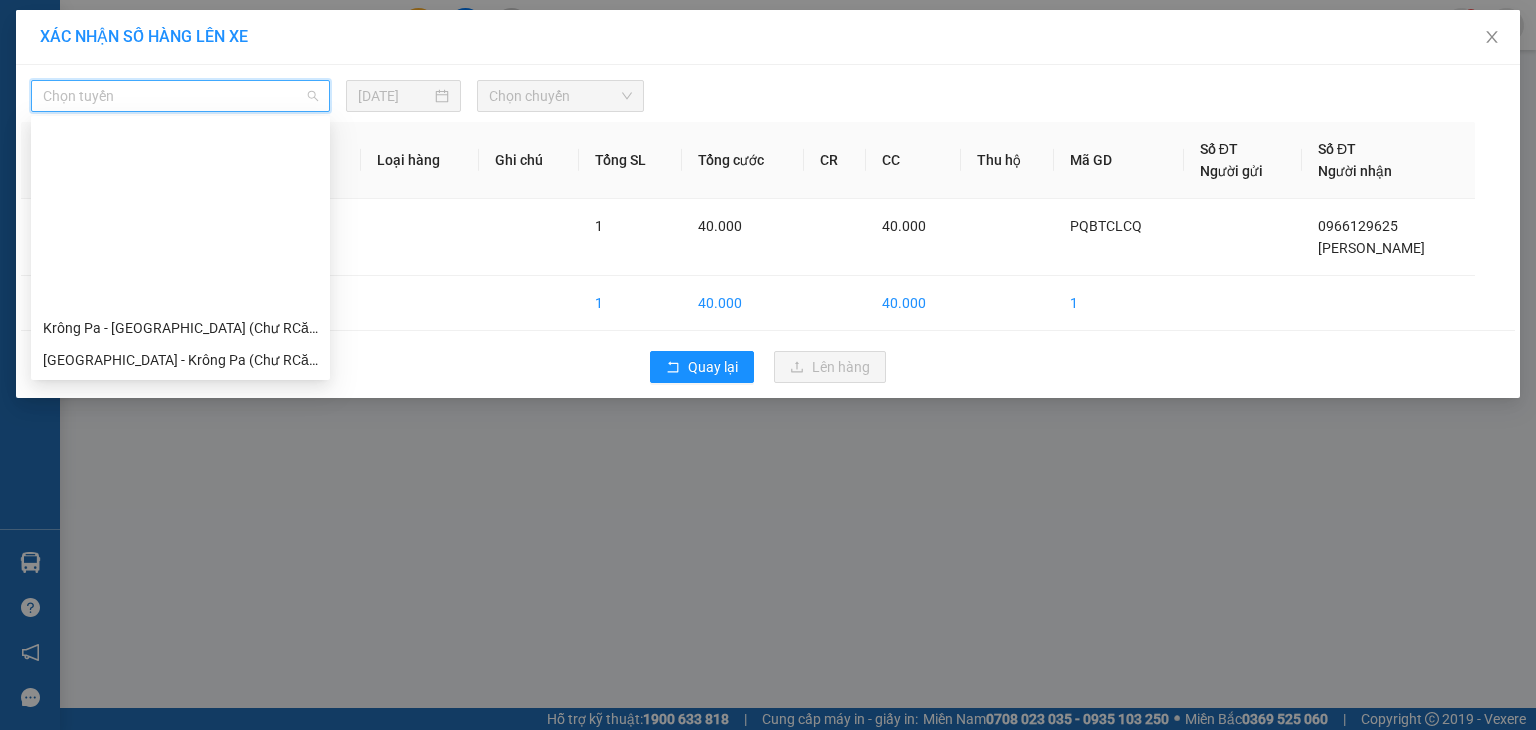click on "[GEOGRAPHIC_DATA] - Krông Pa ([GEOGRAPHIC_DATA])" at bounding box center (180, 424) 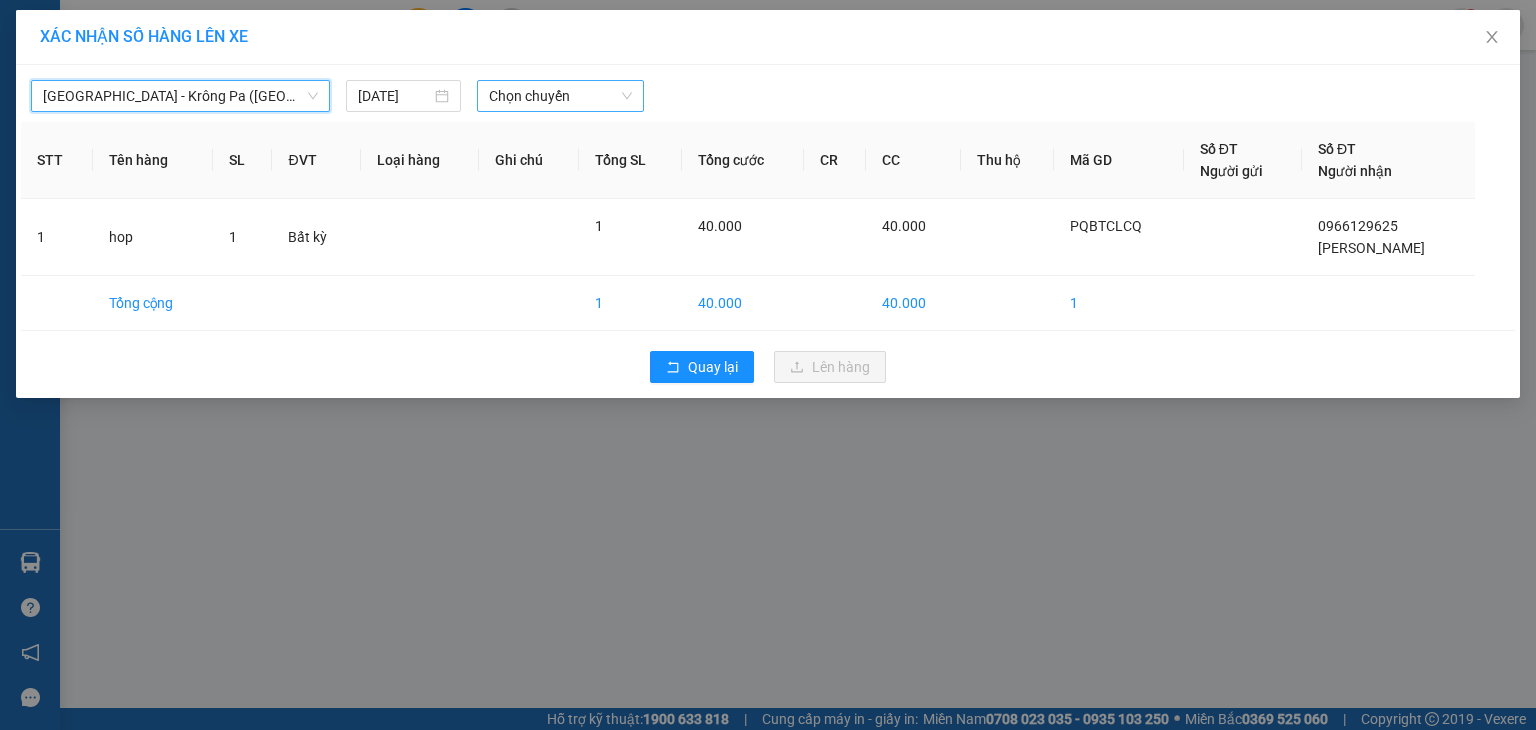 click on "Chọn chuyến" at bounding box center [561, 96] 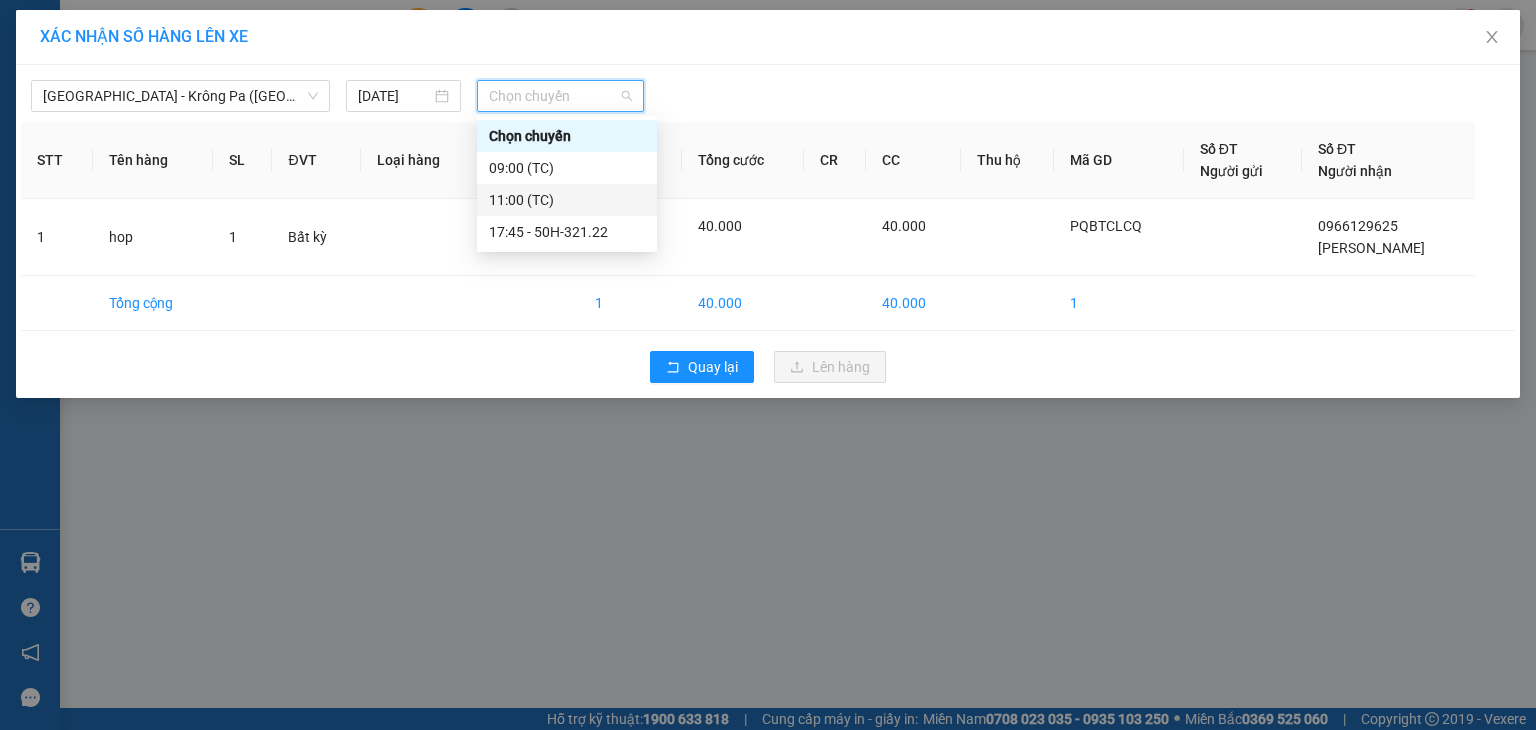 click on "11:00   (TC)" at bounding box center [567, 200] 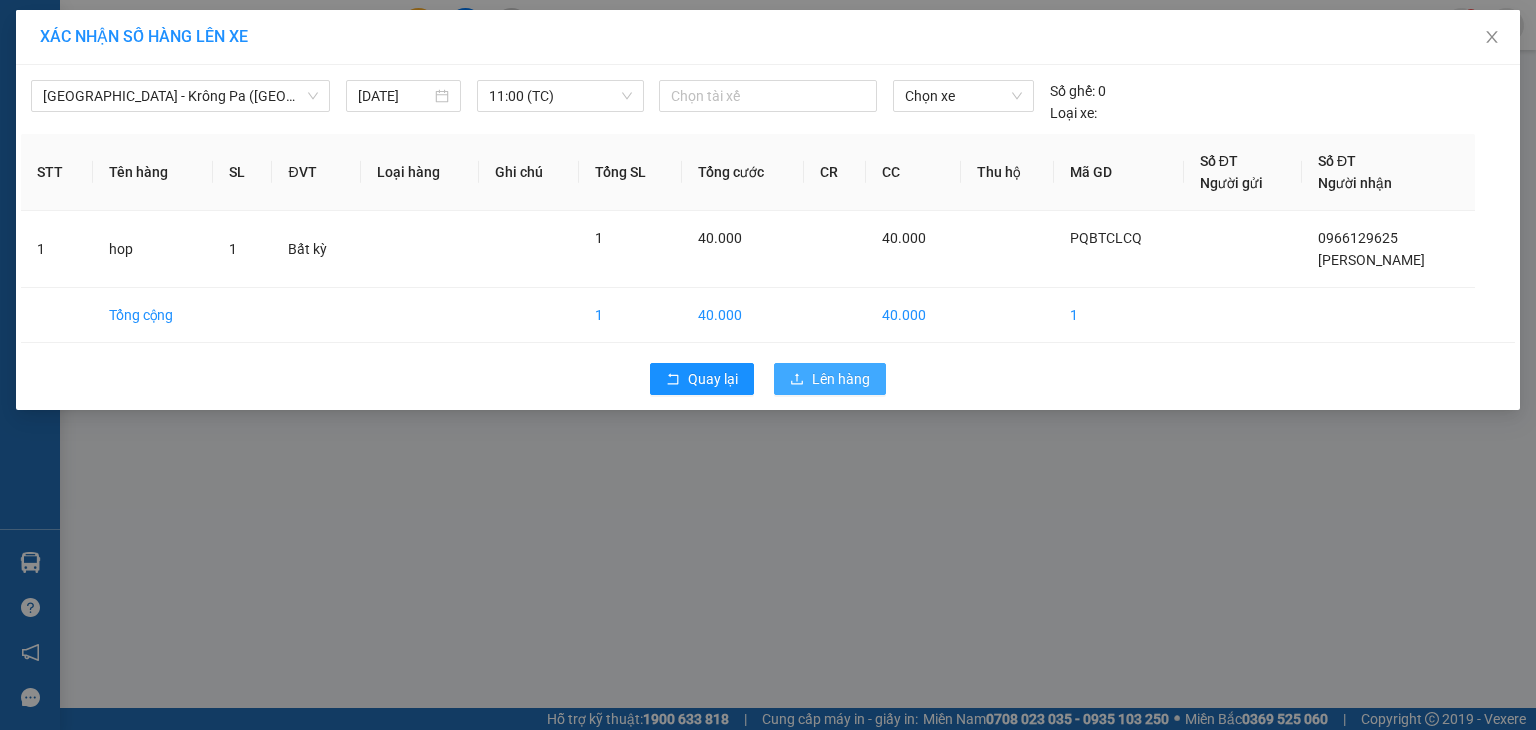 click on "Lên hàng" at bounding box center [841, 379] 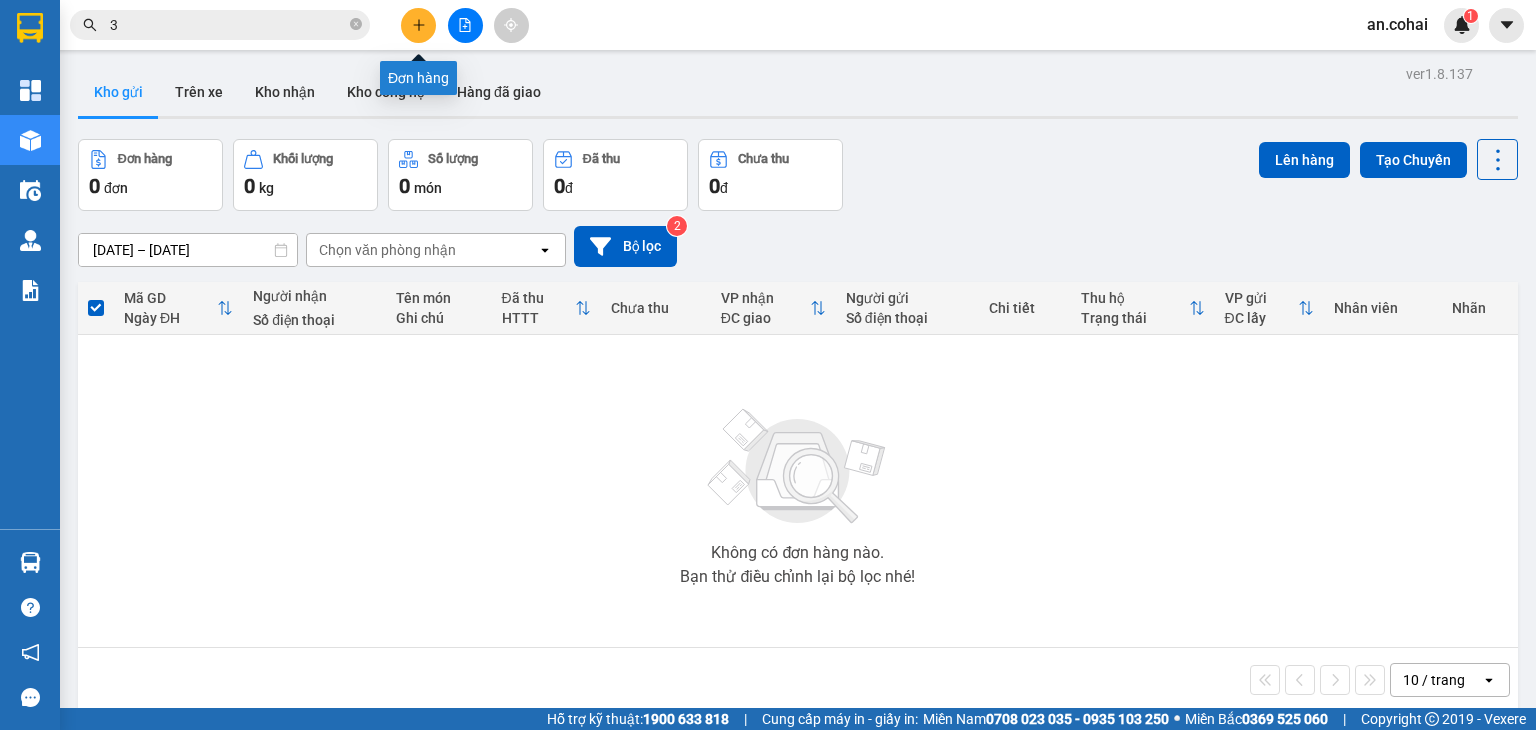 click at bounding box center (418, 25) 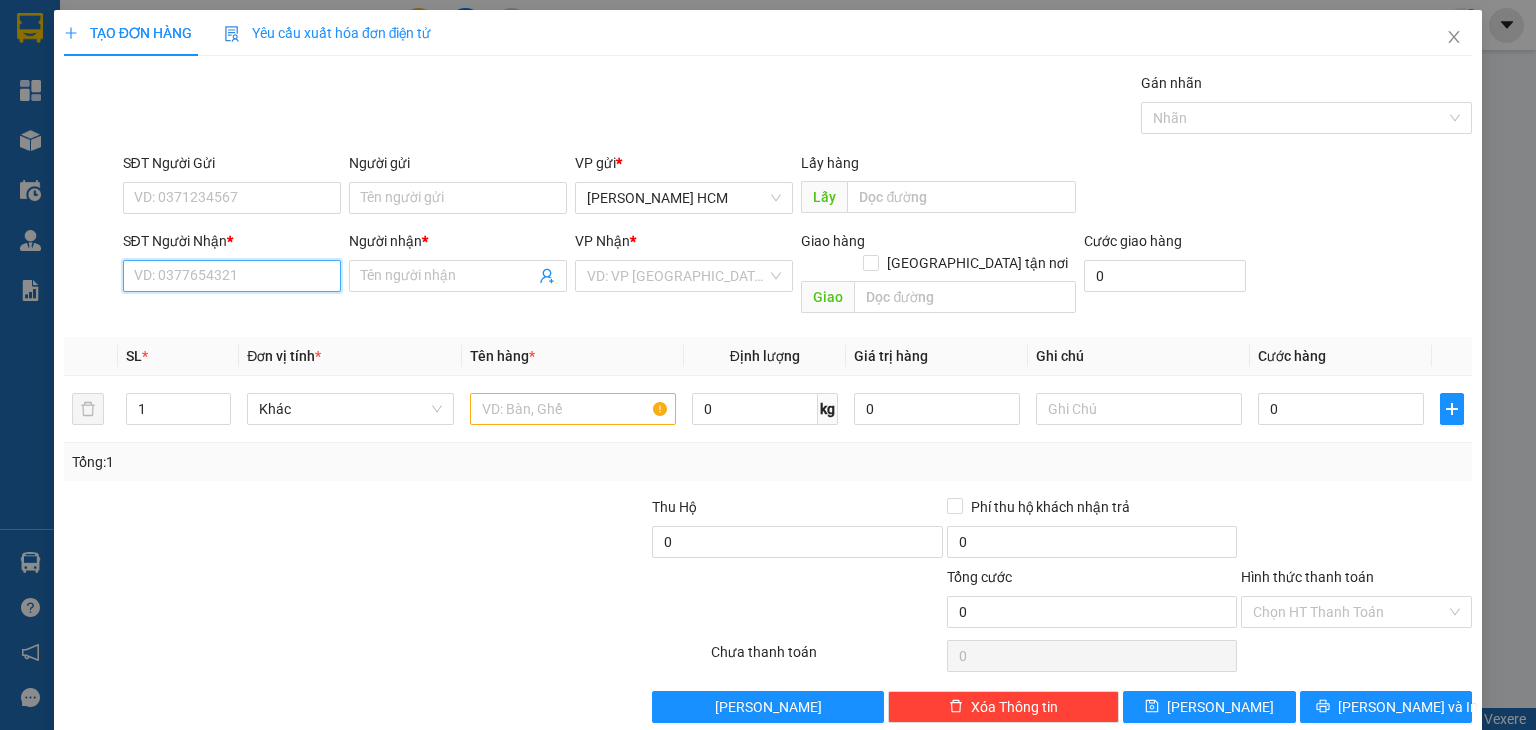 click on "SĐT Người Nhận  *" at bounding box center [232, 276] 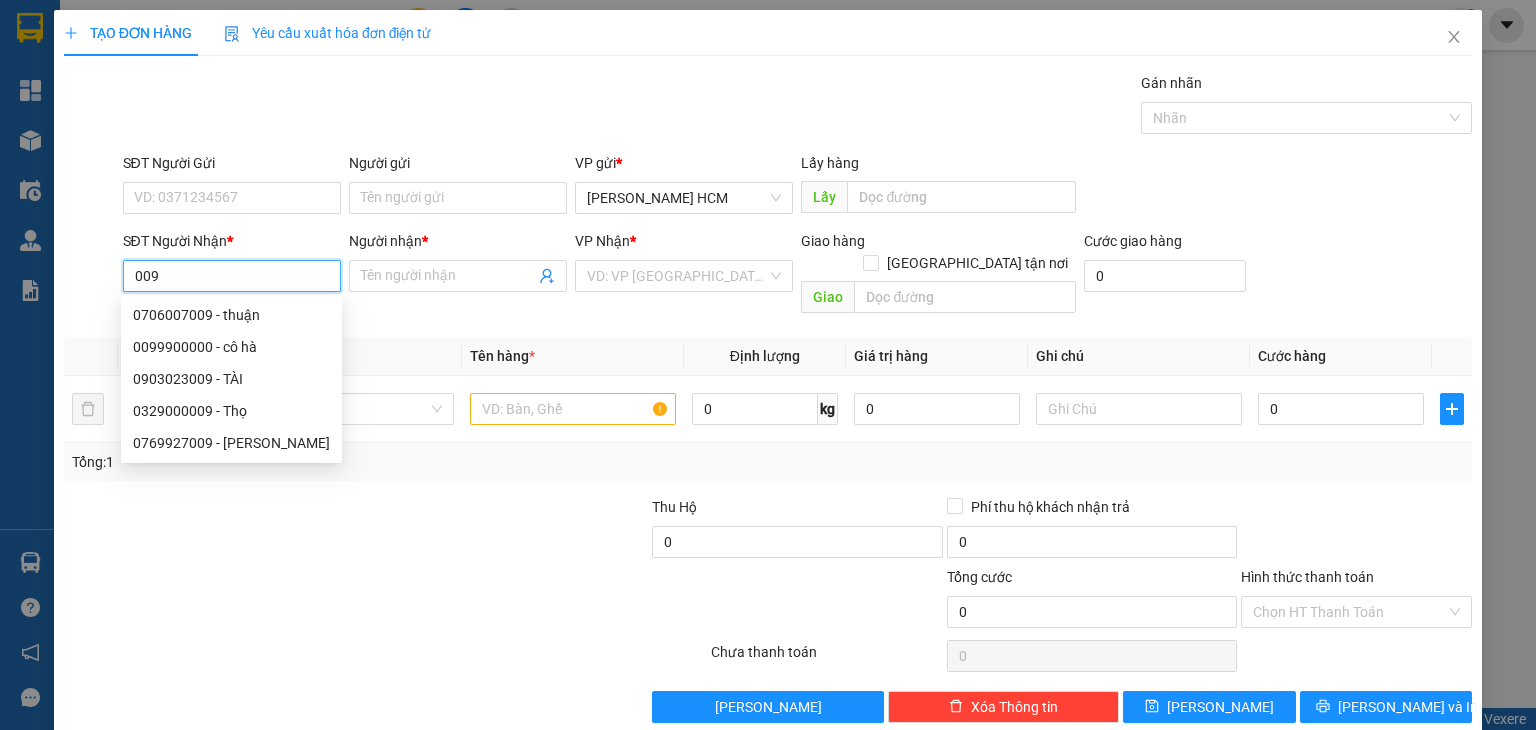 click on "0329000009 -  Thọ" at bounding box center [231, 411] 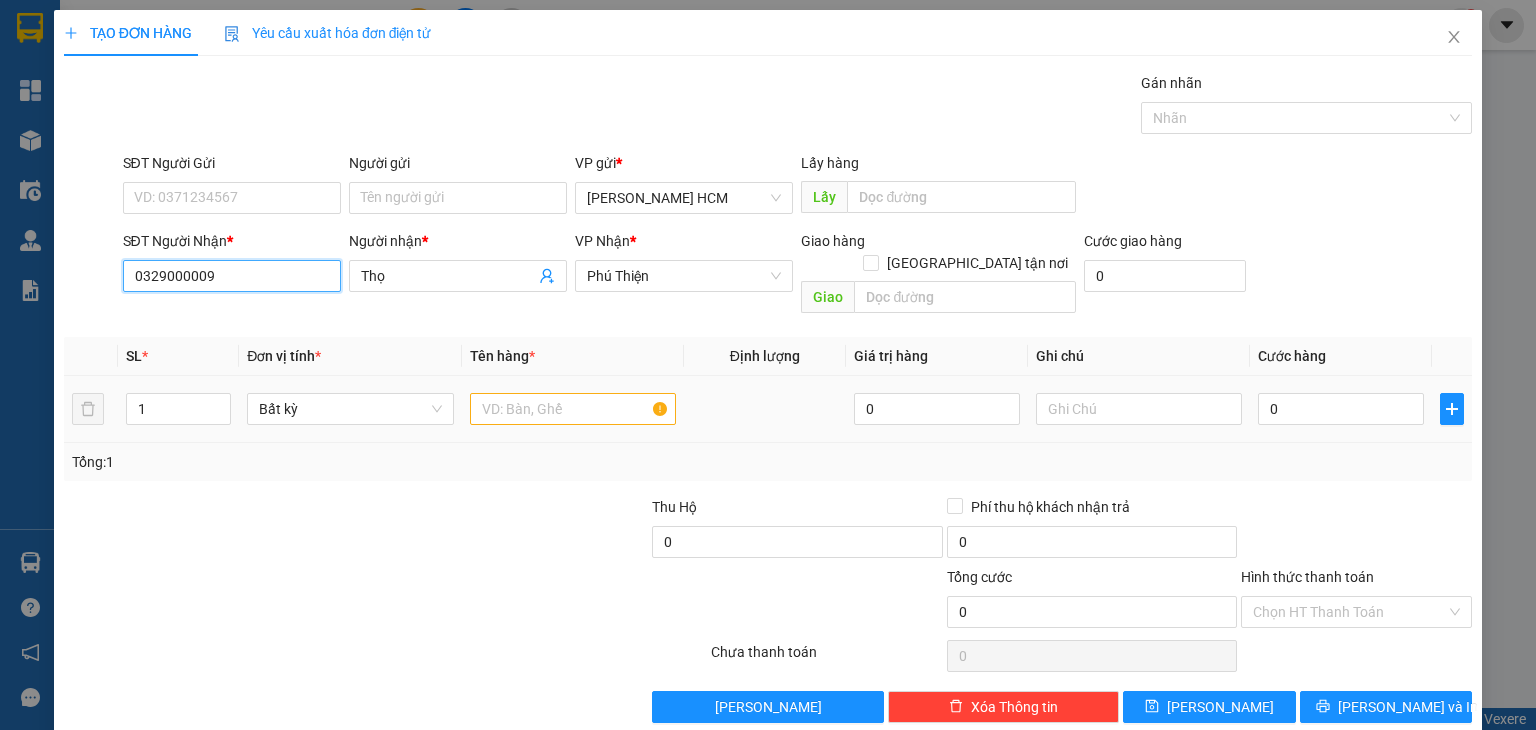 type on "0329000009" 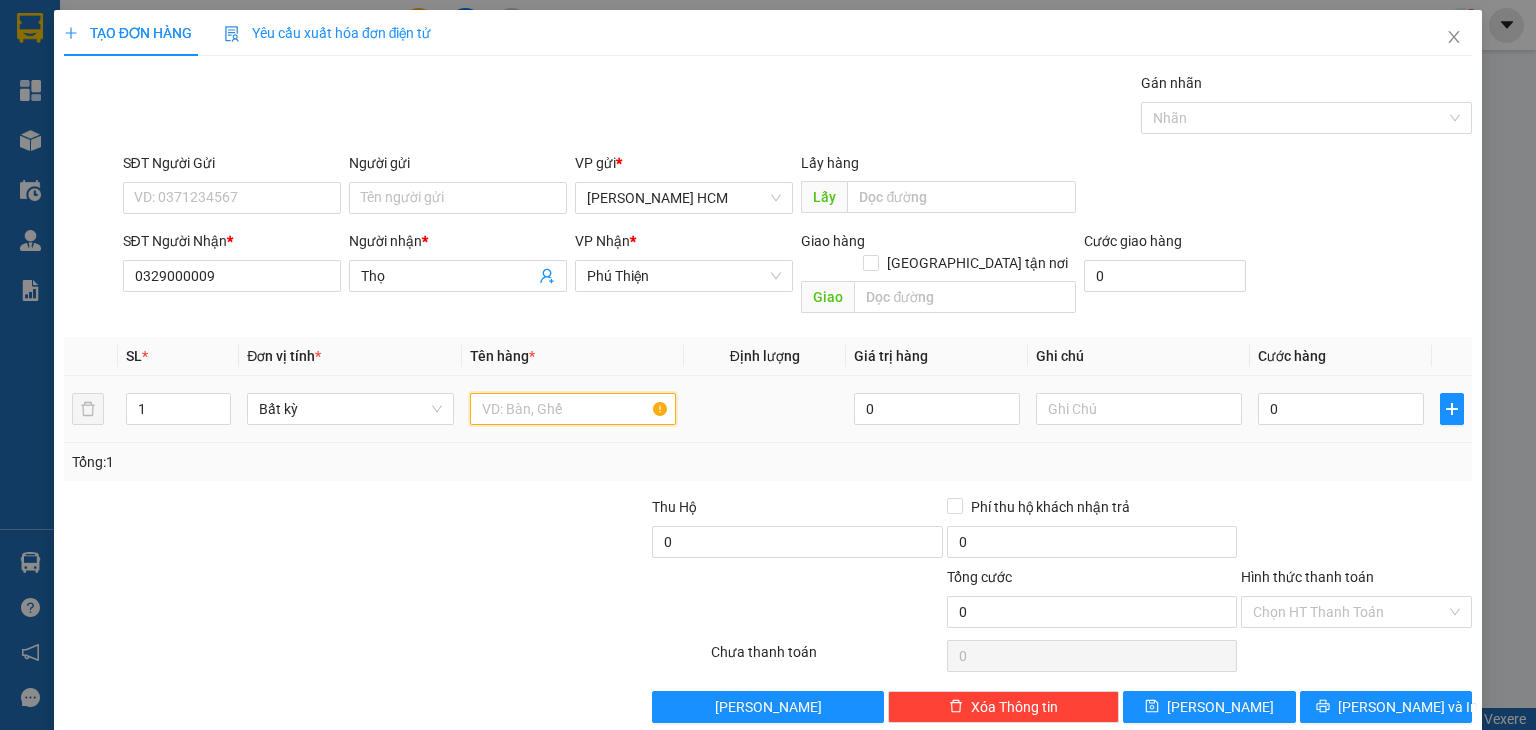 click at bounding box center (573, 409) 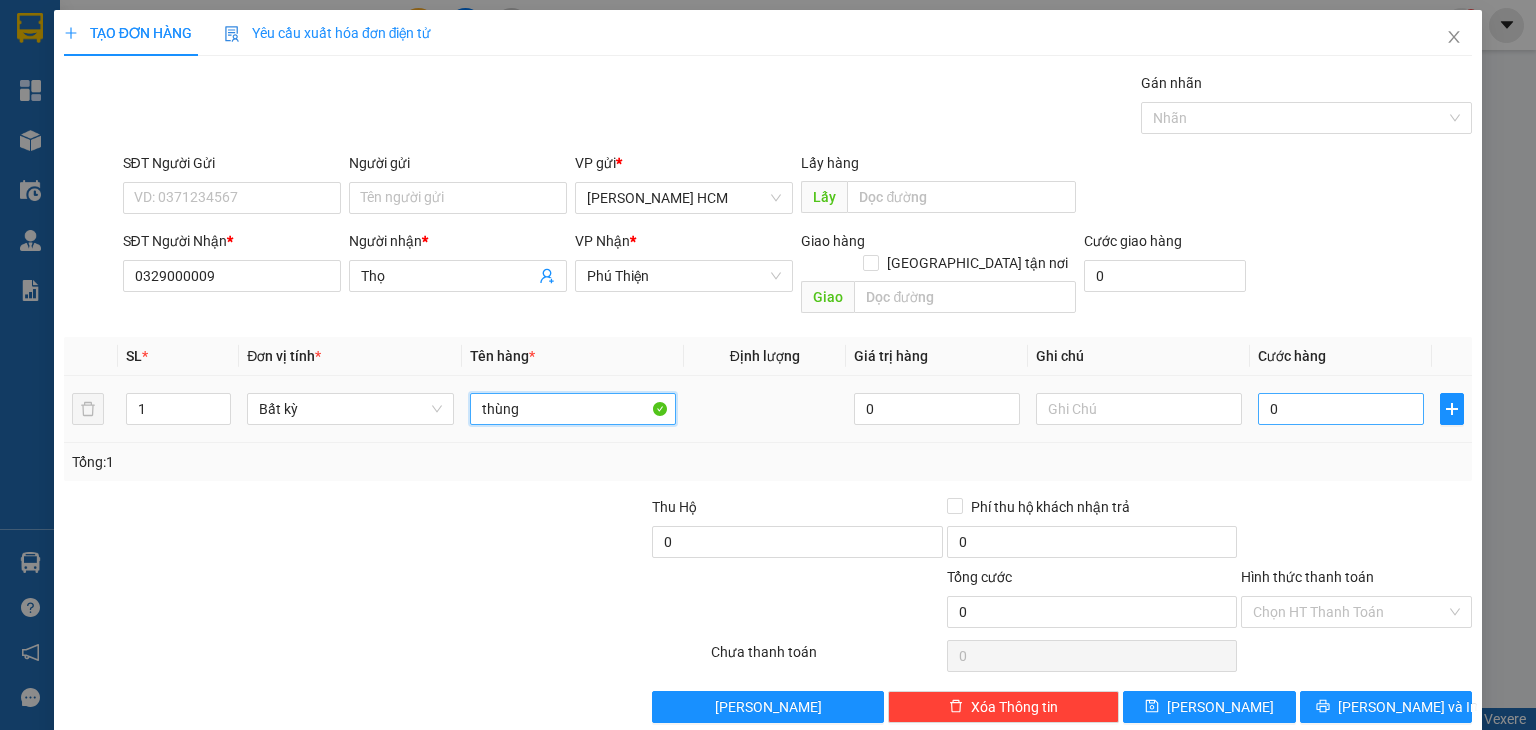 type on "thùng" 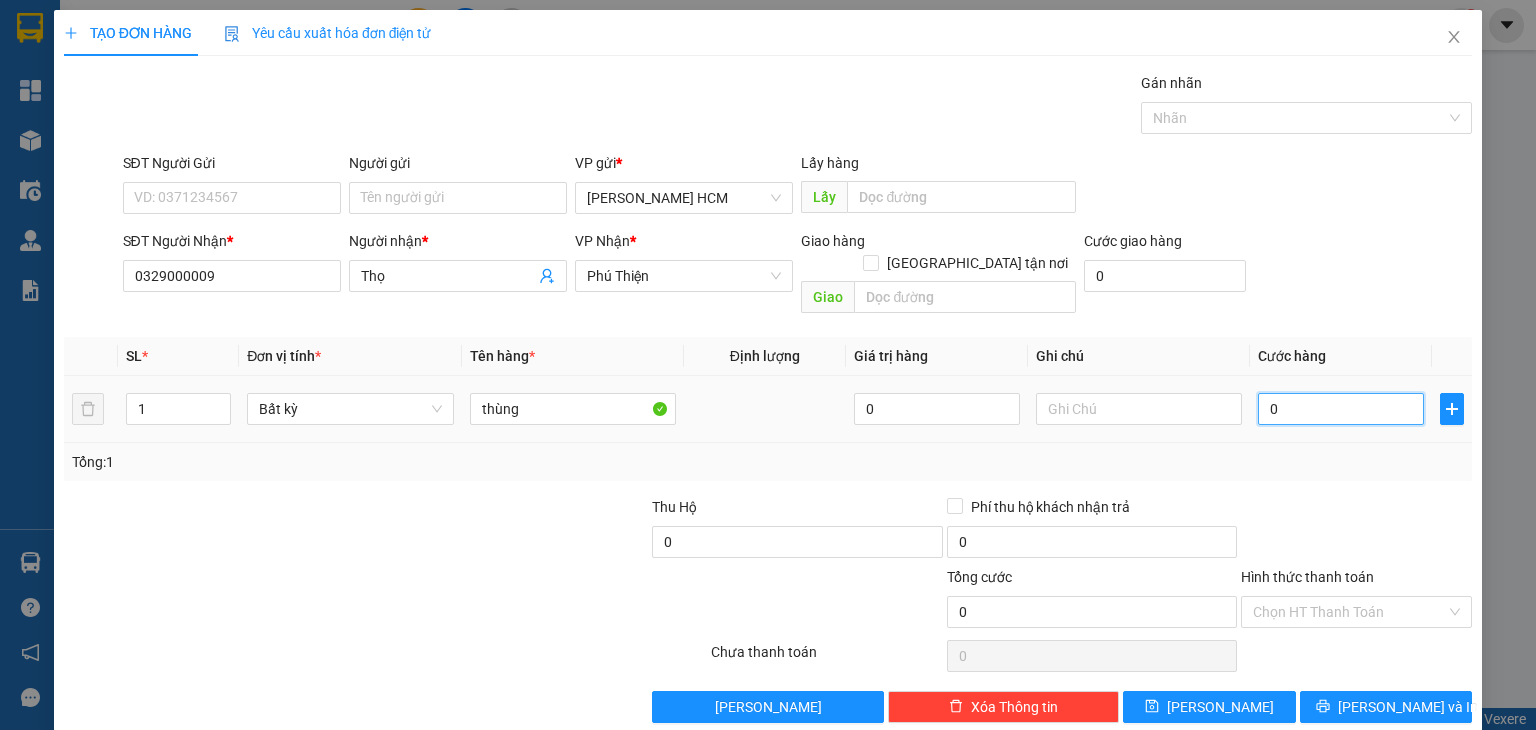 click on "0" at bounding box center (1341, 409) 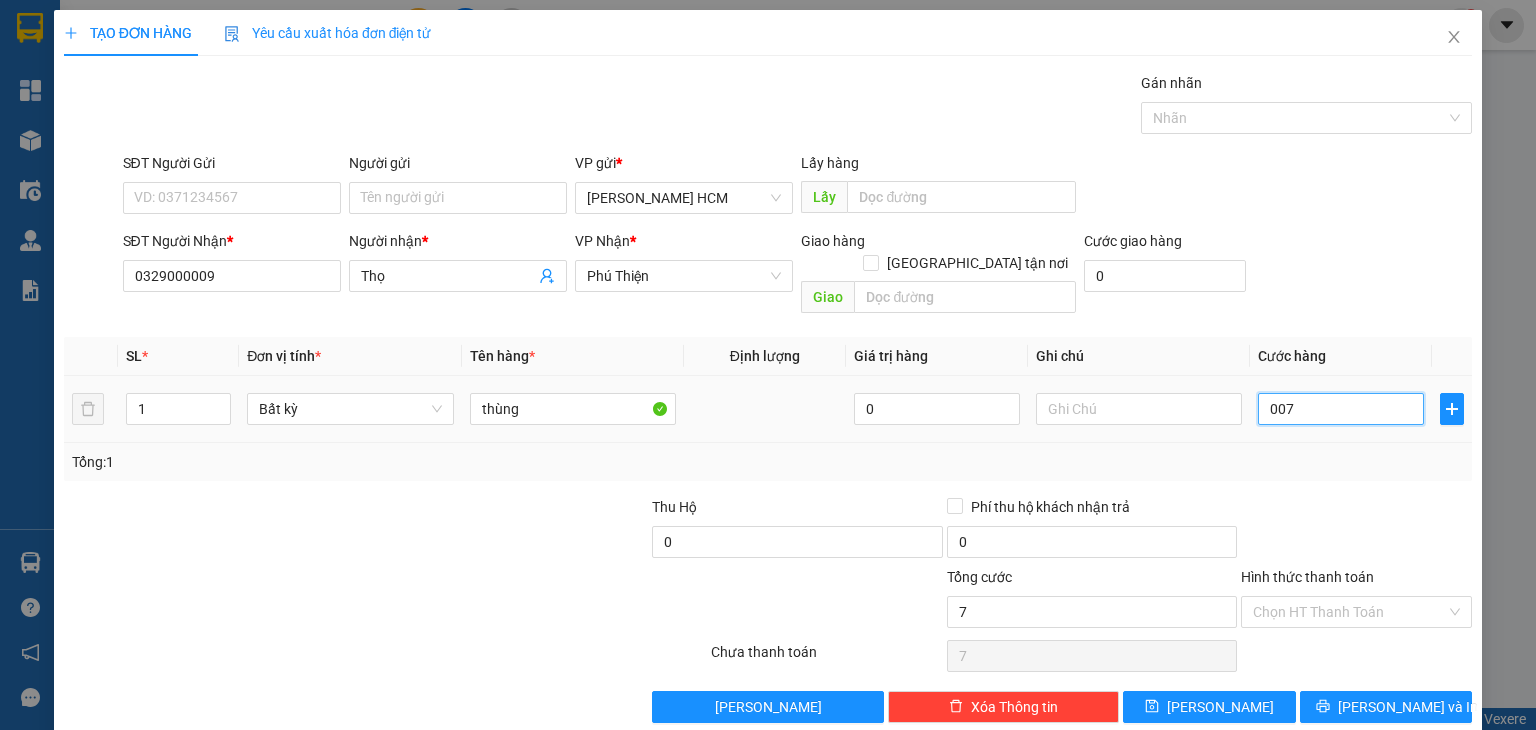 type on "0.070" 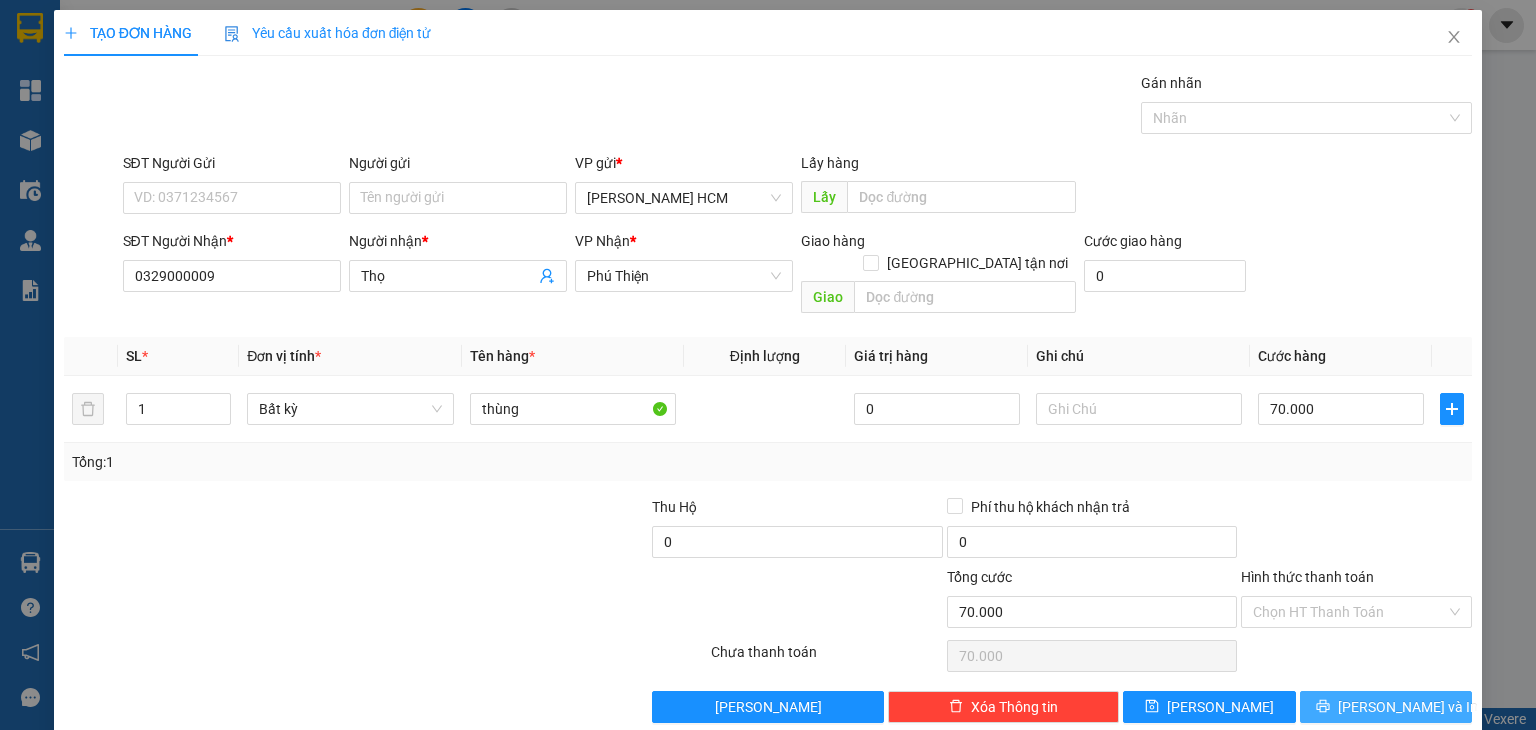 click on "[PERSON_NAME] và In" at bounding box center (1386, 707) 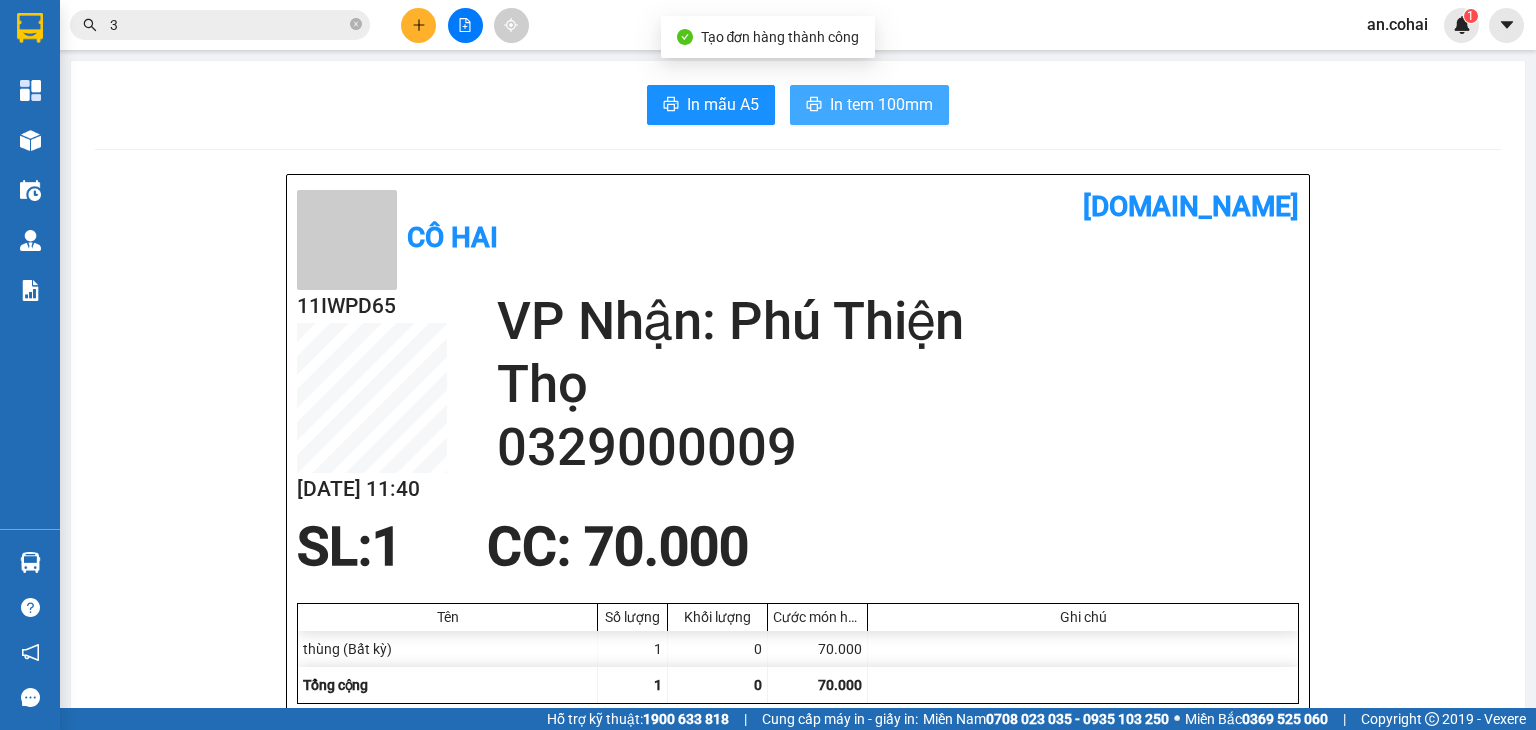 click on "In tem 100mm" at bounding box center [869, 105] 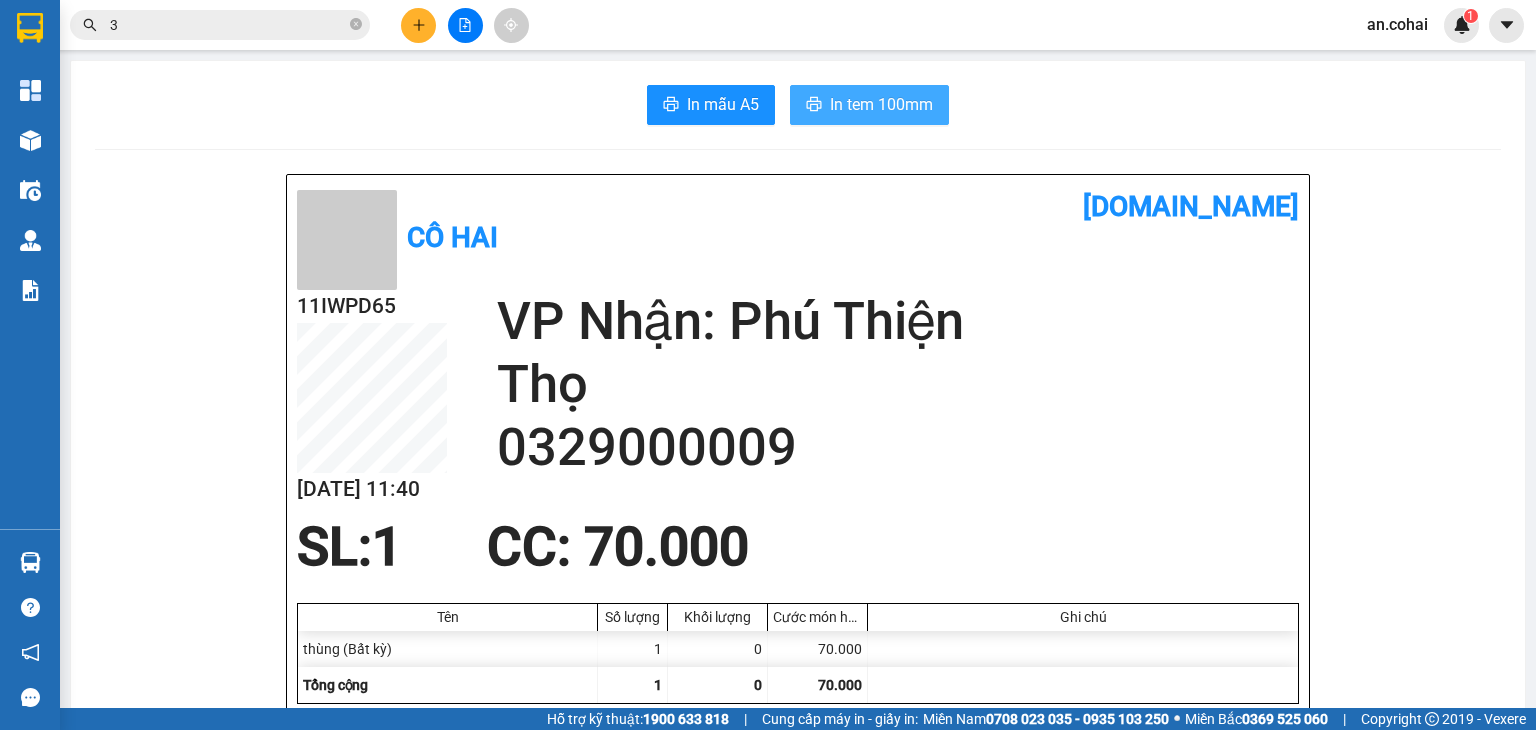 click on "In tem 100mm" at bounding box center (881, 104) 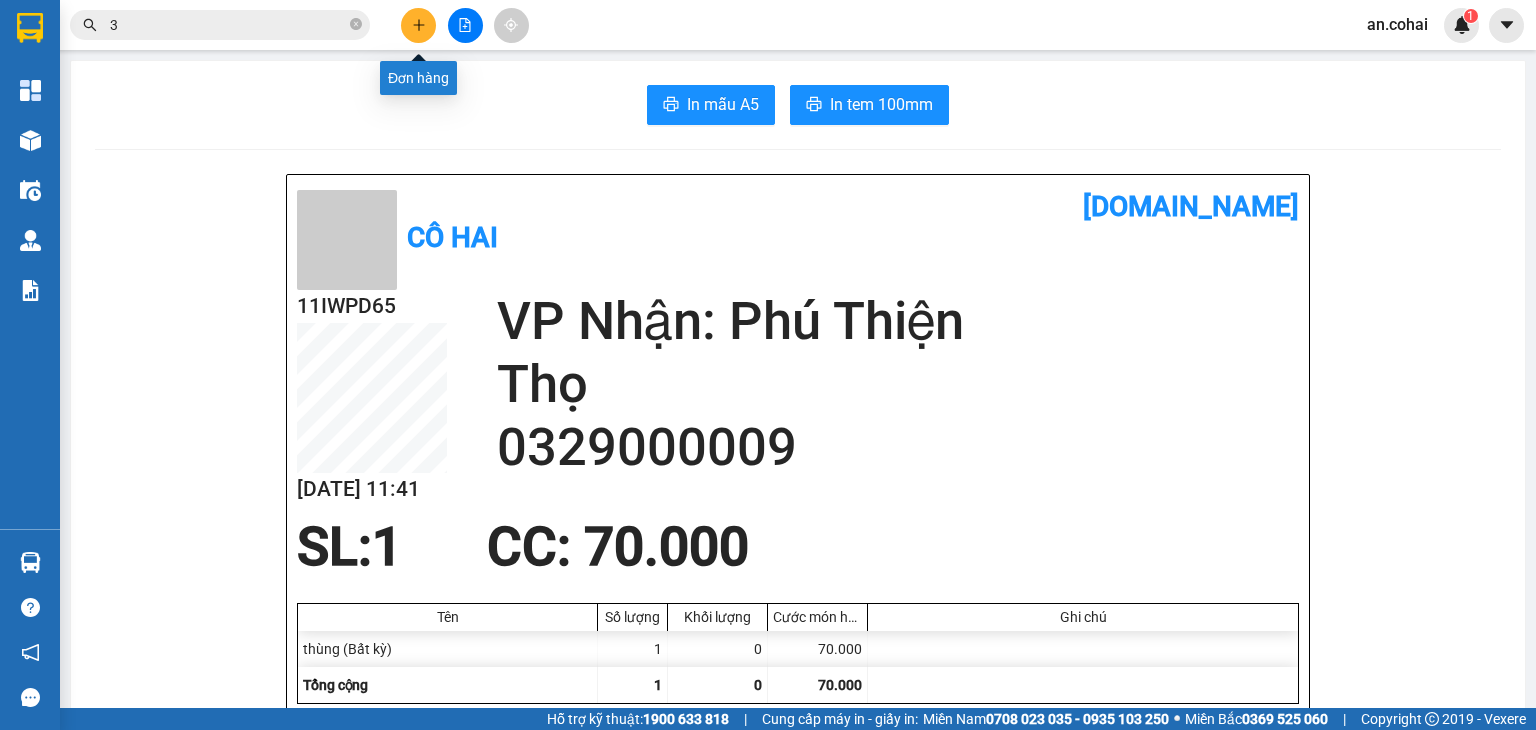 click at bounding box center [418, 25] 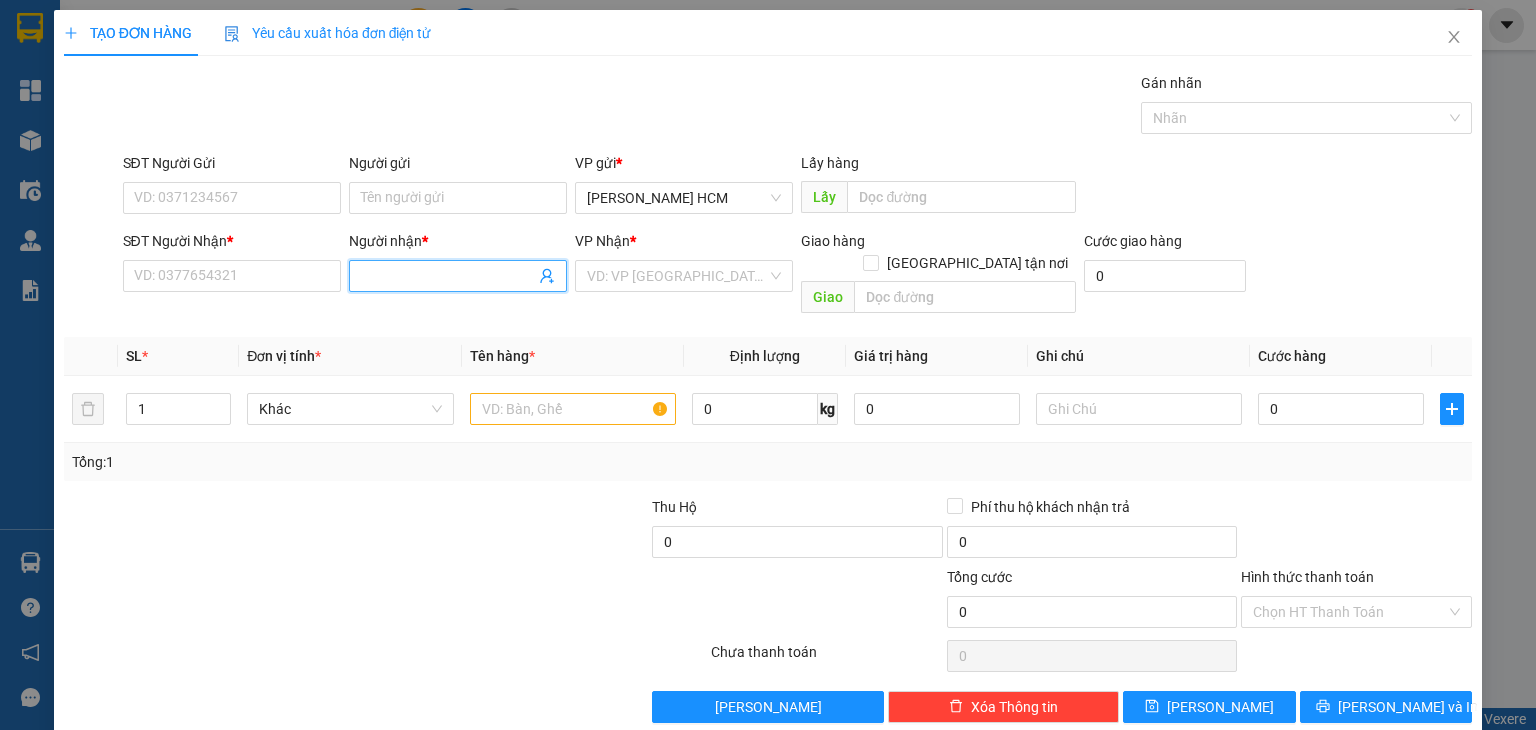 click on "Người nhận  *" at bounding box center (448, 276) 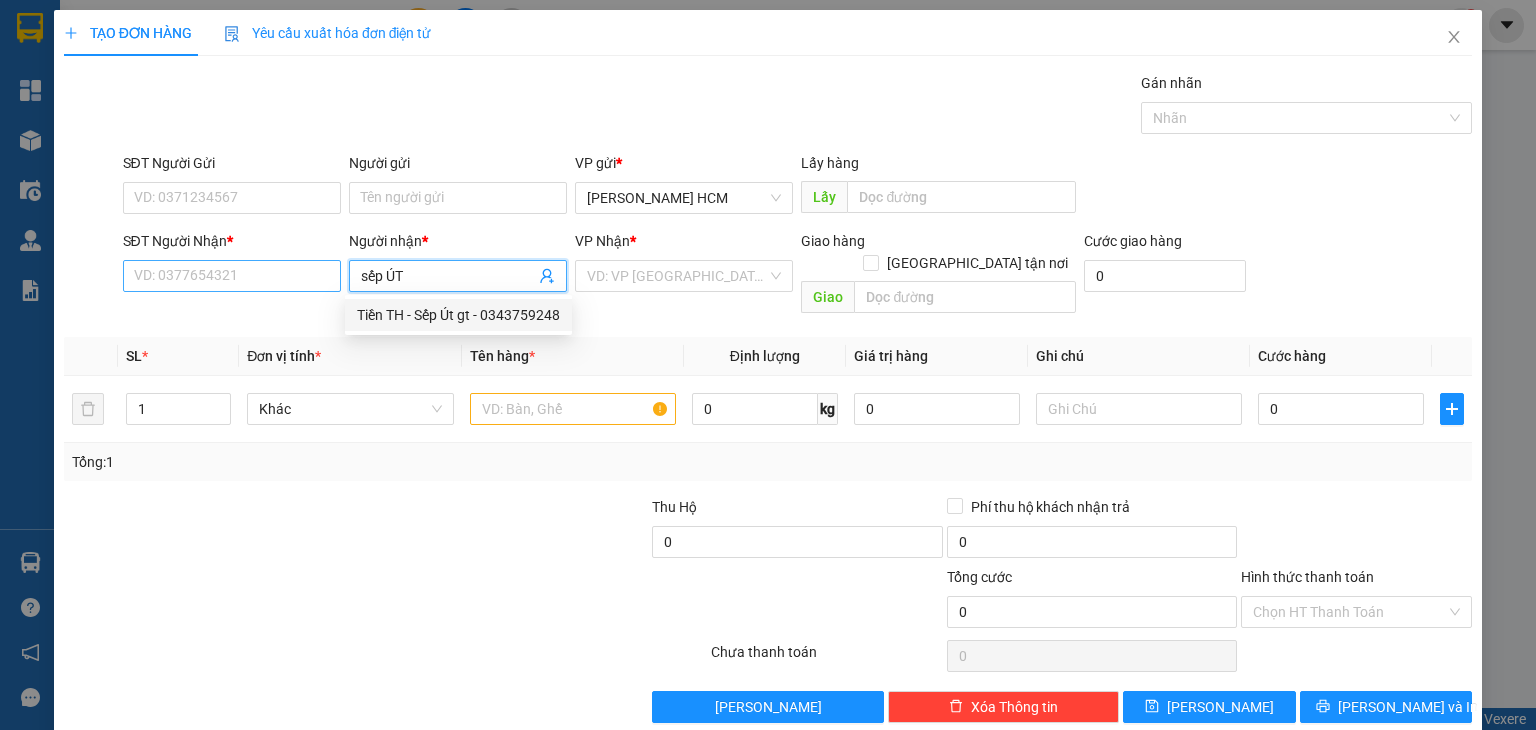 type on "sếp ÚT" 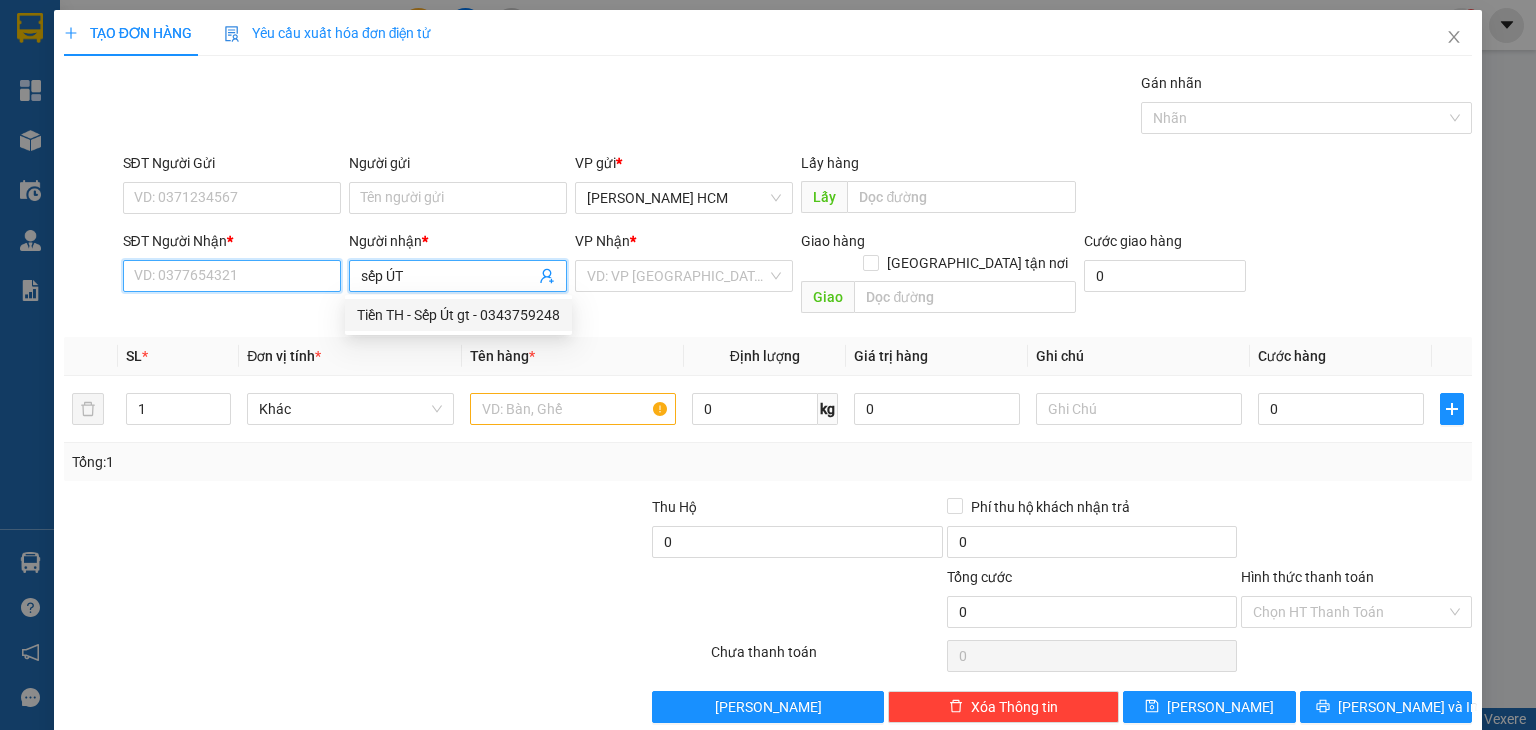 click on "SĐT Người Nhận  *" at bounding box center [232, 276] 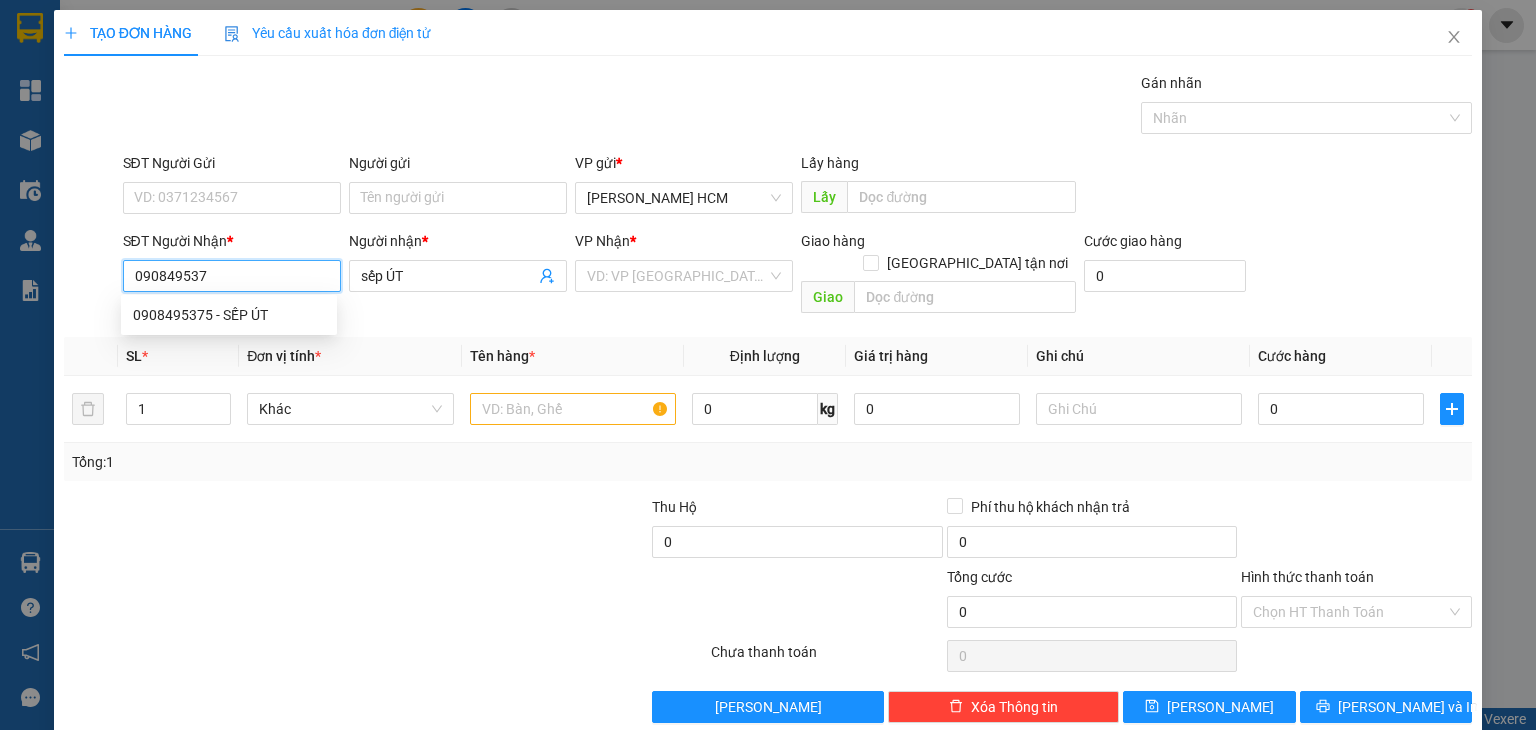 type on "0908495375" 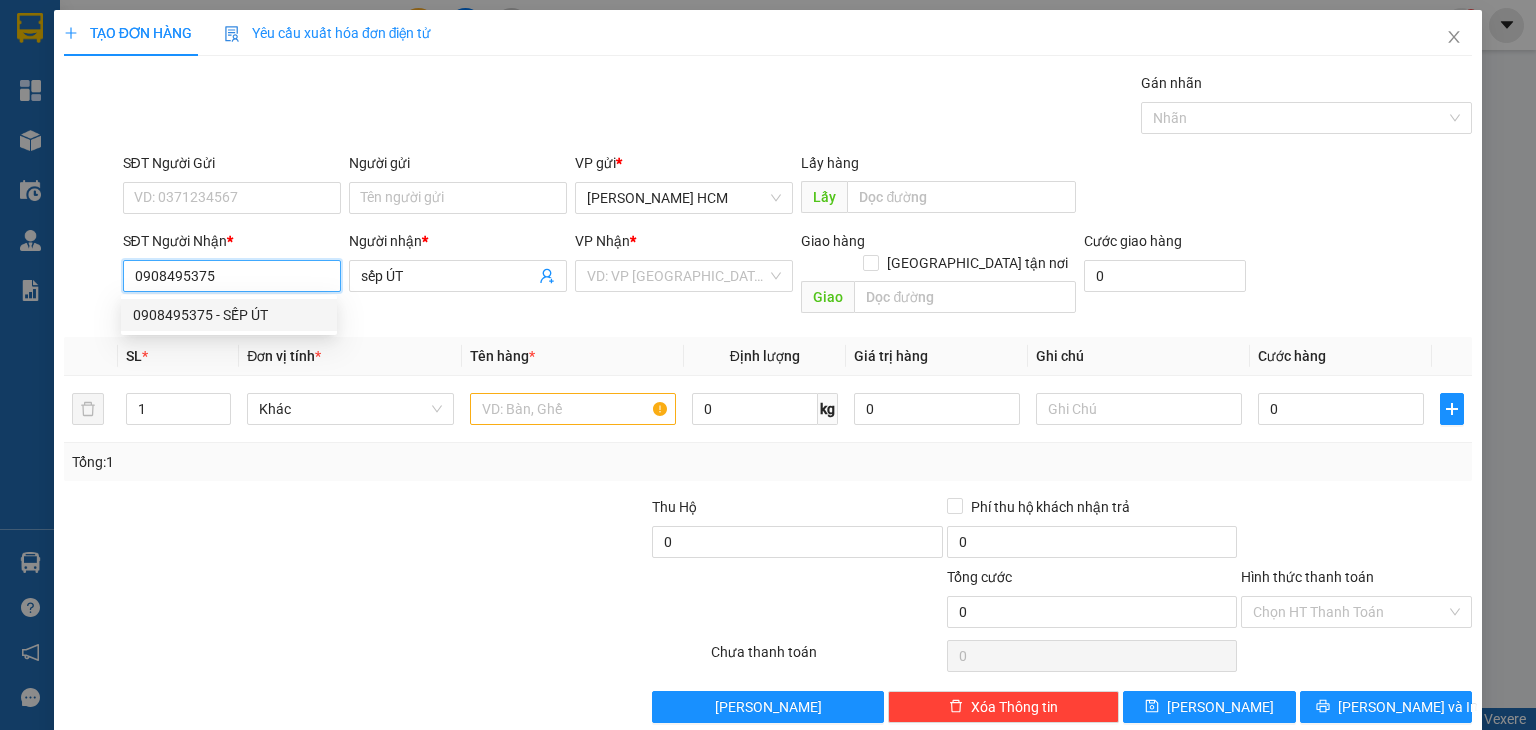 drag, startPoint x: 242, startPoint y: 308, endPoint x: 295, endPoint y: 304, distance: 53.15073 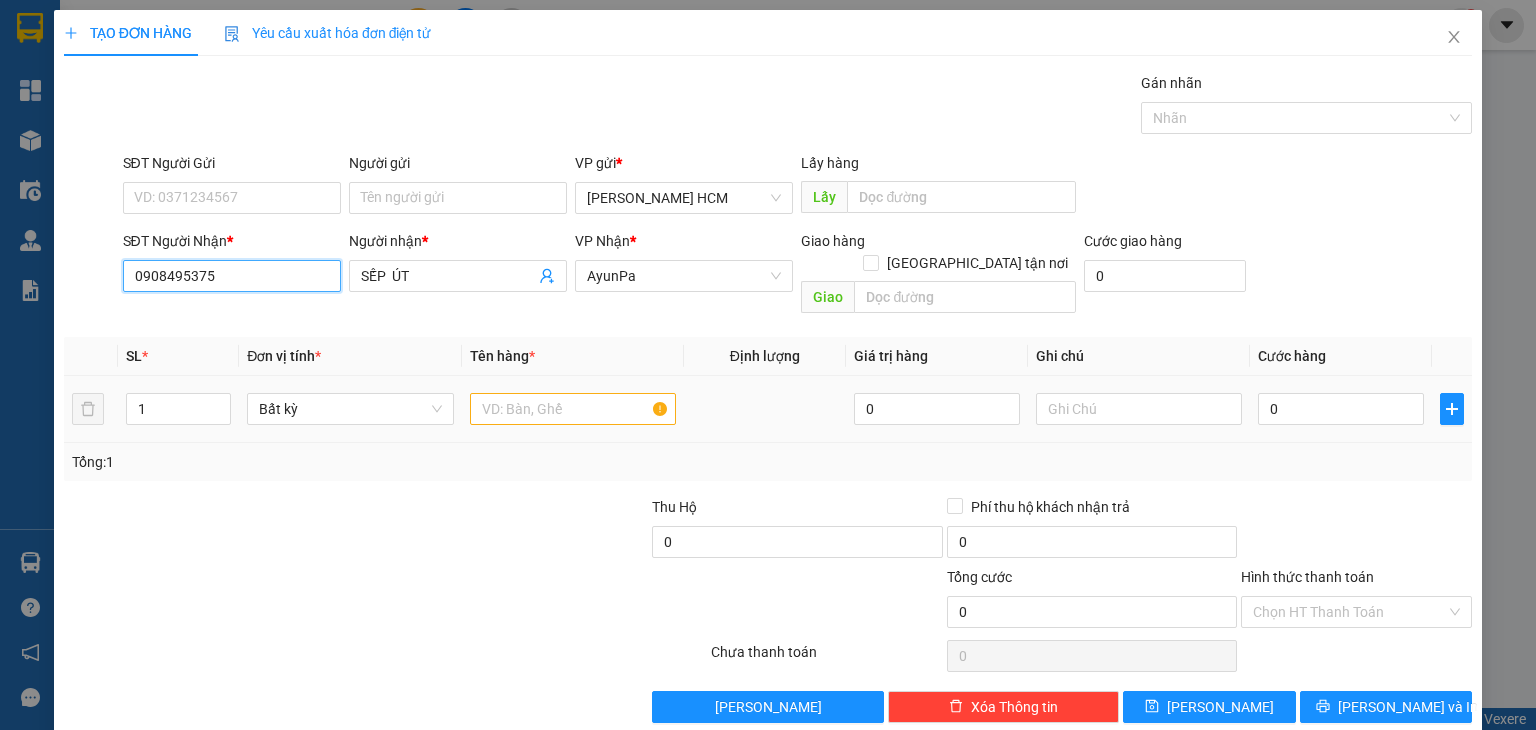 type on "0908495375" 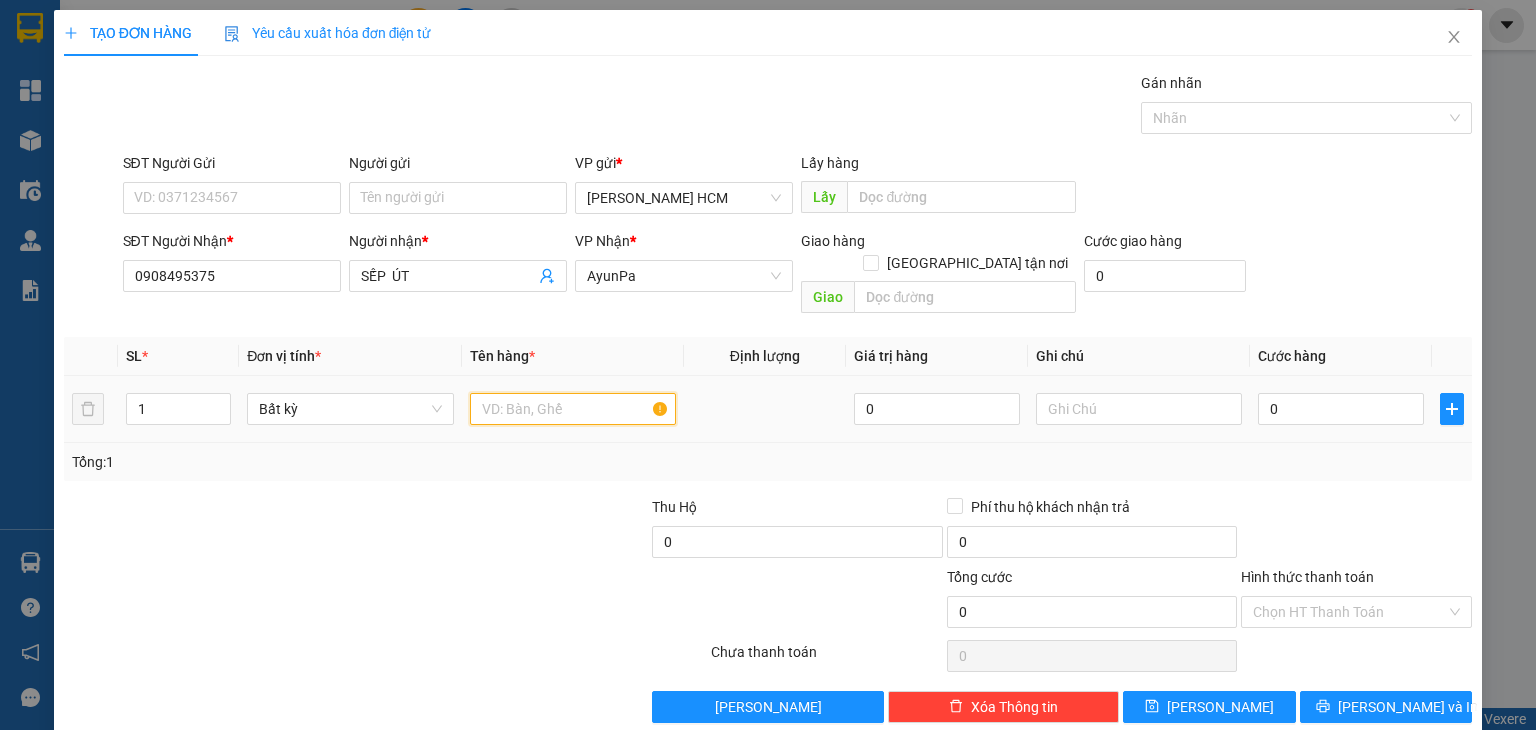 click at bounding box center (573, 409) 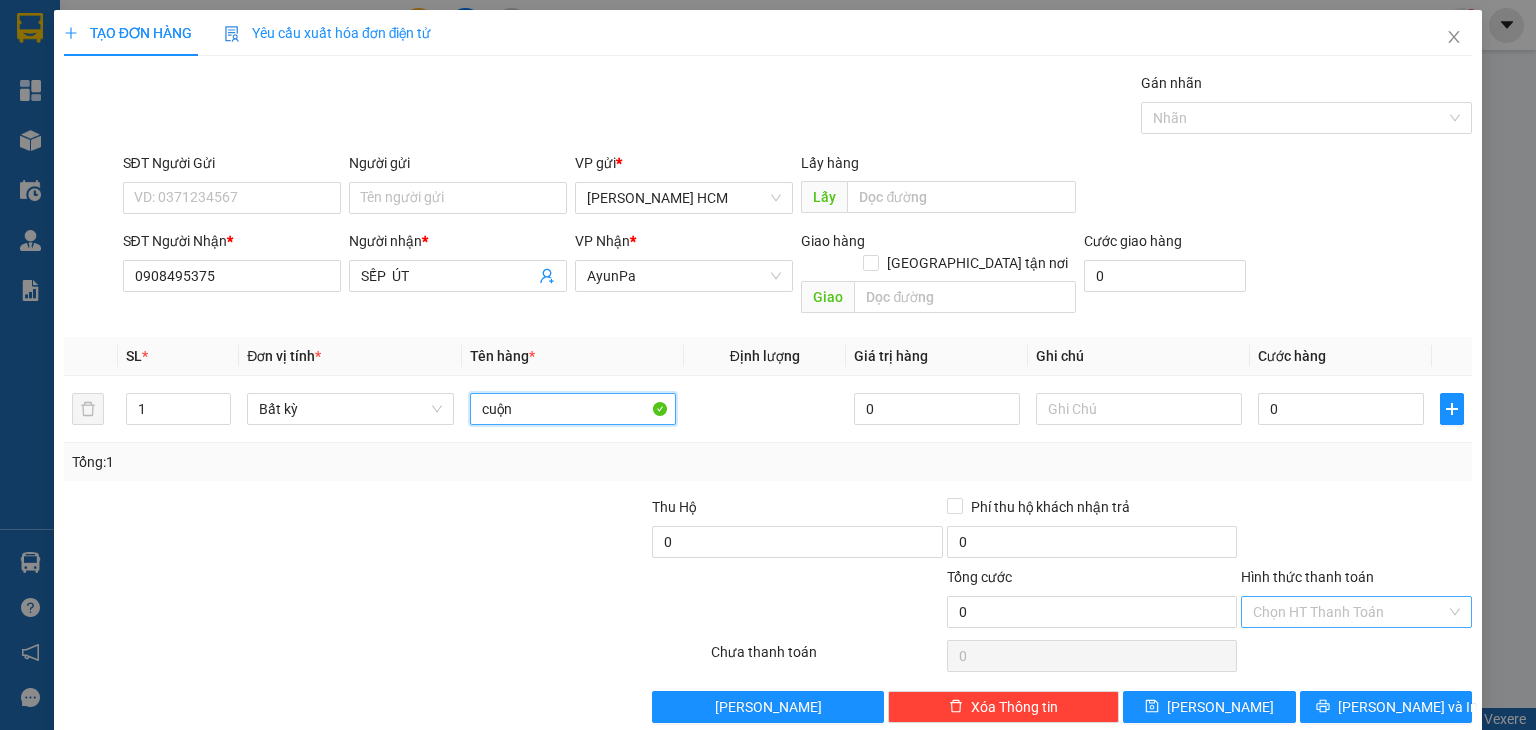 type on "cuộn" 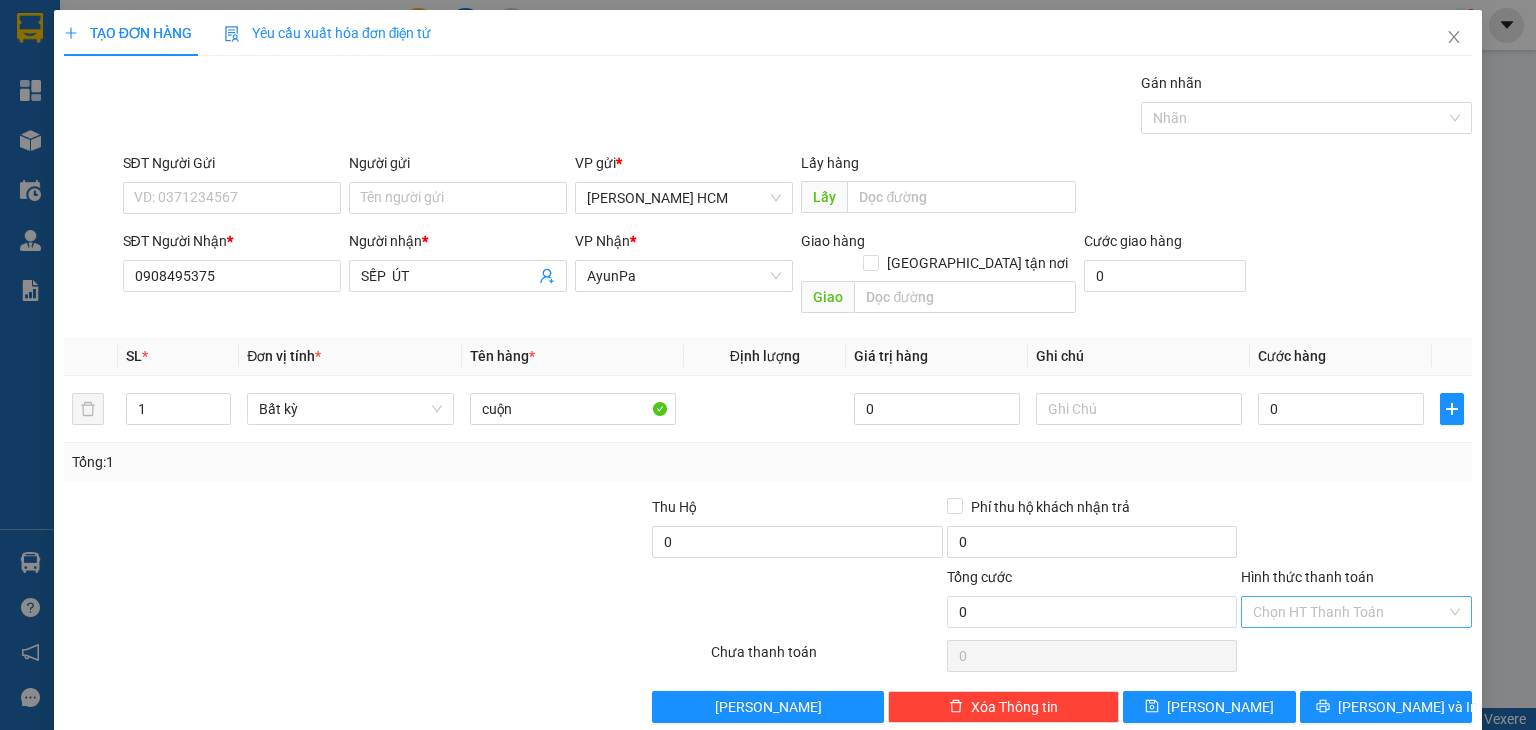 click on "Hình thức thanh toán" at bounding box center [1349, 612] 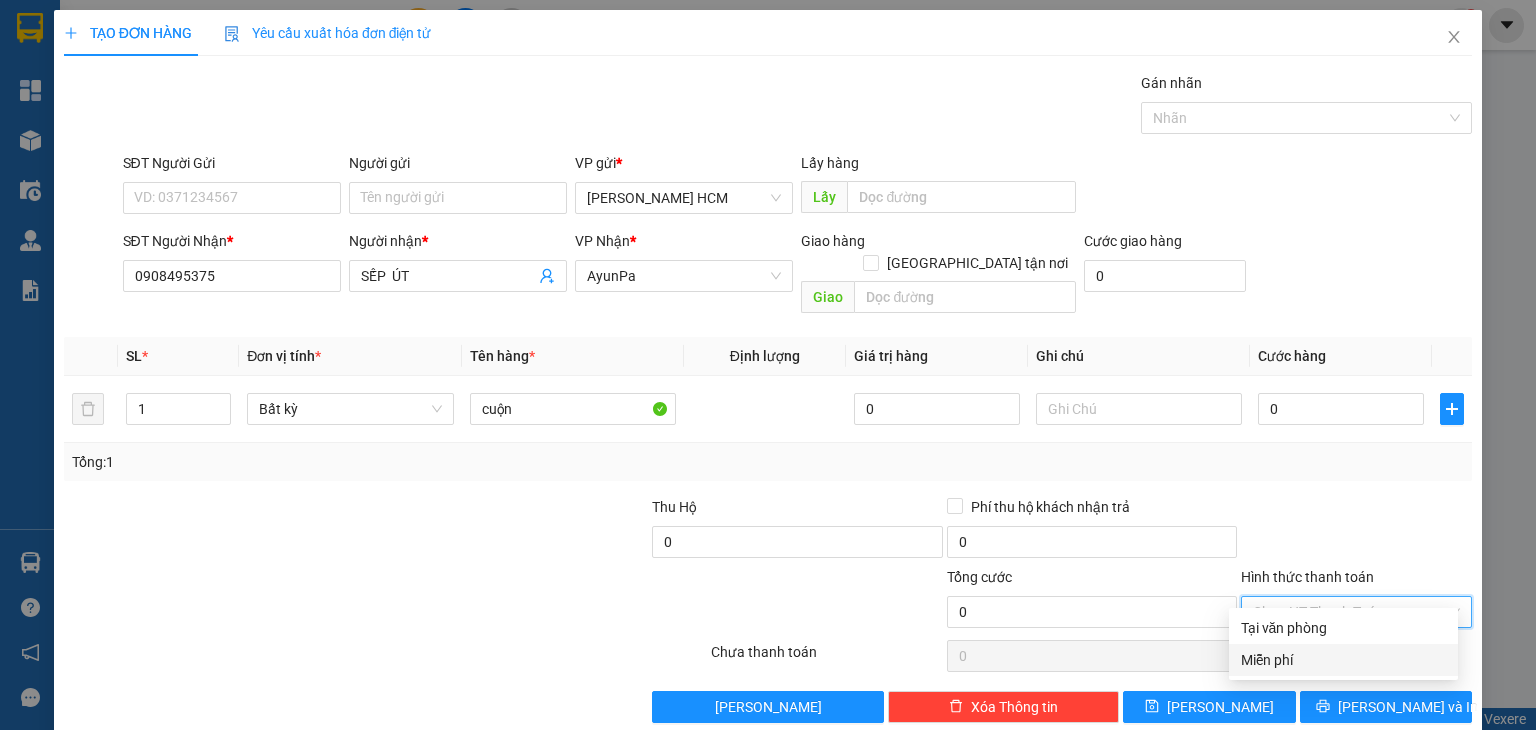 click on "Miễn phí" at bounding box center (1343, 660) 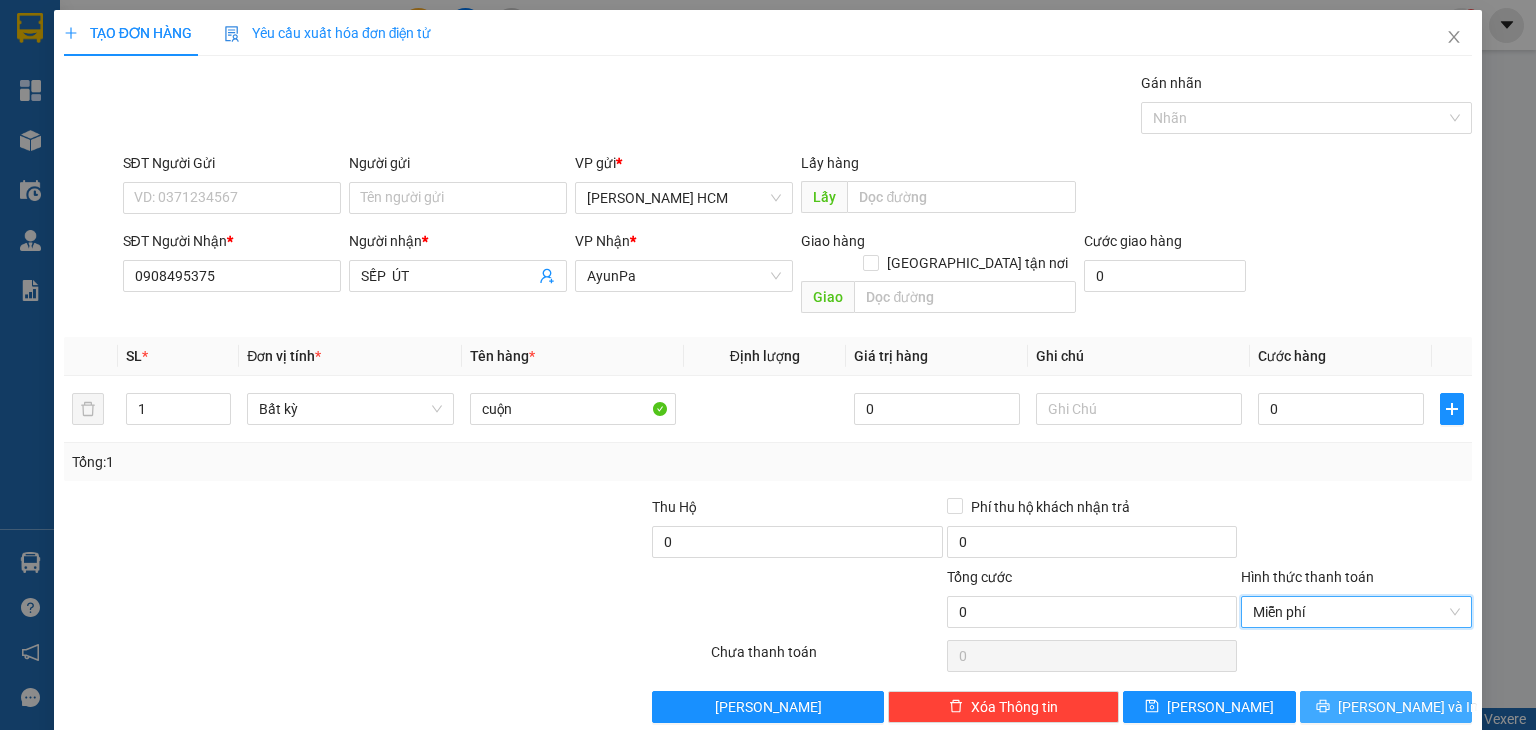 click on "[PERSON_NAME] và In" at bounding box center (1408, 707) 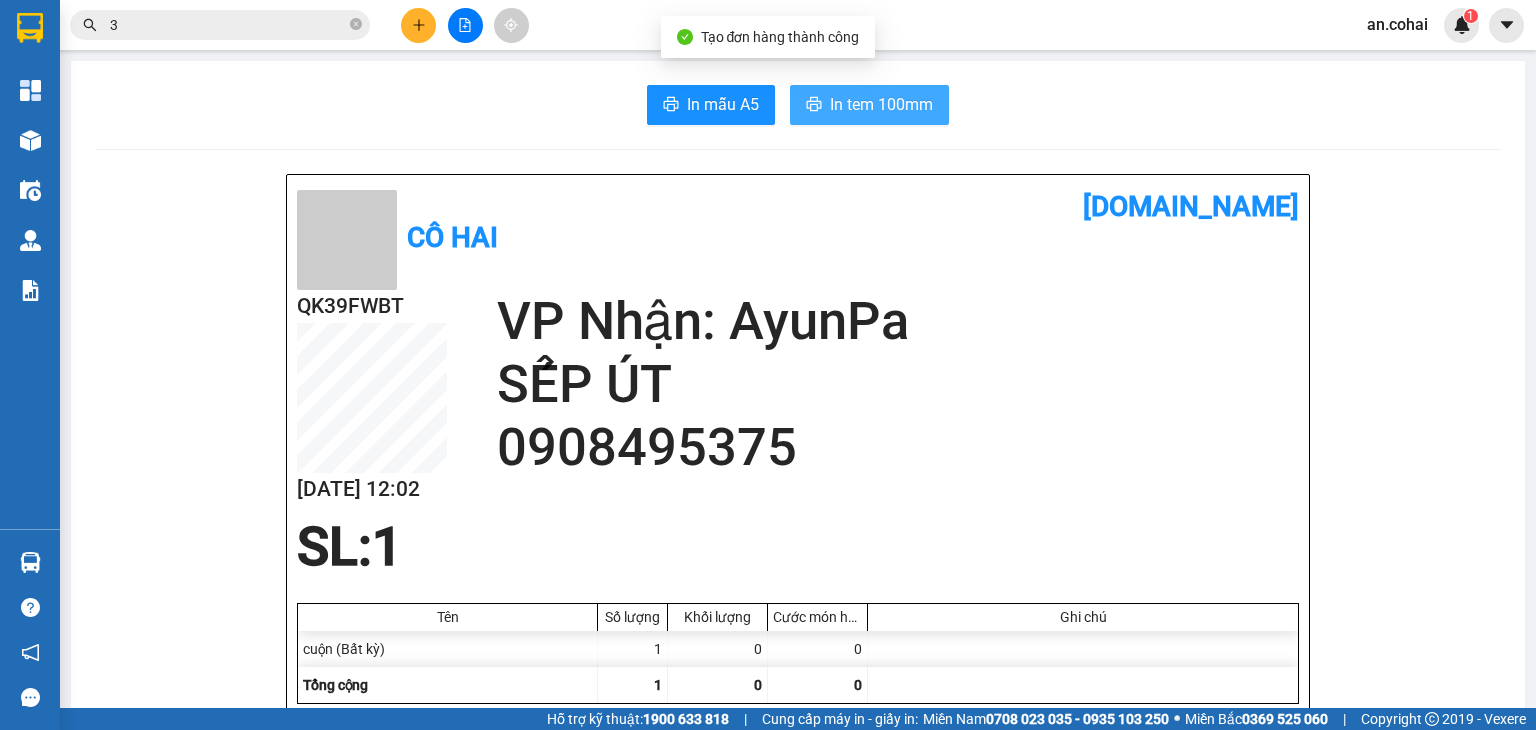 click on "In tem 100mm" at bounding box center [881, 104] 